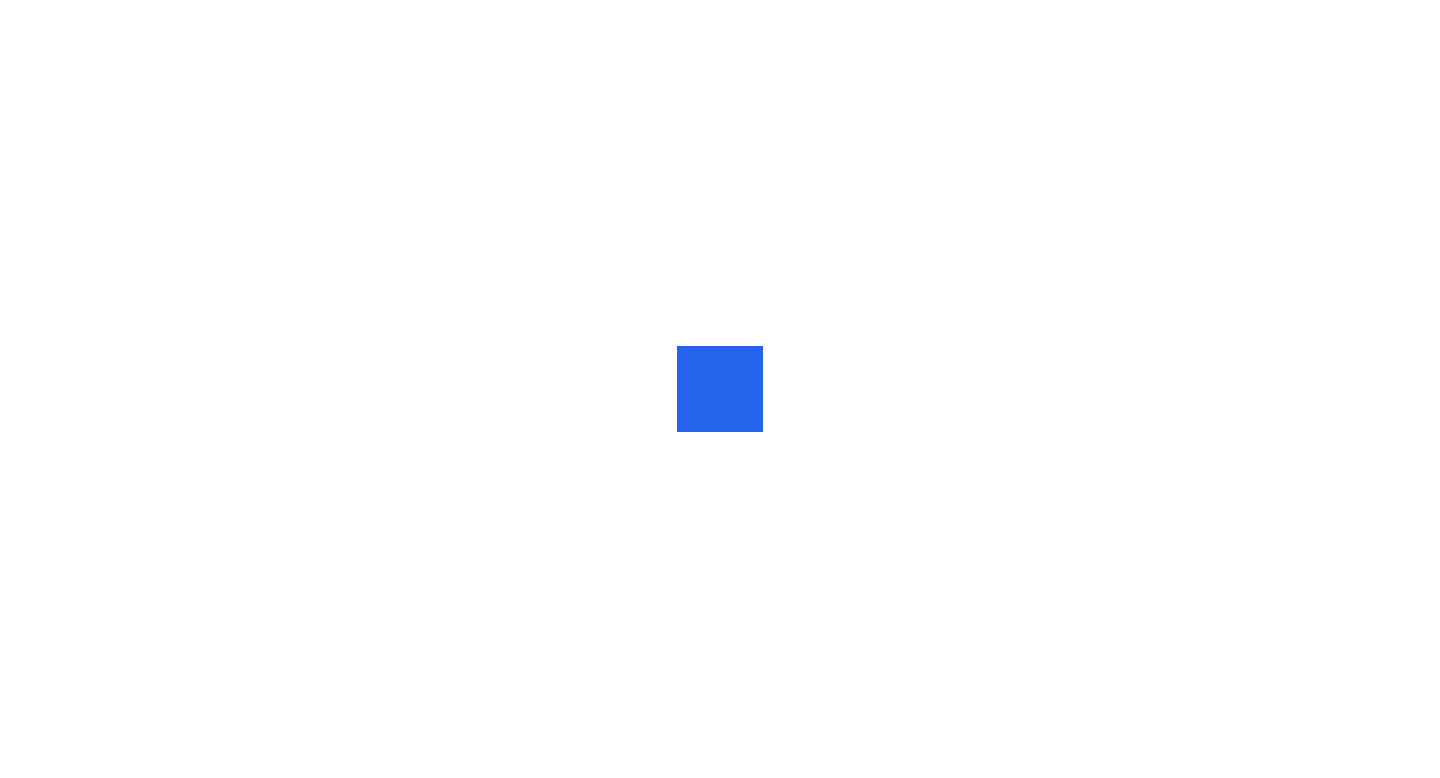 scroll, scrollTop: 0, scrollLeft: 0, axis: both 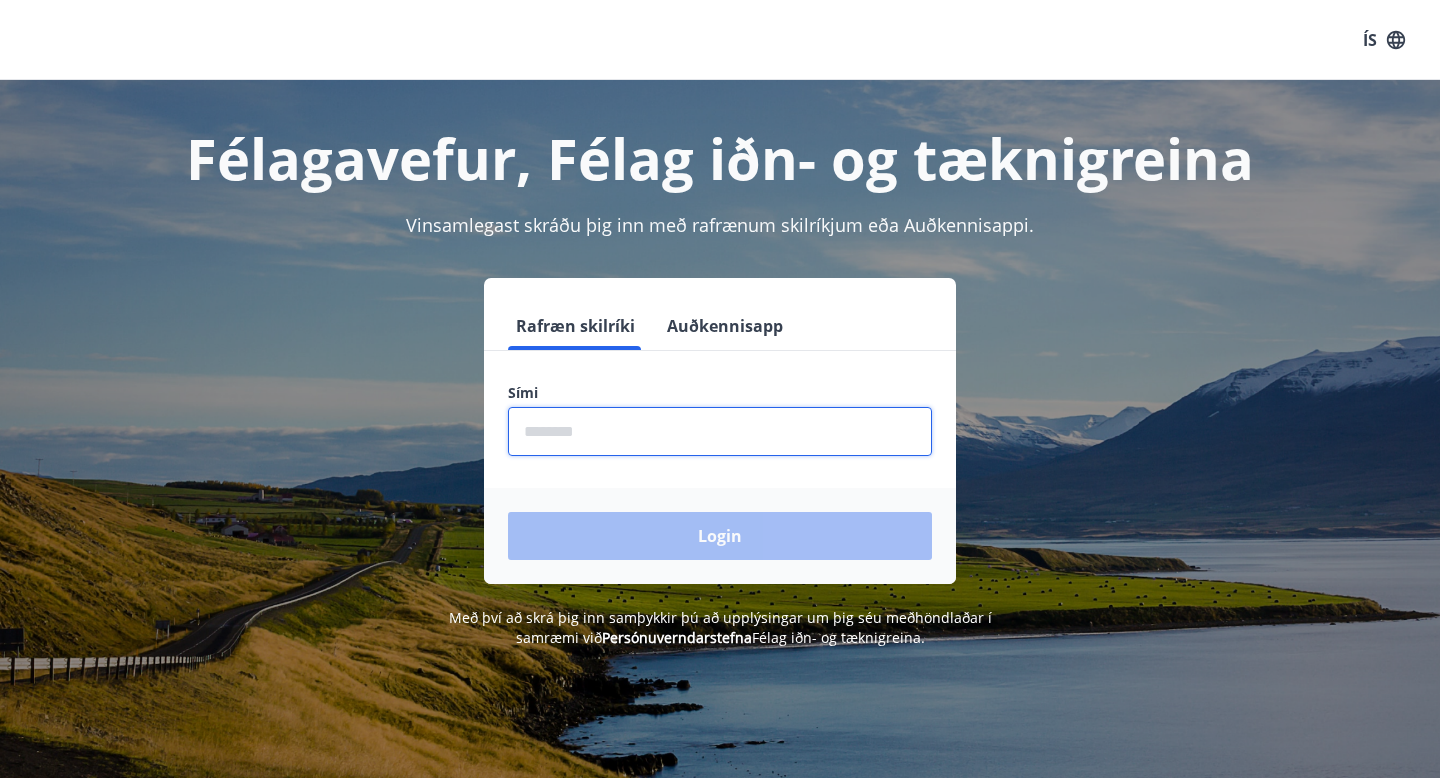 click at bounding box center (720, 431) 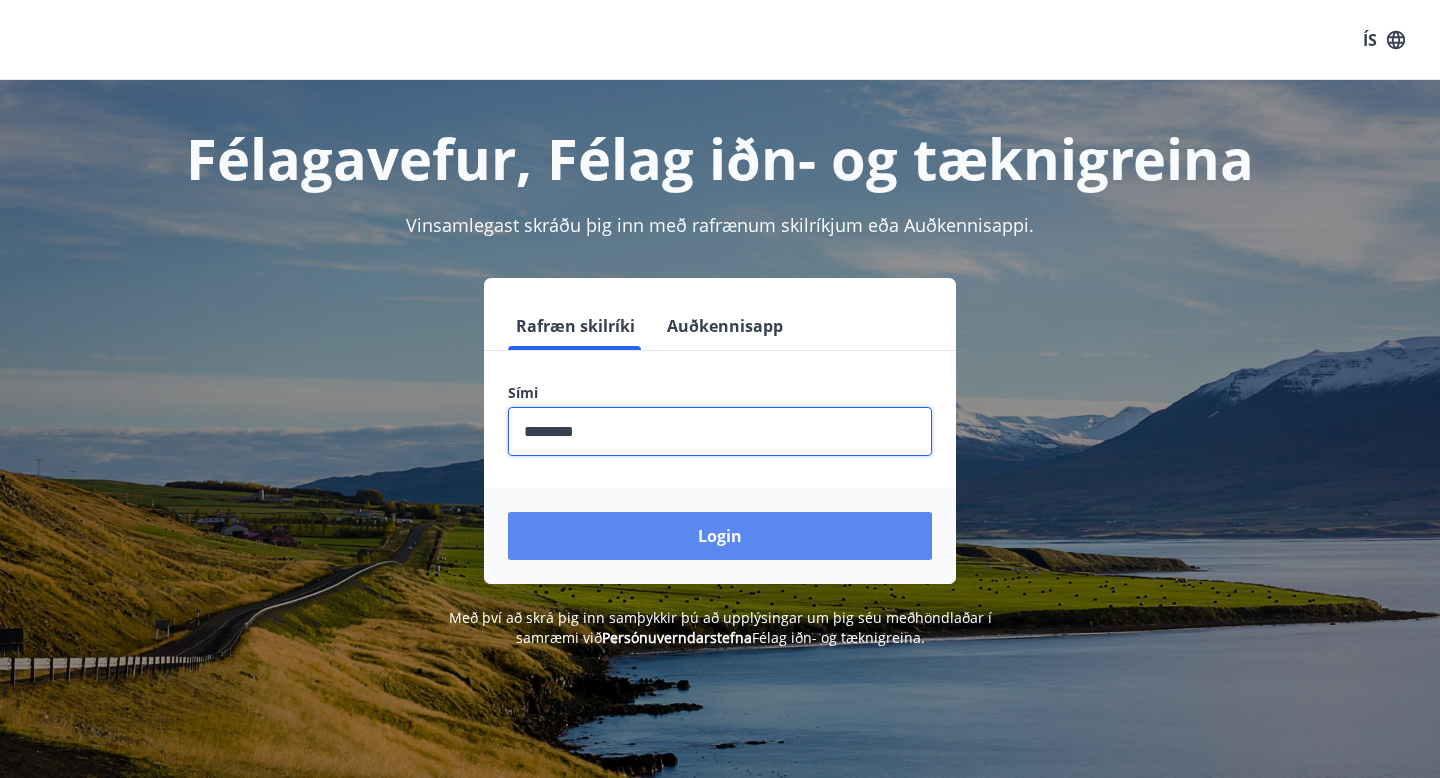 type on "********" 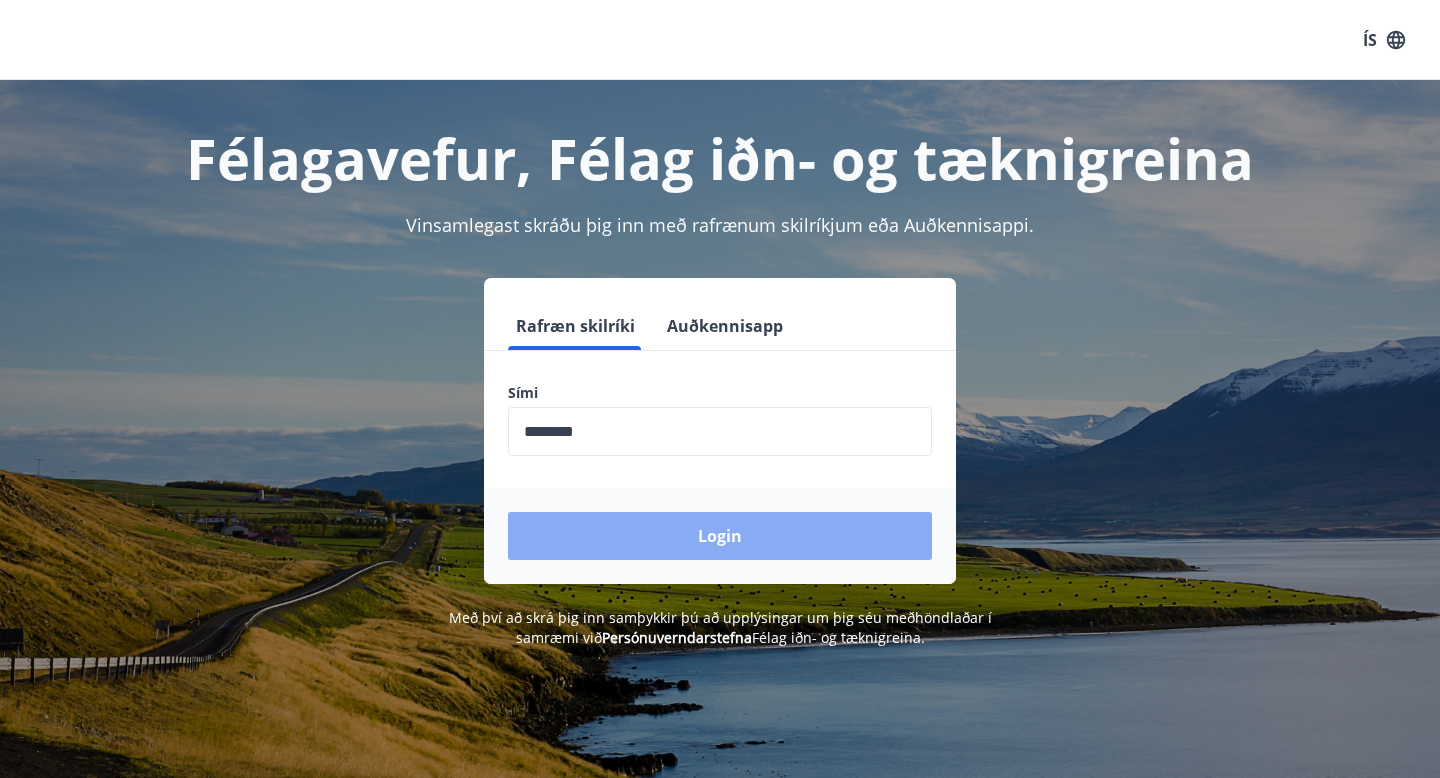click on "Login" at bounding box center [720, 536] 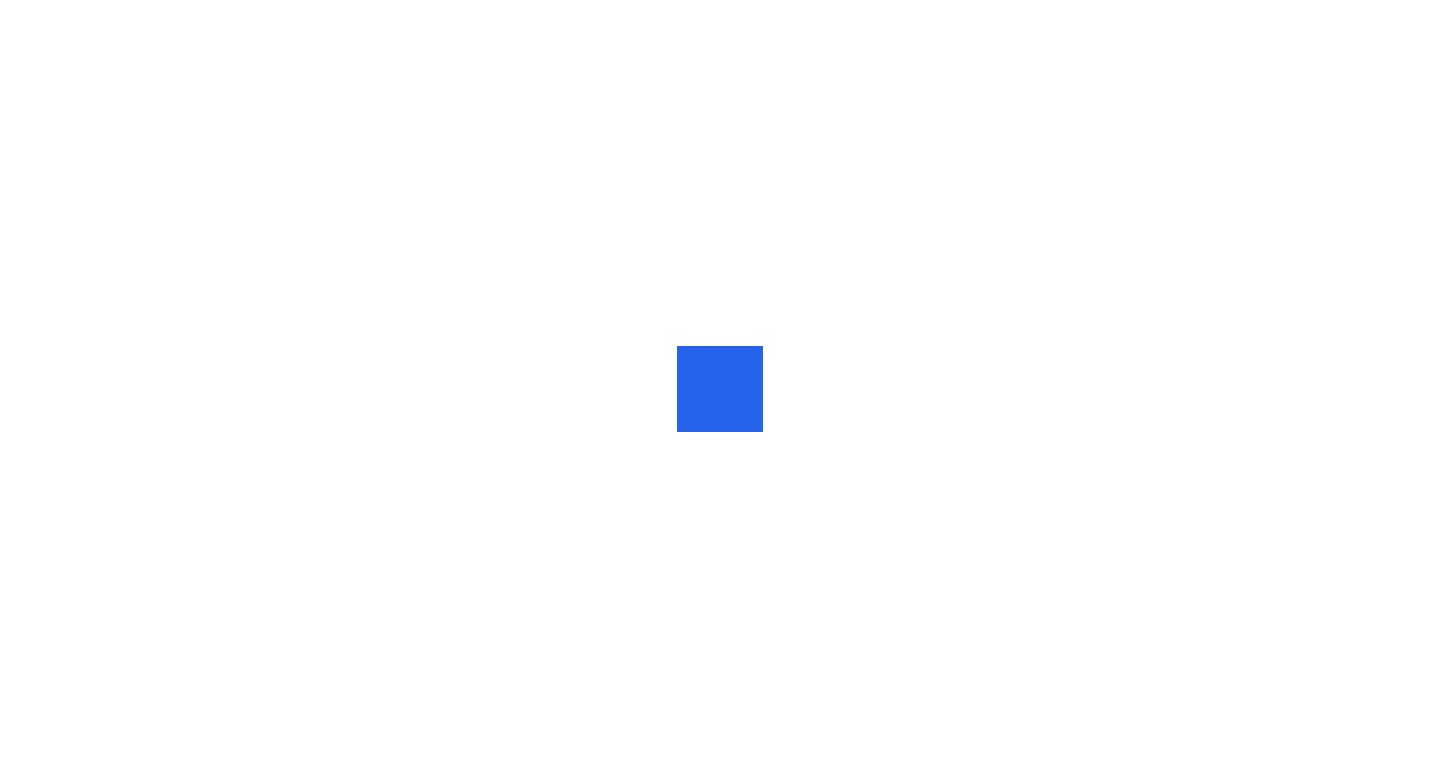 scroll, scrollTop: 0, scrollLeft: 0, axis: both 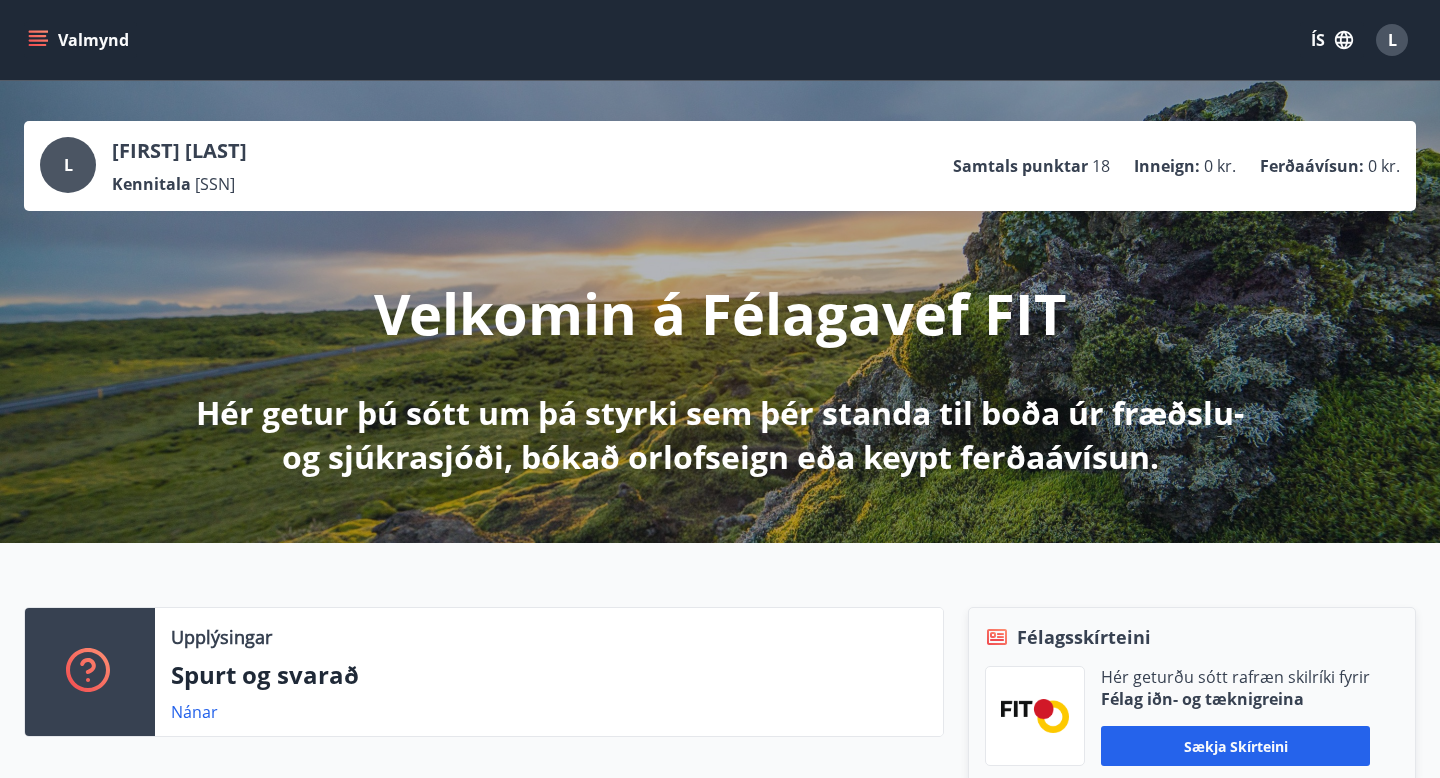 click 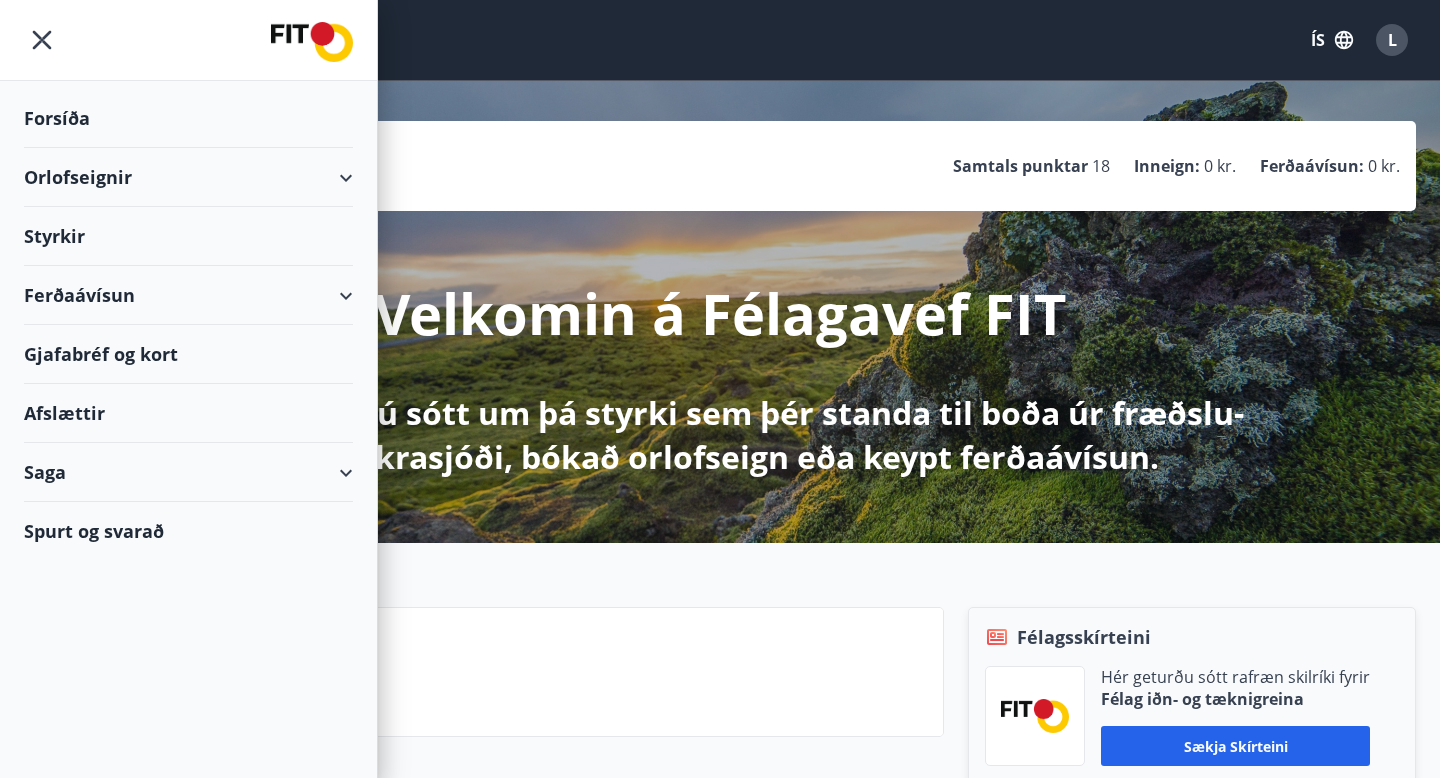 click on "Styrkir" at bounding box center (188, 118) 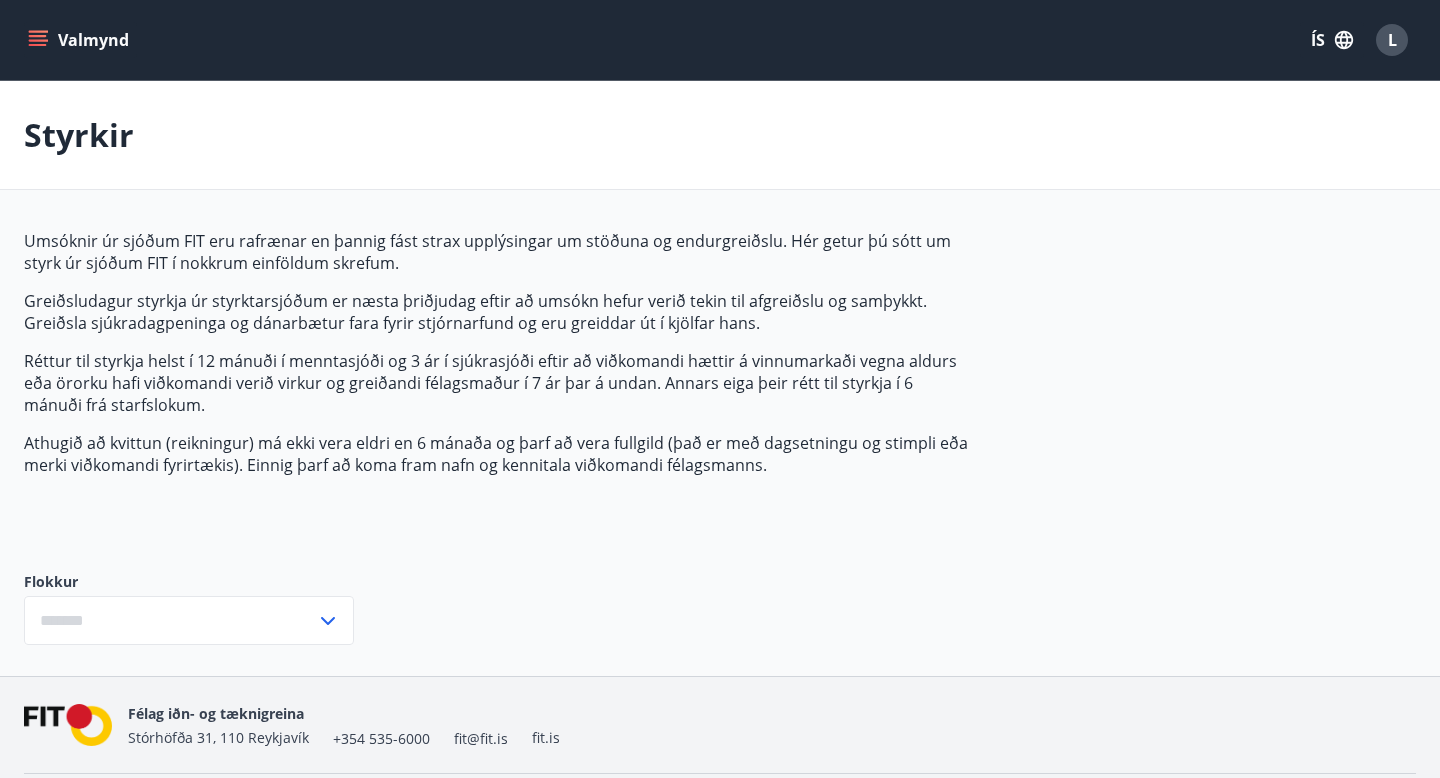 type on "***" 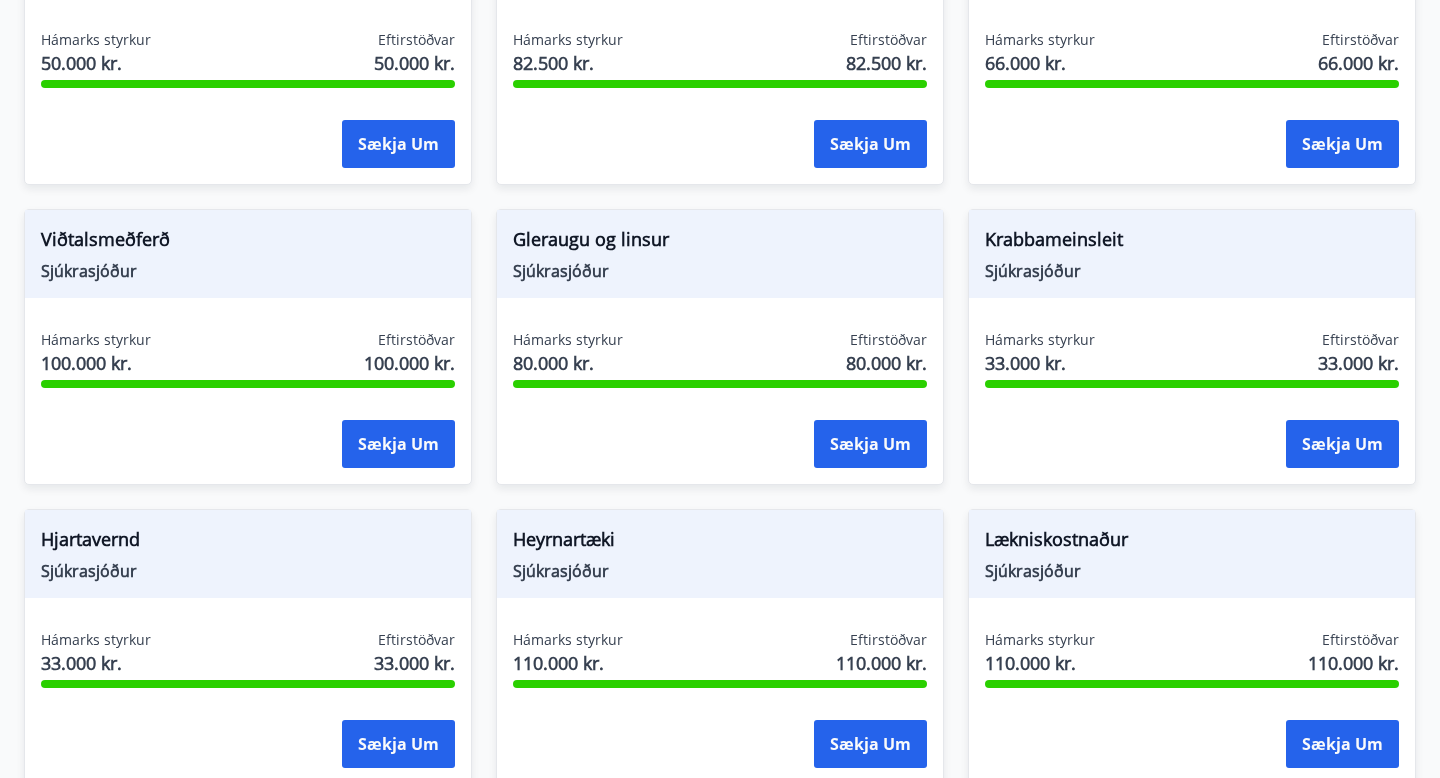 scroll, scrollTop: 770, scrollLeft: 0, axis: vertical 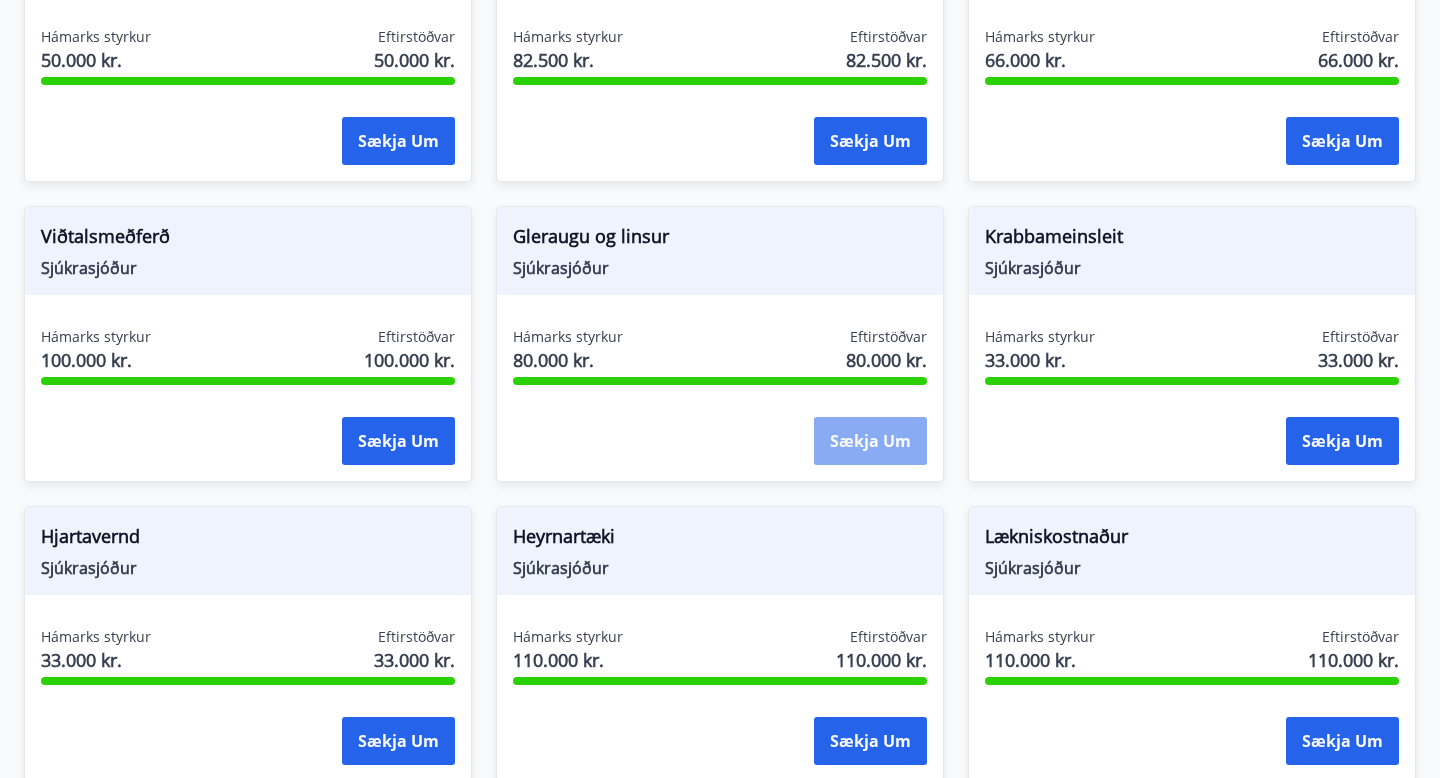 click on "Sækja um" at bounding box center [870, 441] 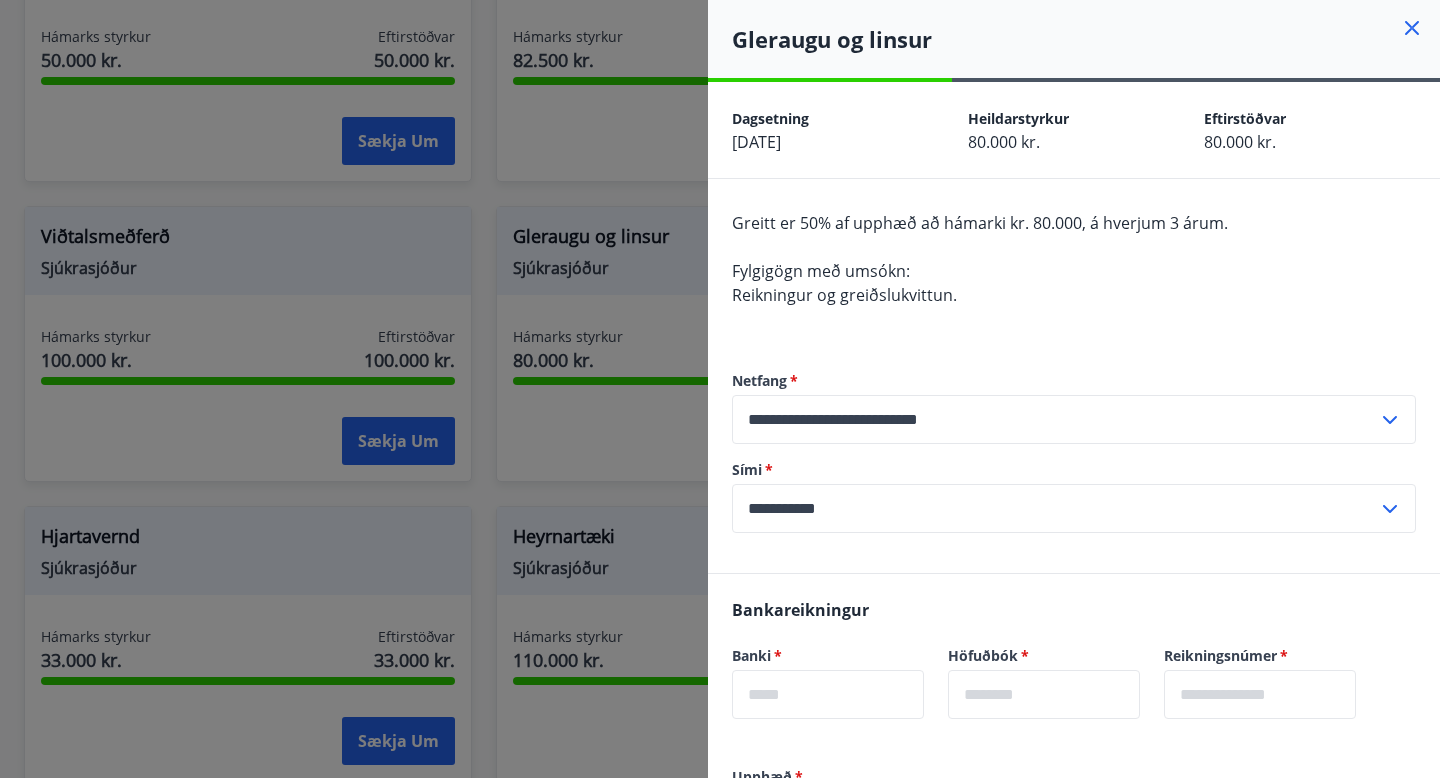 click at bounding box center (720, 389) 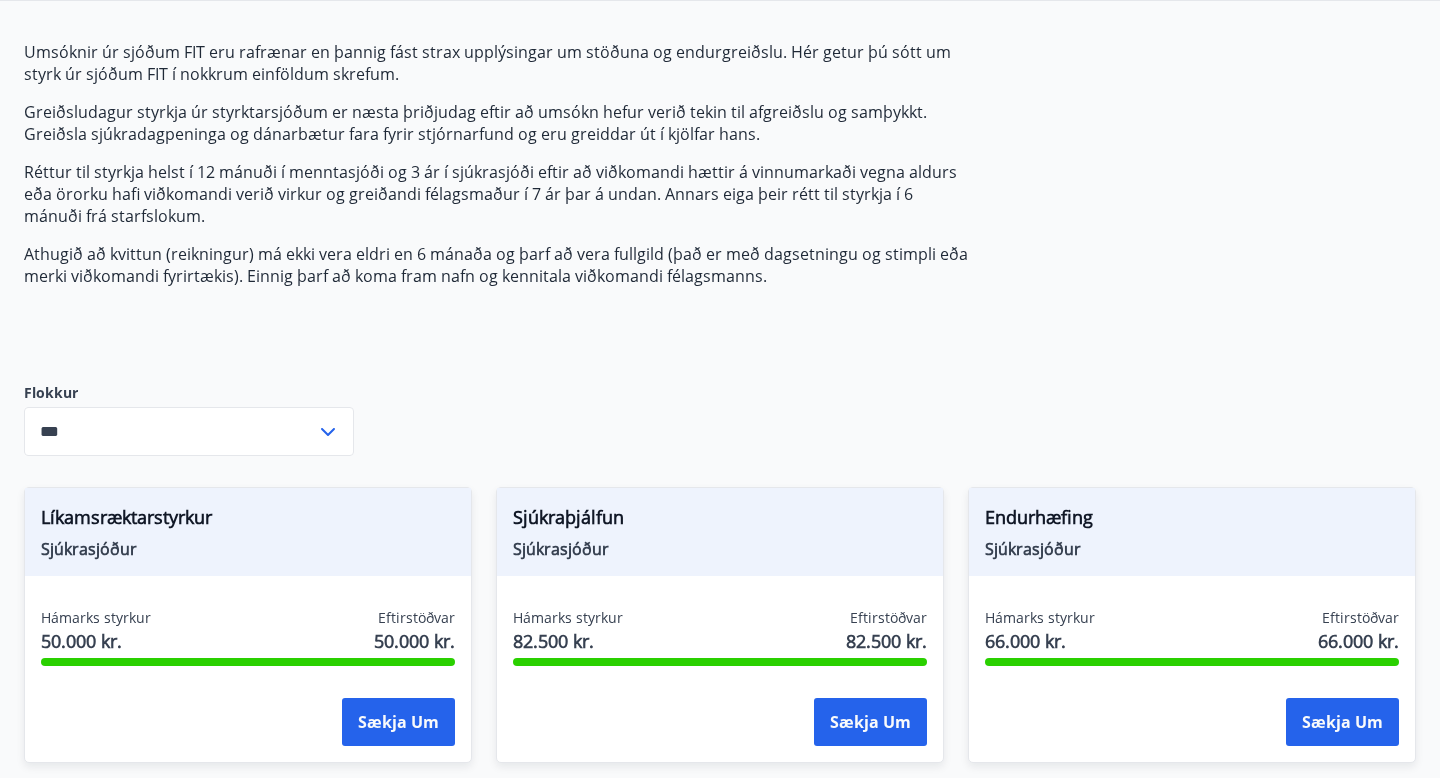 scroll, scrollTop: 0, scrollLeft: 0, axis: both 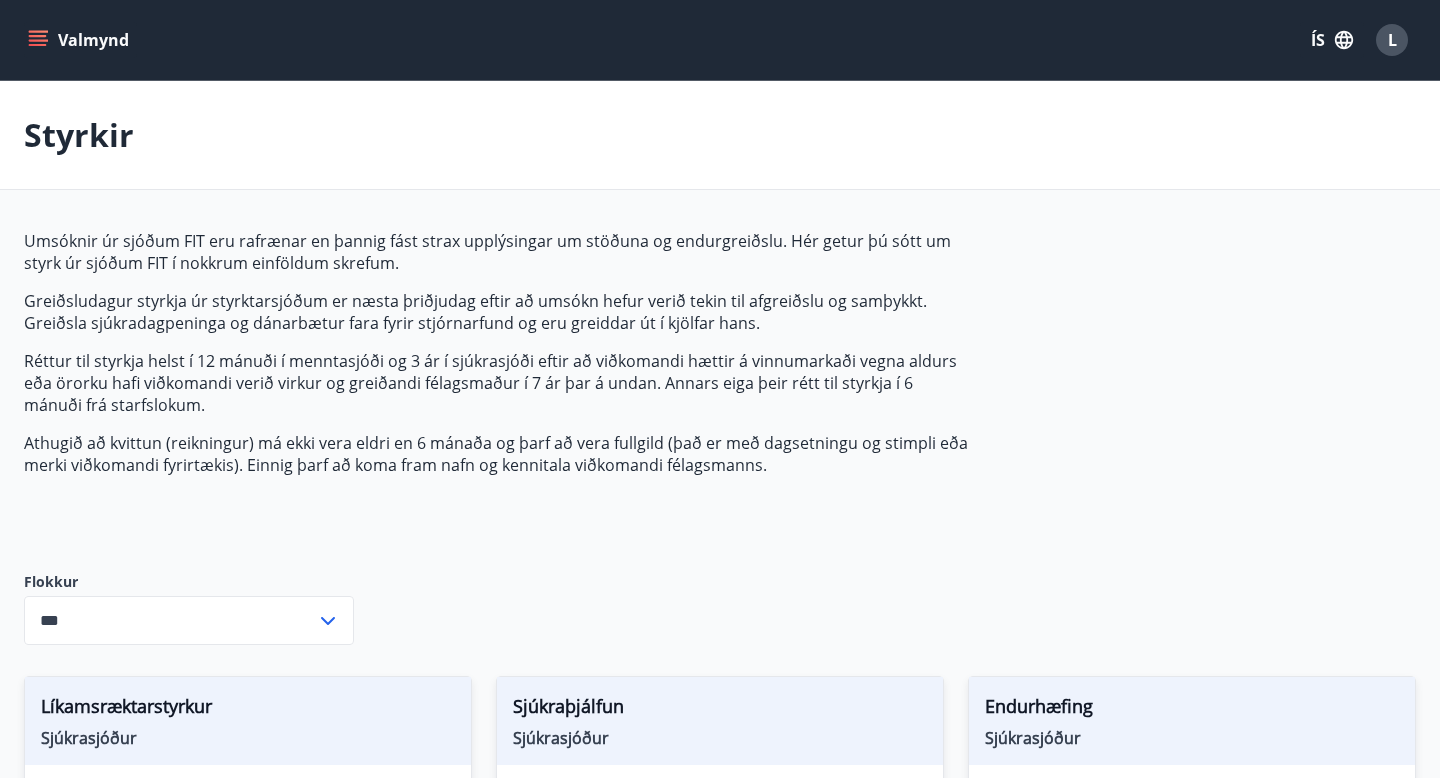 click 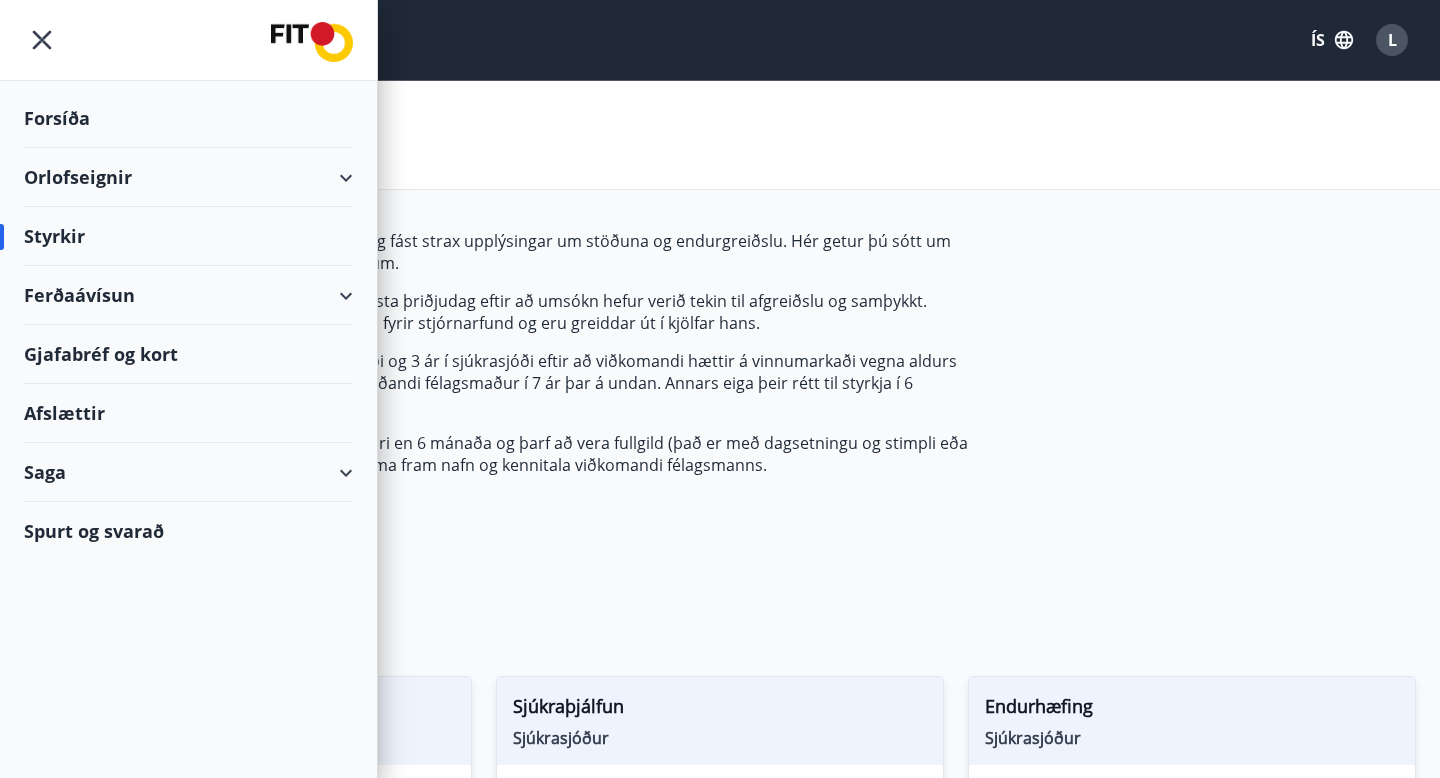 click on "Styrkir" at bounding box center [720, 135] 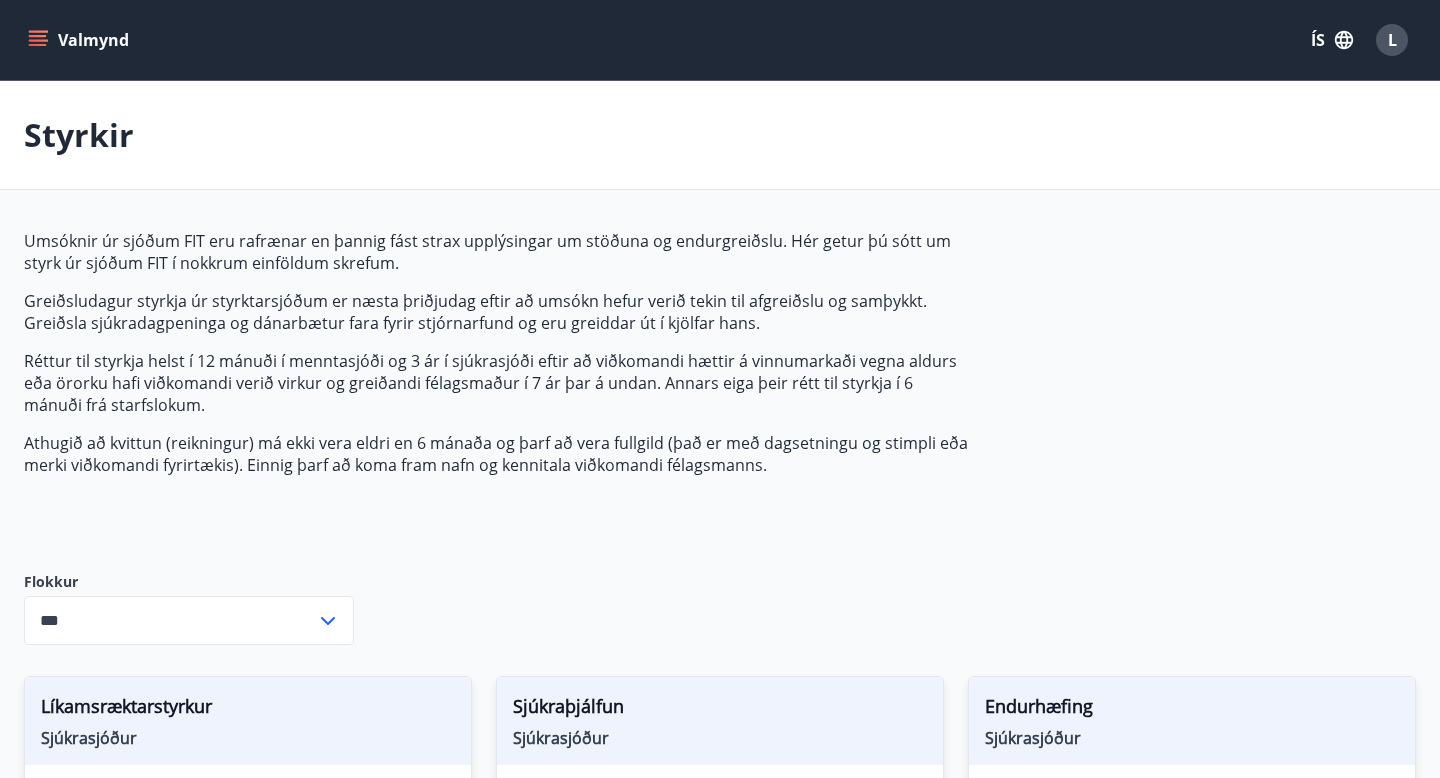 scroll, scrollTop: 1, scrollLeft: 0, axis: vertical 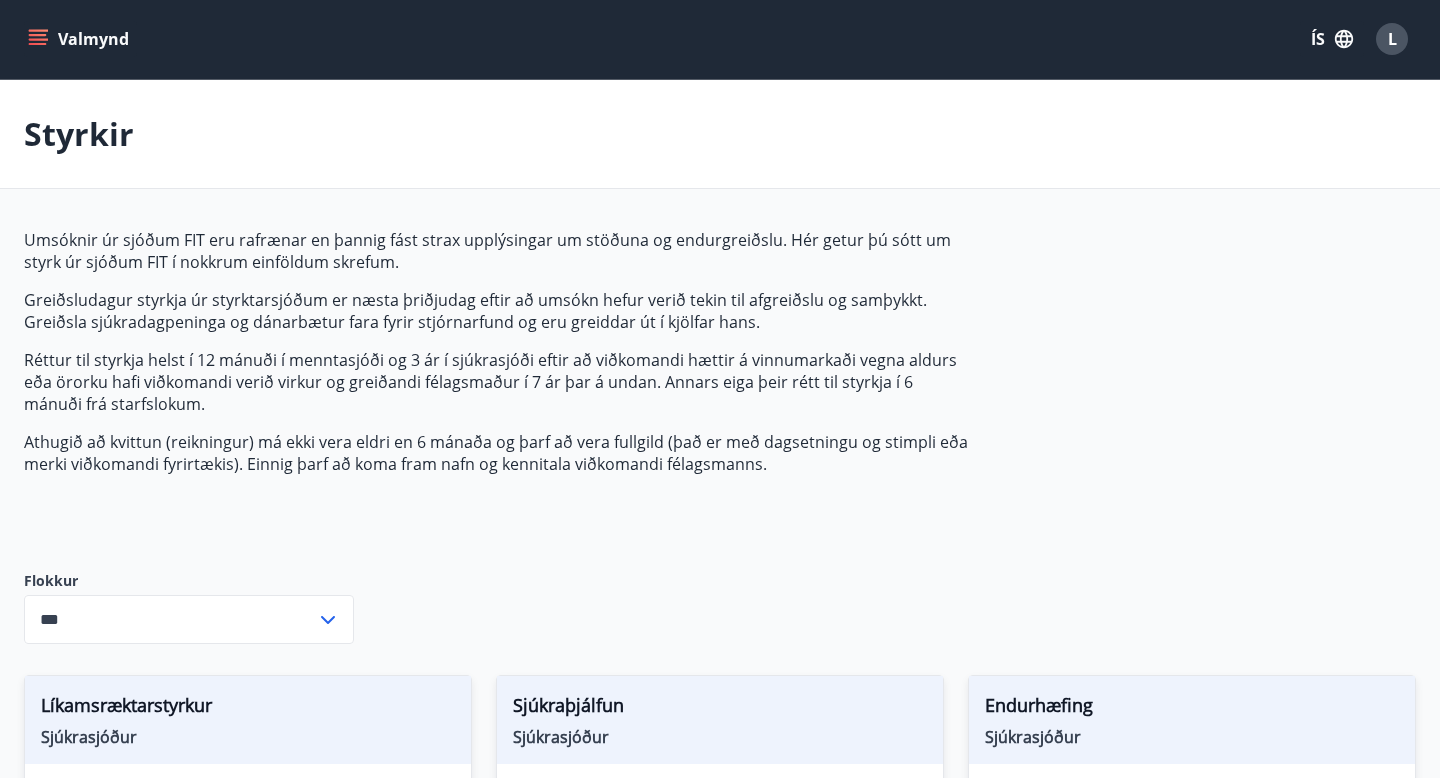 click on "L" at bounding box center [1392, 39] 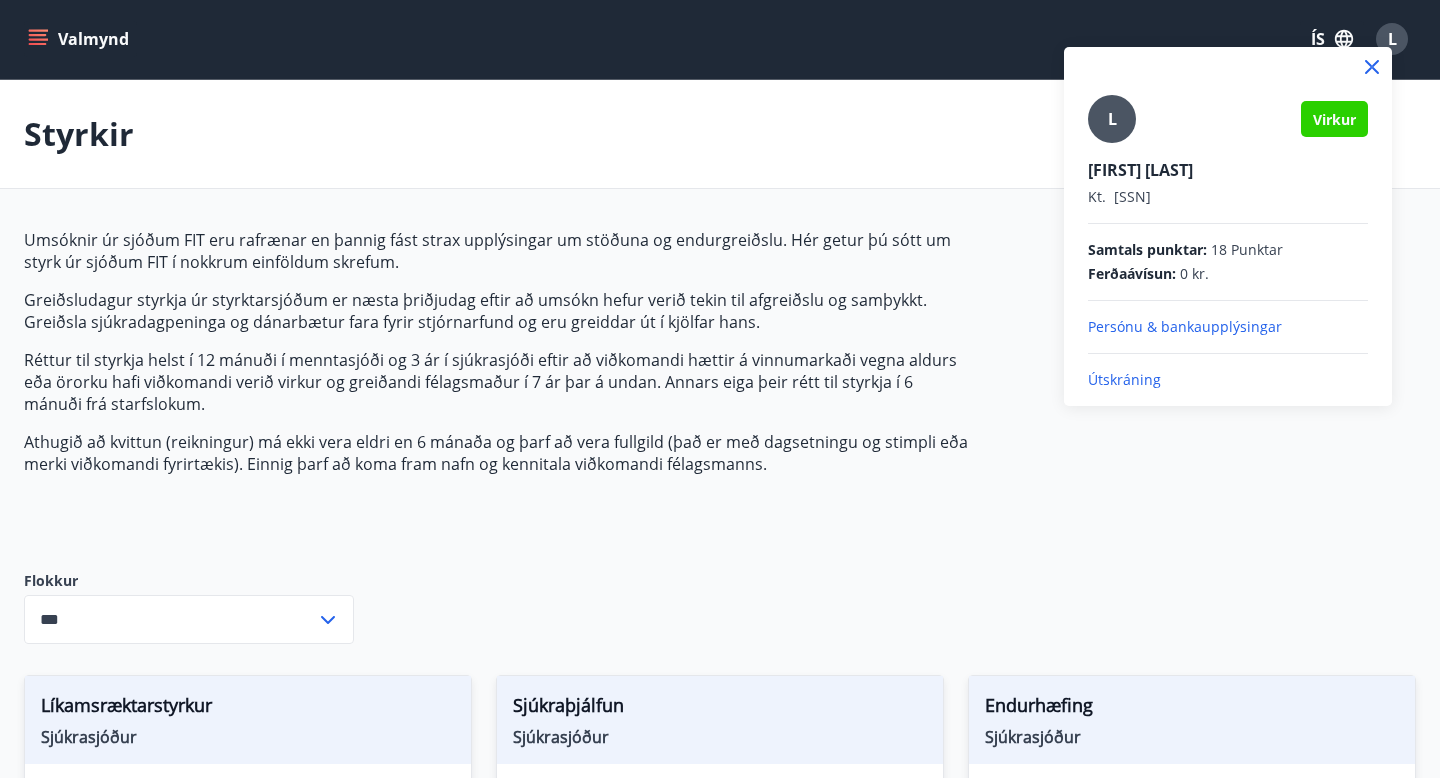 click on "Persónu & bankaupplýsingar" at bounding box center [1228, 327] 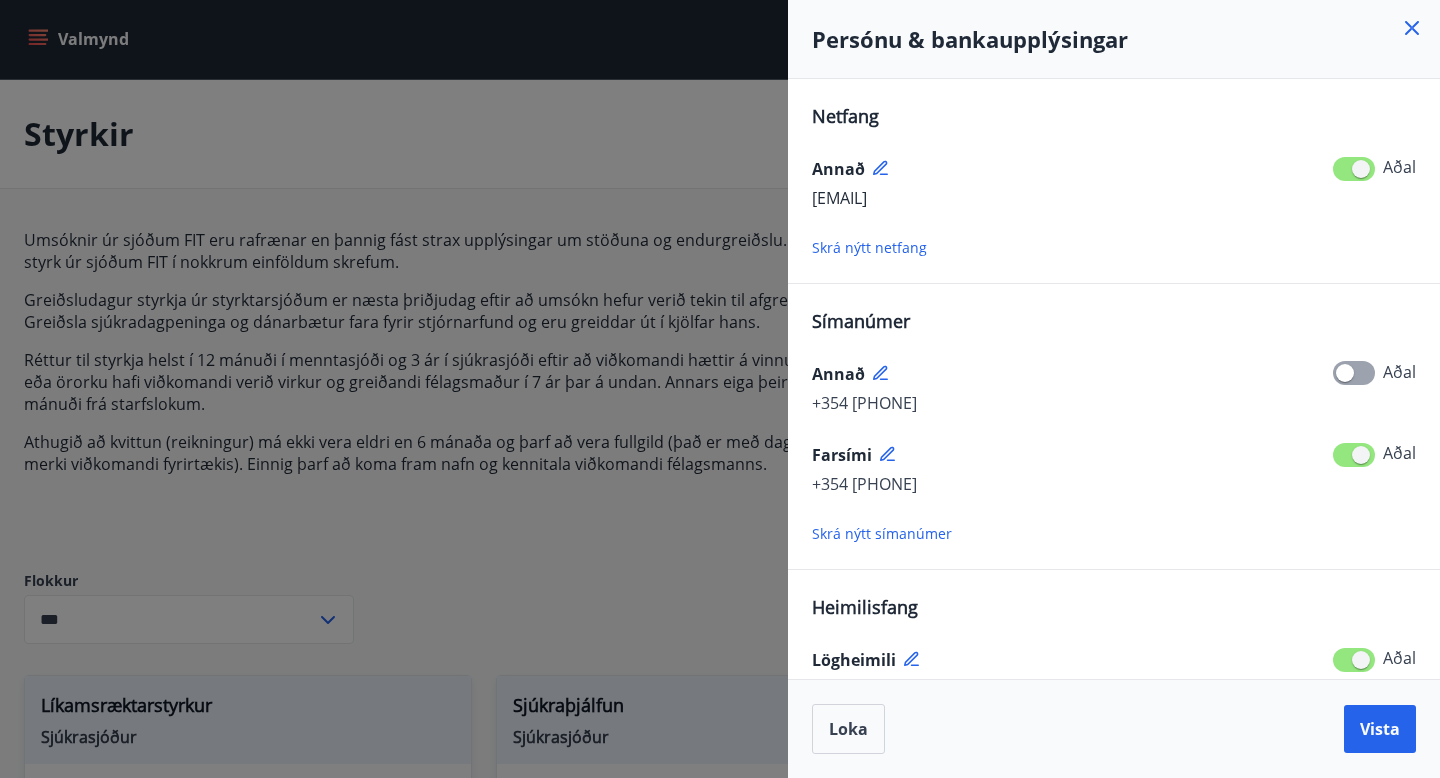 click 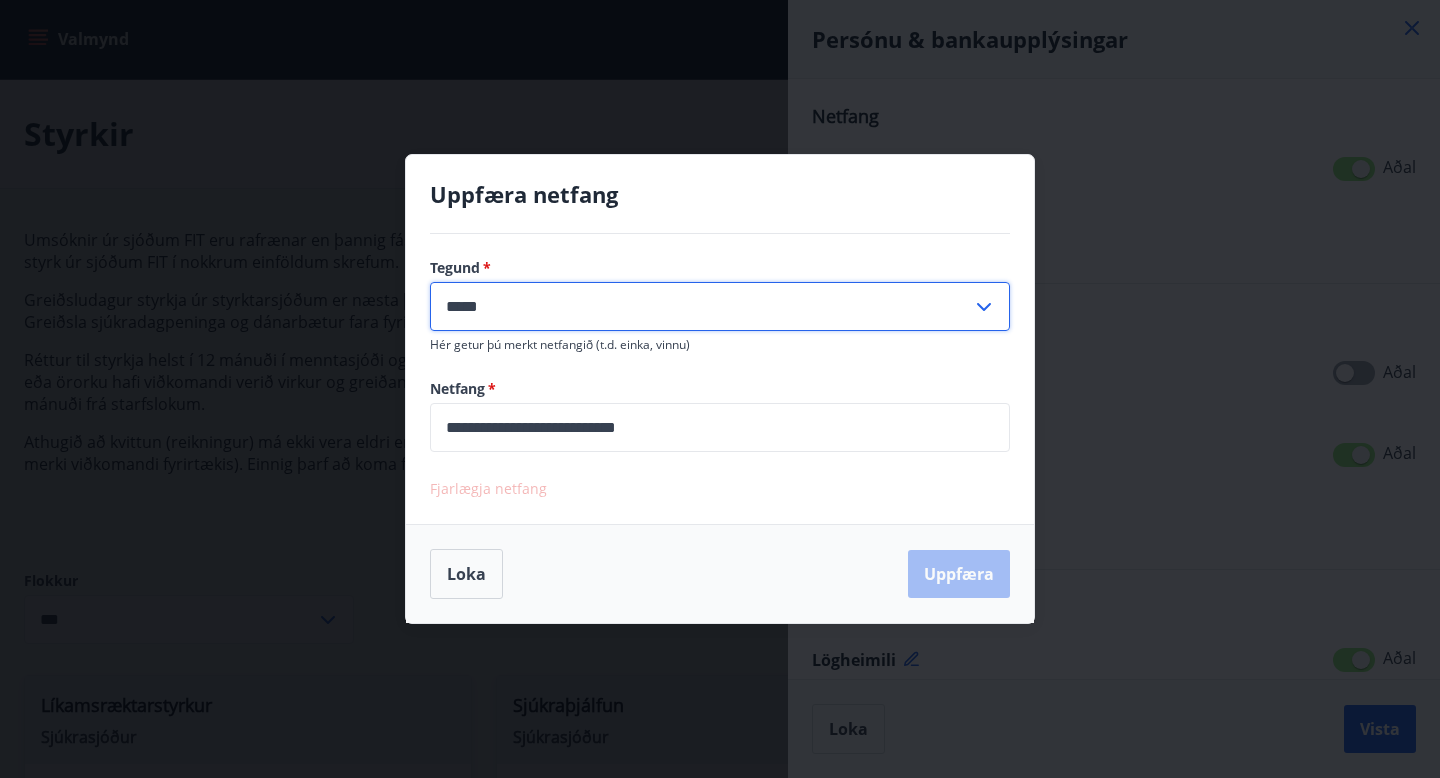 click on "*****" at bounding box center [701, 306] 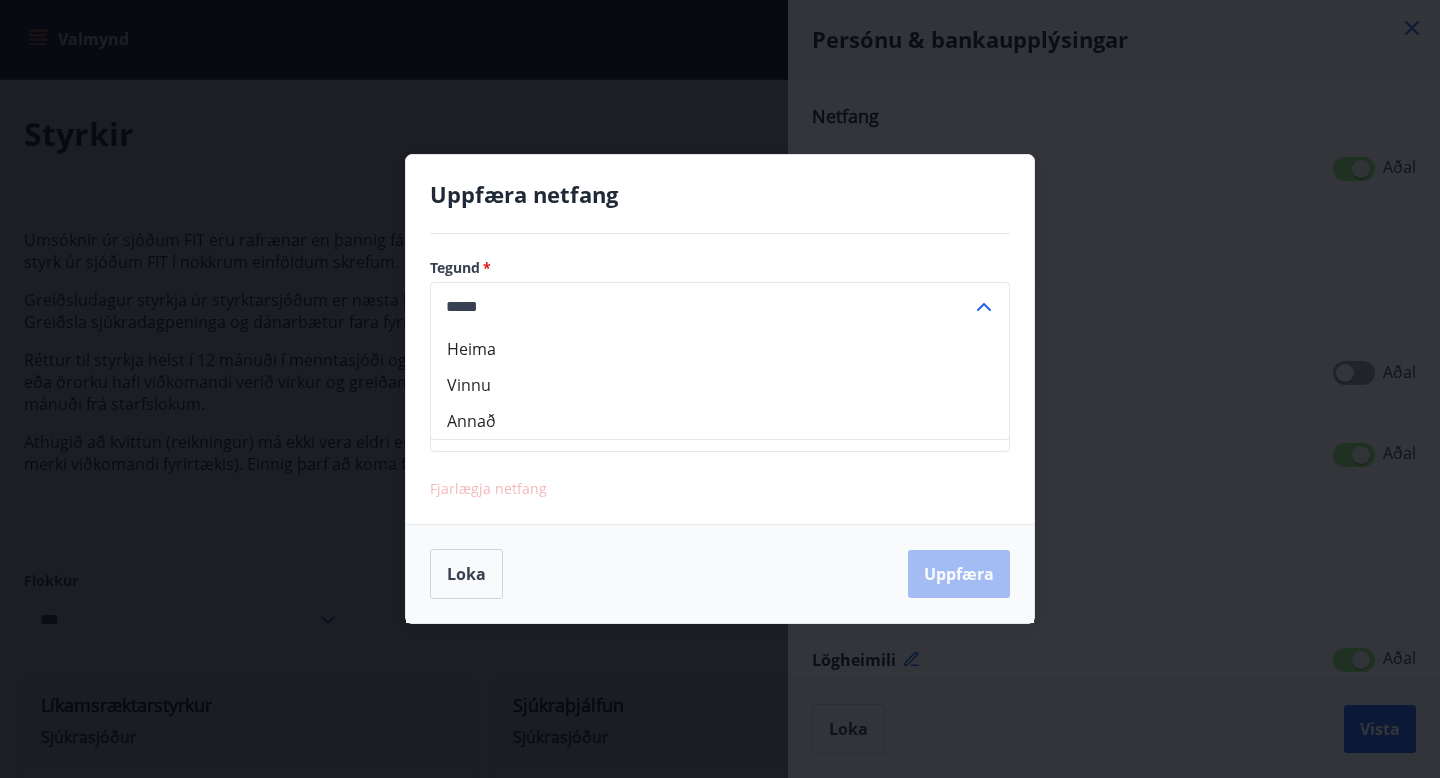 click on "*****" at bounding box center (701, 306) 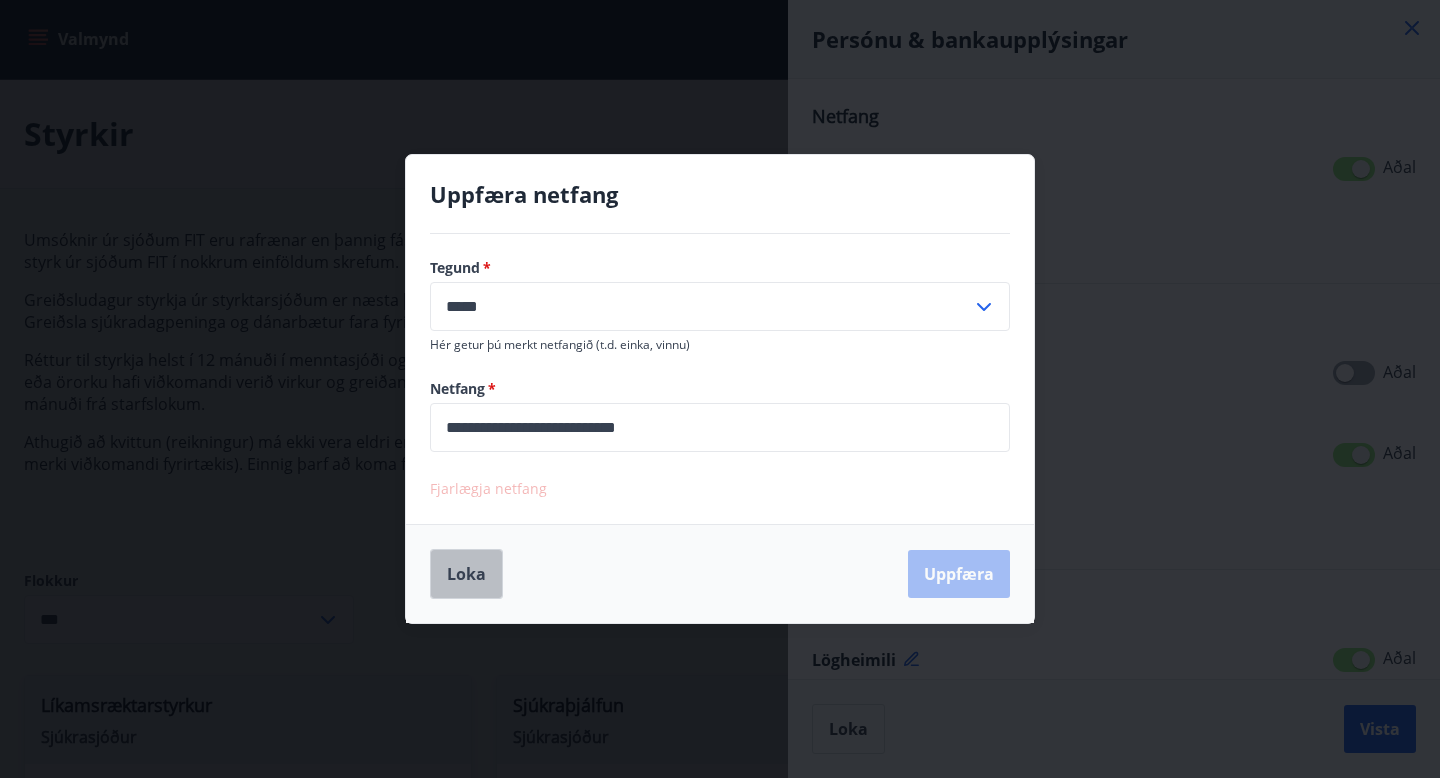 click on "Loka" at bounding box center (466, 574) 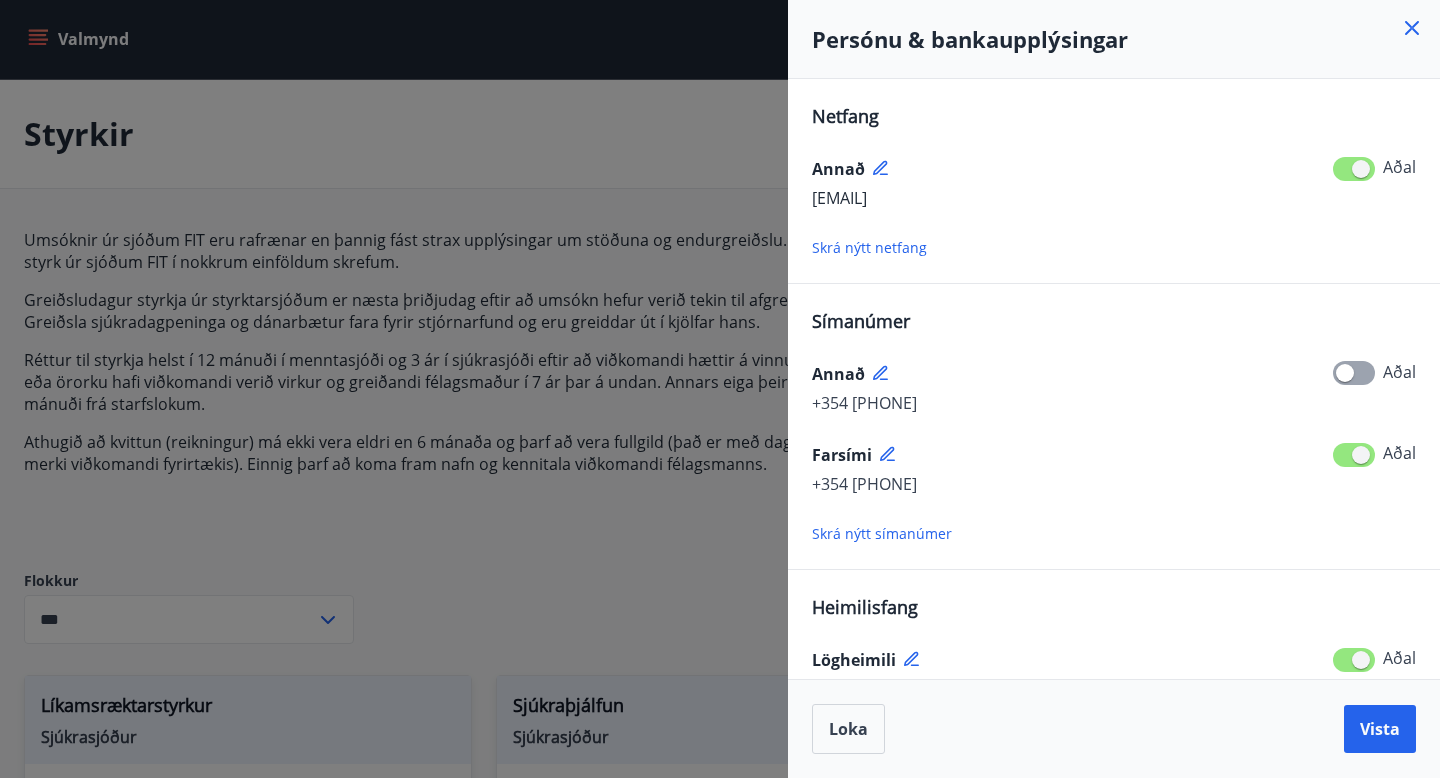 click on "Skrá nýtt netfang" at bounding box center [869, 247] 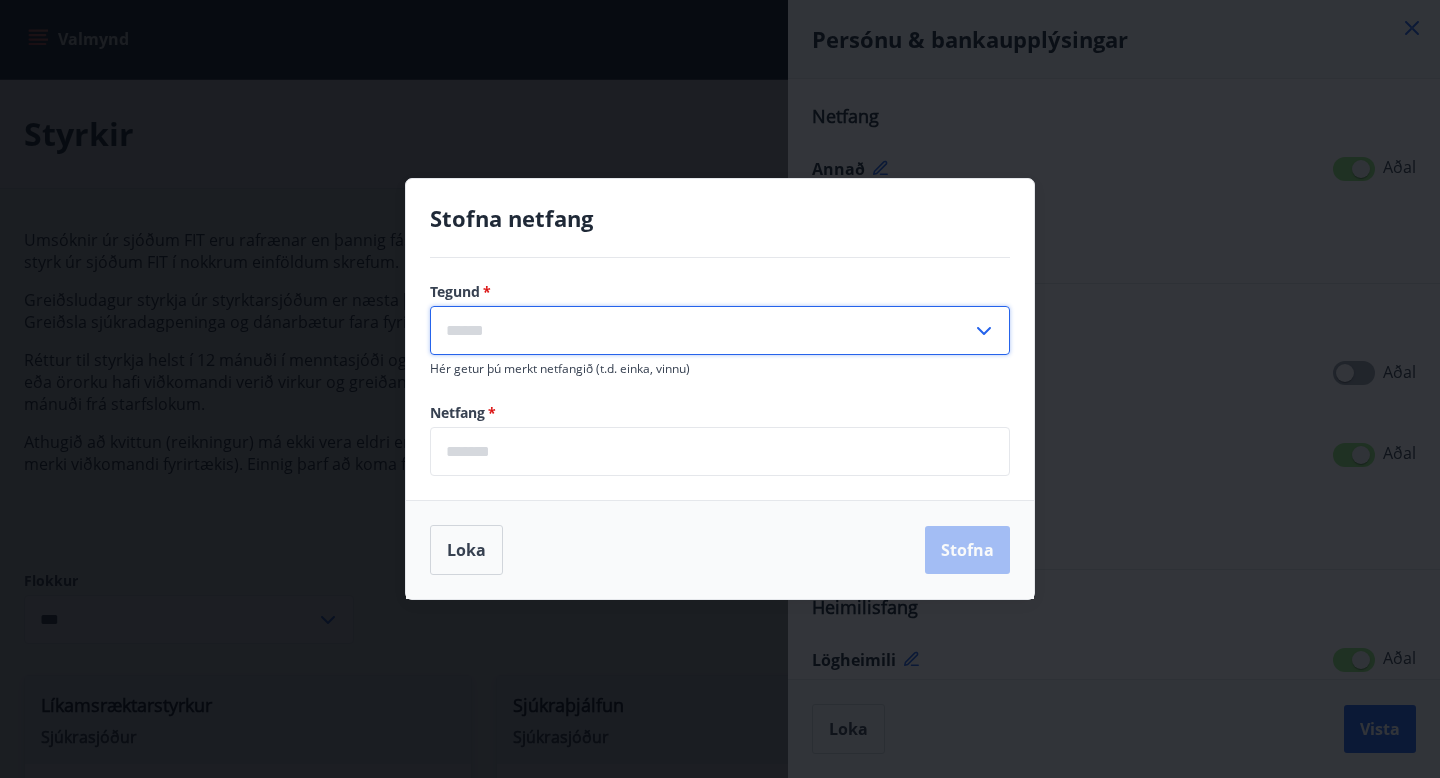 click at bounding box center (701, 330) 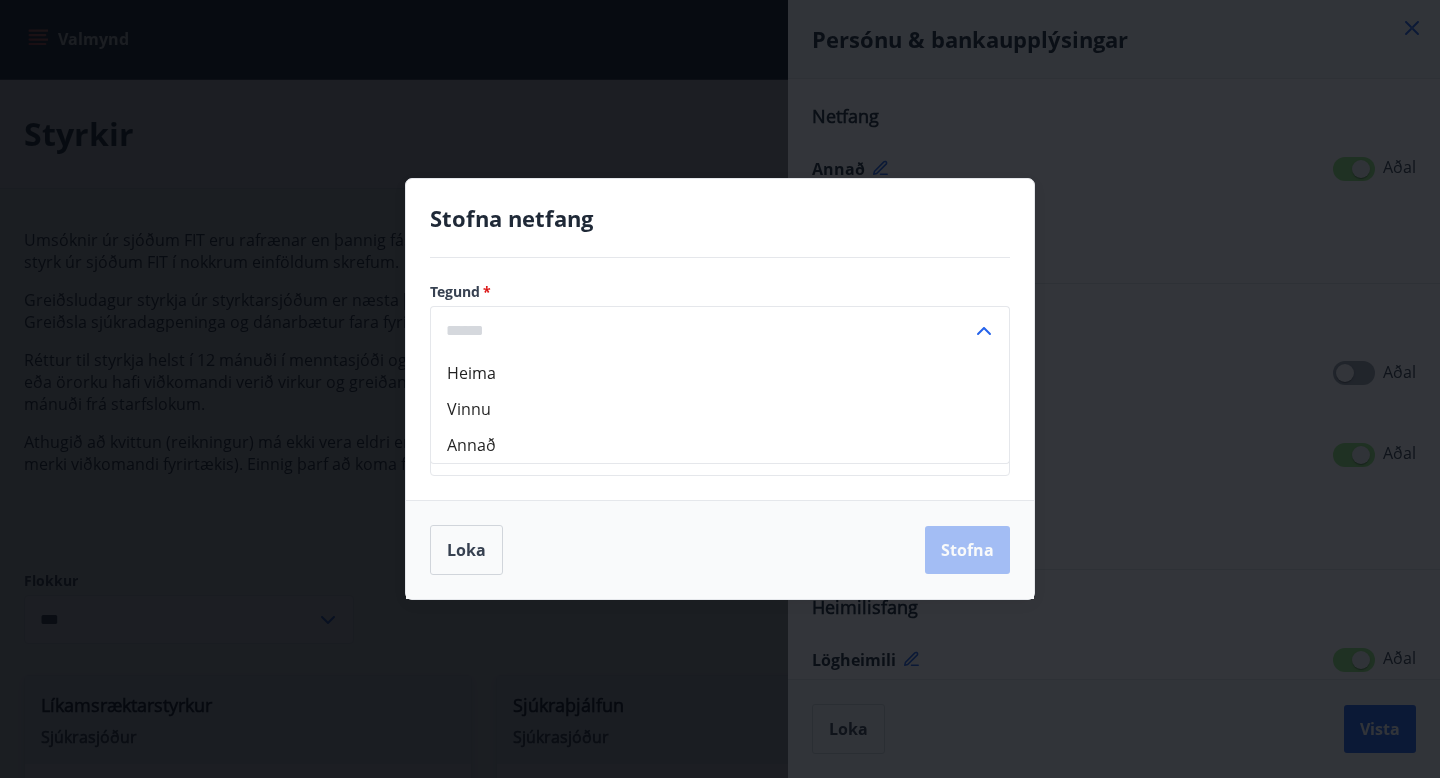 click at bounding box center (701, 330) 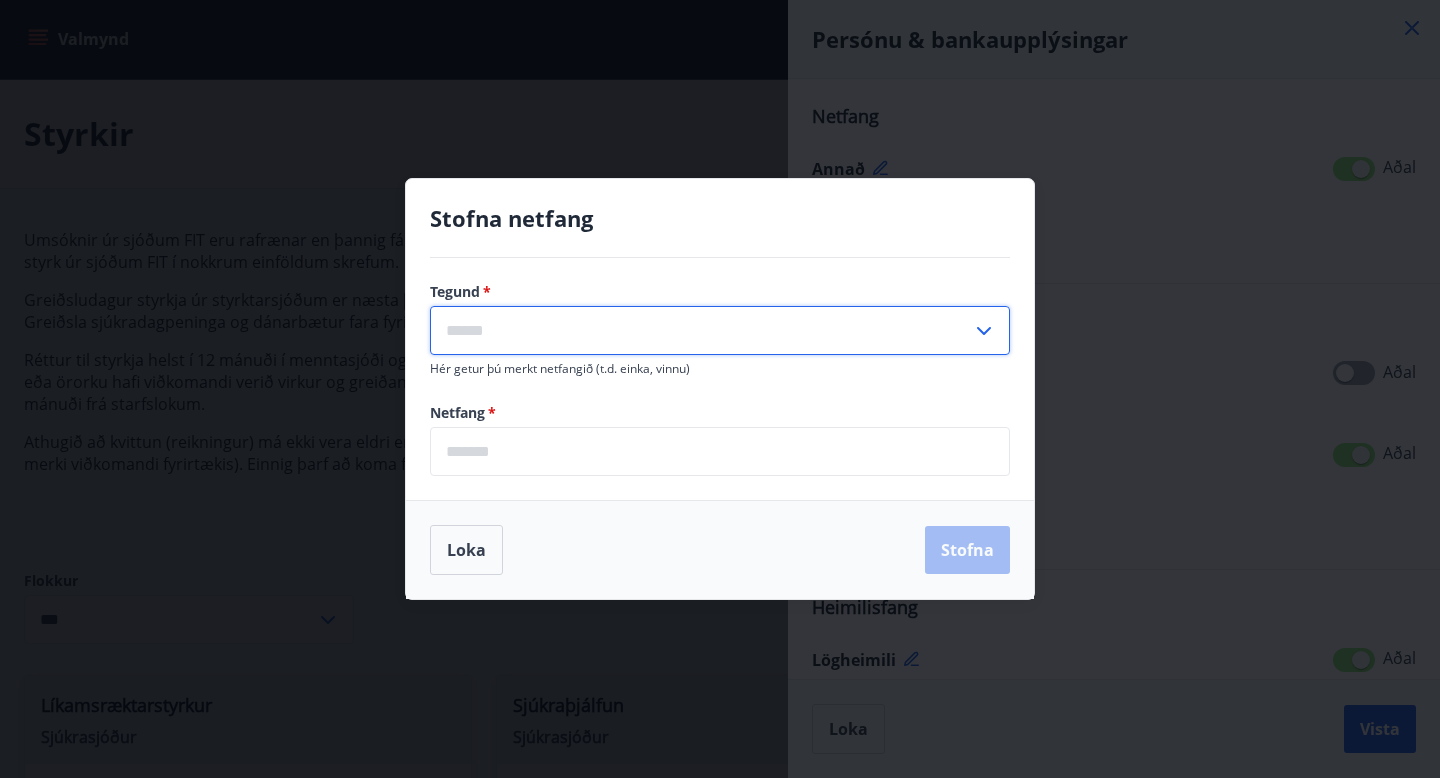 click at bounding box center (701, 330) 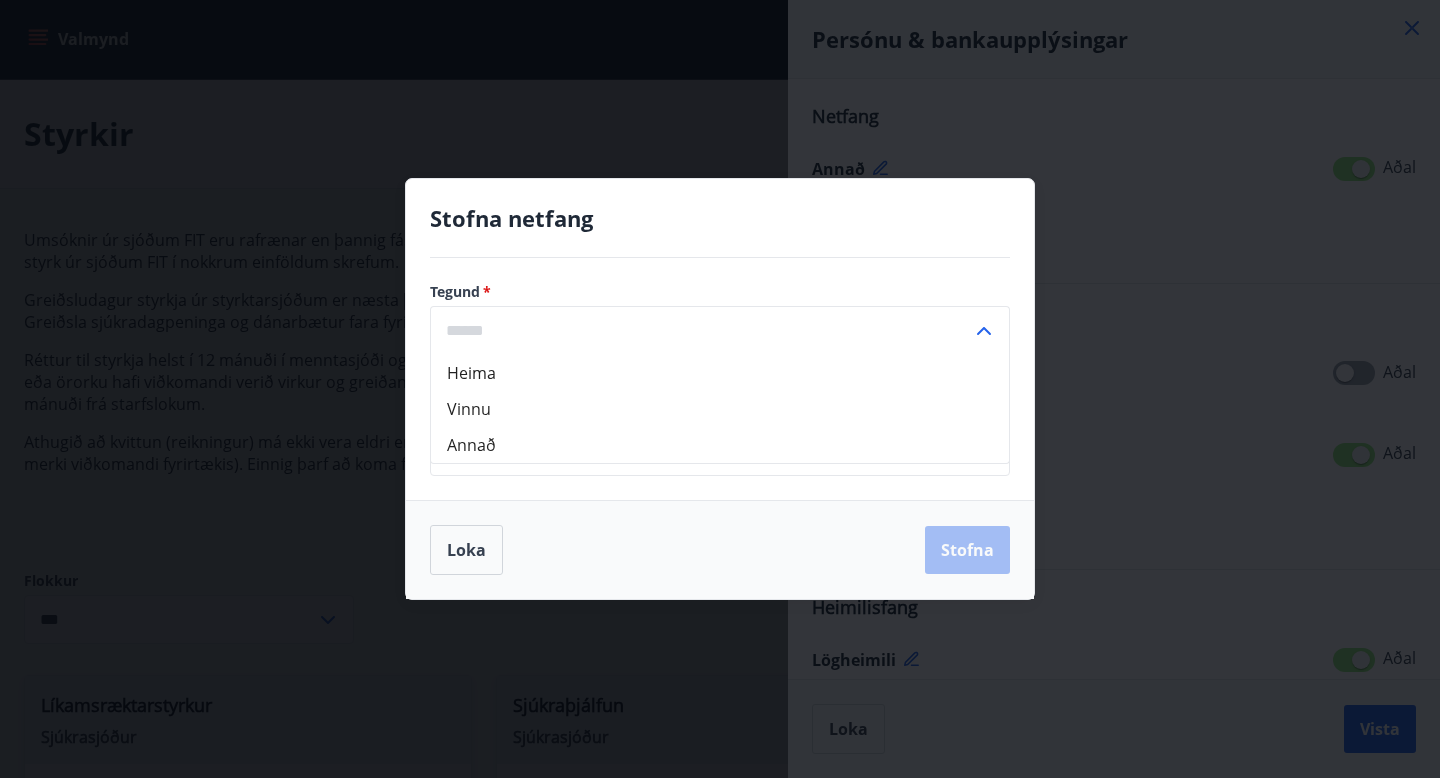 click on "Heima" at bounding box center (720, 373) 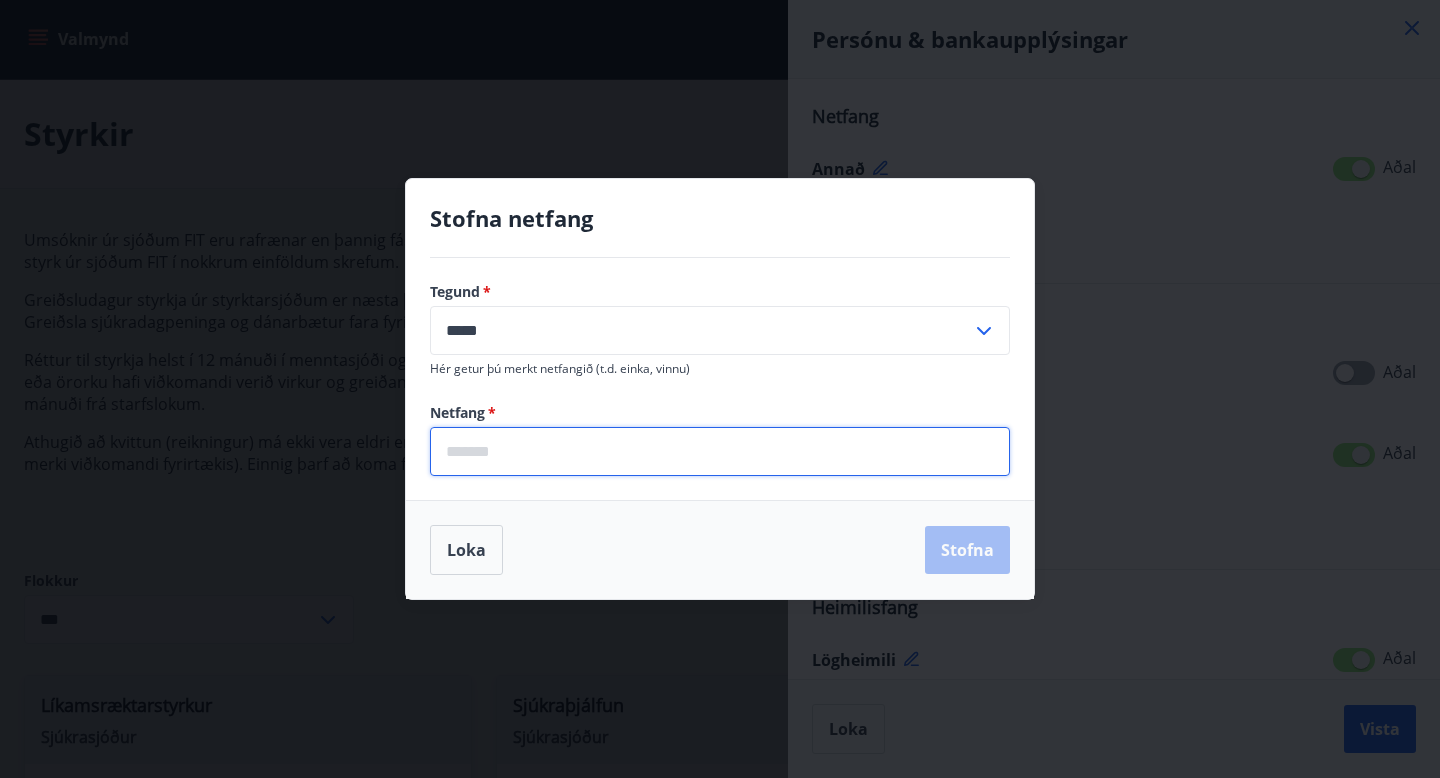 click at bounding box center [720, 451] 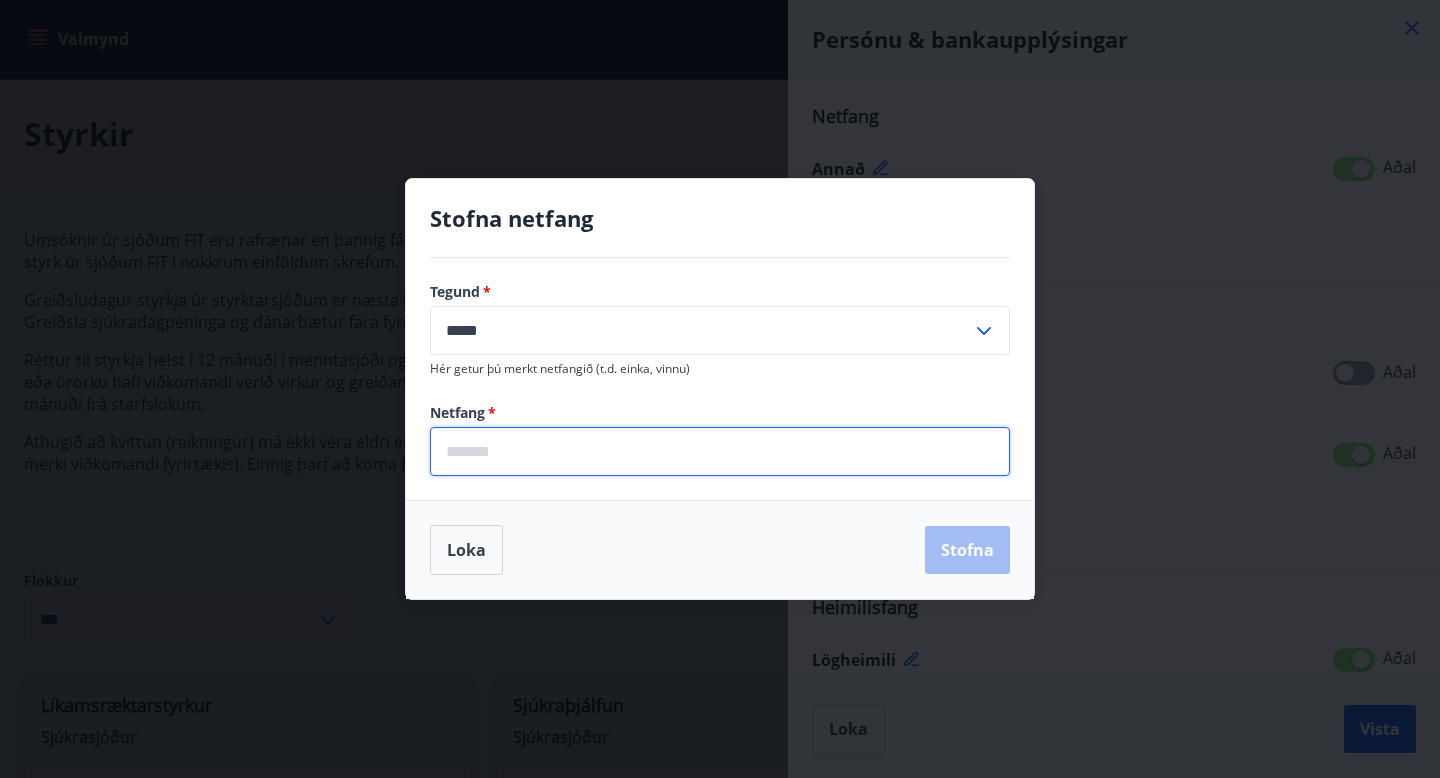 type on "**********" 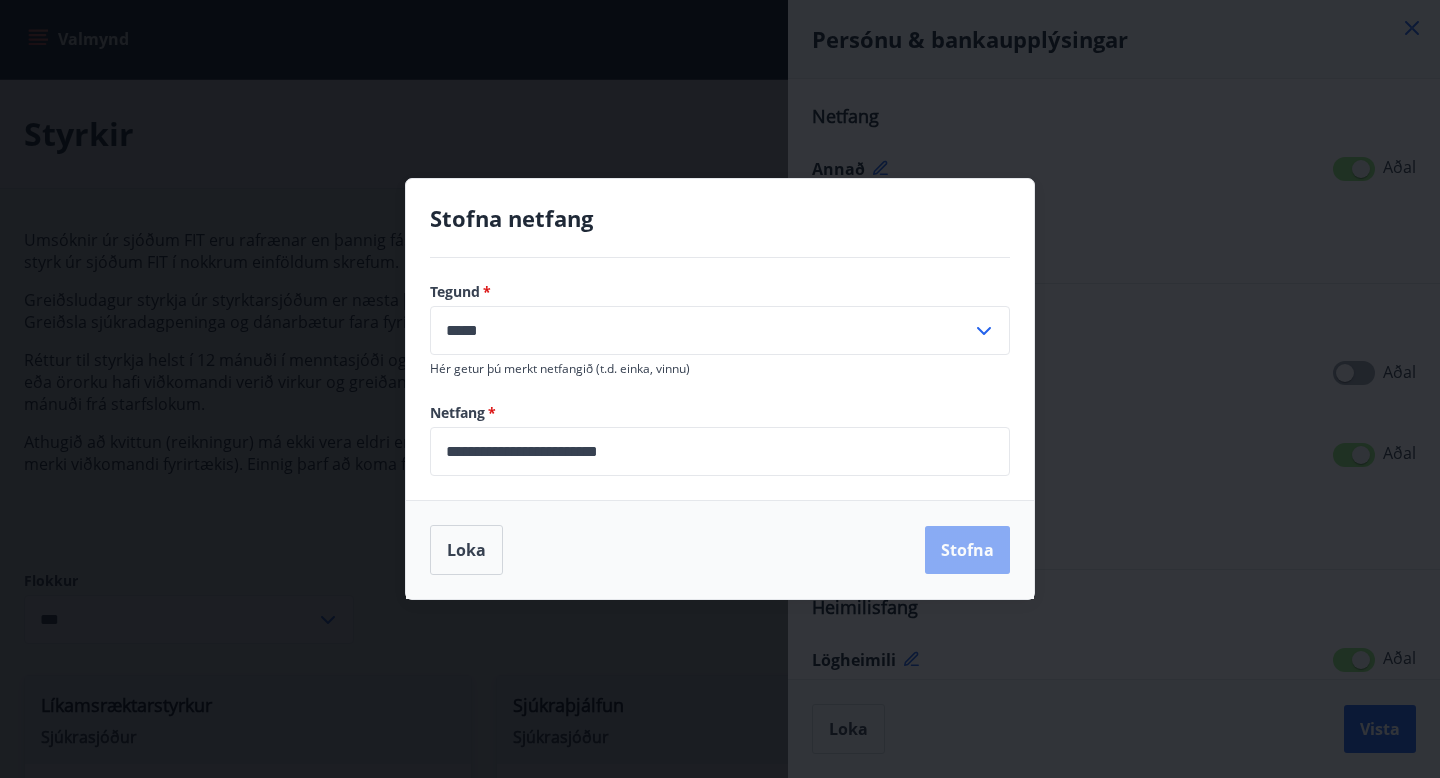 click on "Stofna" at bounding box center [967, 550] 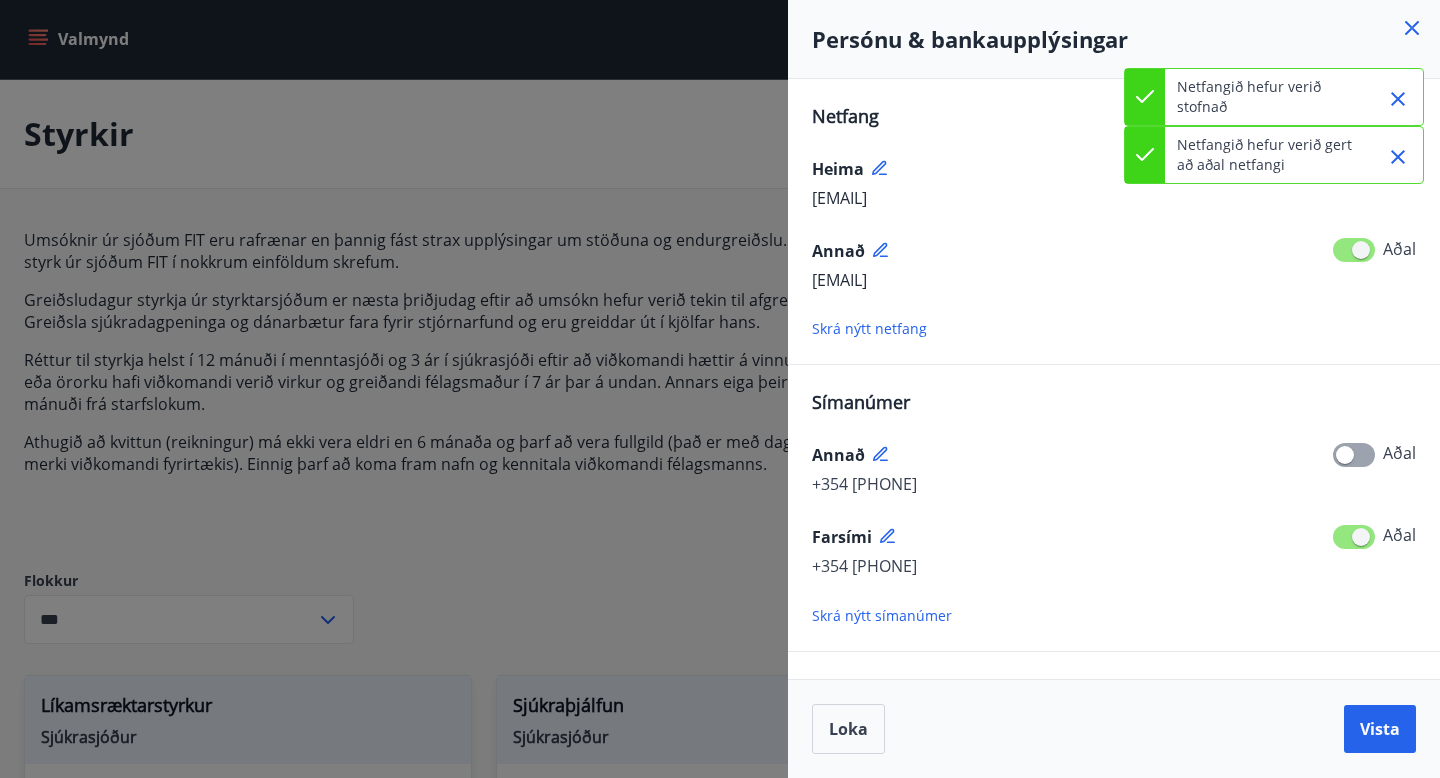 click at bounding box center [1354, 250] 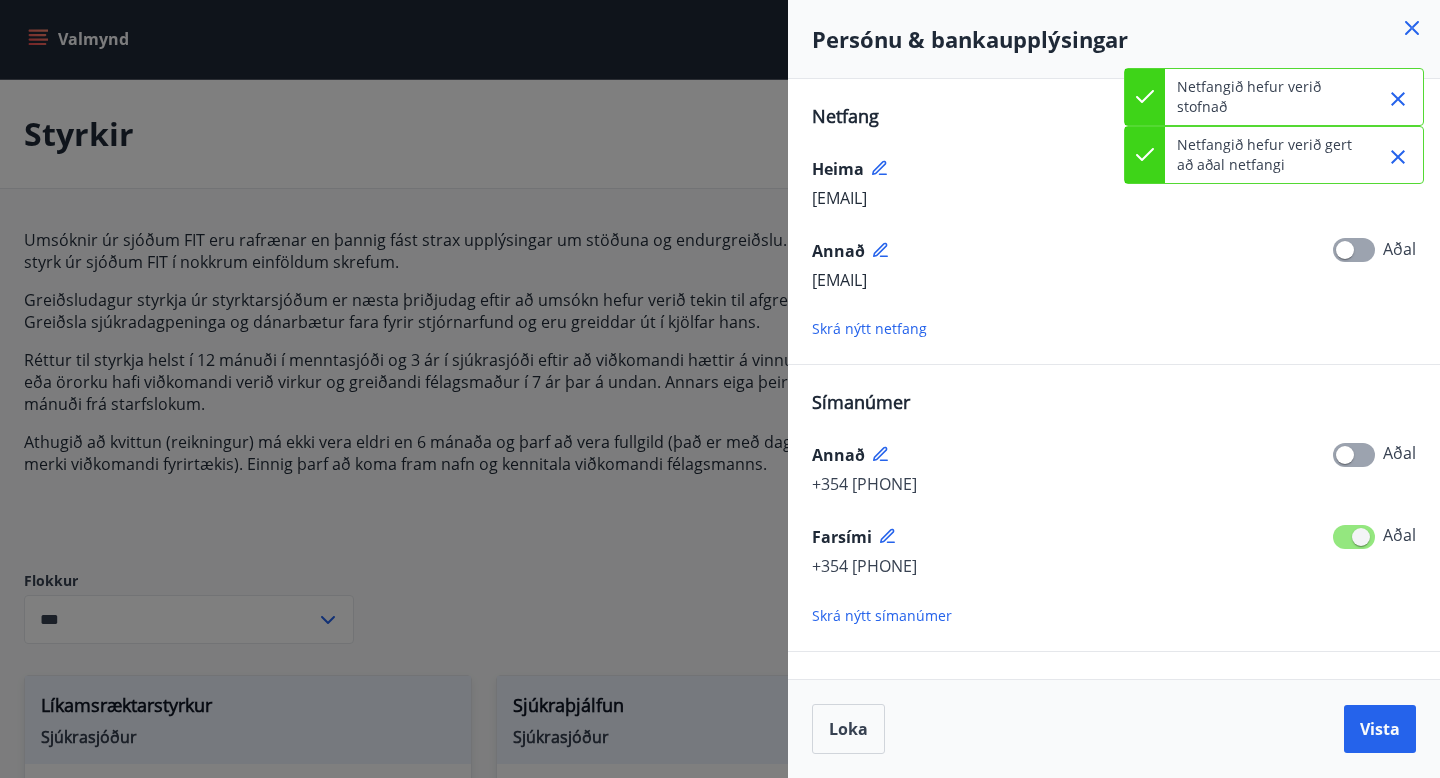 click 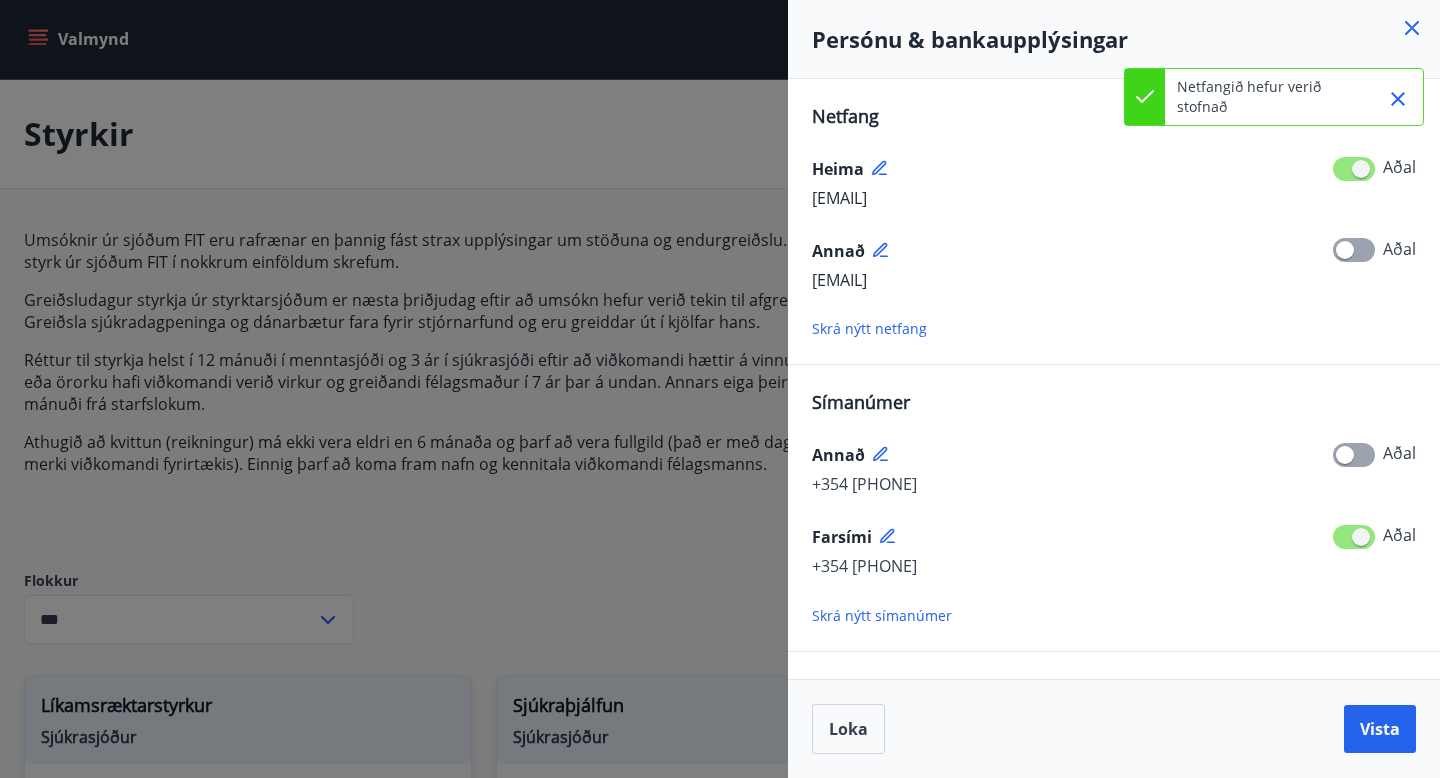 click 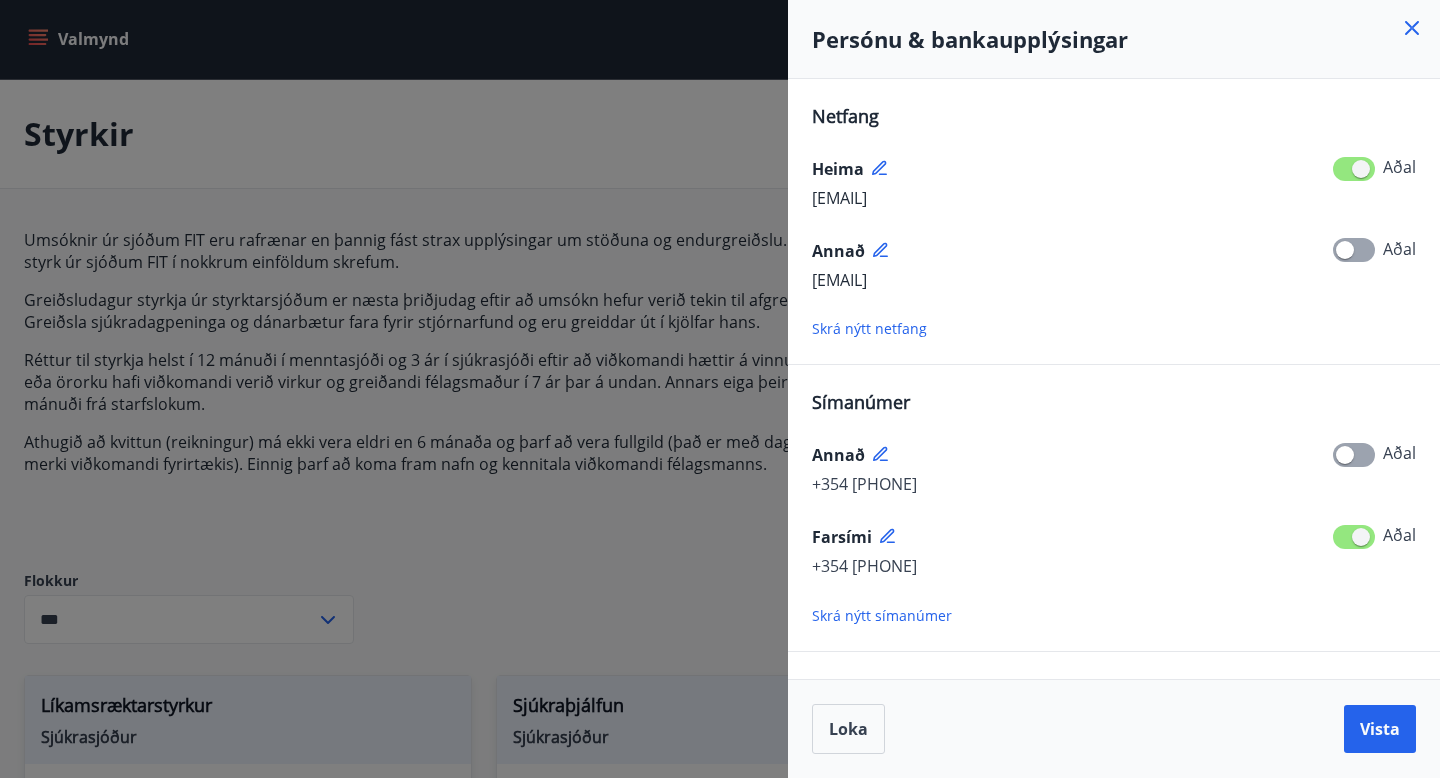click at bounding box center [1354, 537] 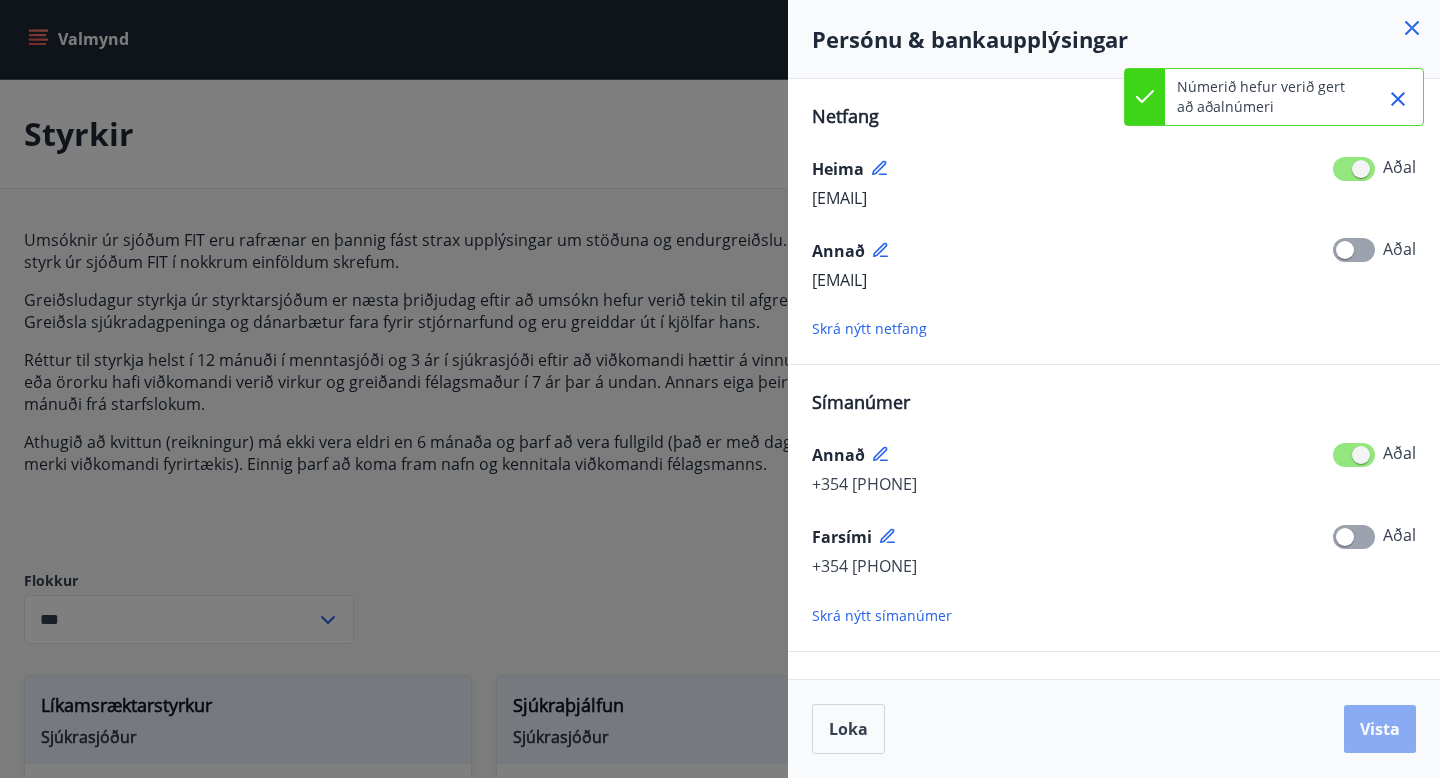 click on "Vista" at bounding box center [1380, 729] 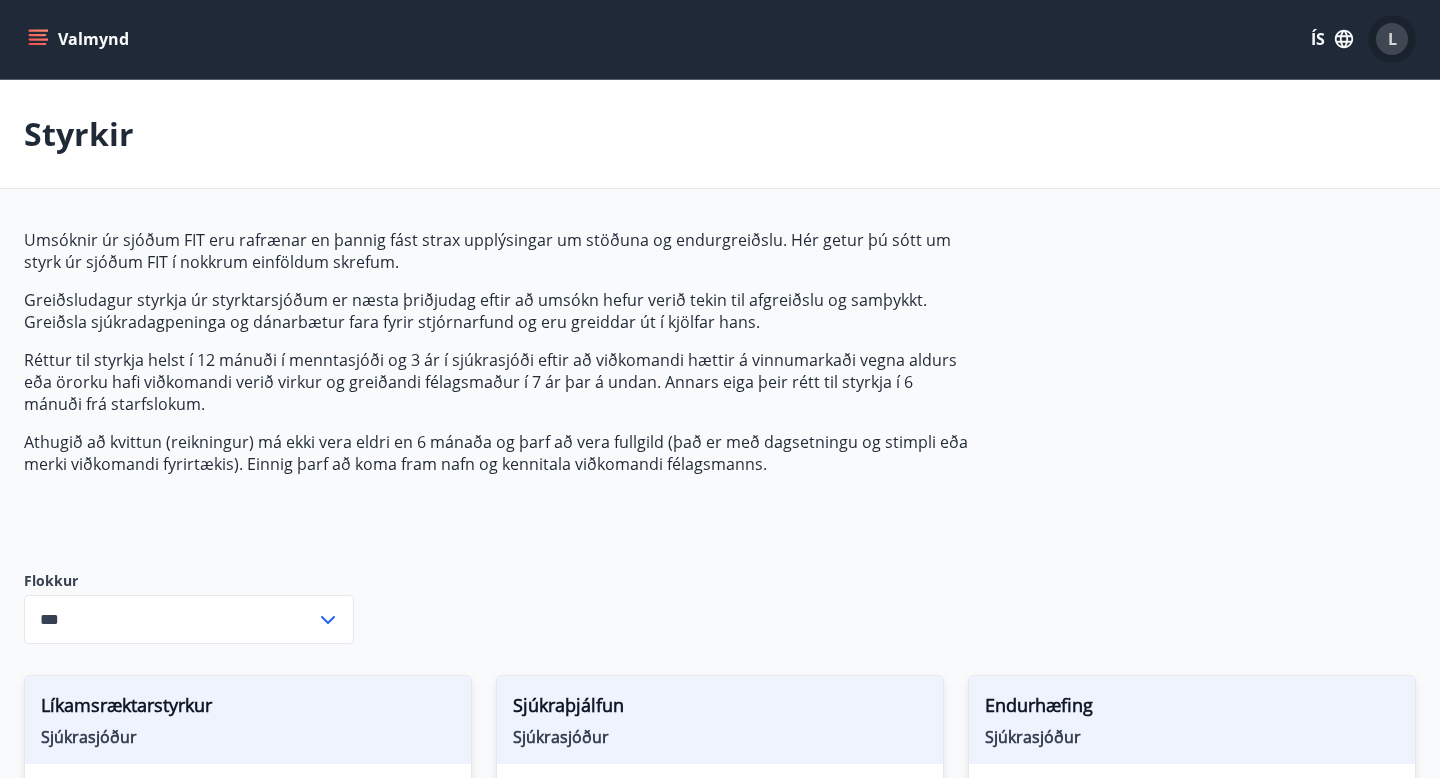 click on "L" at bounding box center [1392, 39] 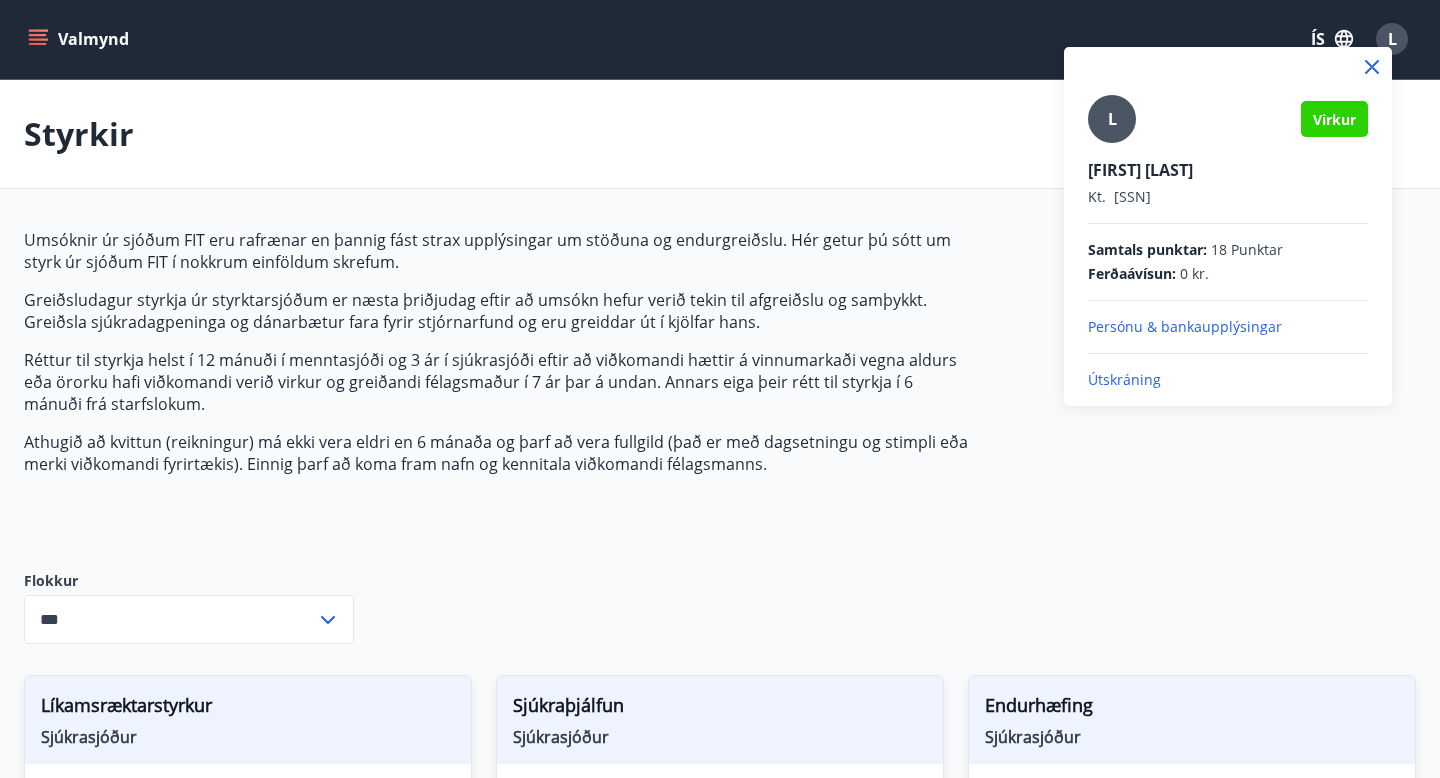 click on "Persónu & bankaupplýsingar" at bounding box center (1228, 327) 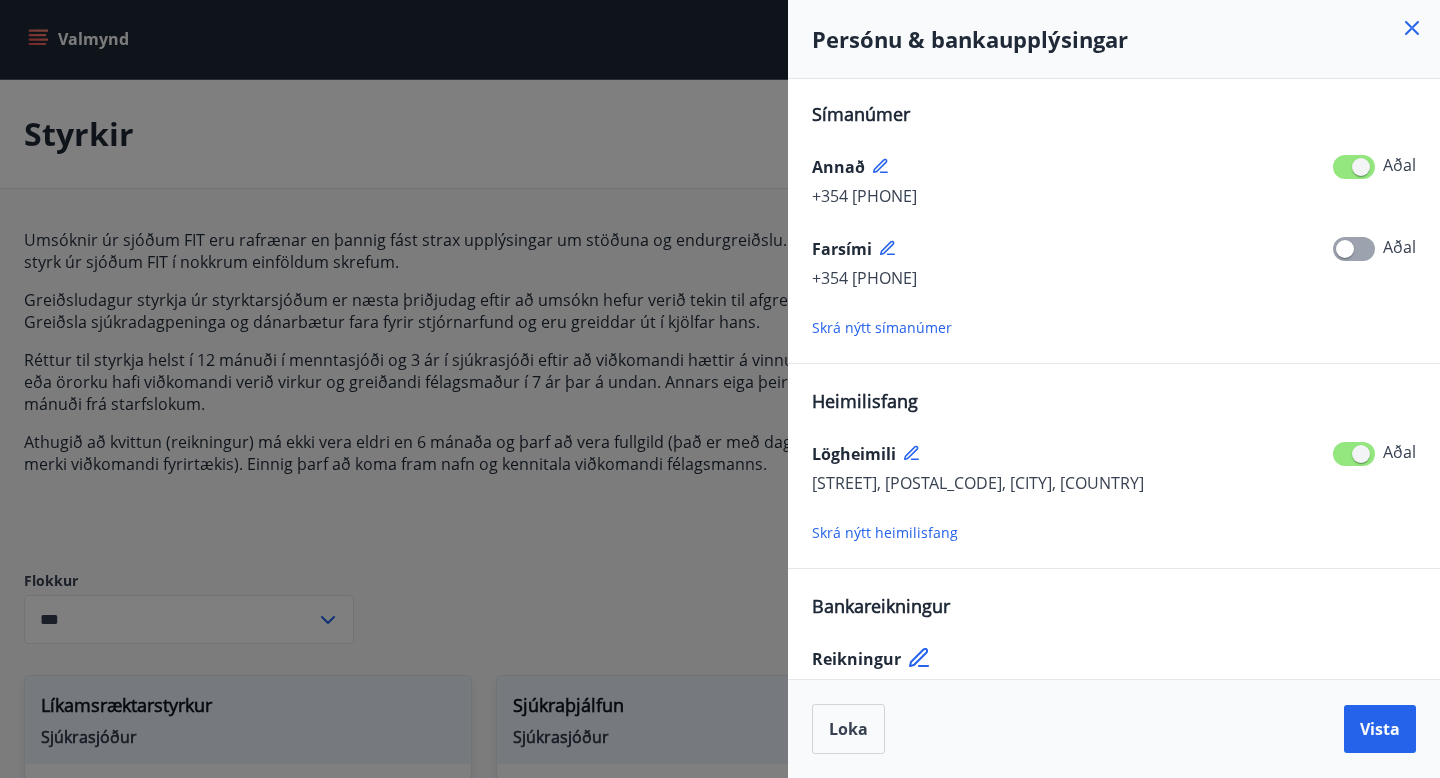 scroll, scrollTop: 307, scrollLeft: 0, axis: vertical 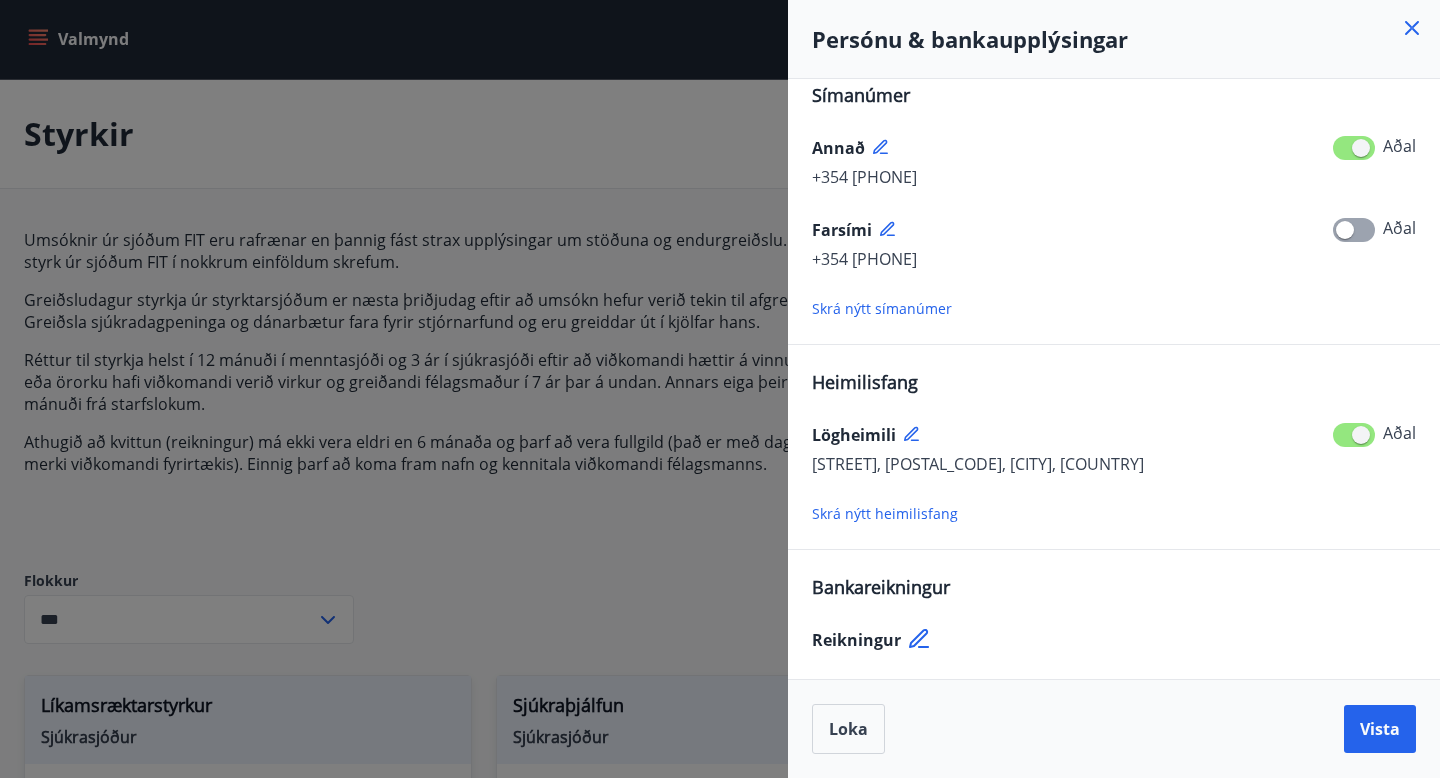click 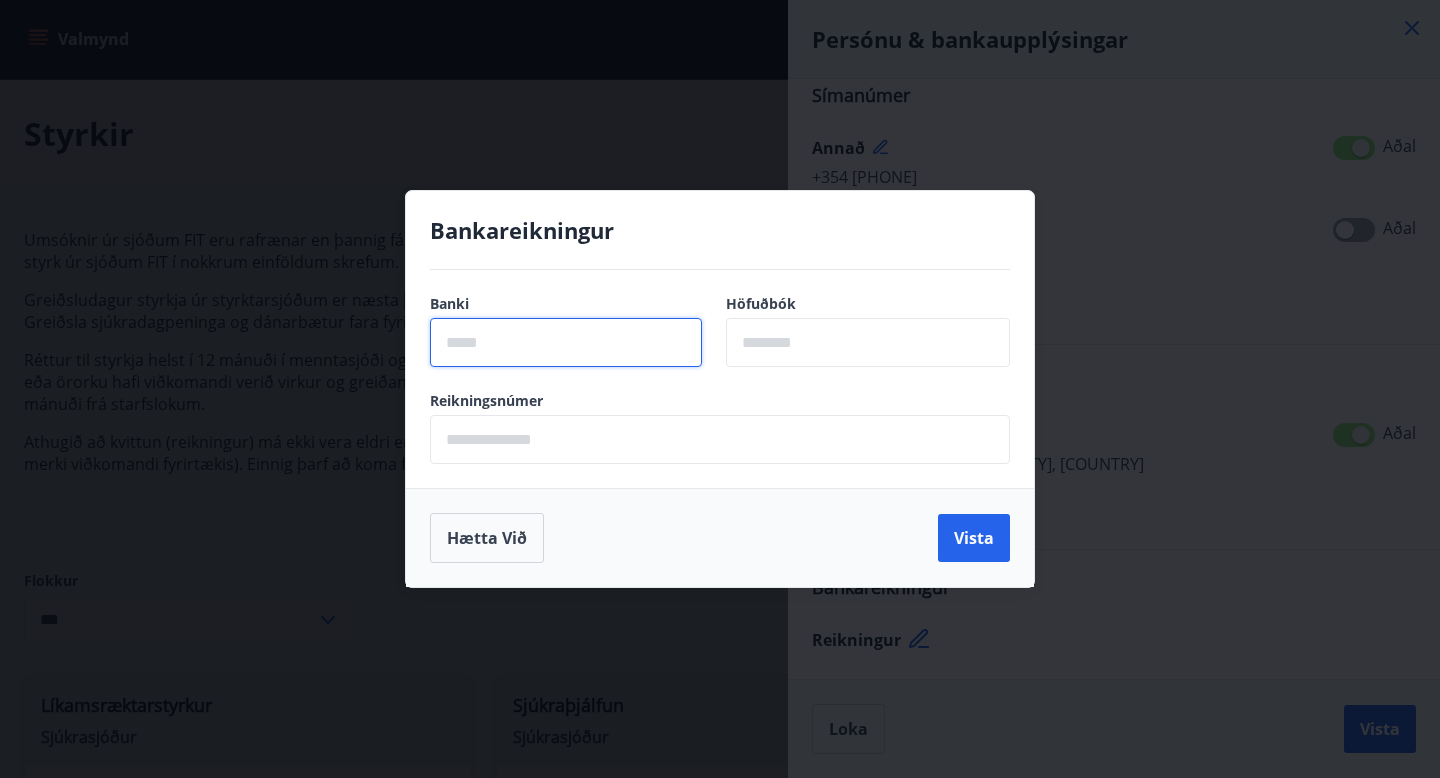 click at bounding box center (566, 342) 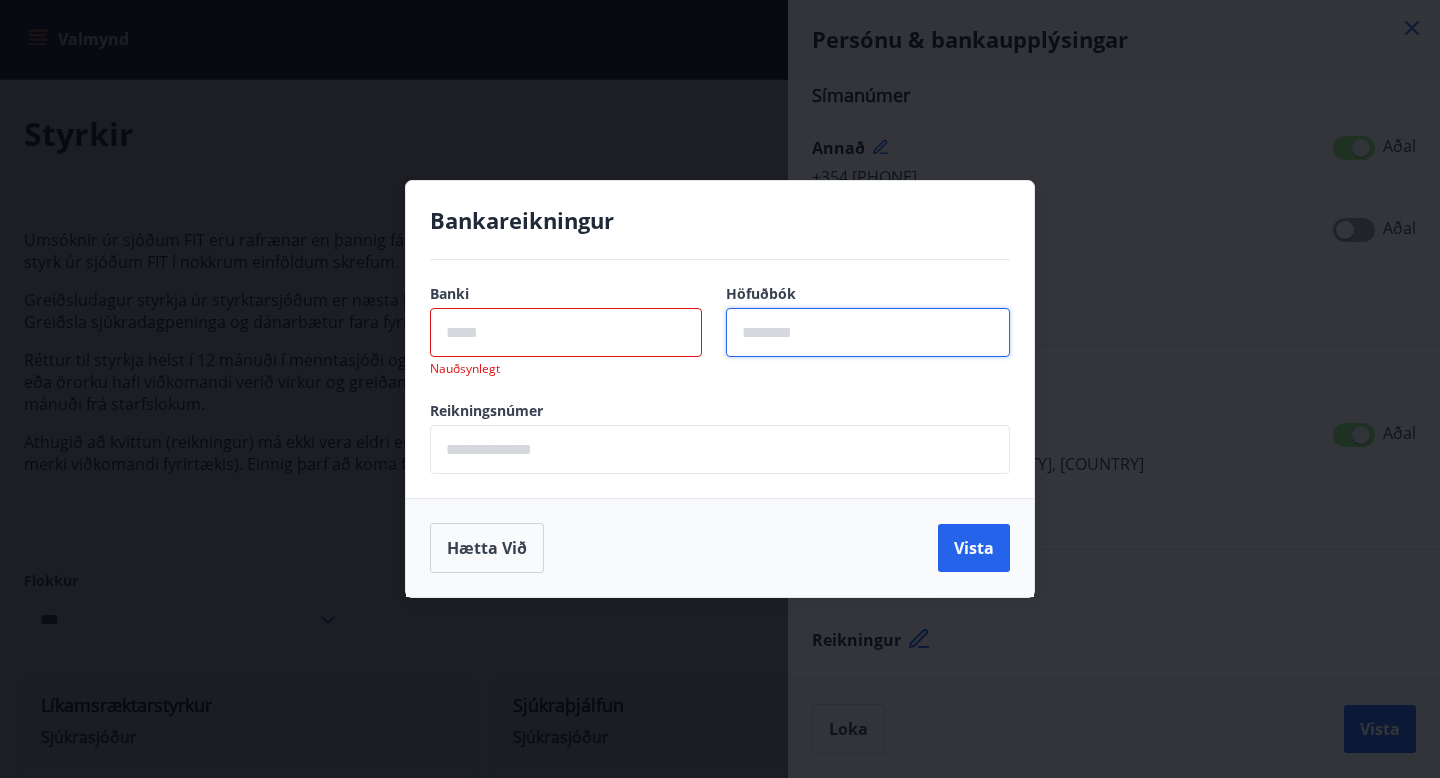 click at bounding box center [868, 332] 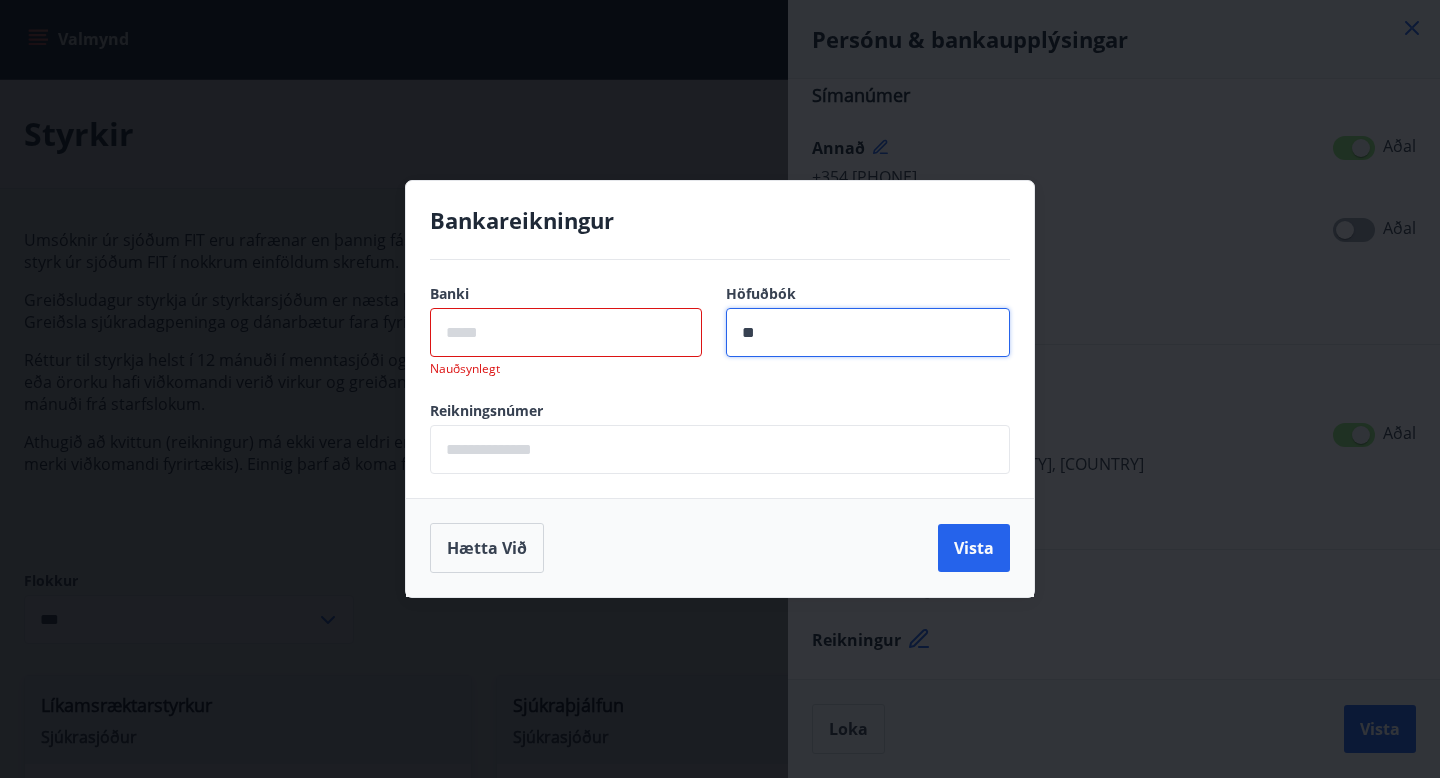 type on "**" 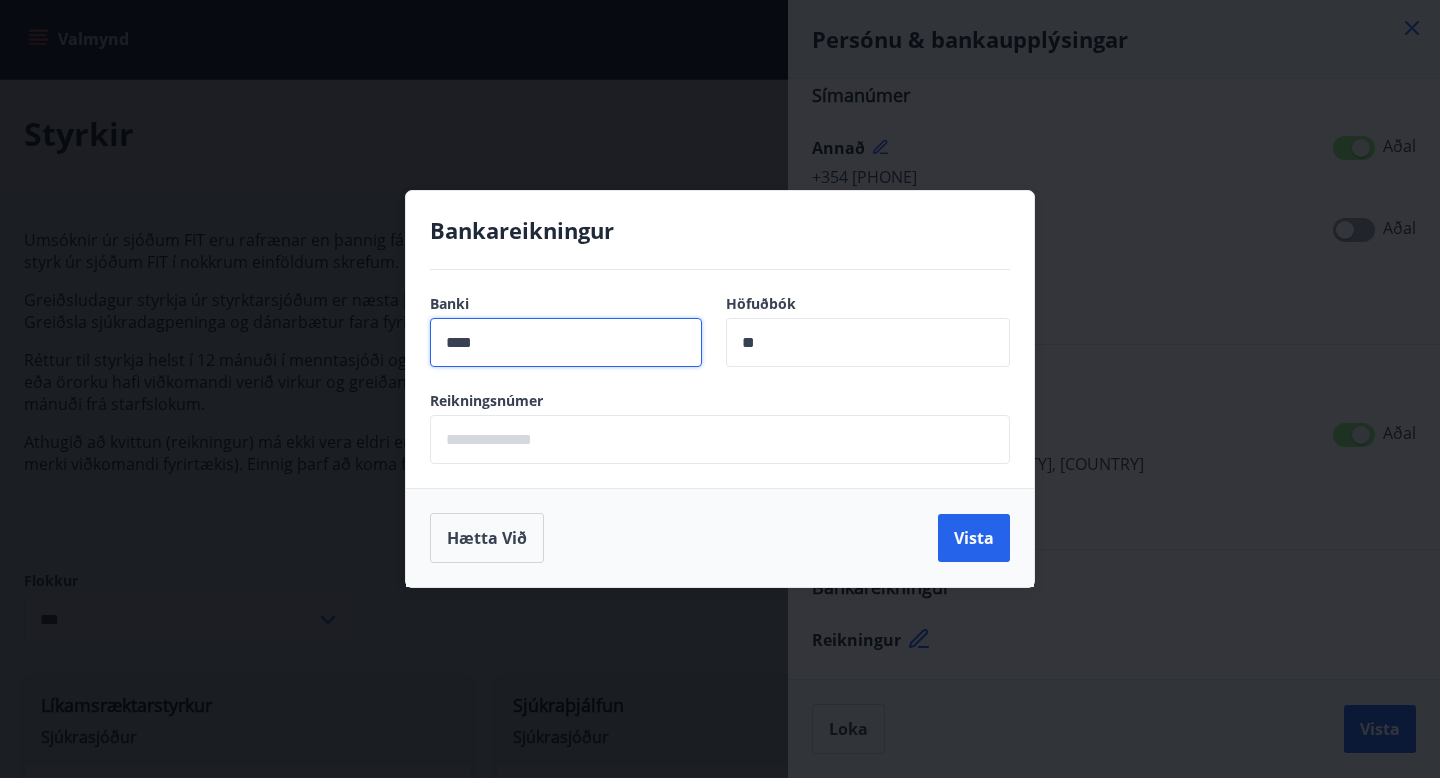 type on "****" 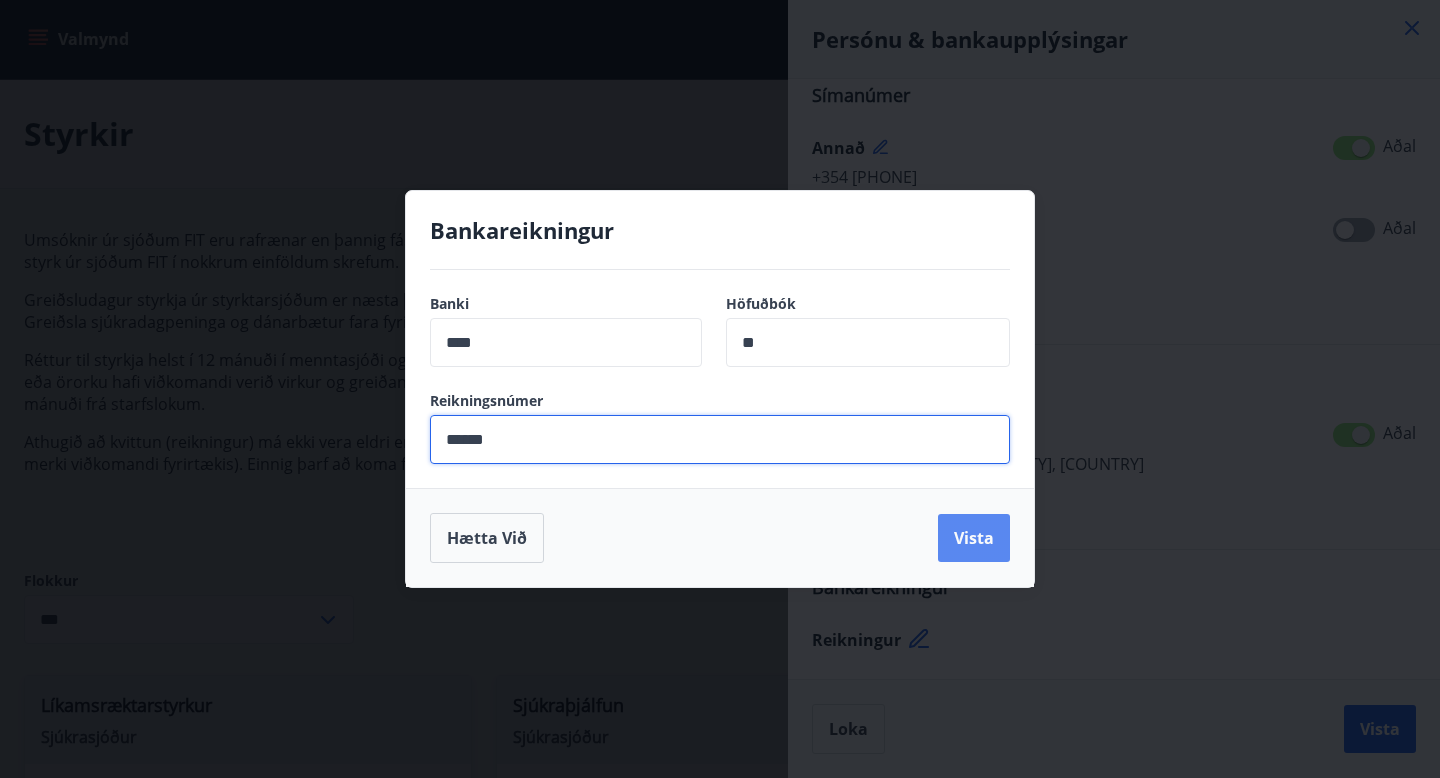 type on "******" 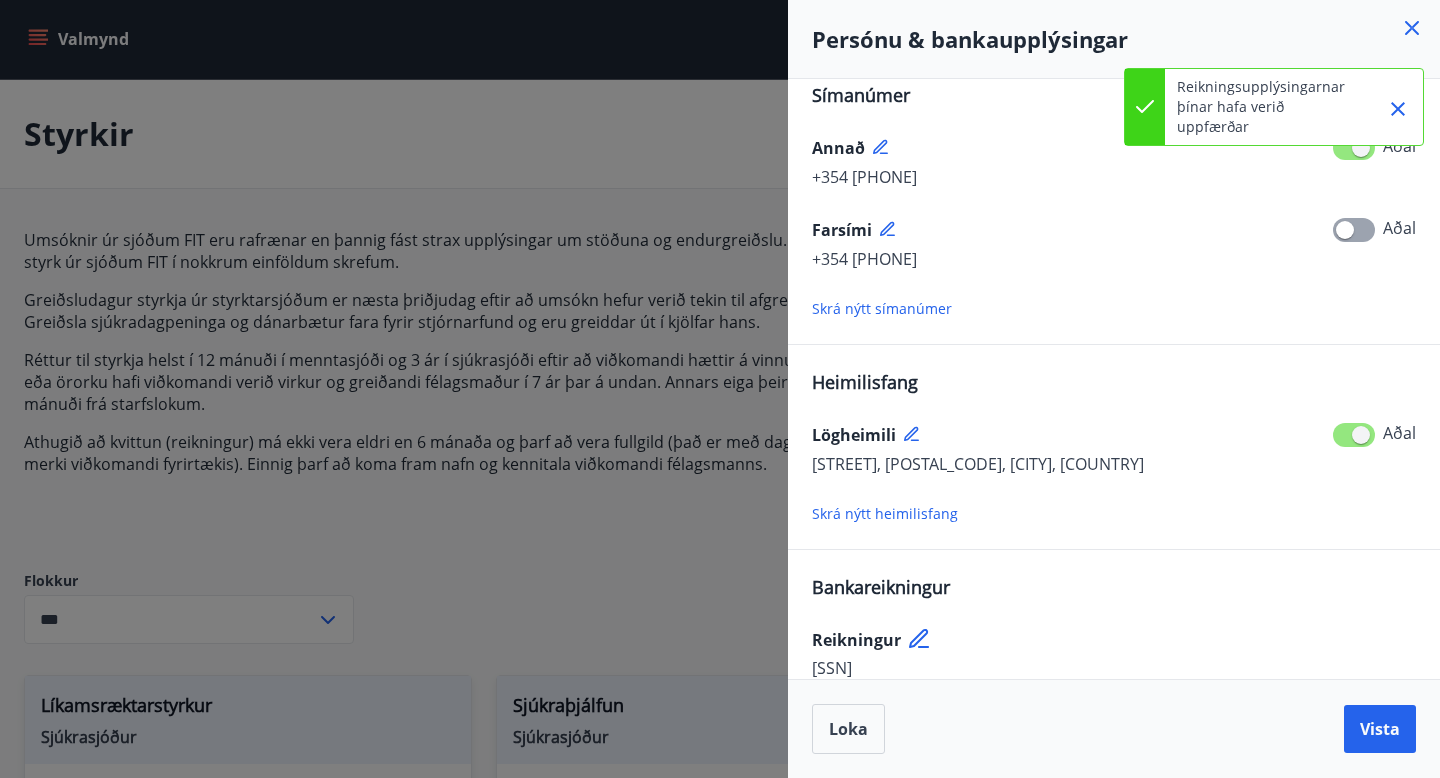 scroll, scrollTop: 331, scrollLeft: 0, axis: vertical 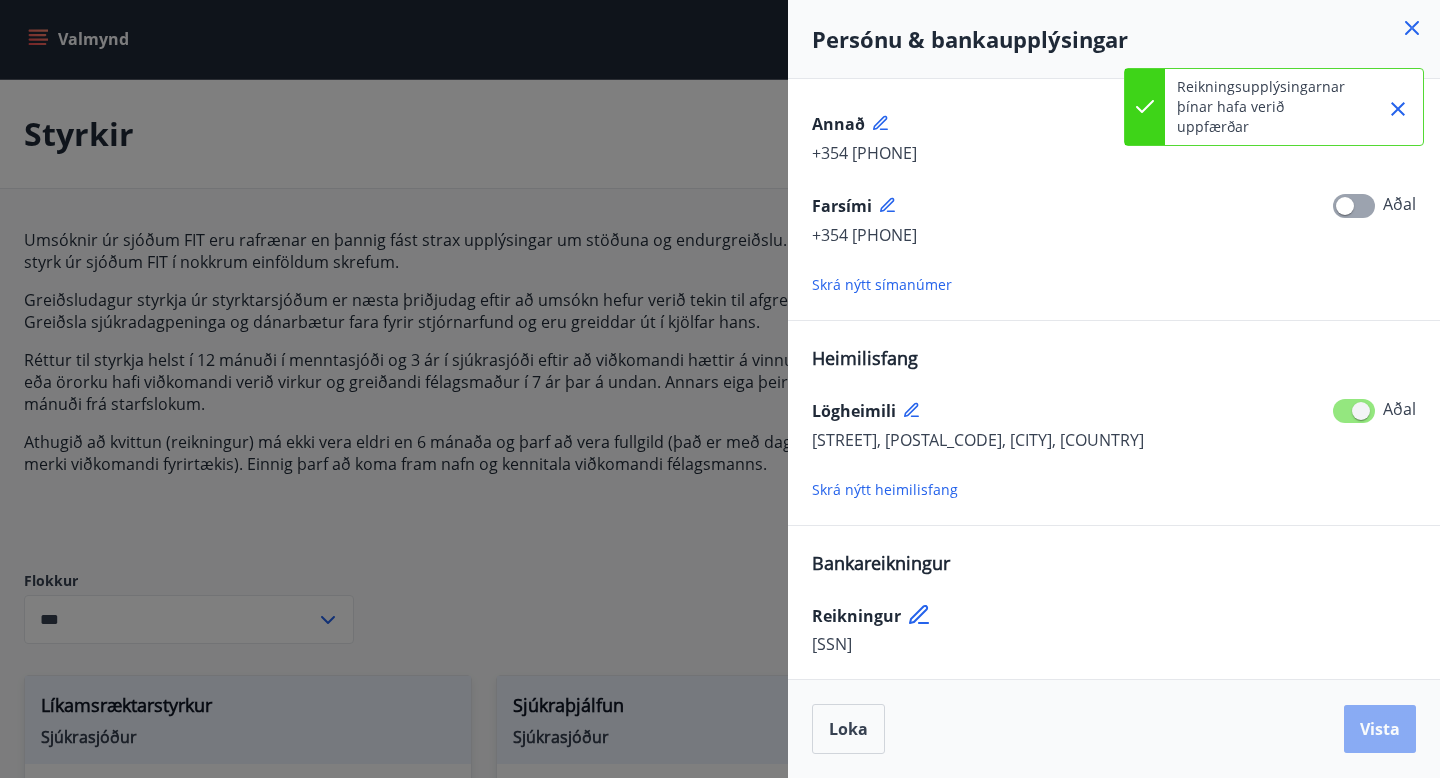 click on "Vista" at bounding box center (1380, 729) 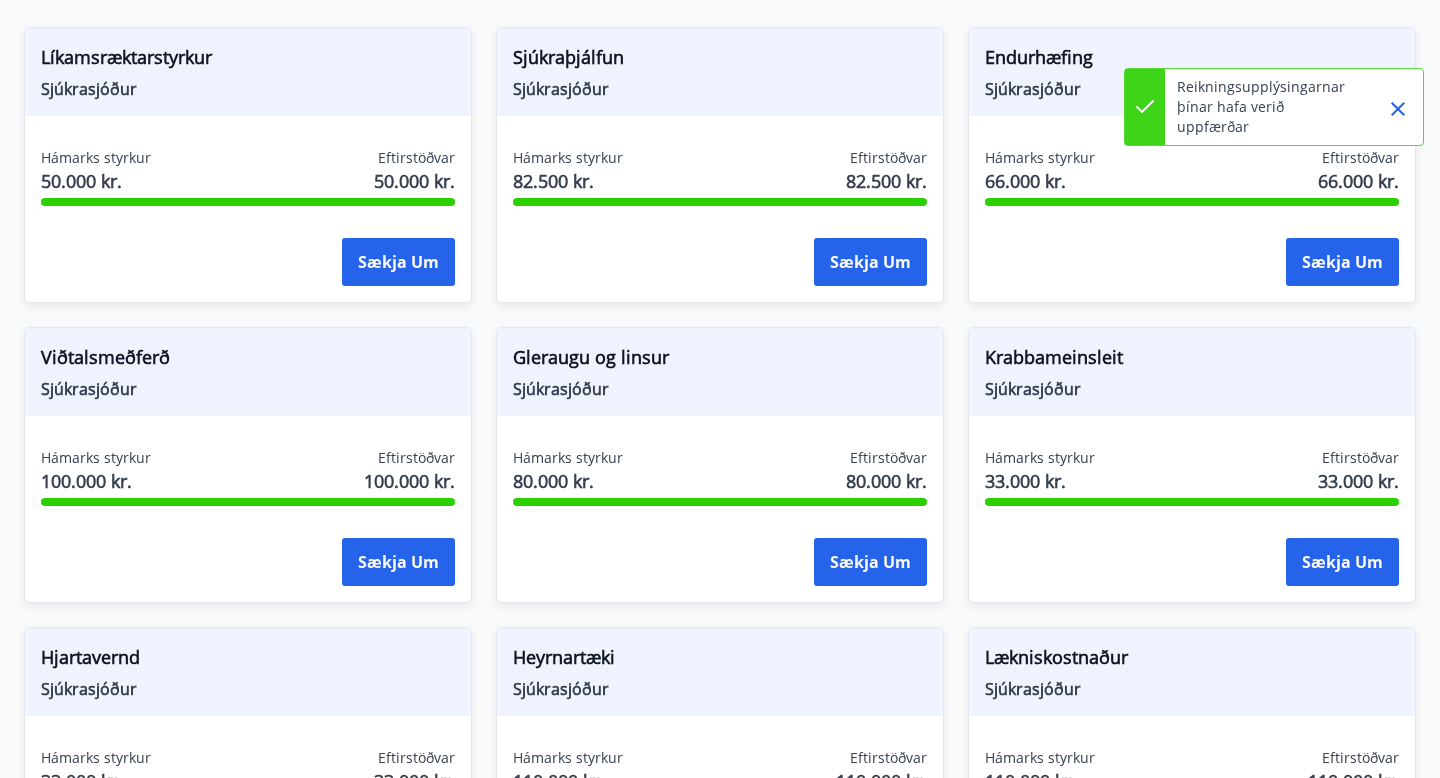 scroll, scrollTop: 655, scrollLeft: 0, axis: vertical 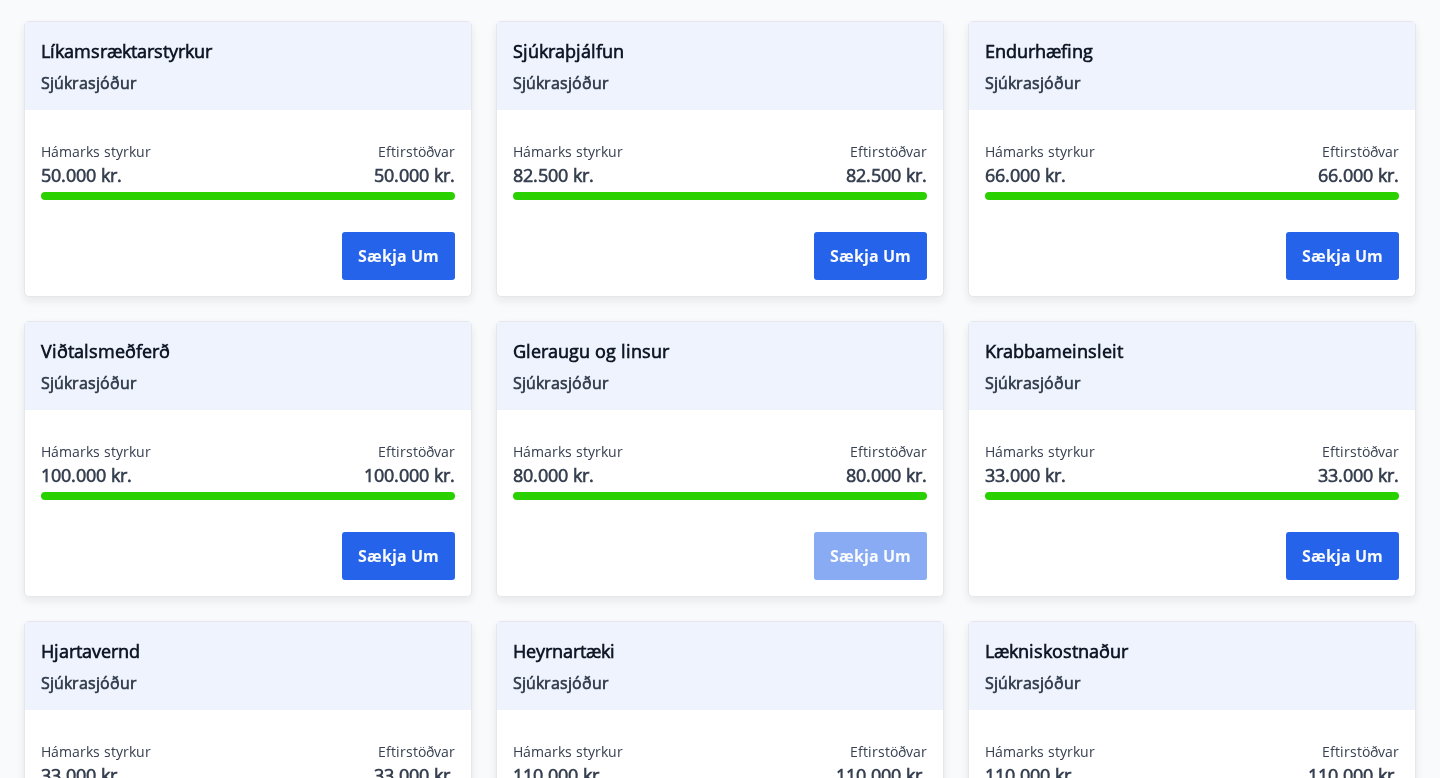 click on "Sækja um" at bounding box center [870, 556] 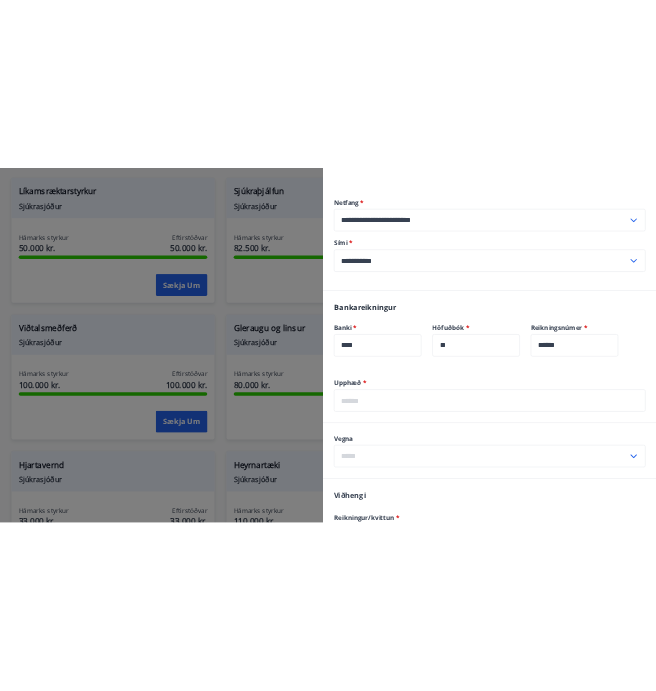 scroll, scrollTop: 315, scrollLeft: 0, axis: vertical 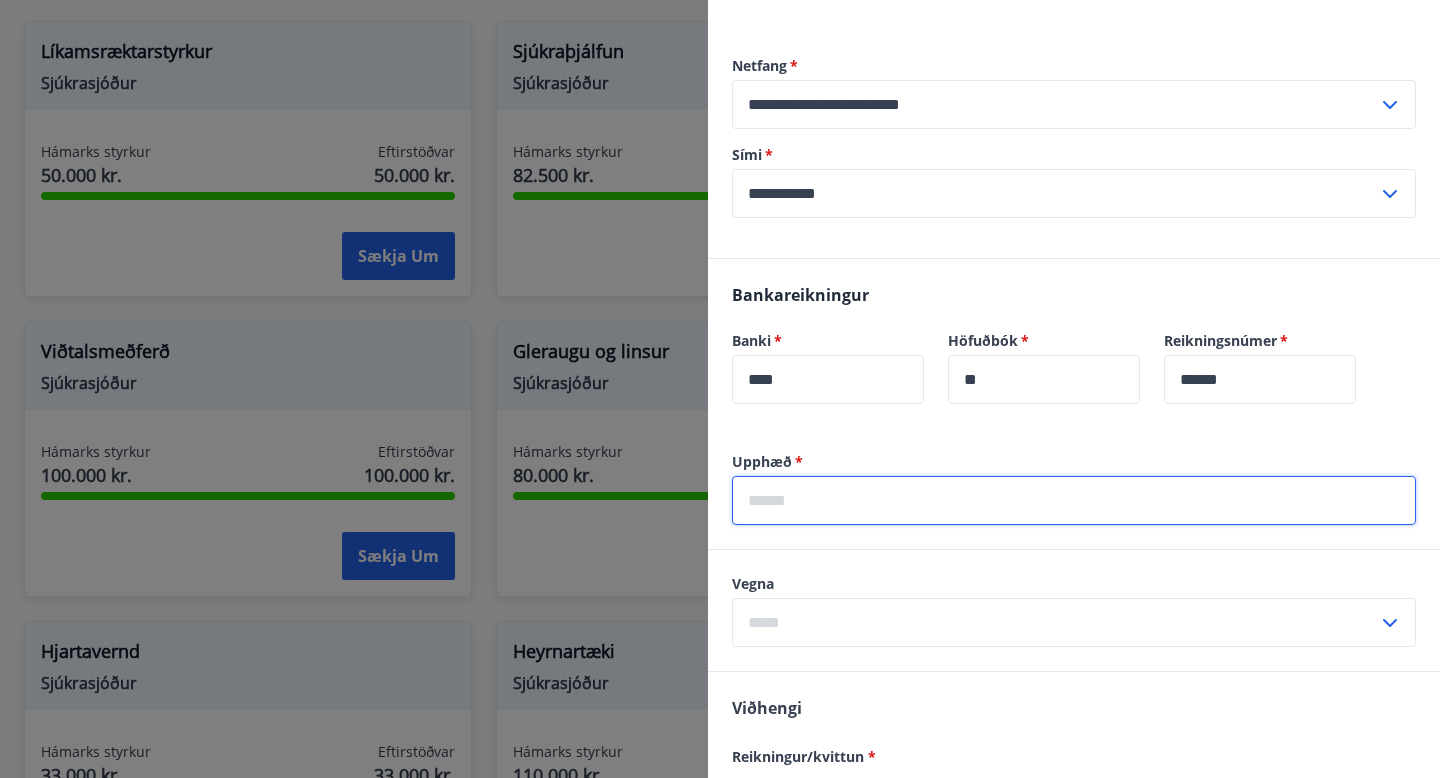 click at bounding box center (1074, 500) 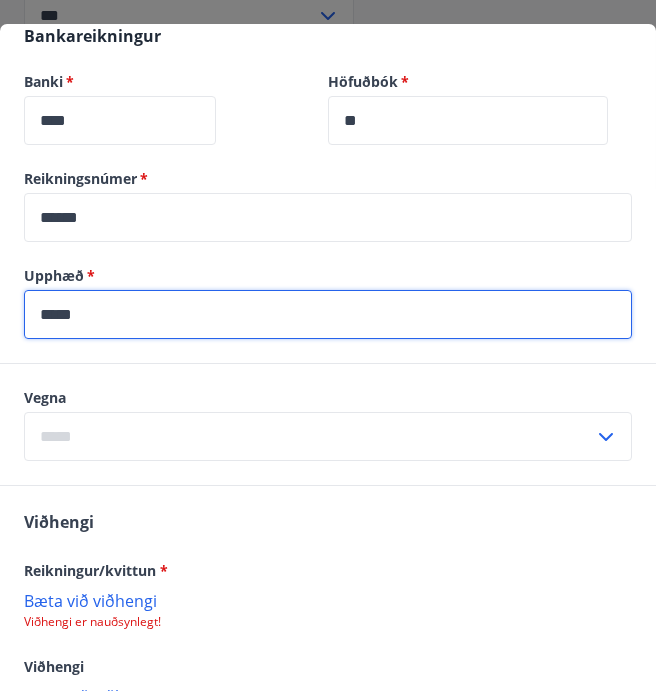 scroll, scrollTop: 683, scrollLeft: 0, axis: vertical 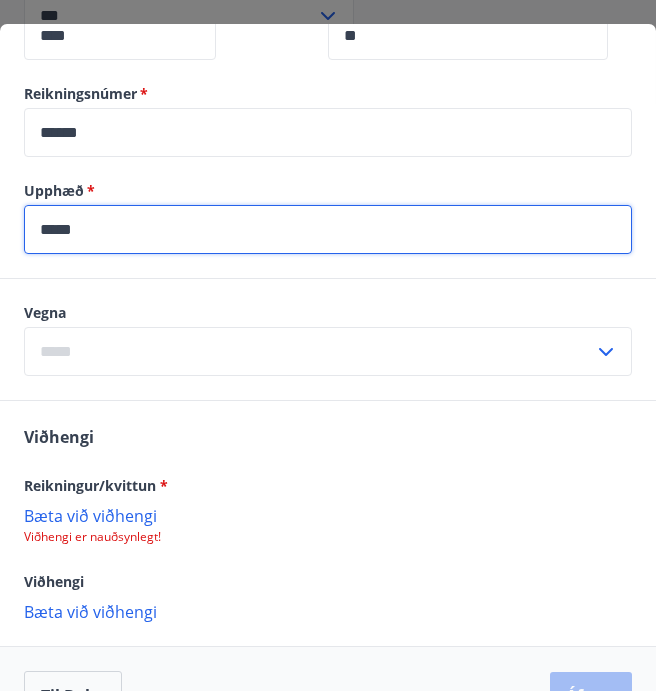 type on "*****" 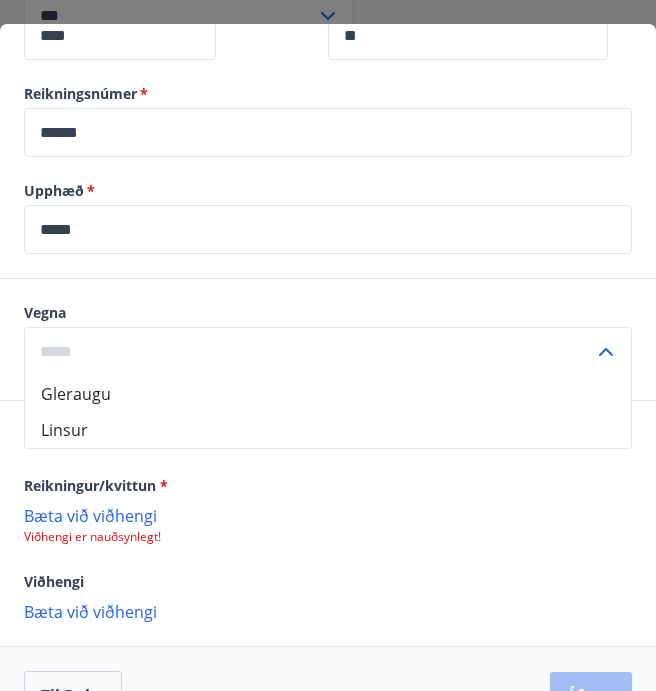 click on "Gleraugu" at bounding box center [328, 394] 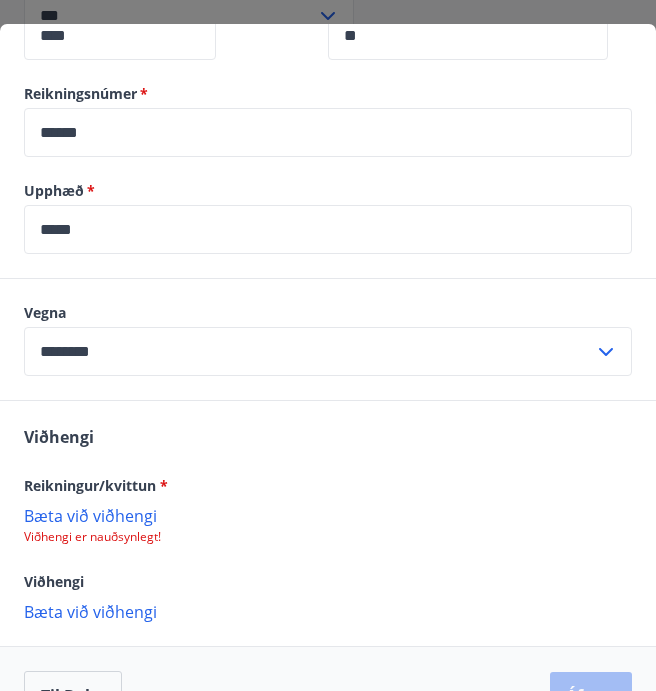 click on "Bæta við viðhengi" at bounding box center [328, 515] 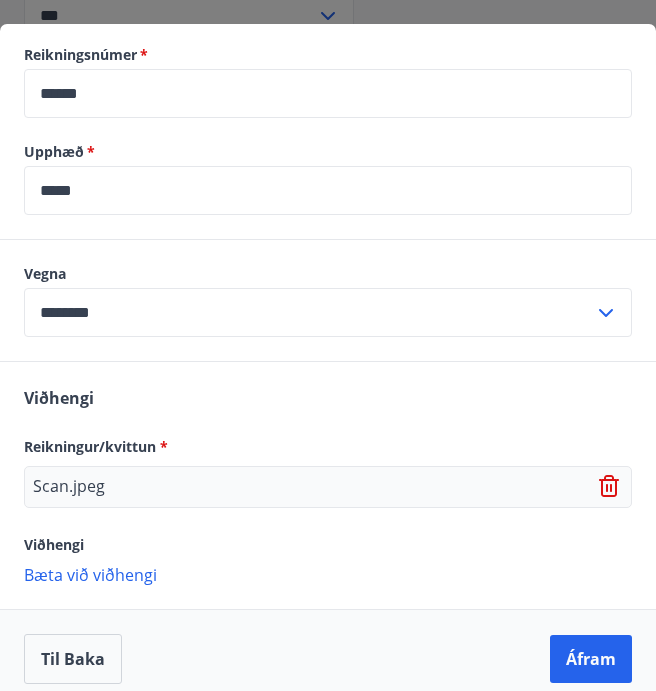 scroll, scrollTop: 739, scrollLeft: 0, axis: vertical 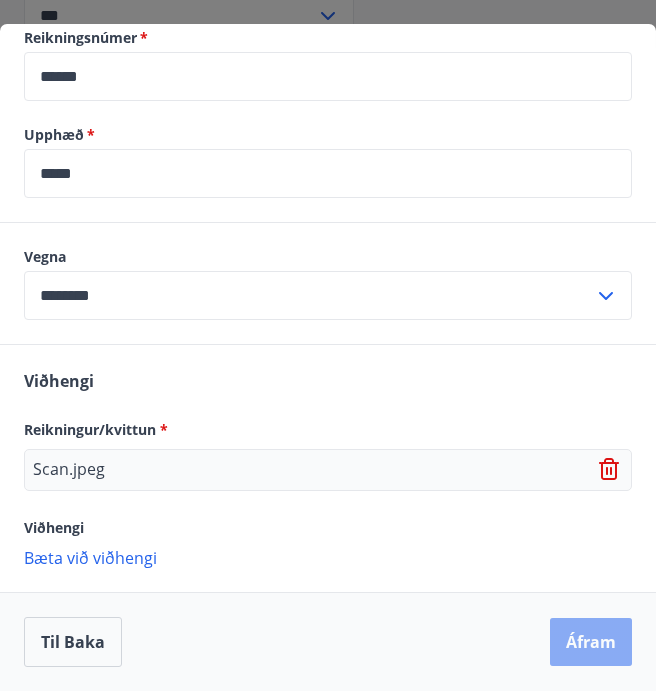 click on "Áfram" at bounding box center [591, 642] 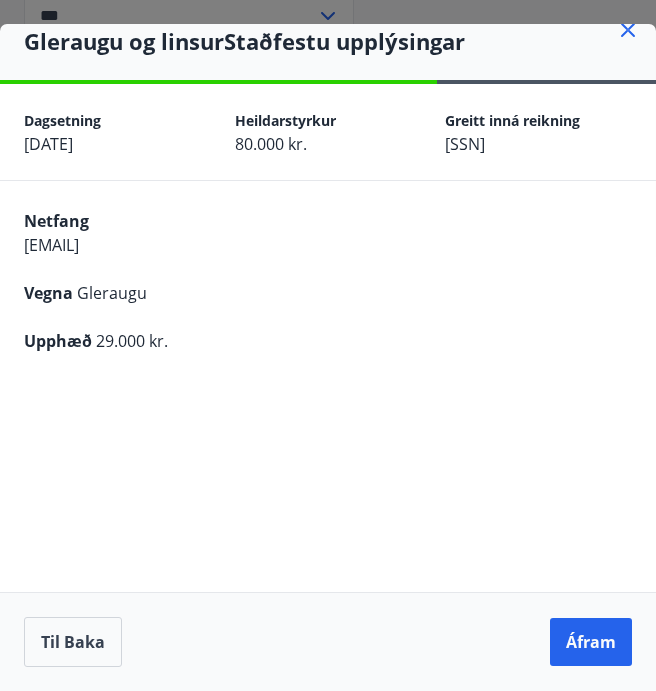 scroll, scrollTop: 22, scrollLeft: 0, axis: vertical 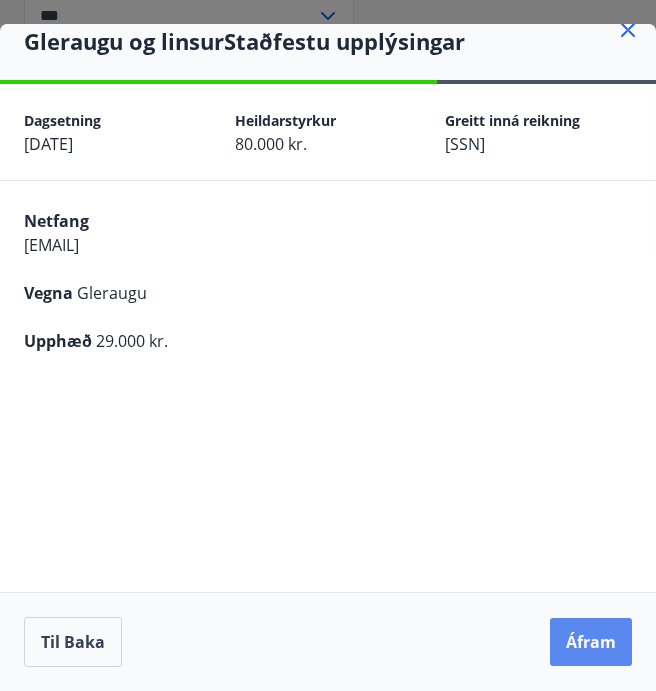 click on "Áfram" at bounding box center [591, 642] 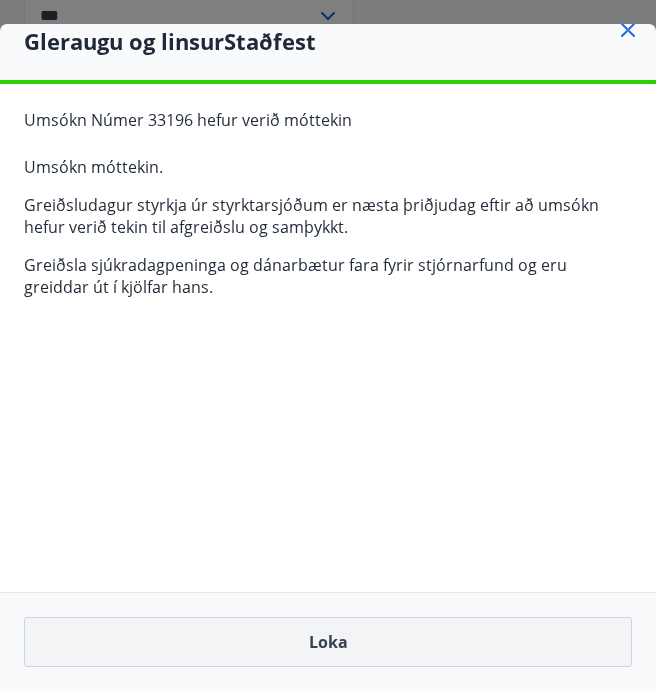 click on "Loka" at bounding box center (328, 642) 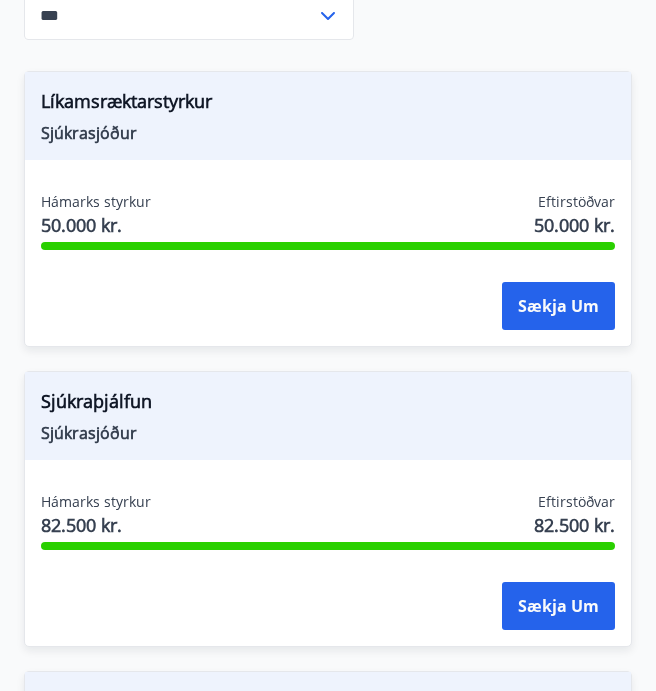 scroll, scrollTop: 1815, scrollLeft: 0, axis: vertical 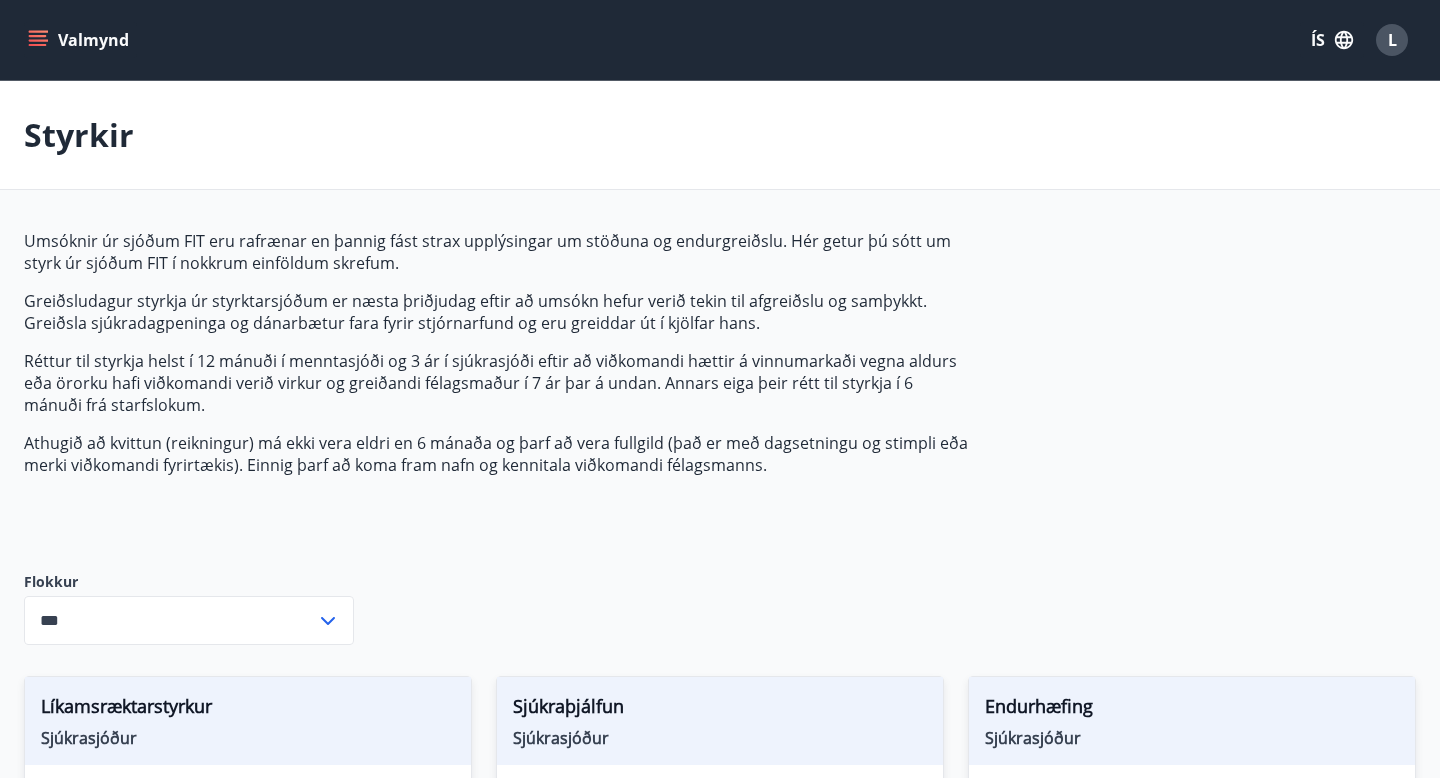 click on "L" at bounding box center [1392, 40] 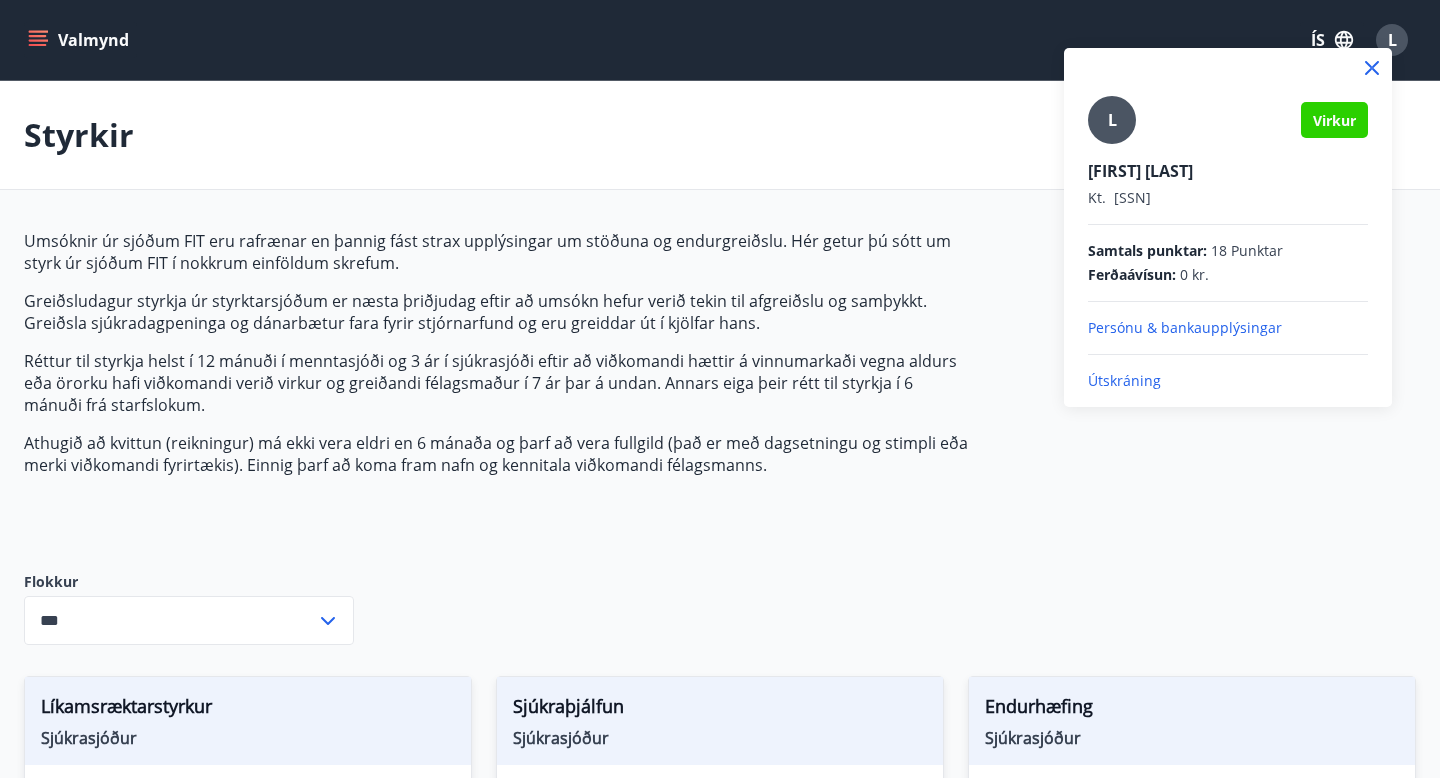 click on "Útskráning" at bounding box center (1228, 381) 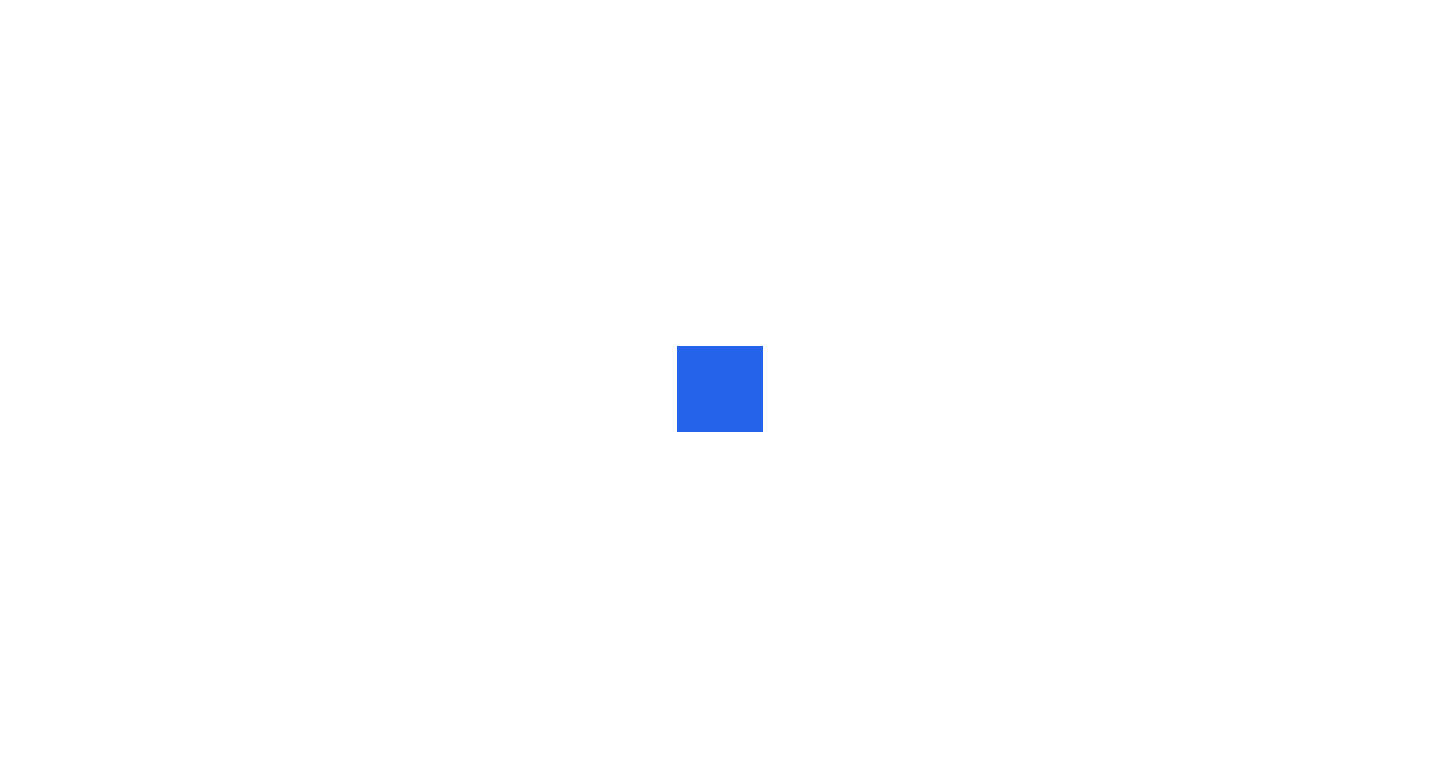 scroll, scrollTop: 0, scrollLeft: 0, axis: both 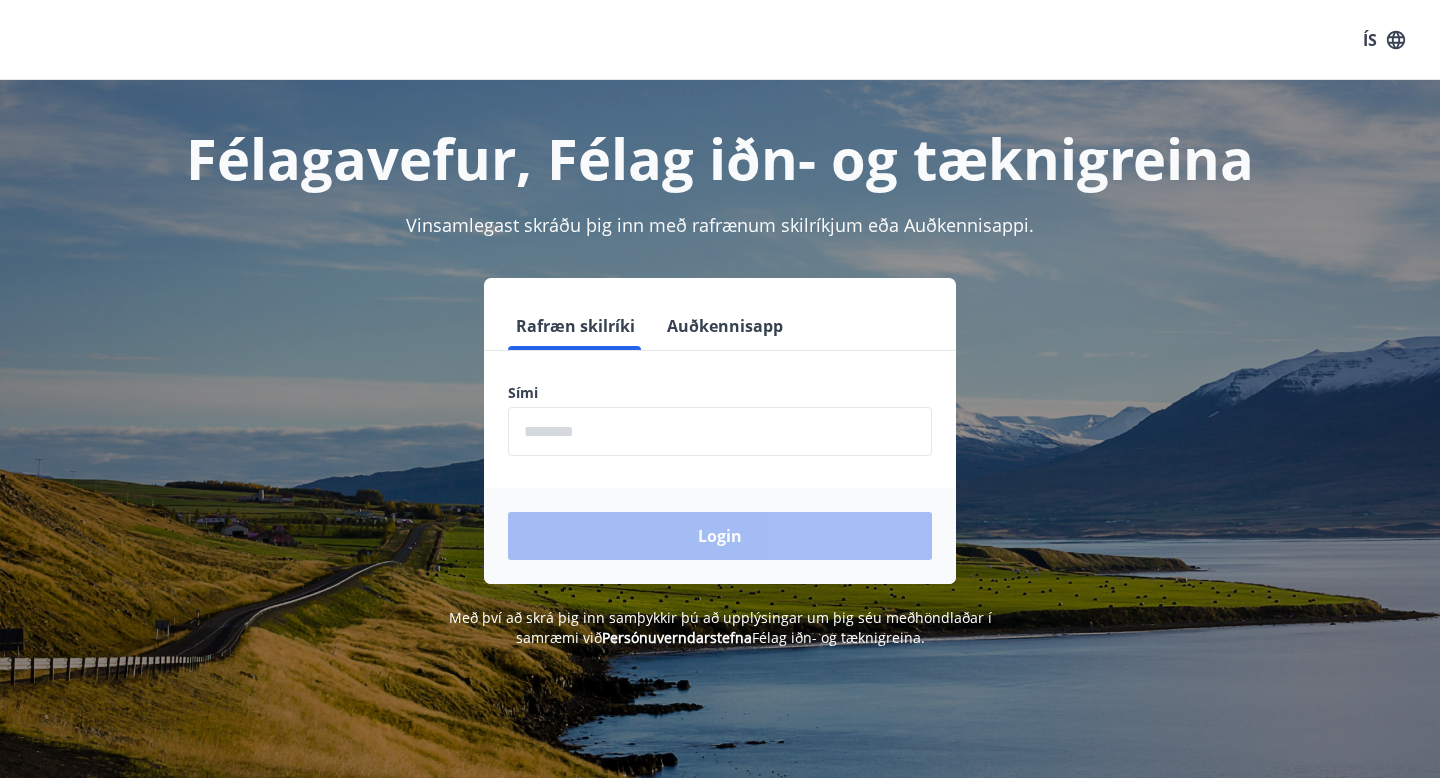click at bounding box center [720, 431] 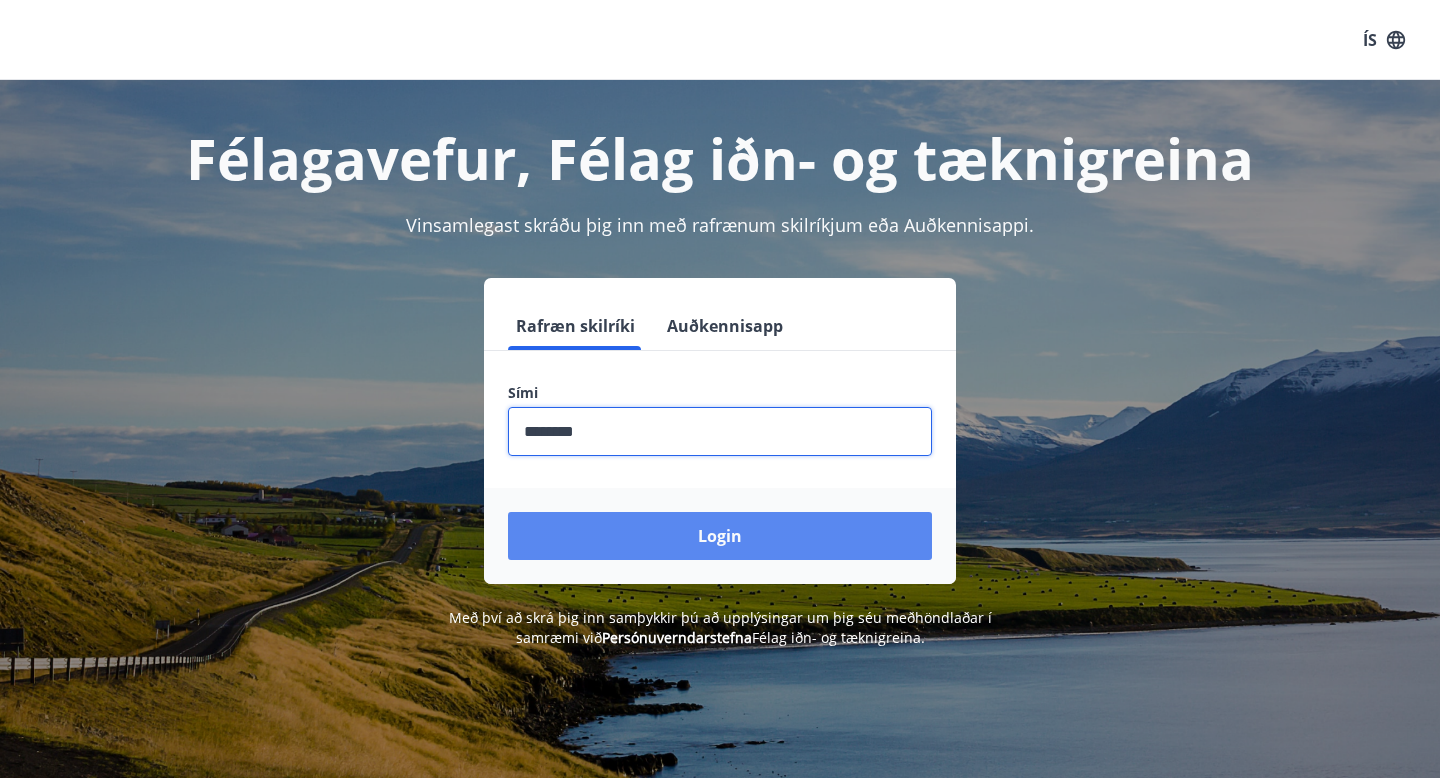 type on "********" 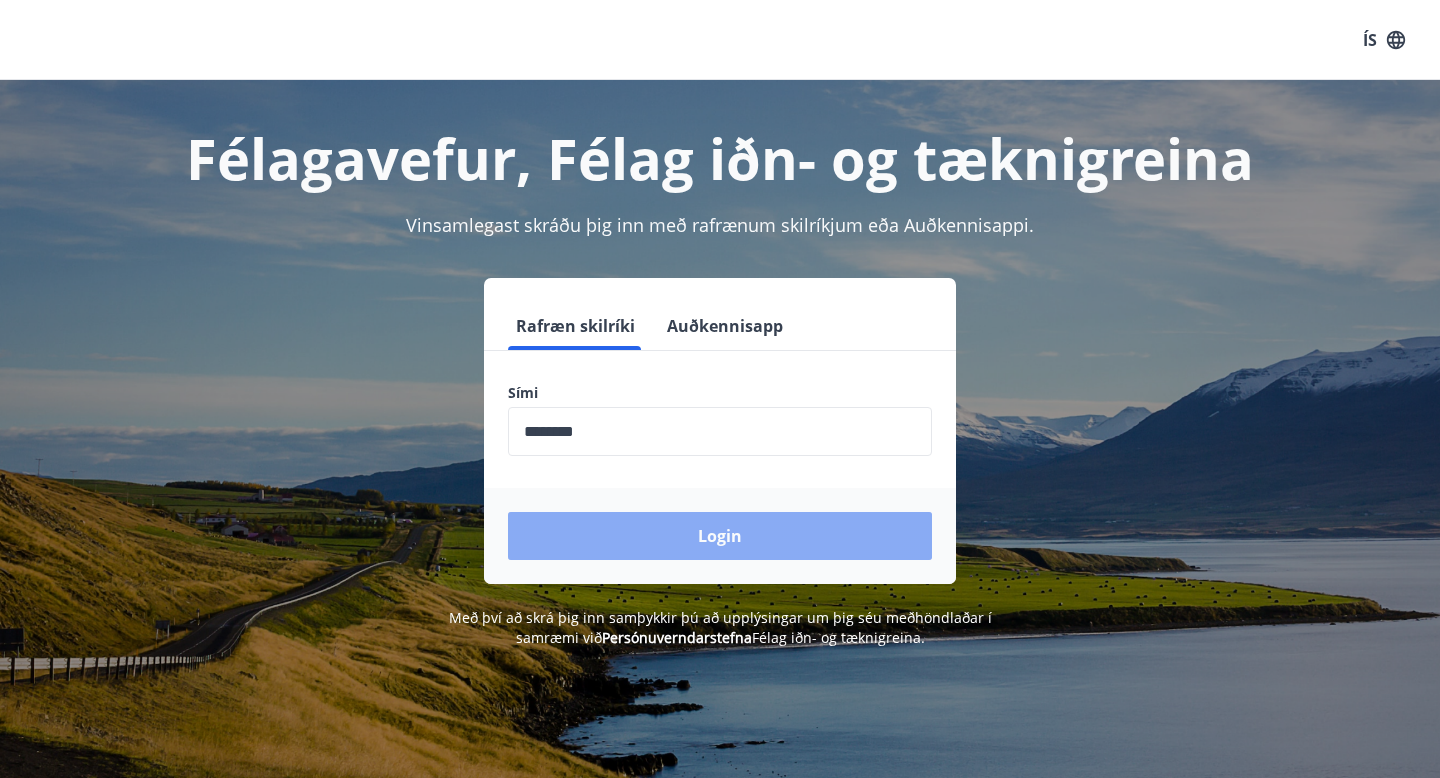 click on "Login" at bounding box center (720, 536) 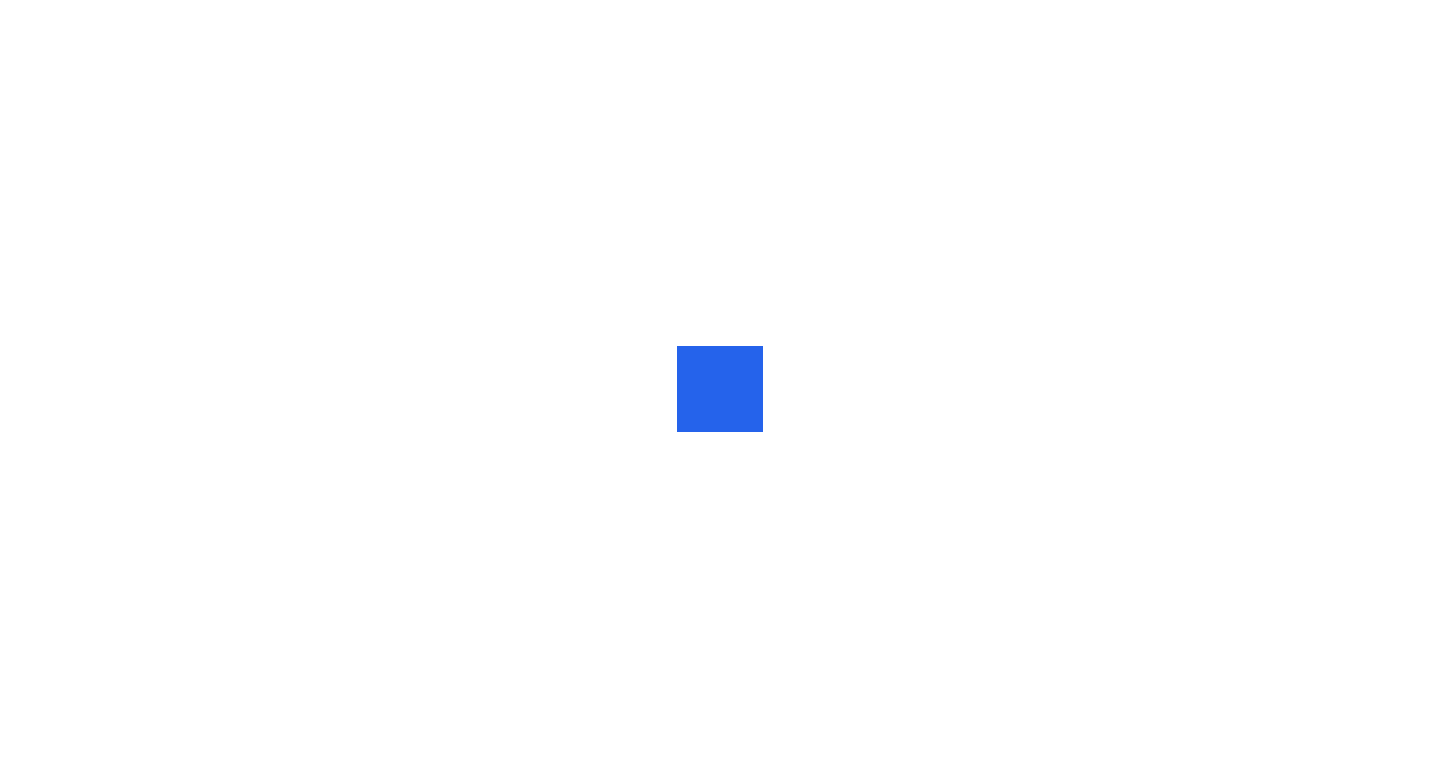 scroll, scrollTop: 0, scrollLeft: 0, axis: both 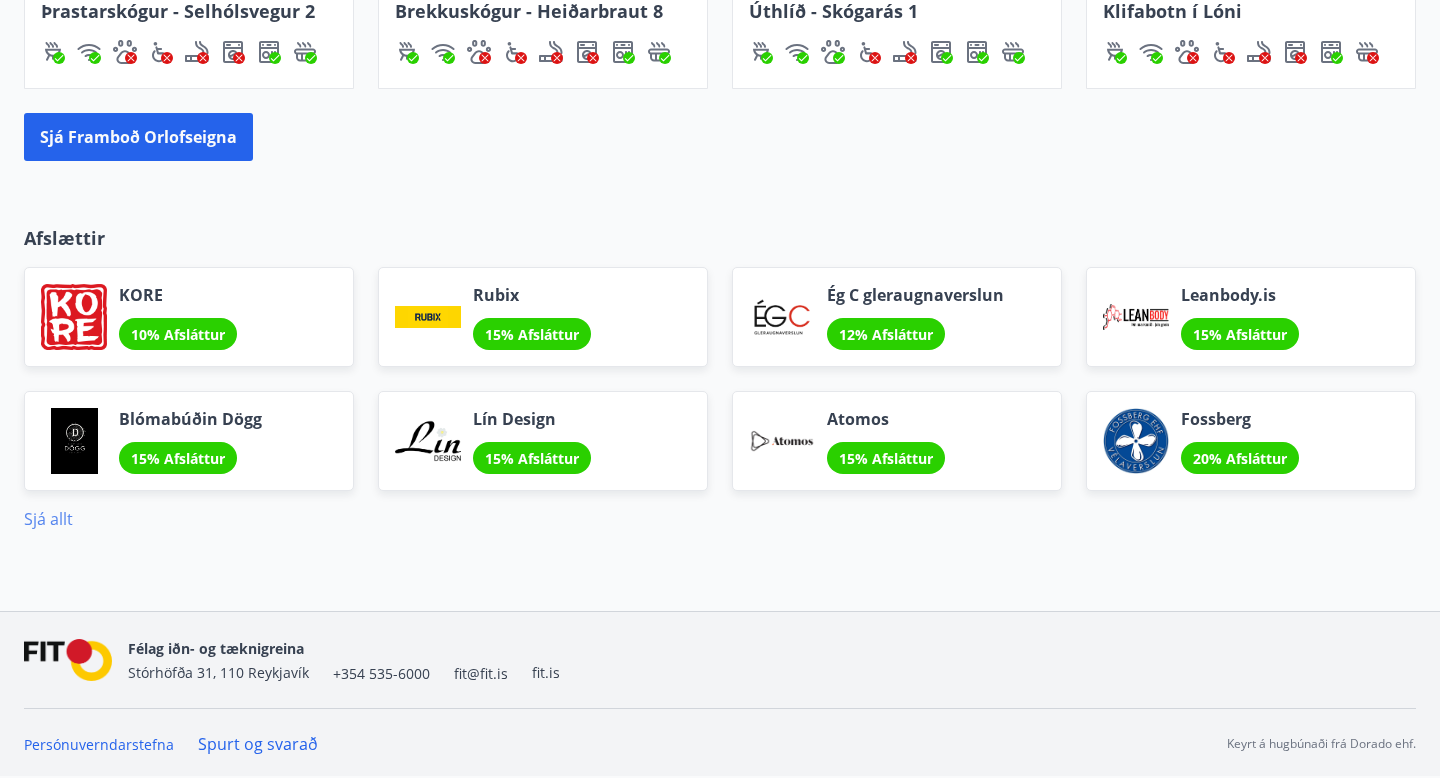 click on "Sjá allt" at bounding box center (48, 519) 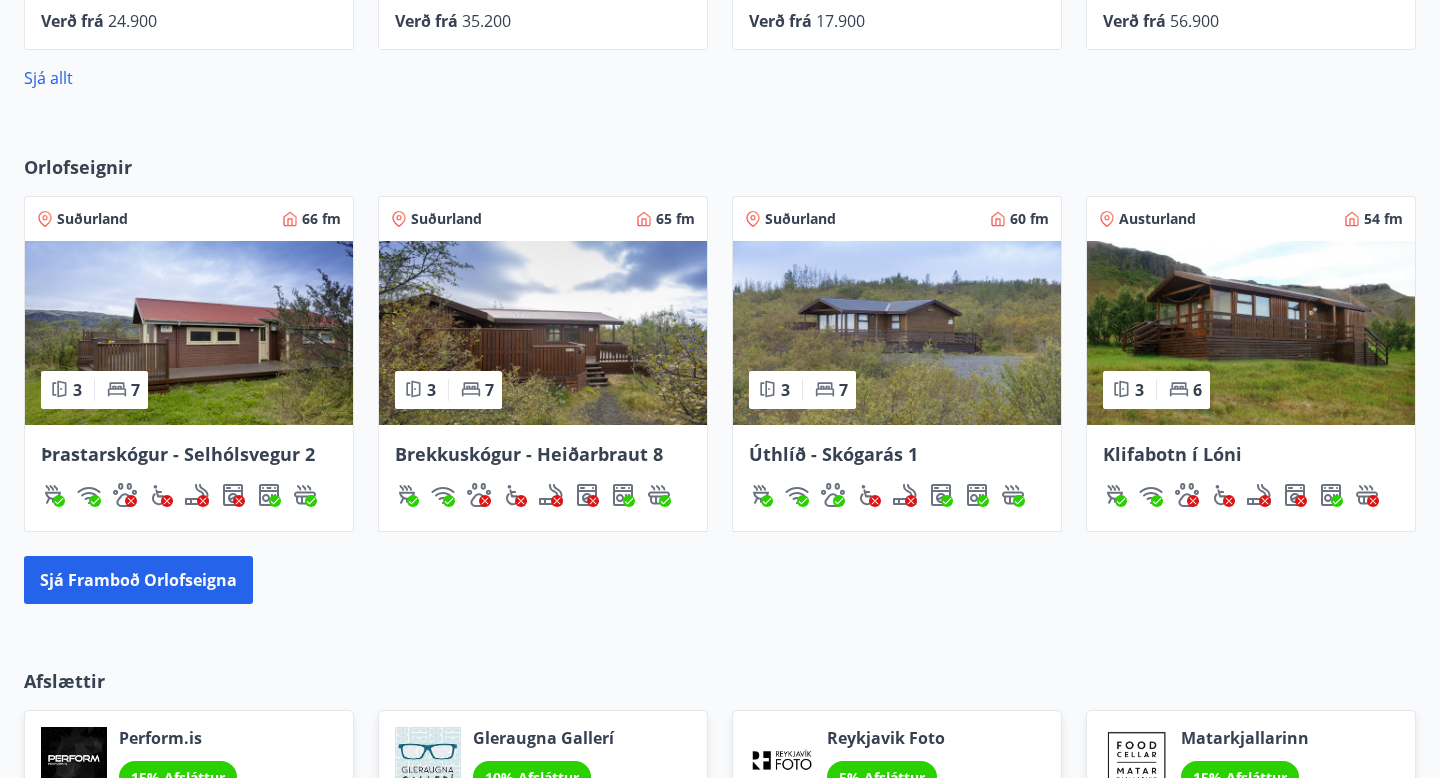 scroll, scrollTop: 1188, scrollLeft: 0, axis: vertical 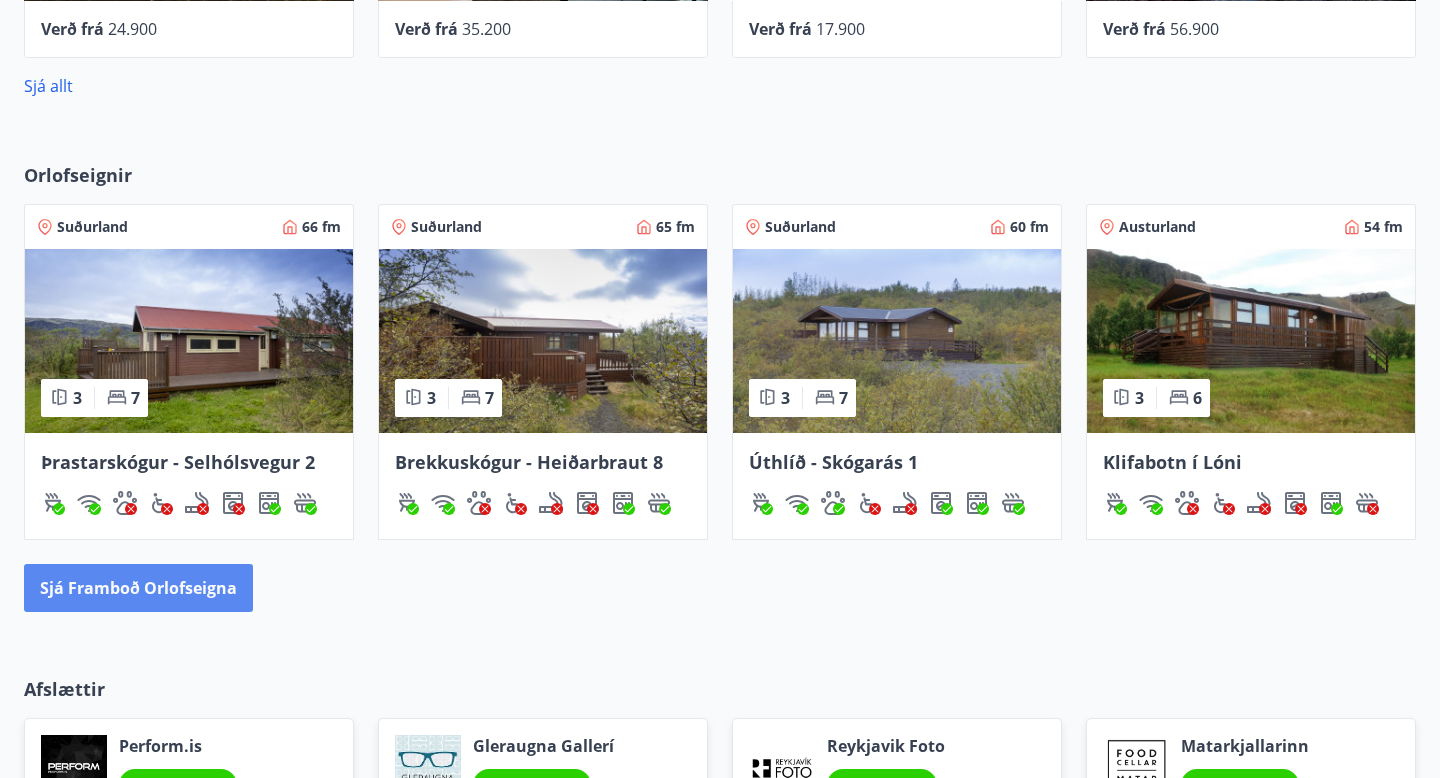 click on "Sjá framboð orlofseigna" at bounding box center (138, 588) 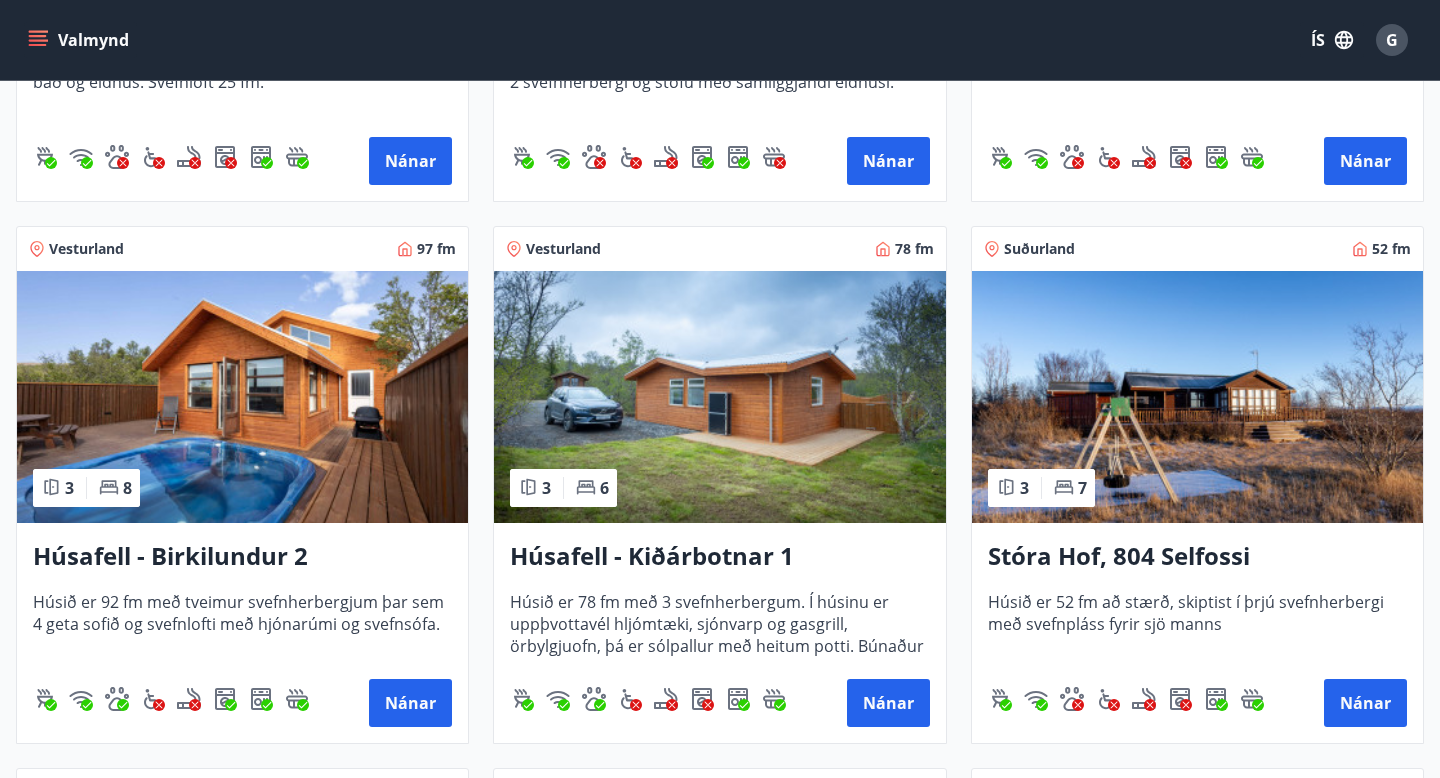 scroll, scrollTop: 1329, scrollLeft: 0, axis: vertical 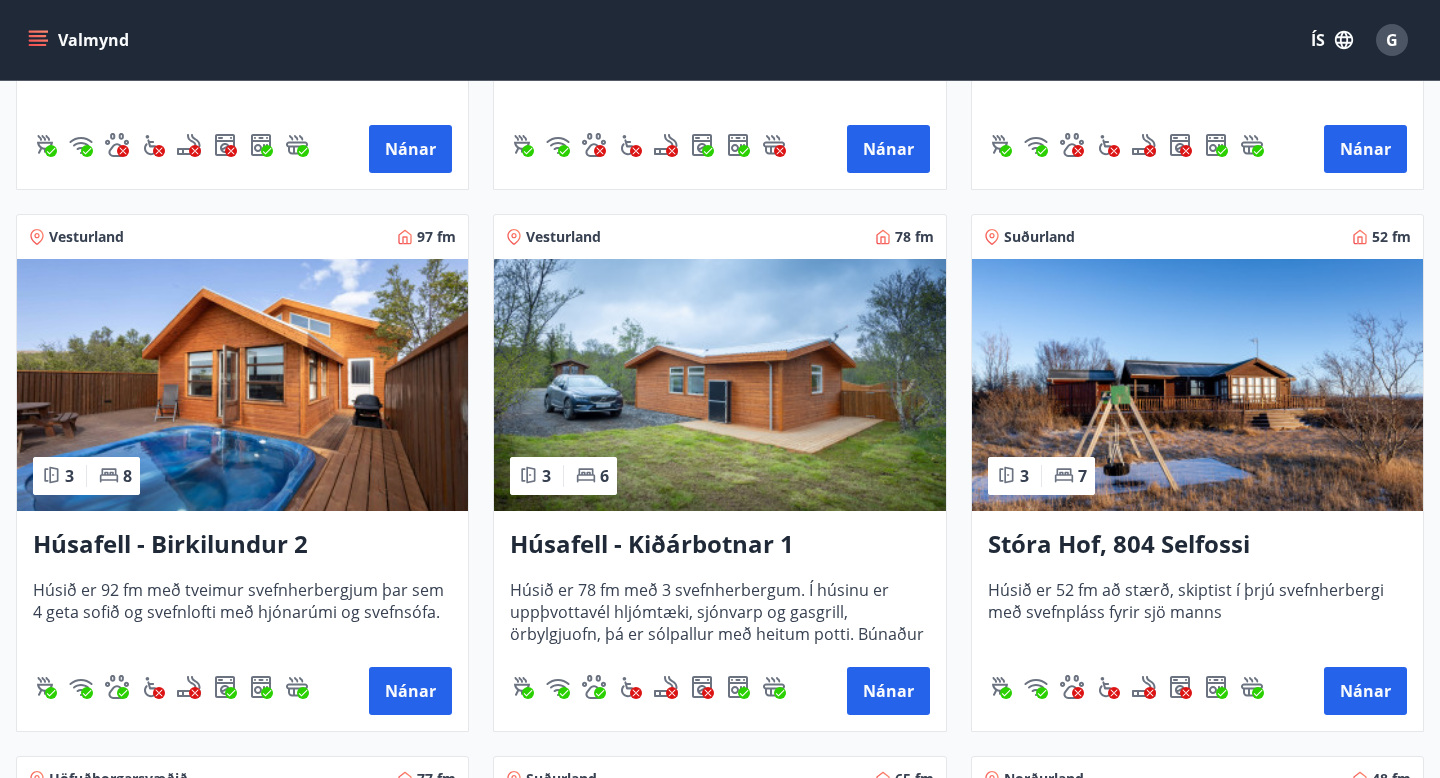 click at bounding box center [1197, 385] 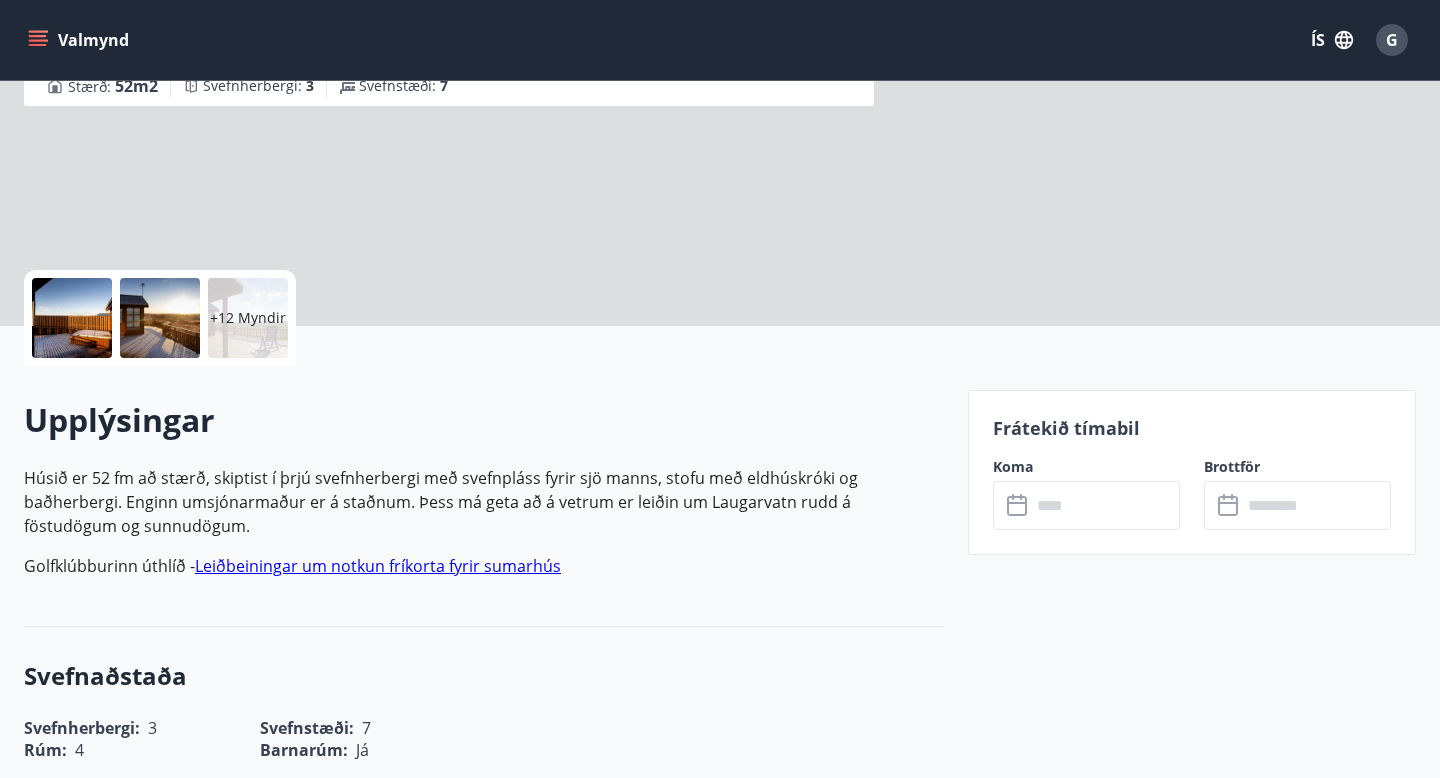 scroll, scrollTop: 0, scrollLeft: 0, axis: both 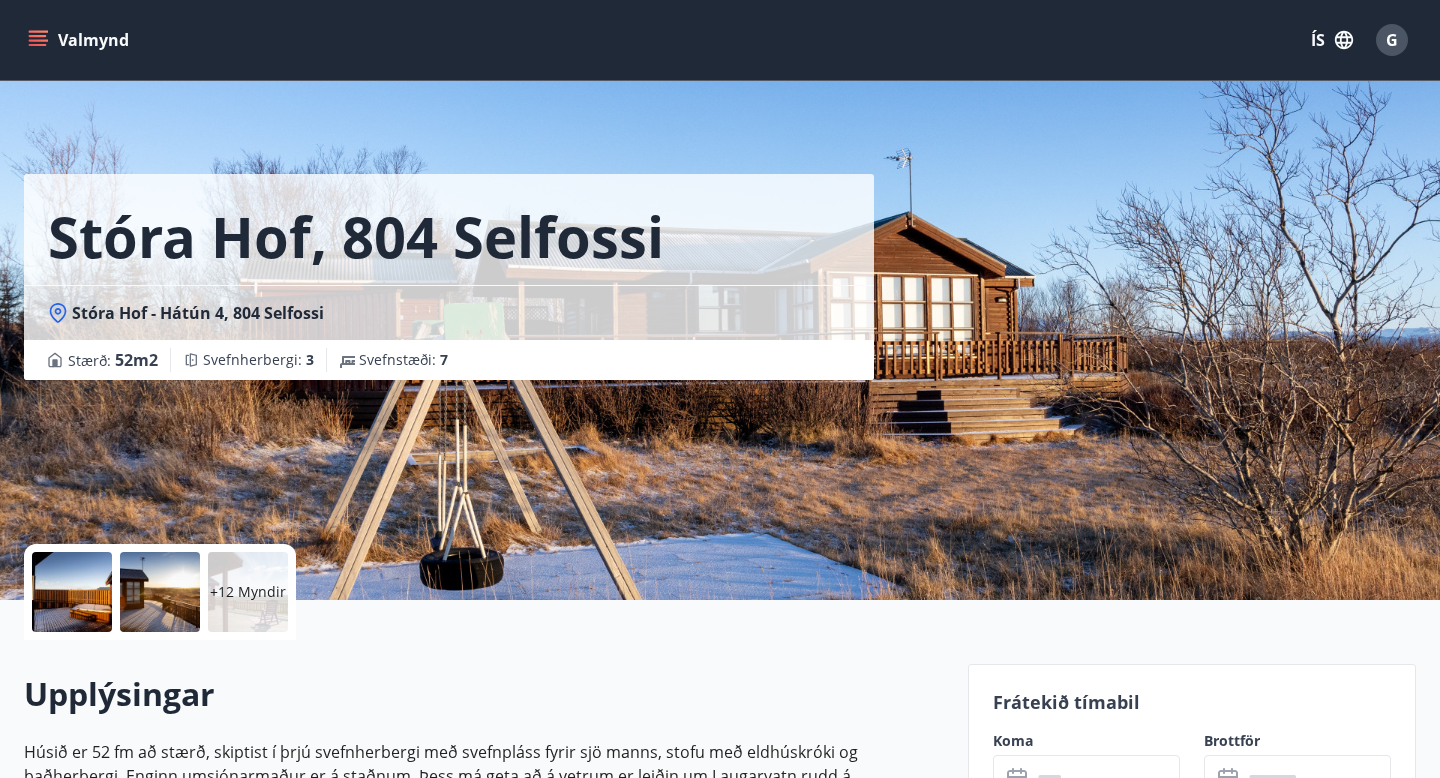 click at bounding box center [72, 592] 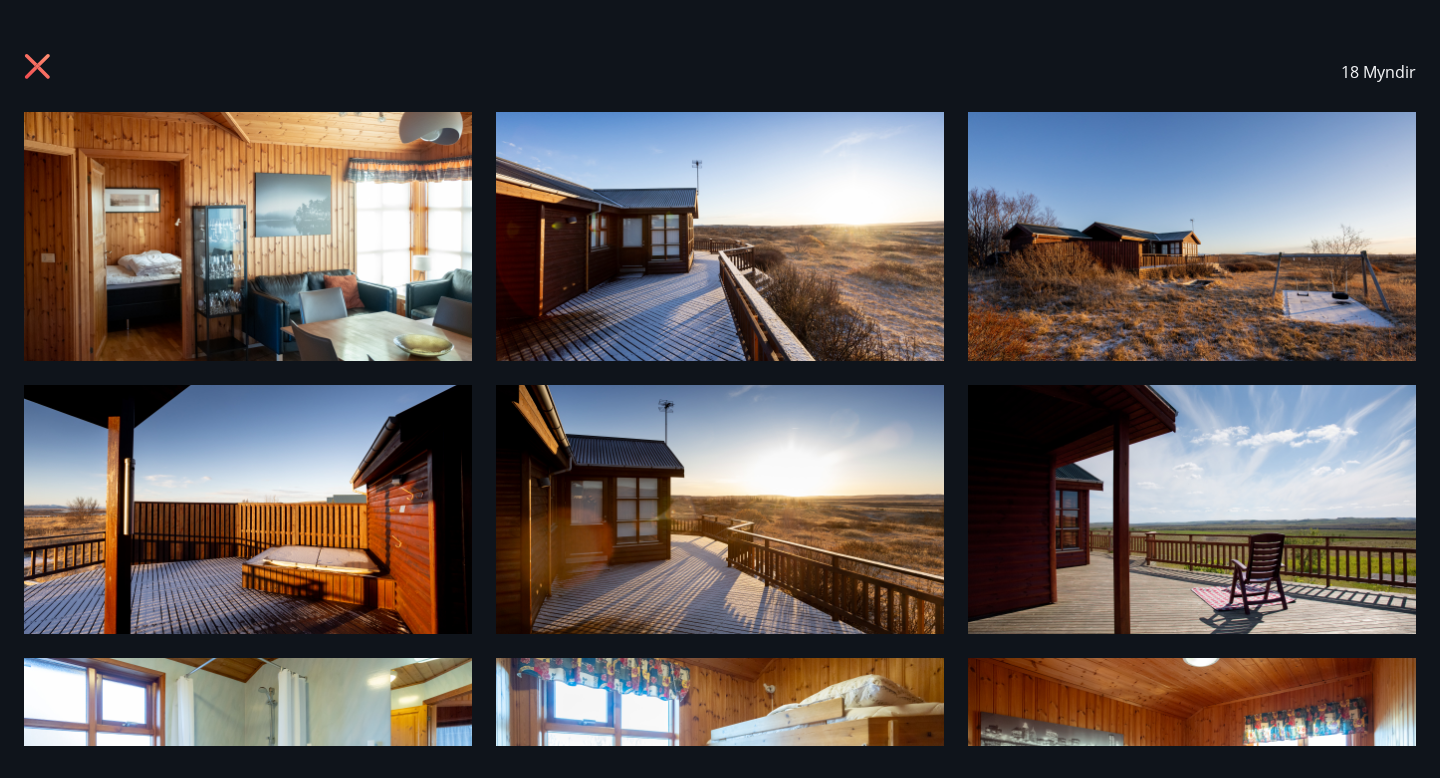 click at bounding box center (248, 236) 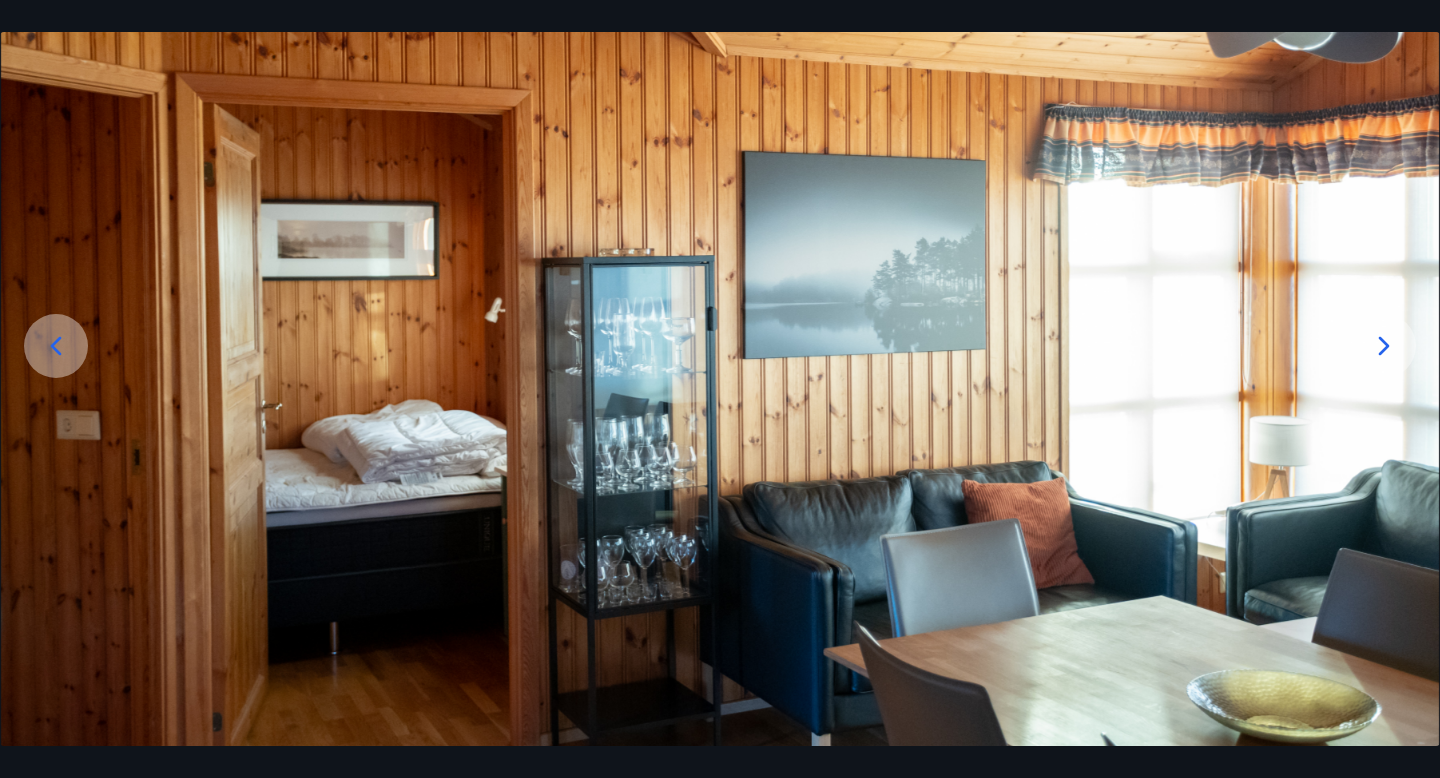 scroll, scrollTop: 165, scrollLeft: 0, axis: vertical 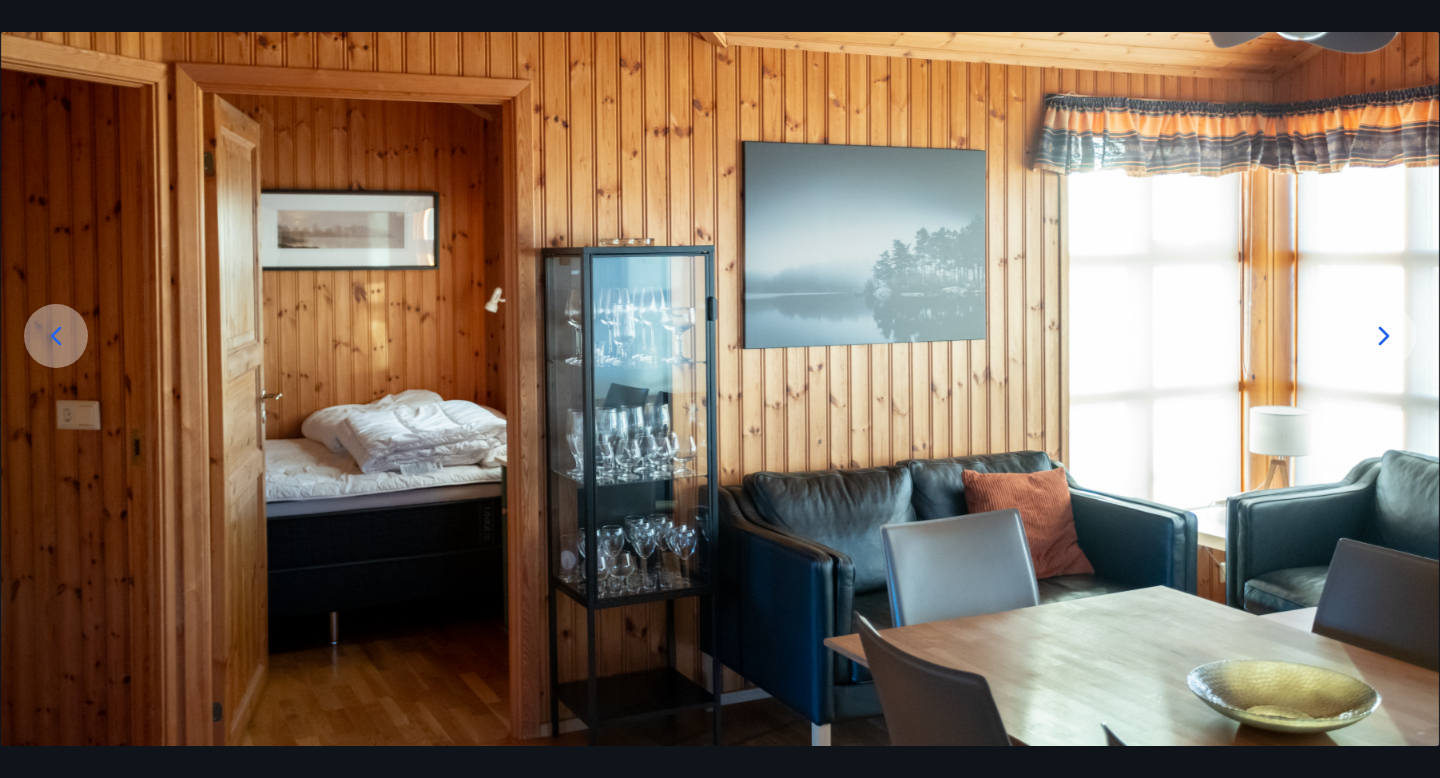 click 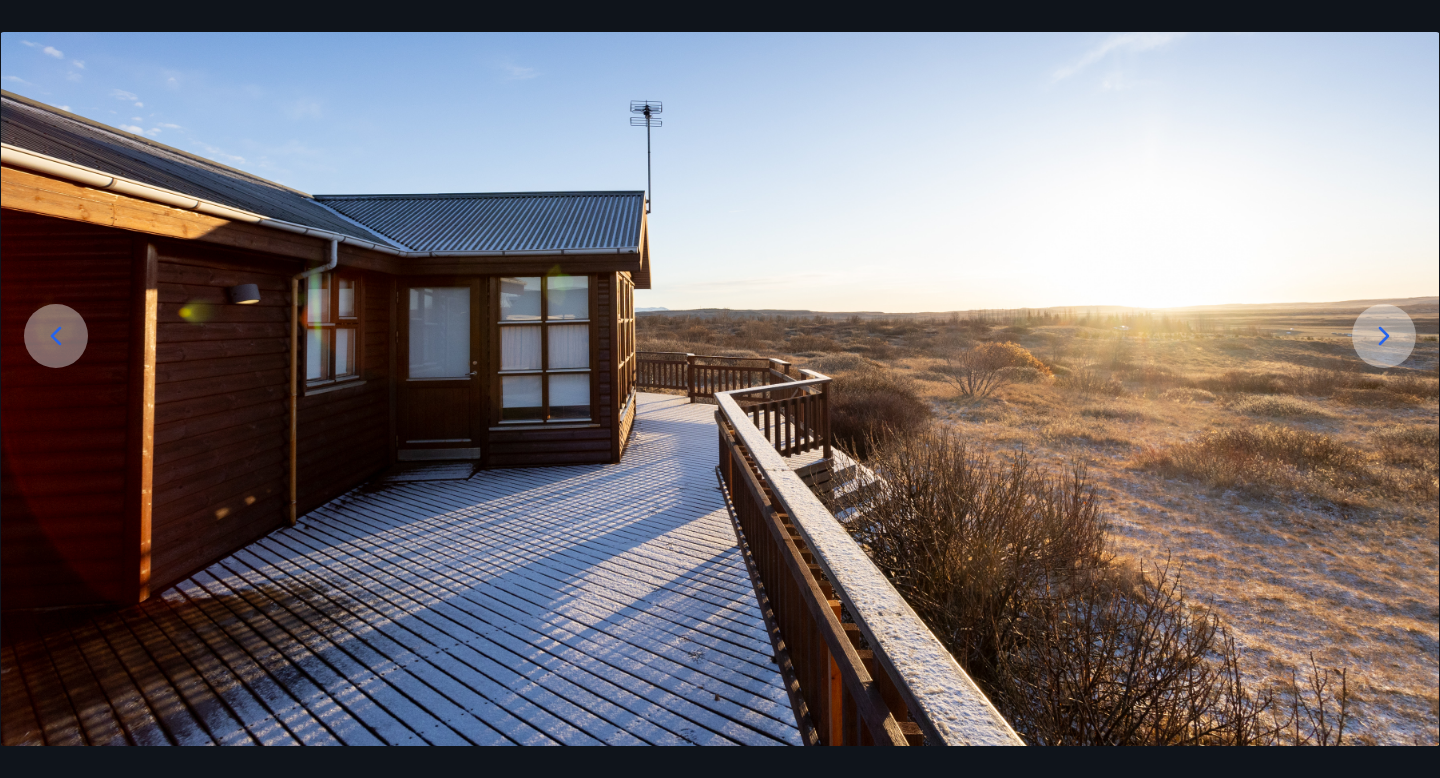 click 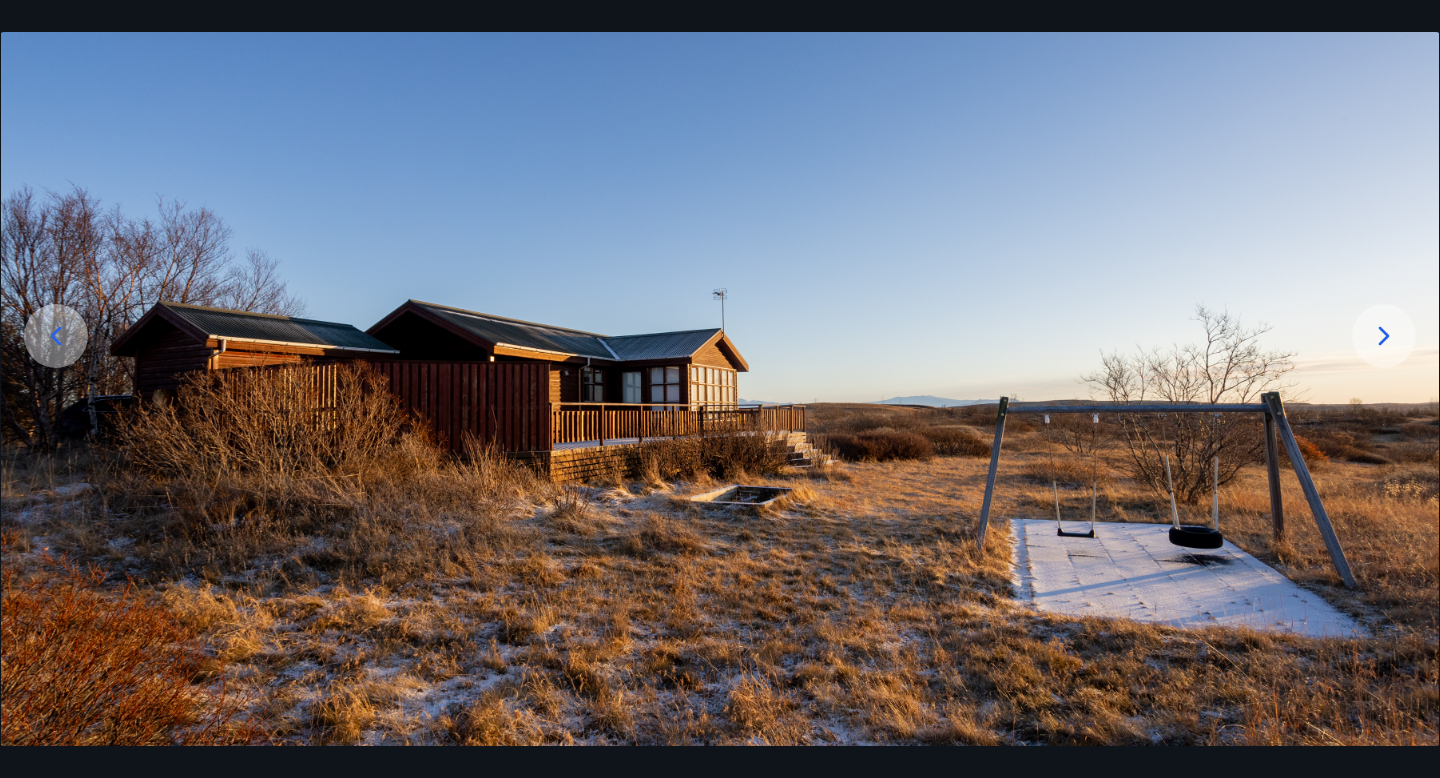 click 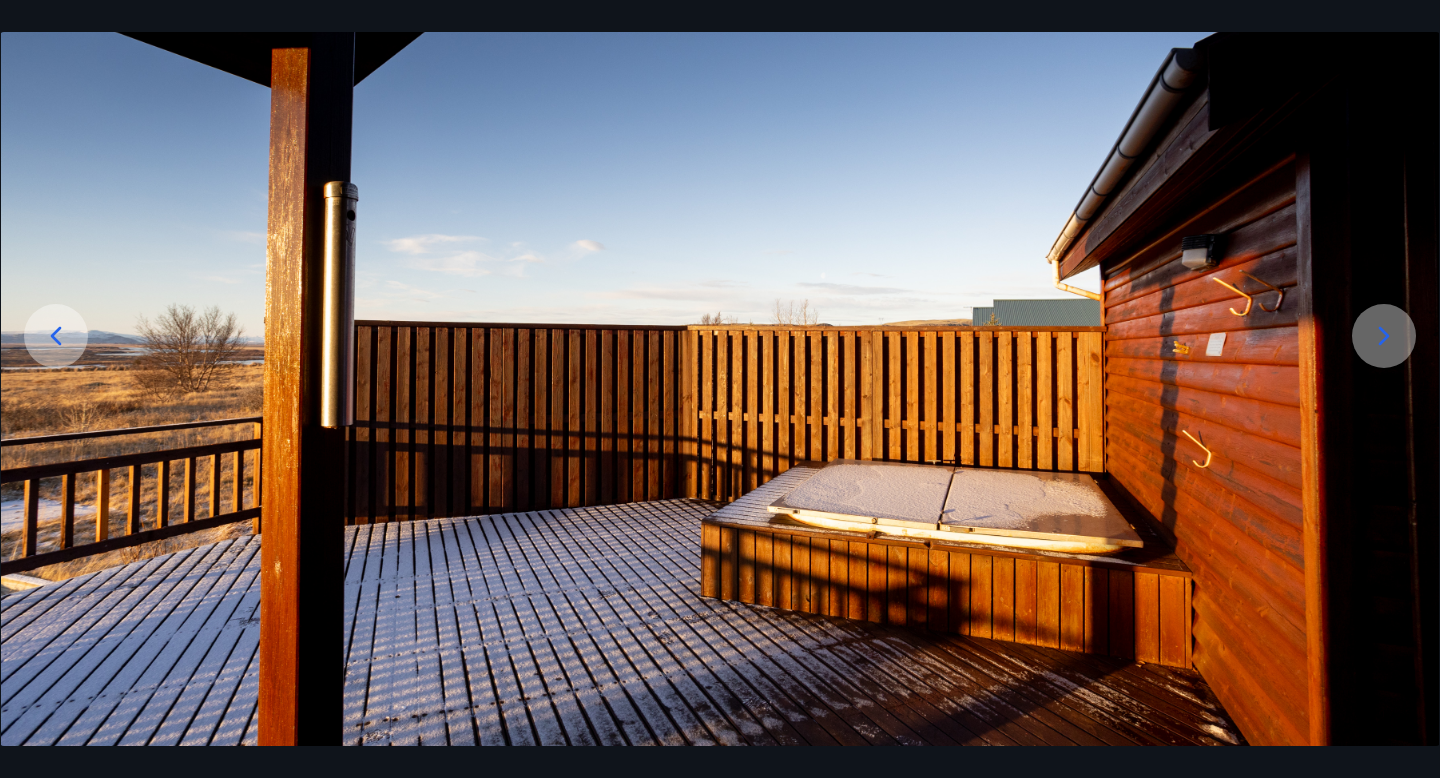 click 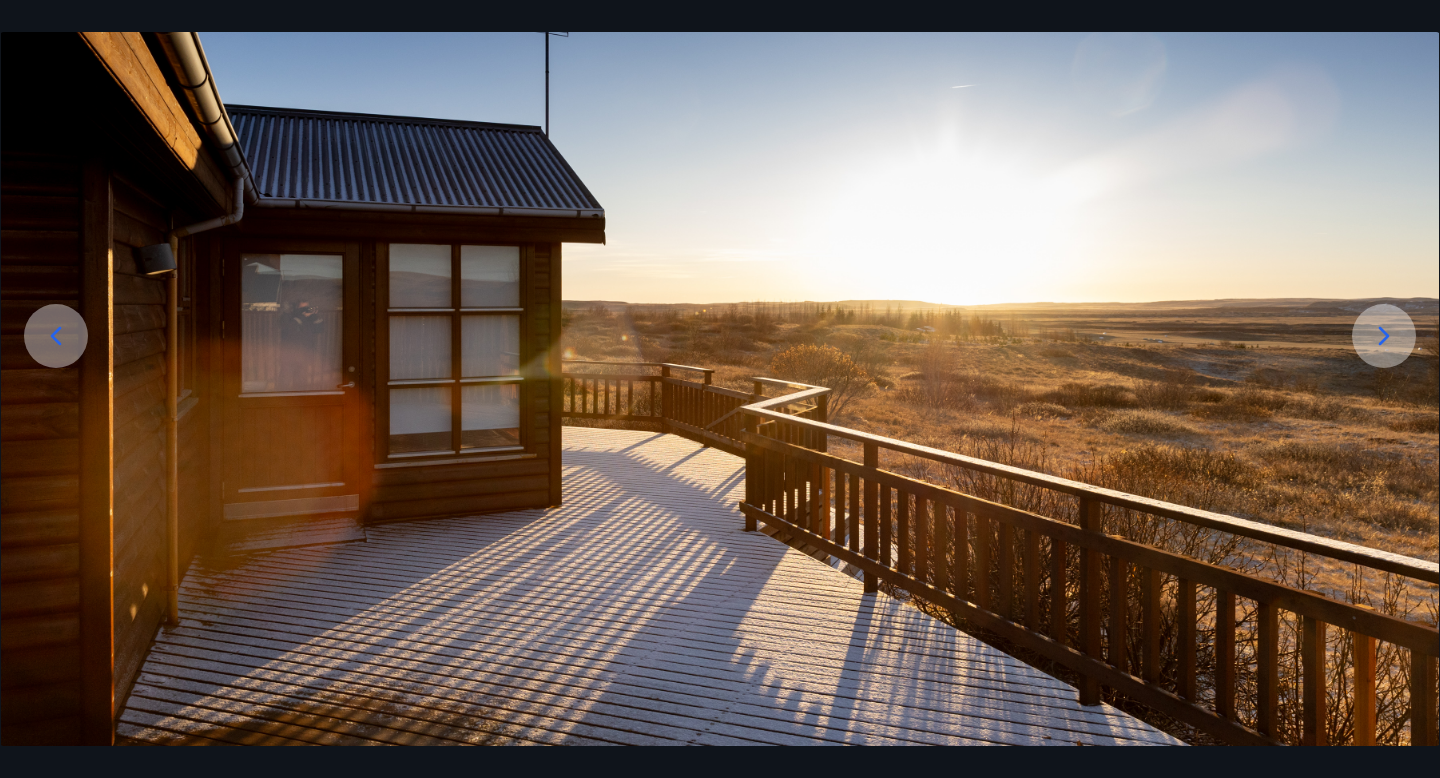 click 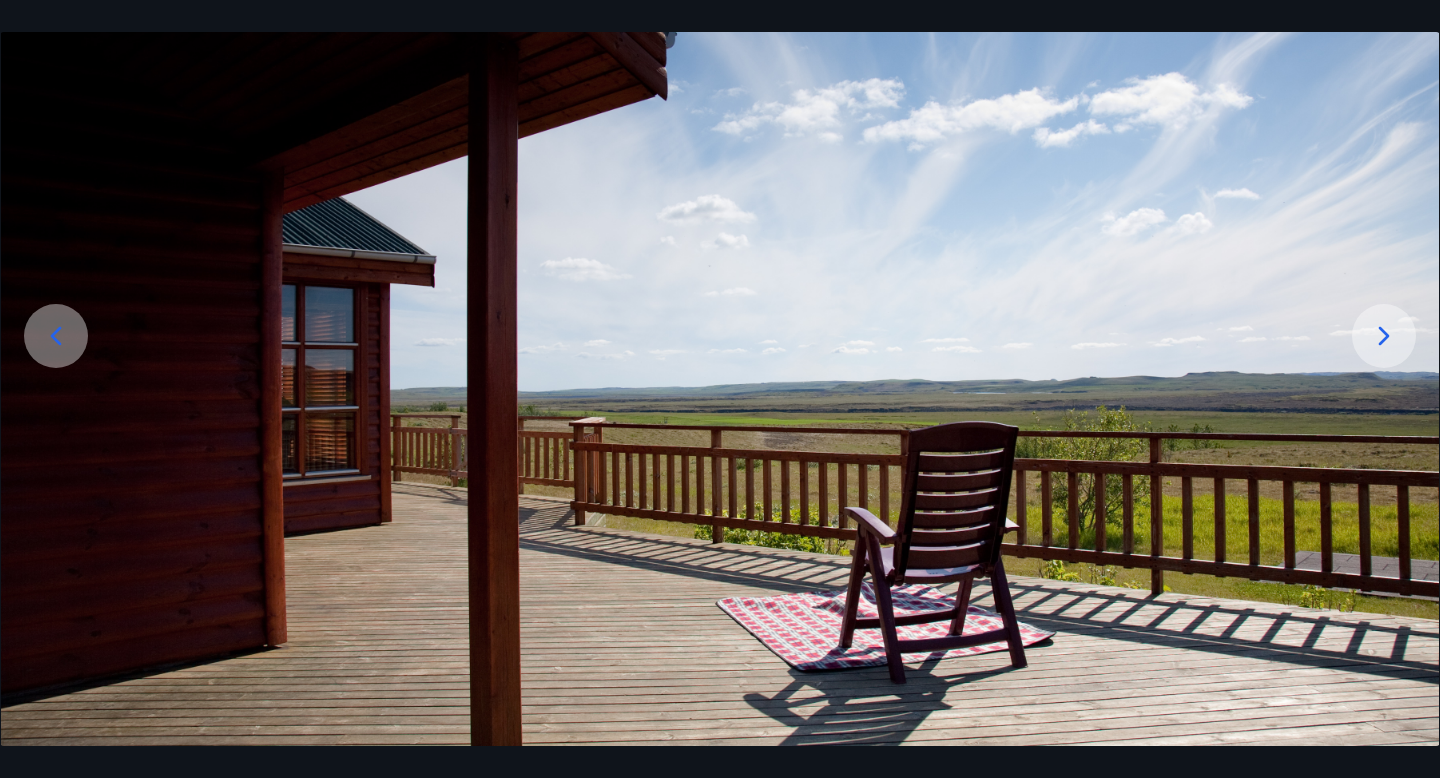 click 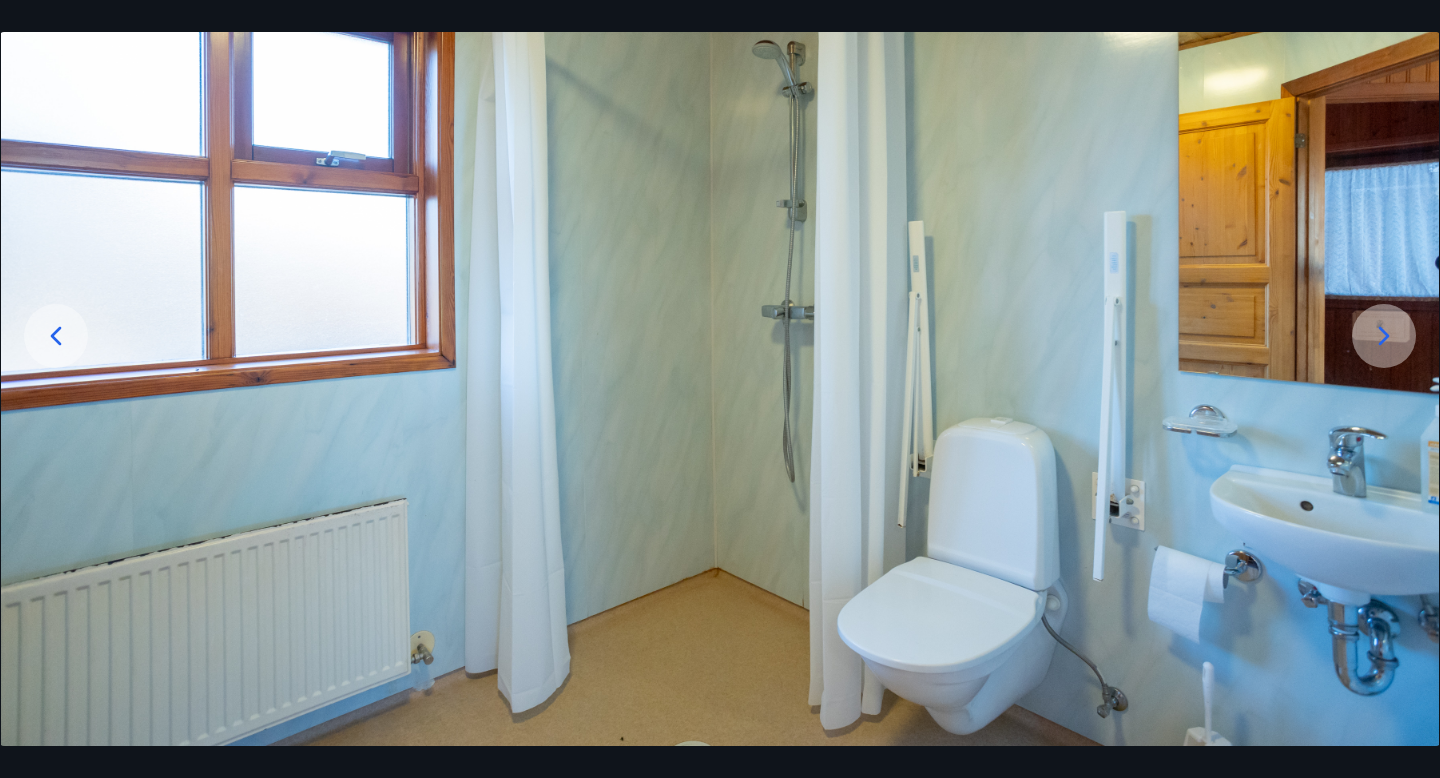 click 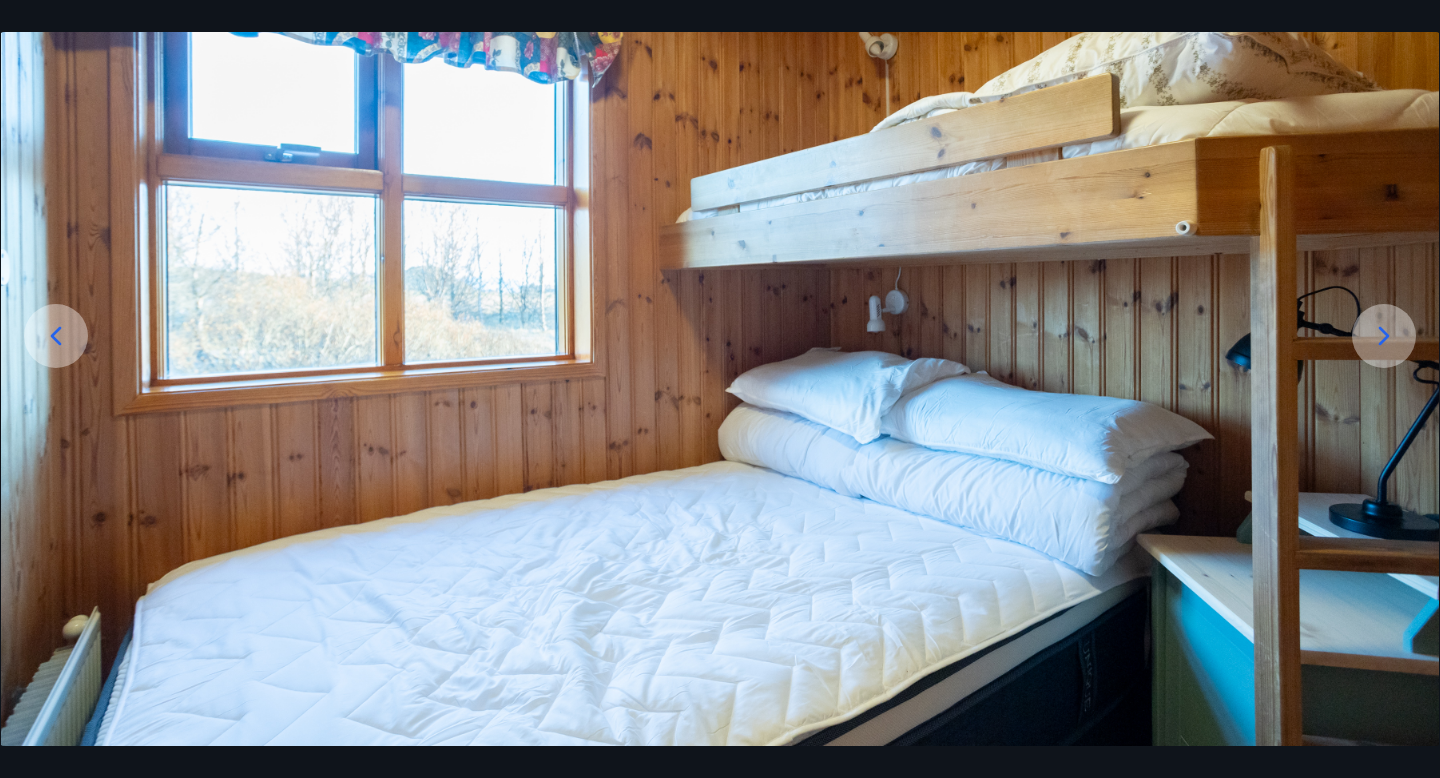 click 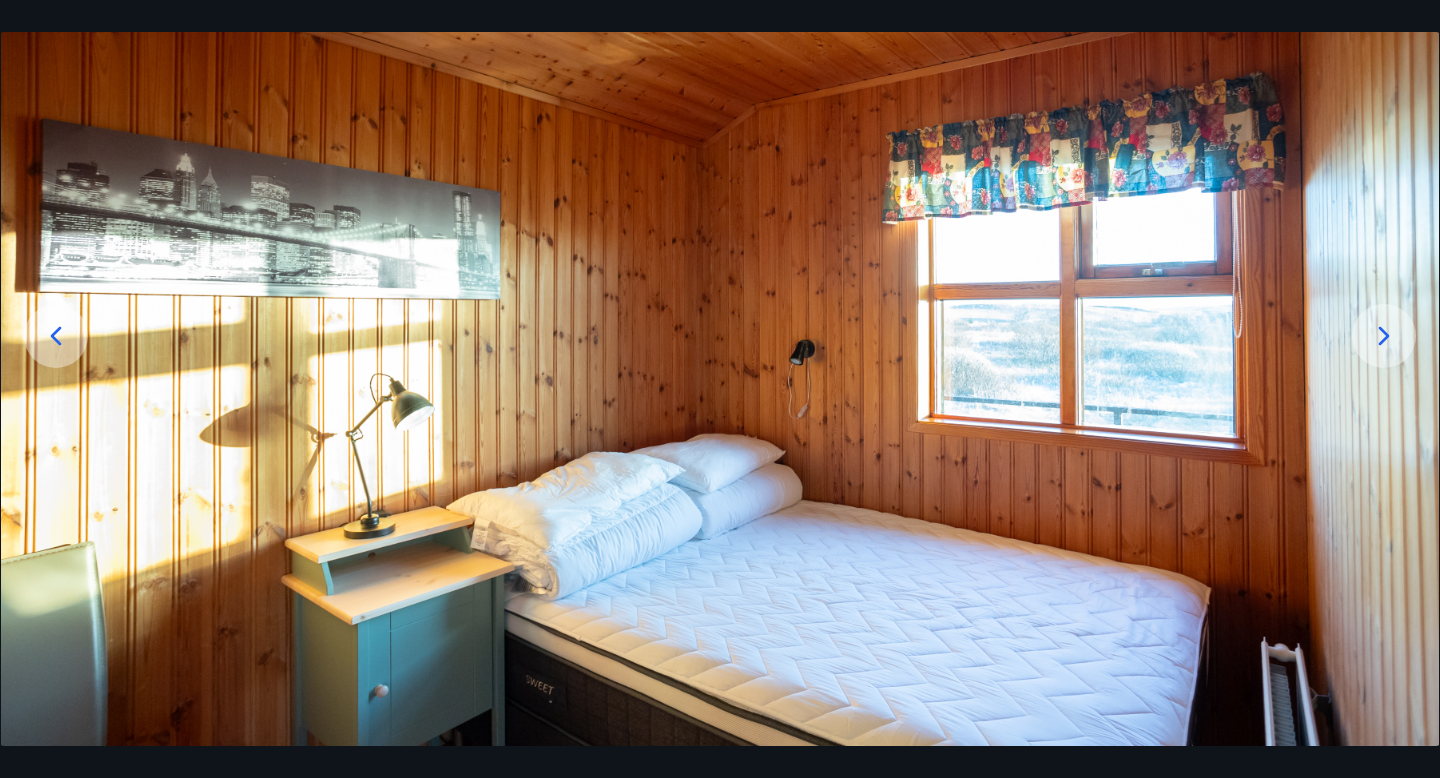 click 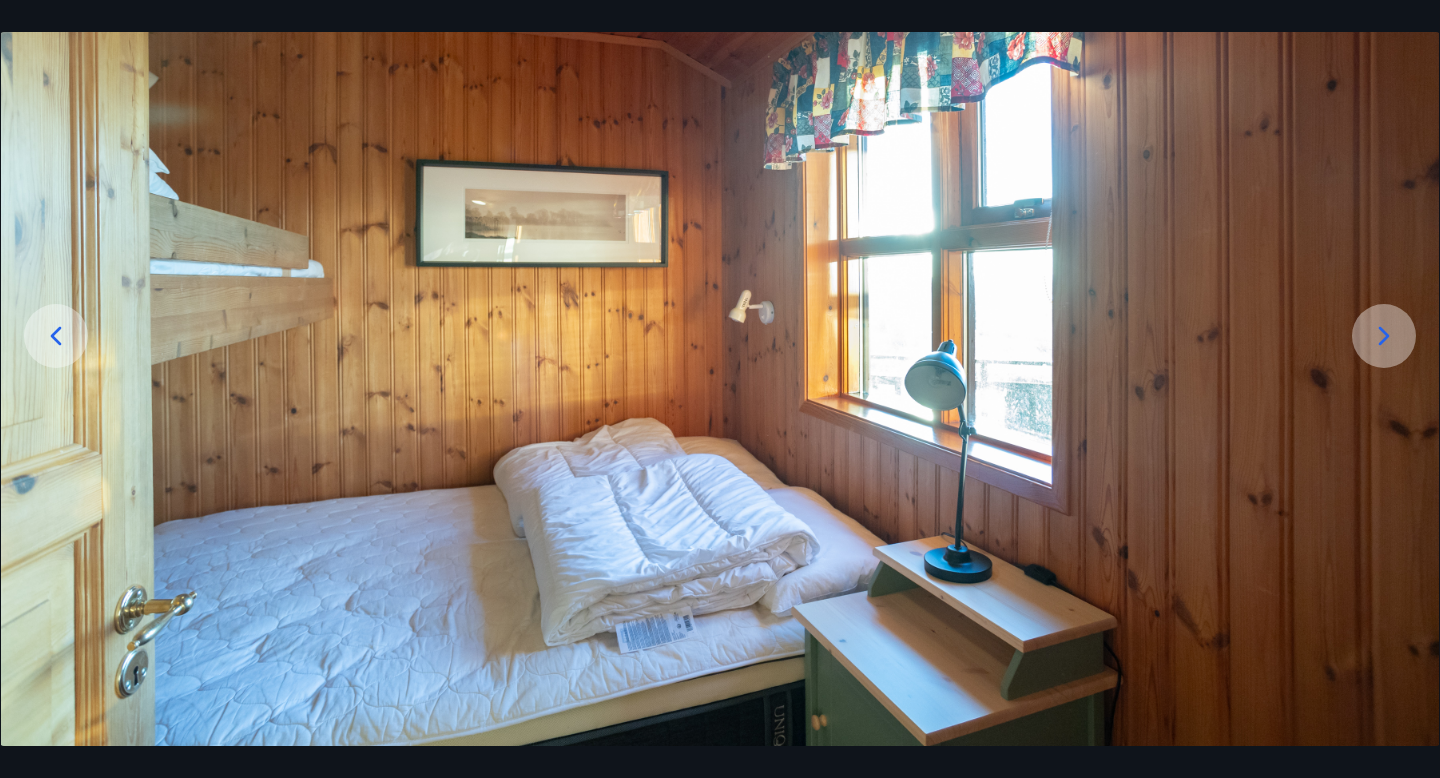 click 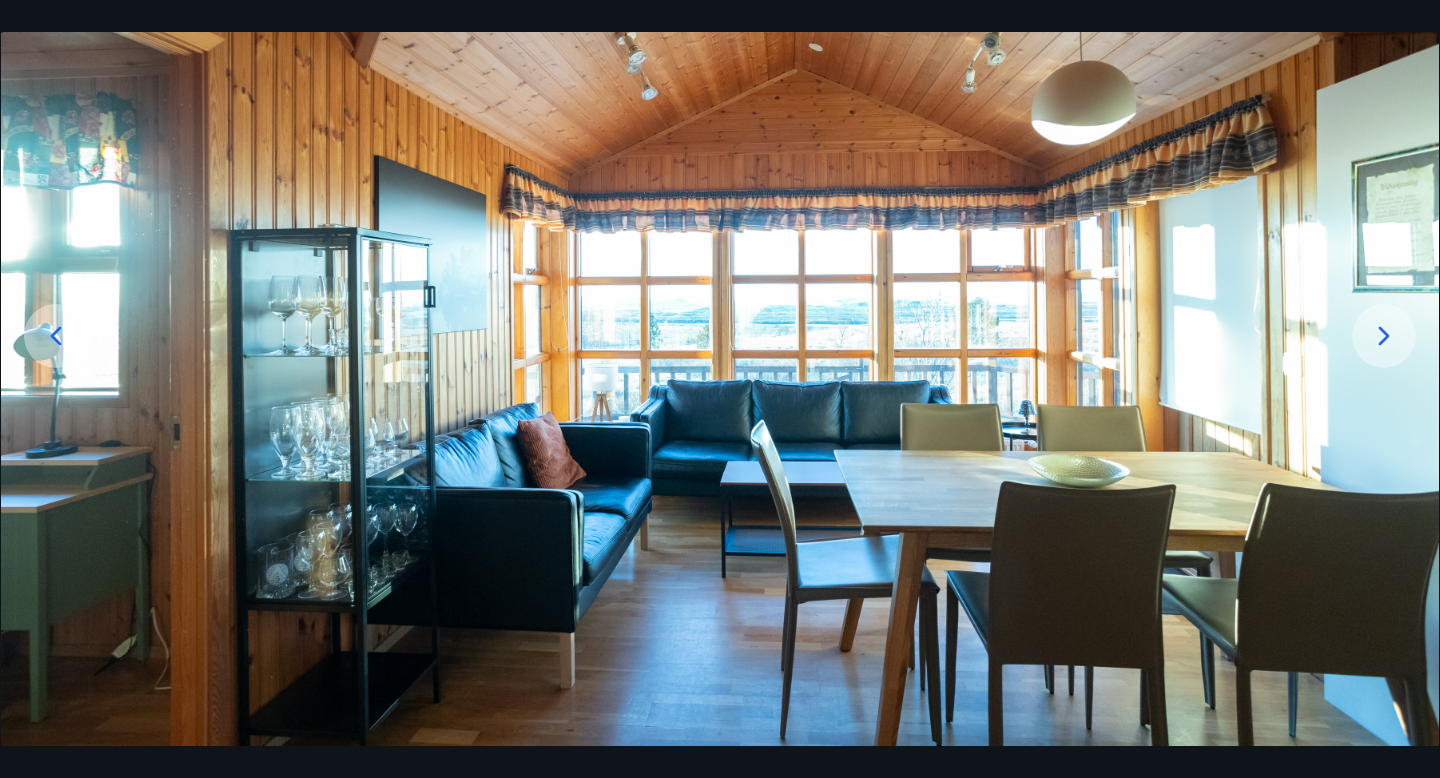 click 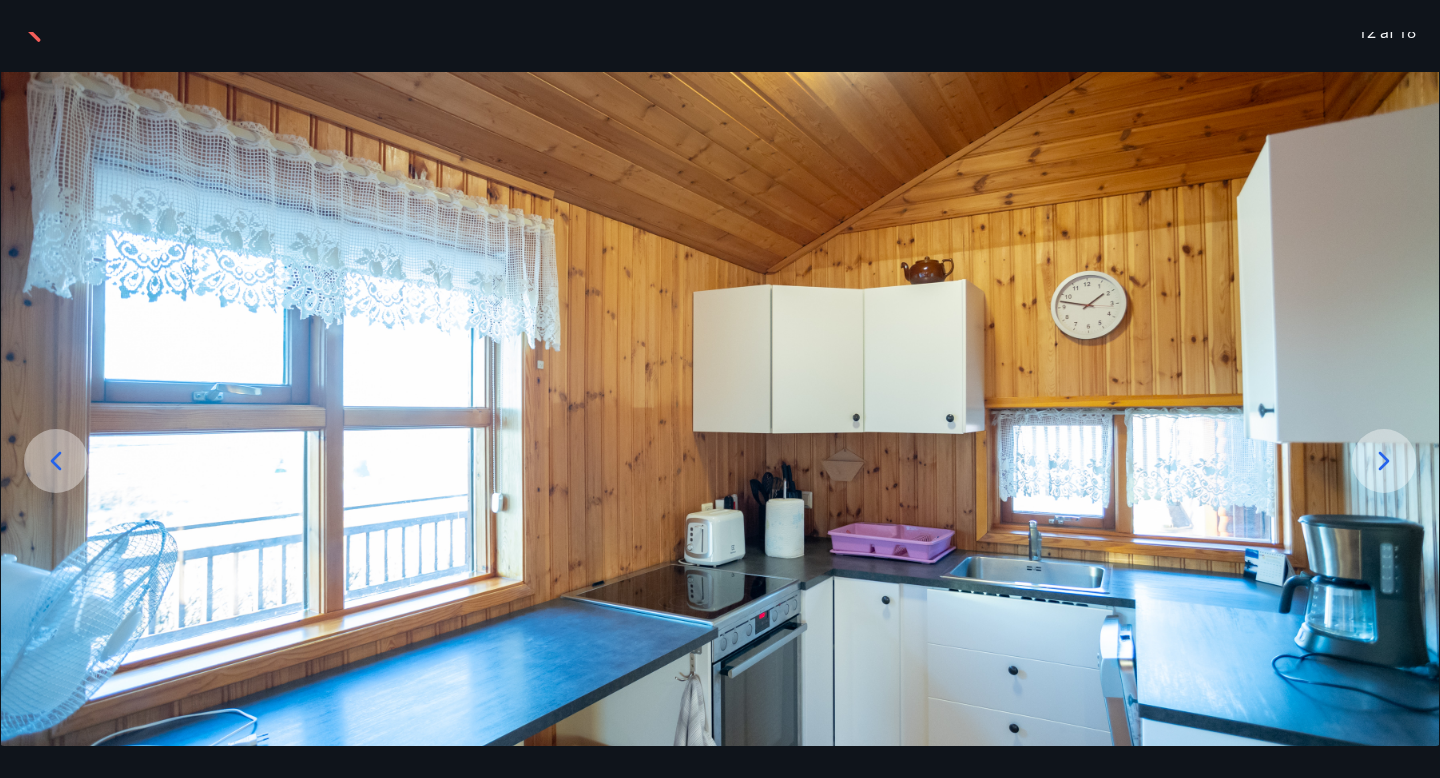 scroll, scrollTop: 0, scrollLeft: 0, axis: both 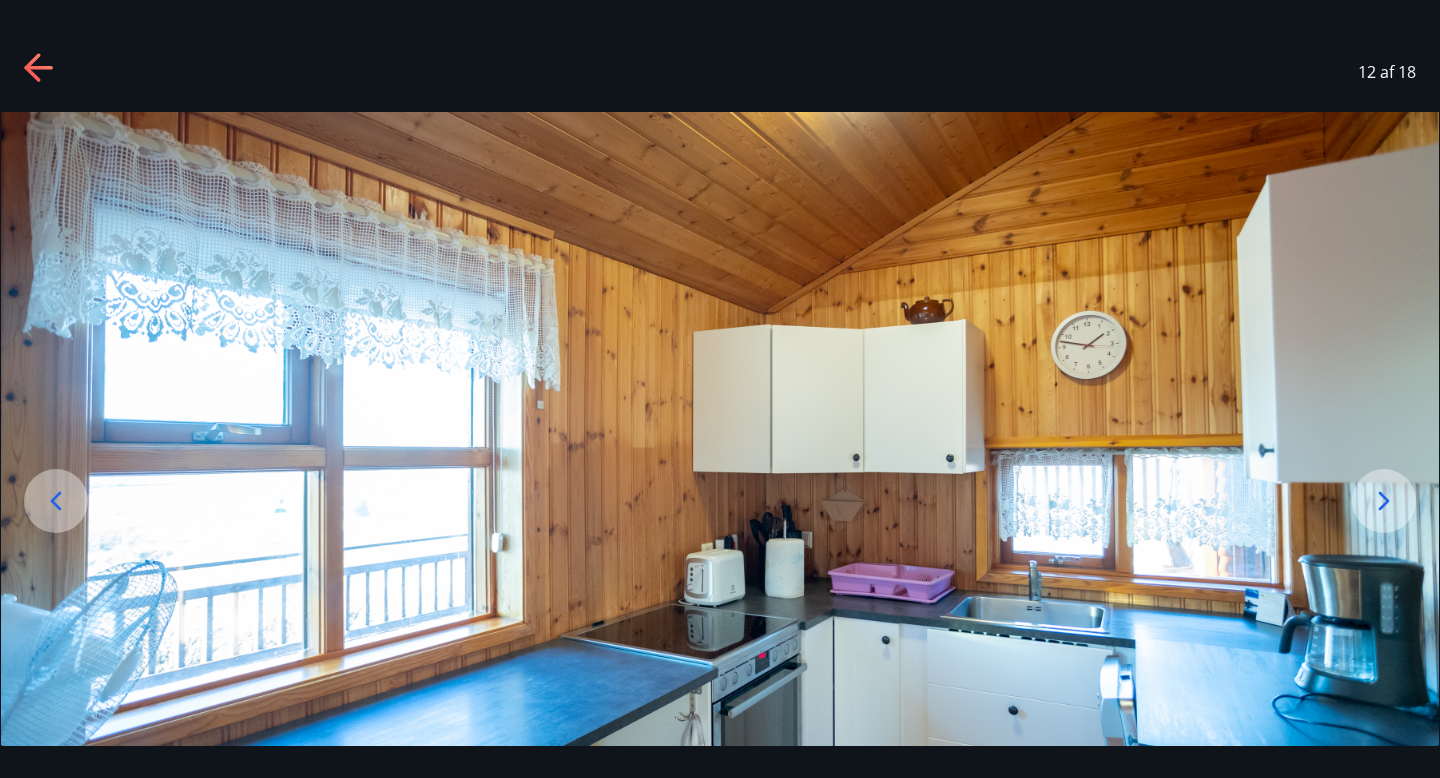 click 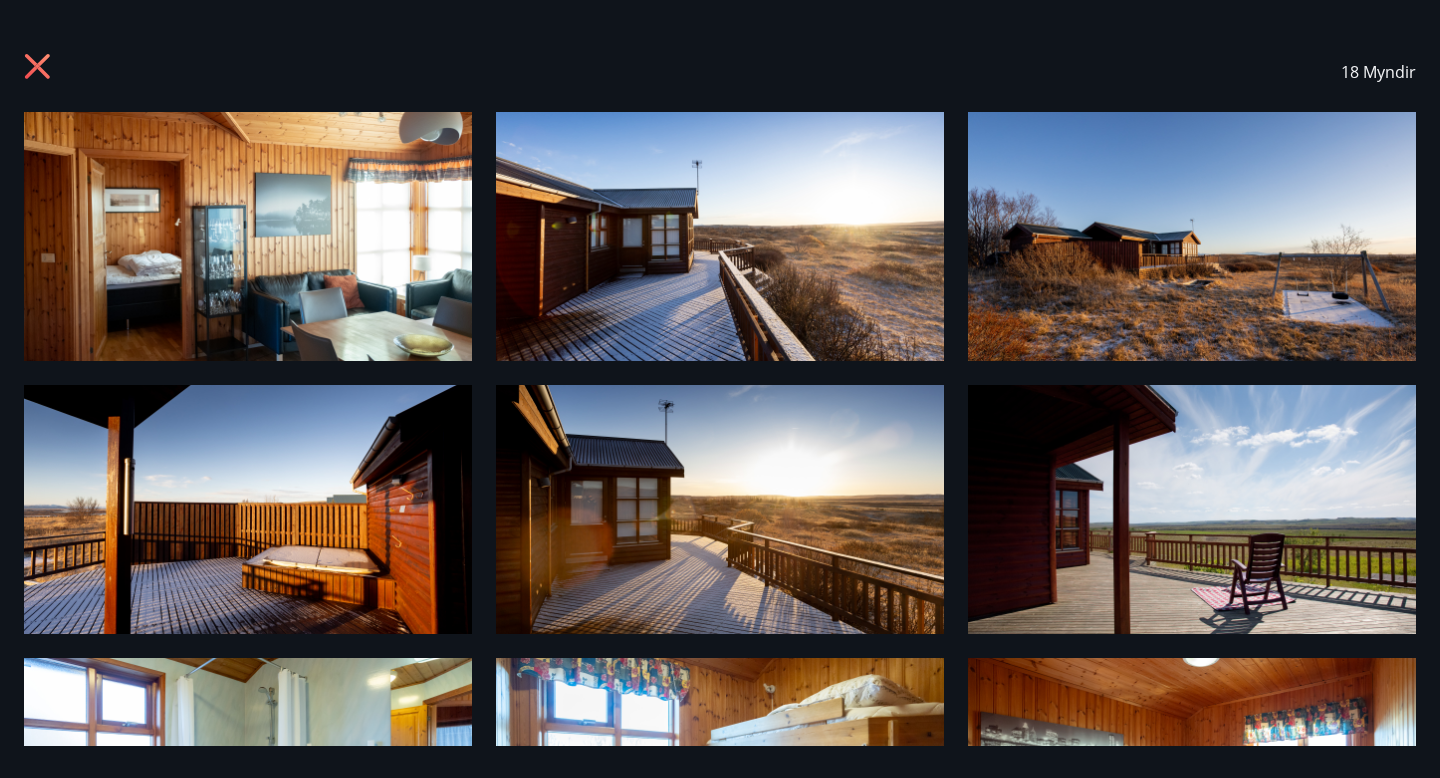 click 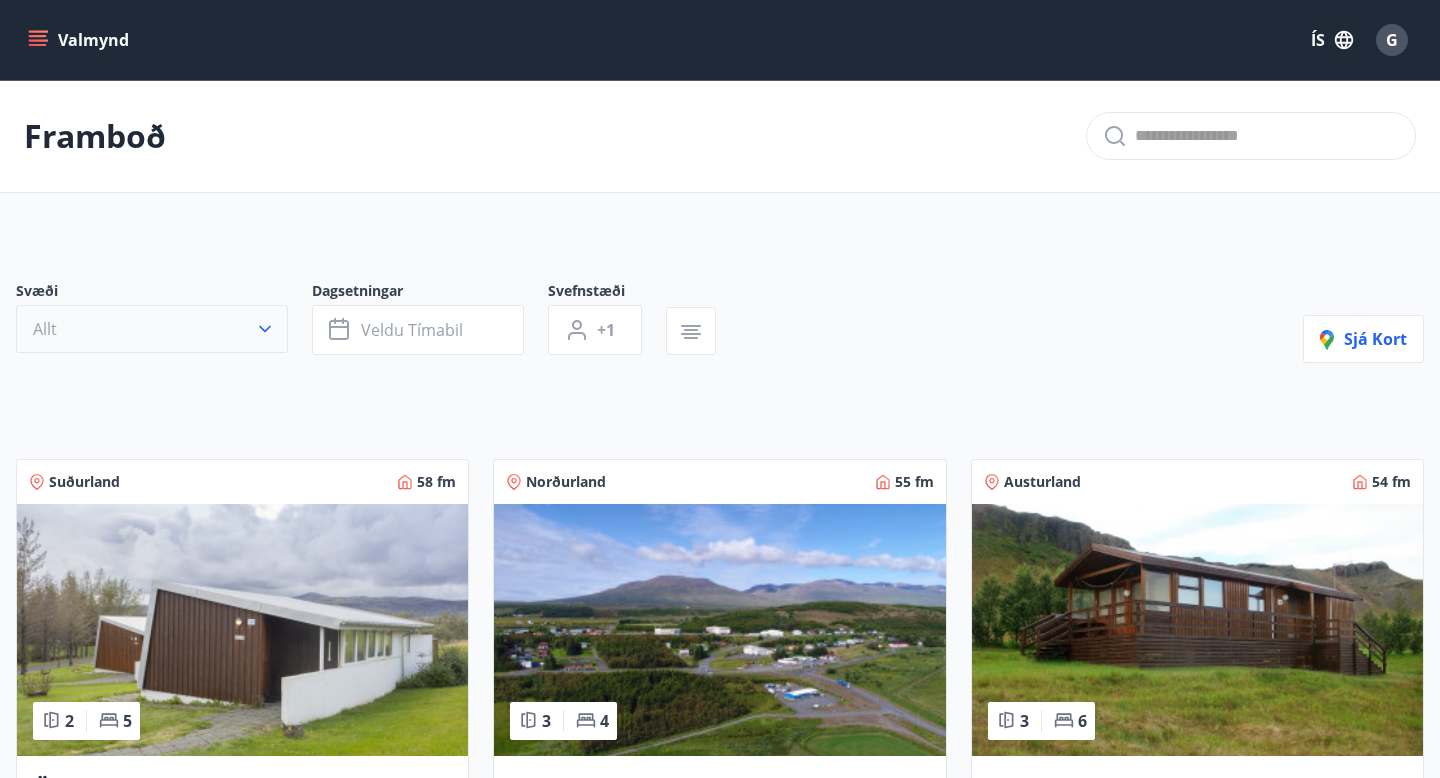 click 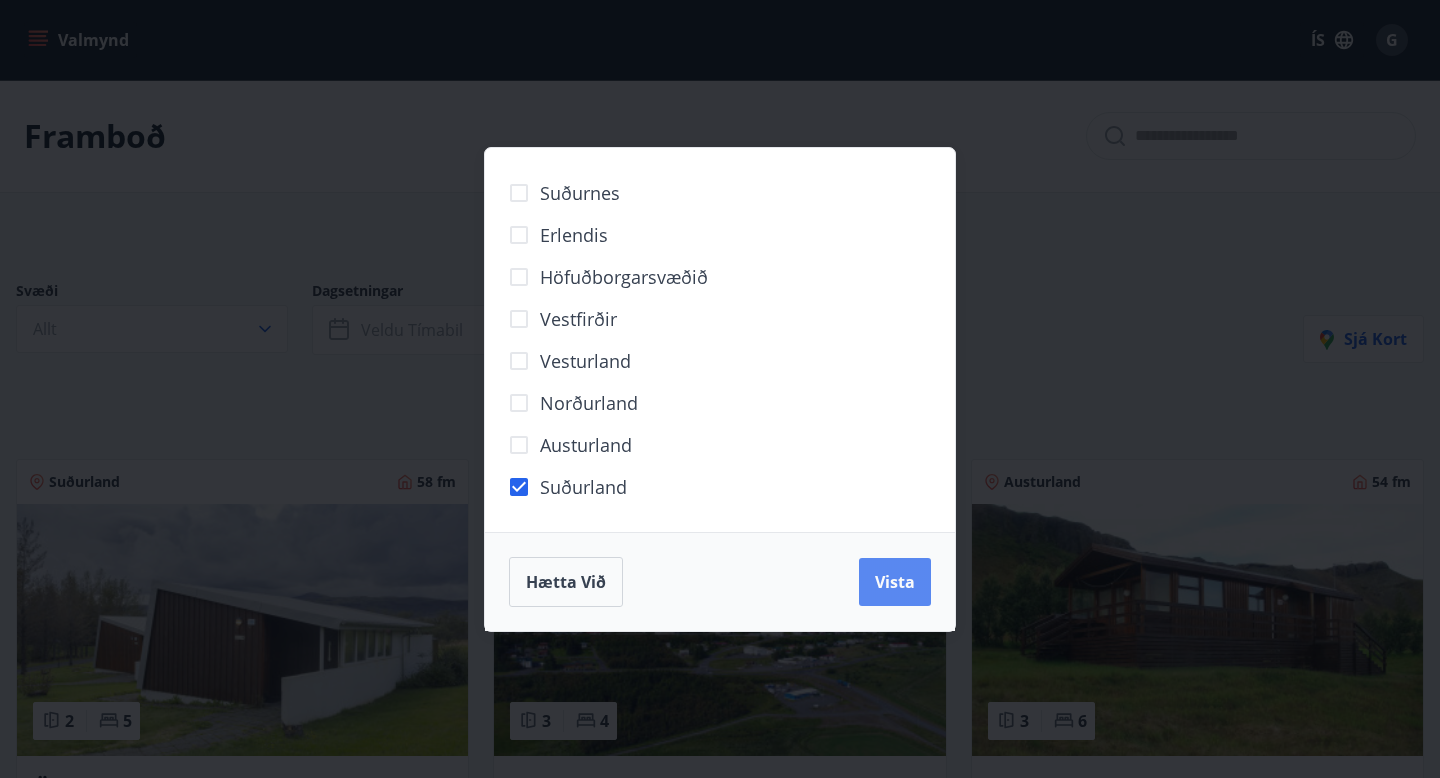 click on "Vista" at bounding box center (895, 582) 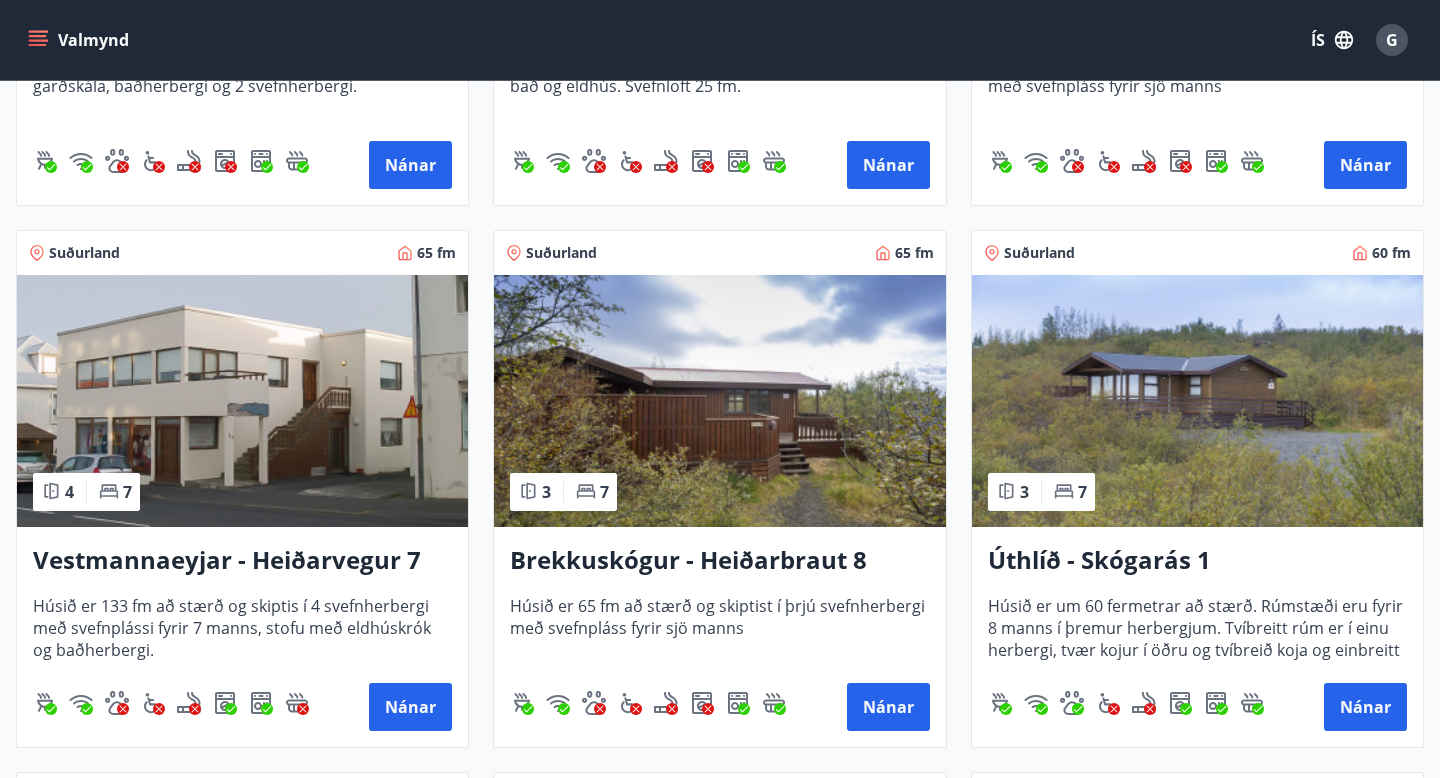 scroll, scrollTop: 814, scrollLeft: 0, axis: vertical 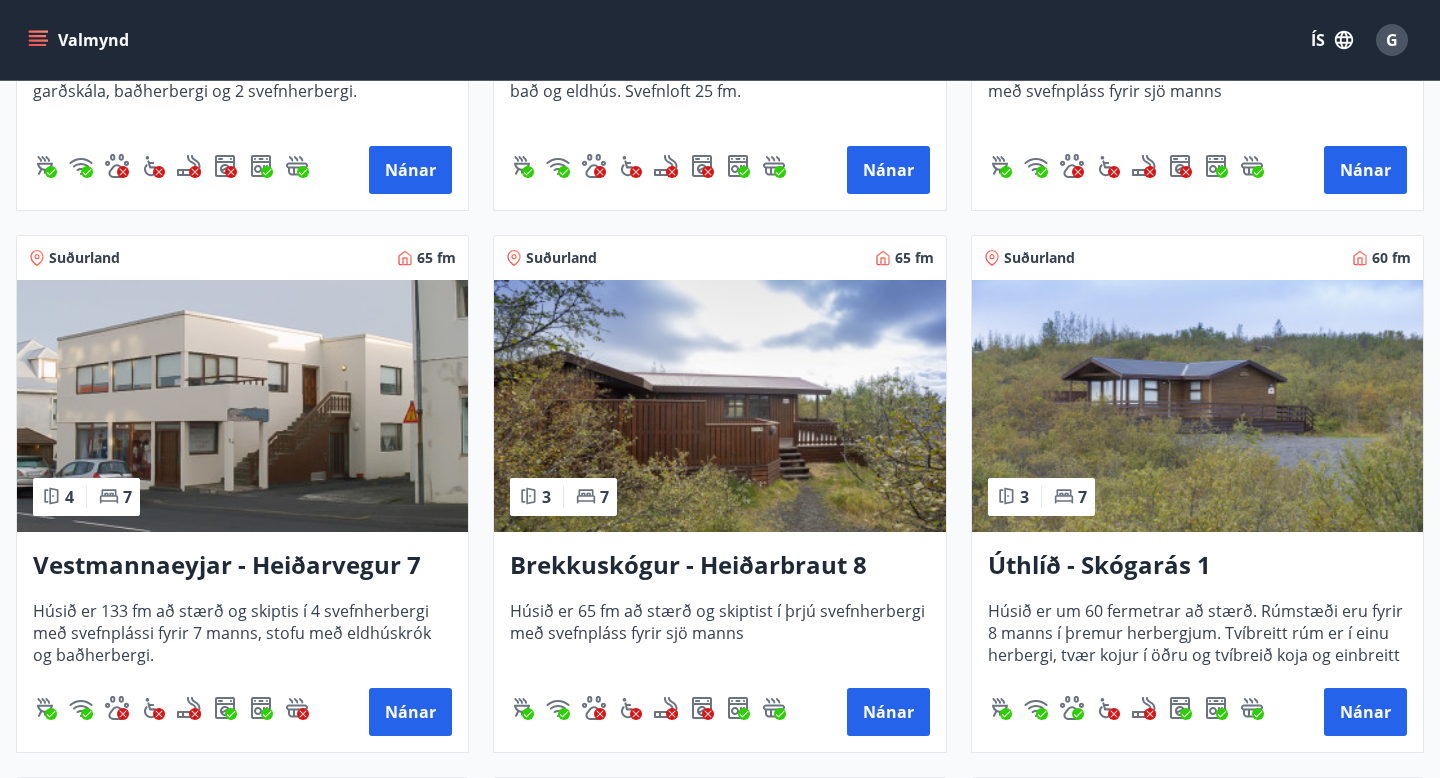 click on "G" at bounding box center (1392, 40) 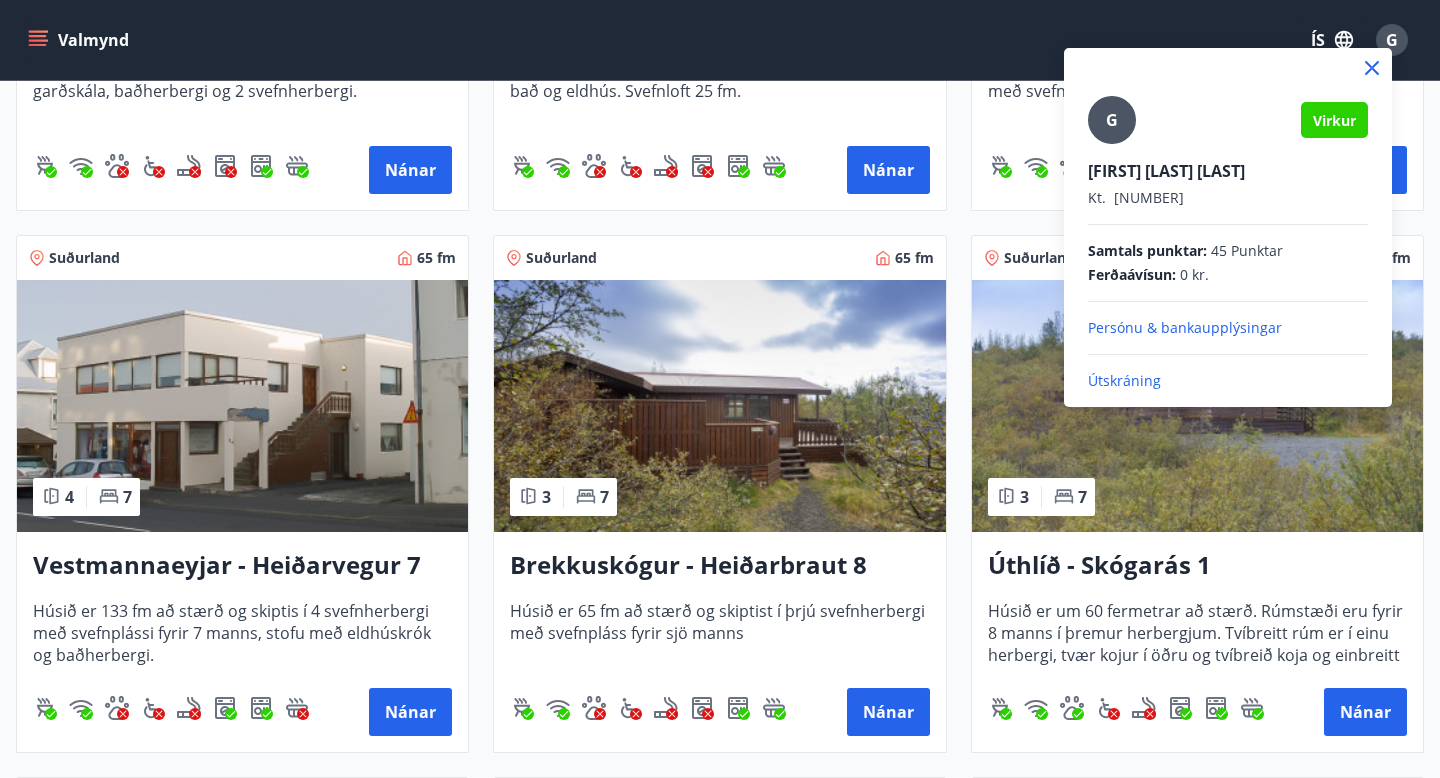 click at bounding box center [720, 389] 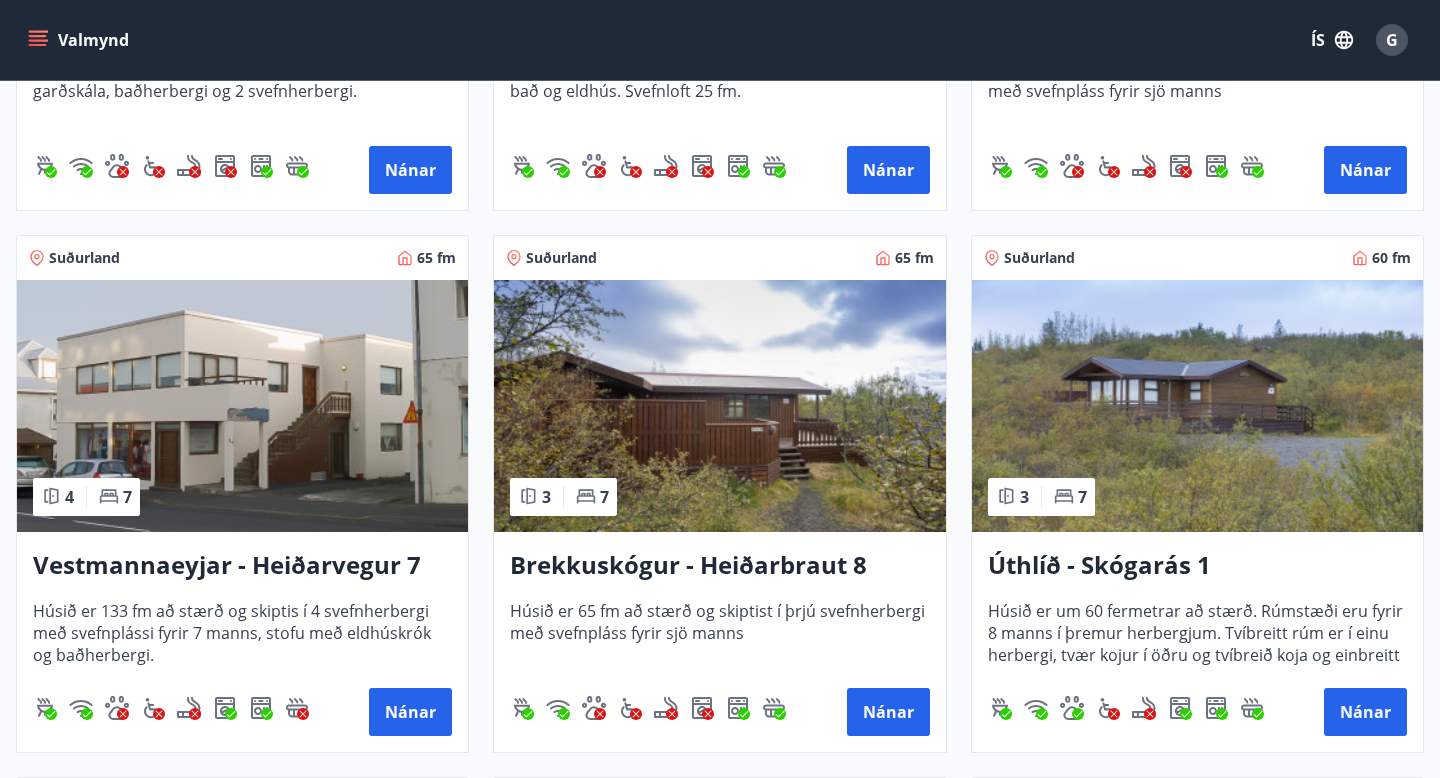 click 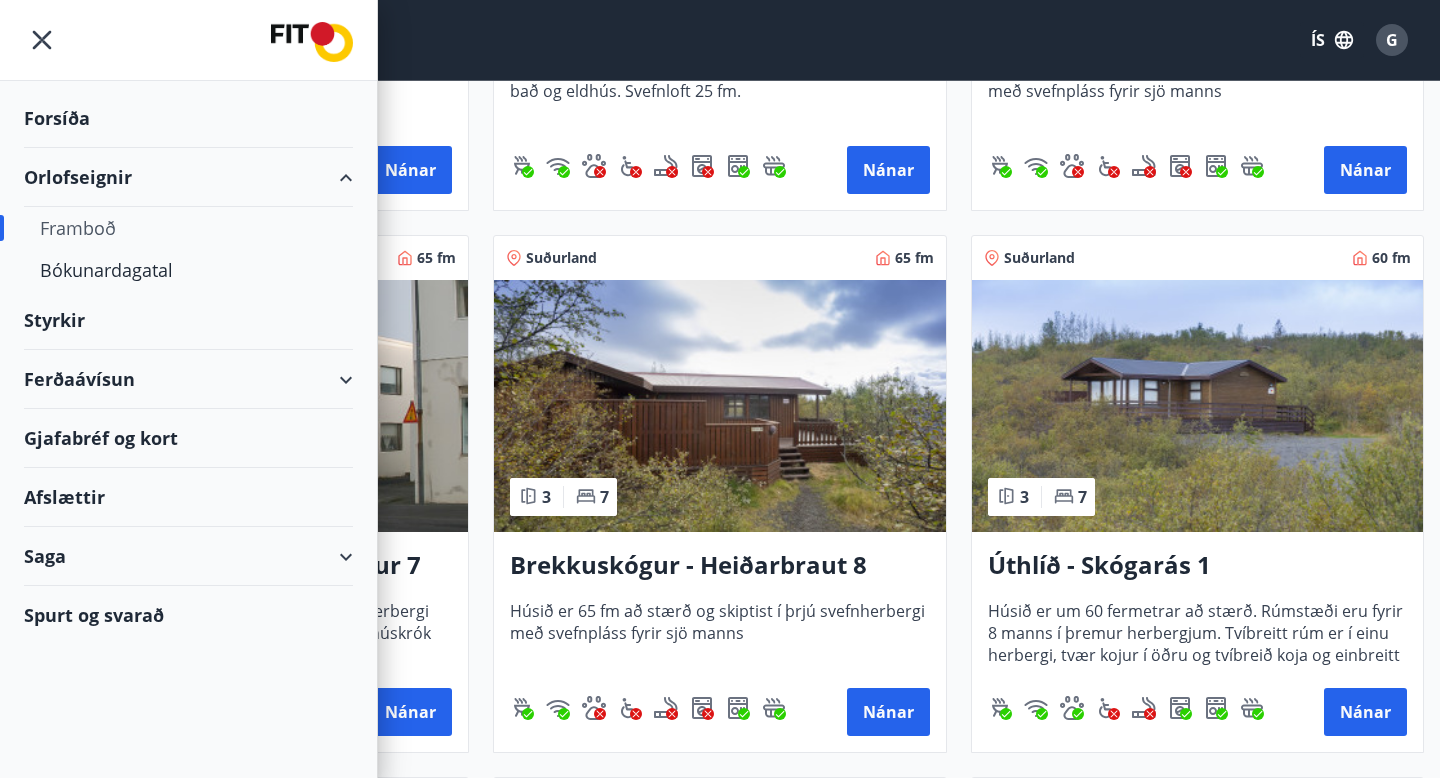 click on "Saga" at bounding box center (188, 556) 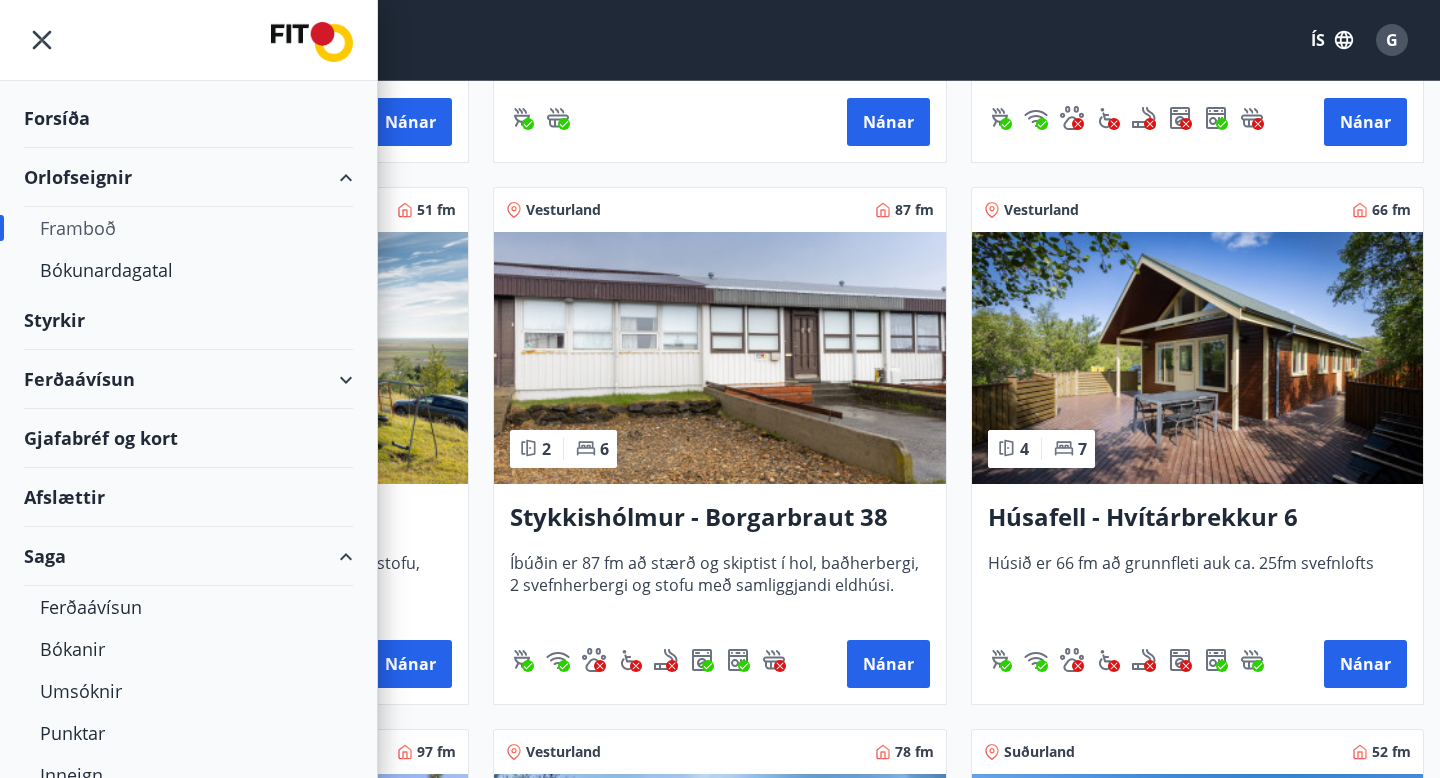 scroll, scrollTop: 766, scrollLeft: 0, axis: vertical 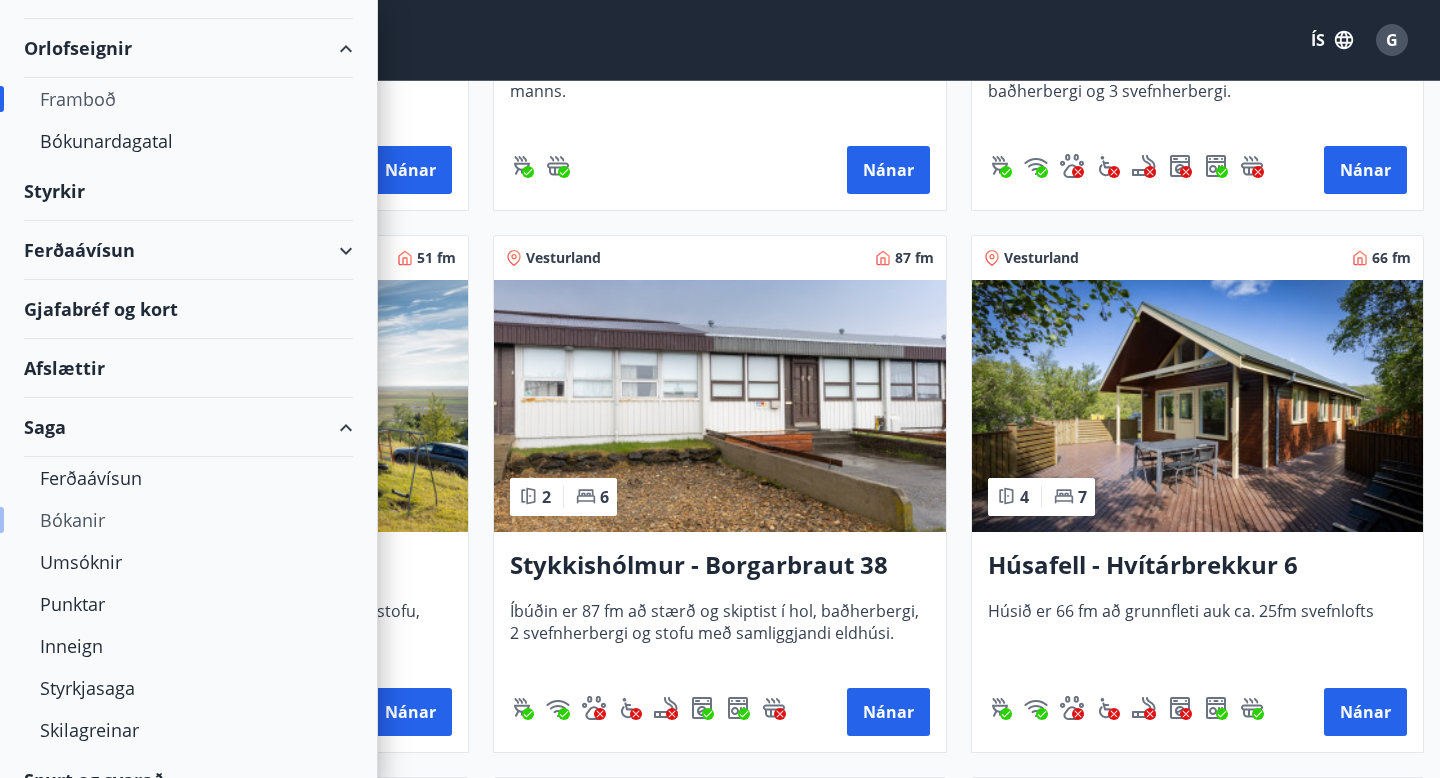 click on "Bókanir" at bounding box center (188, 520) 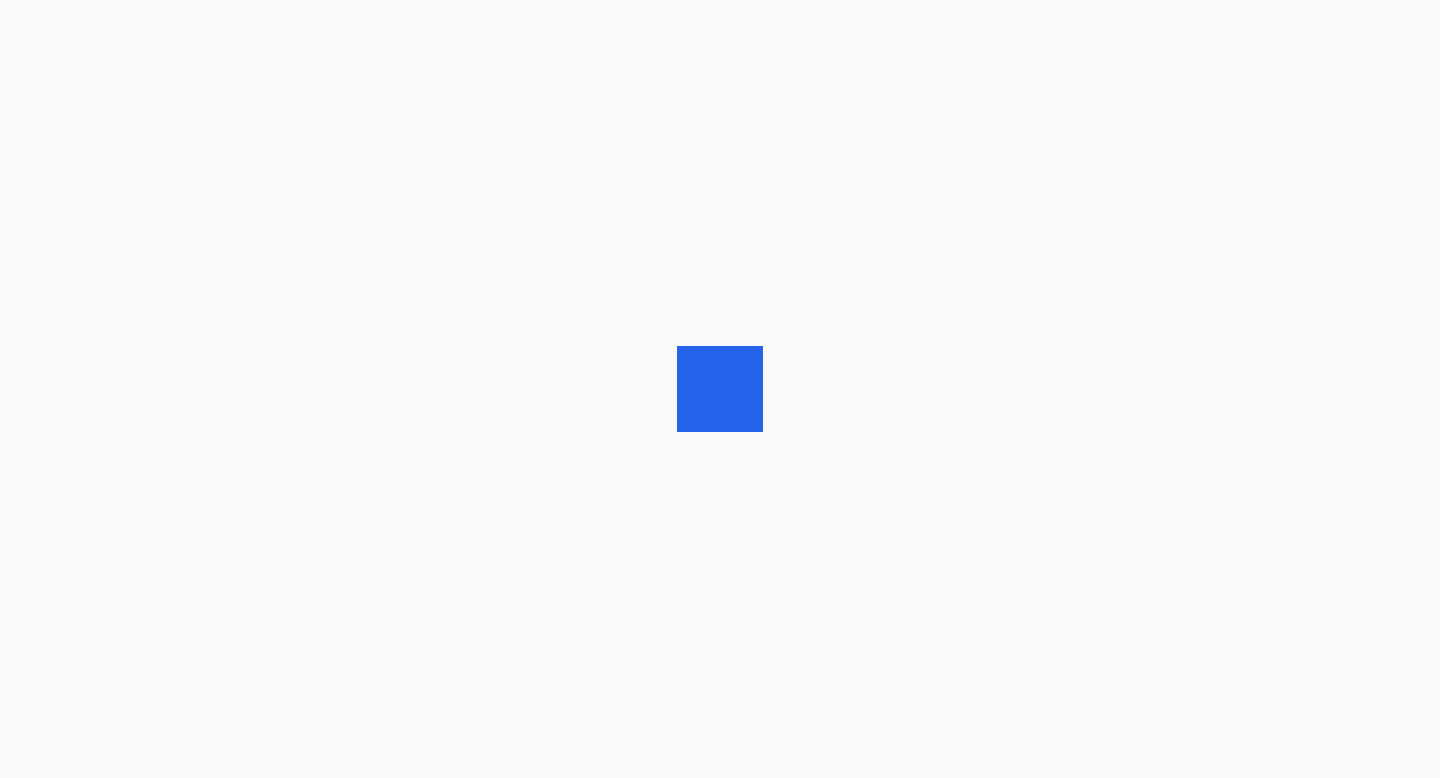 scroll, scrollTop: 0, scrollLeft: 0, axis: both 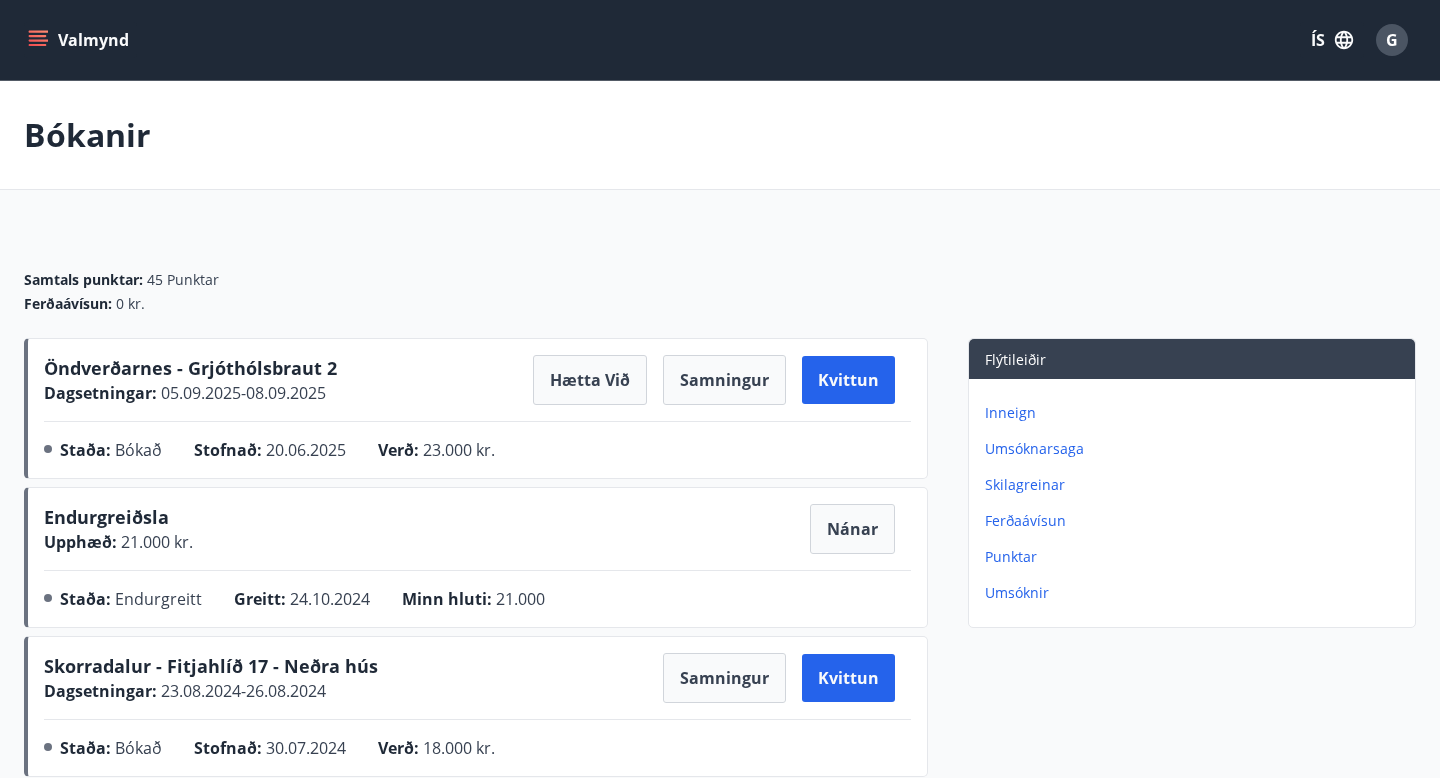 click 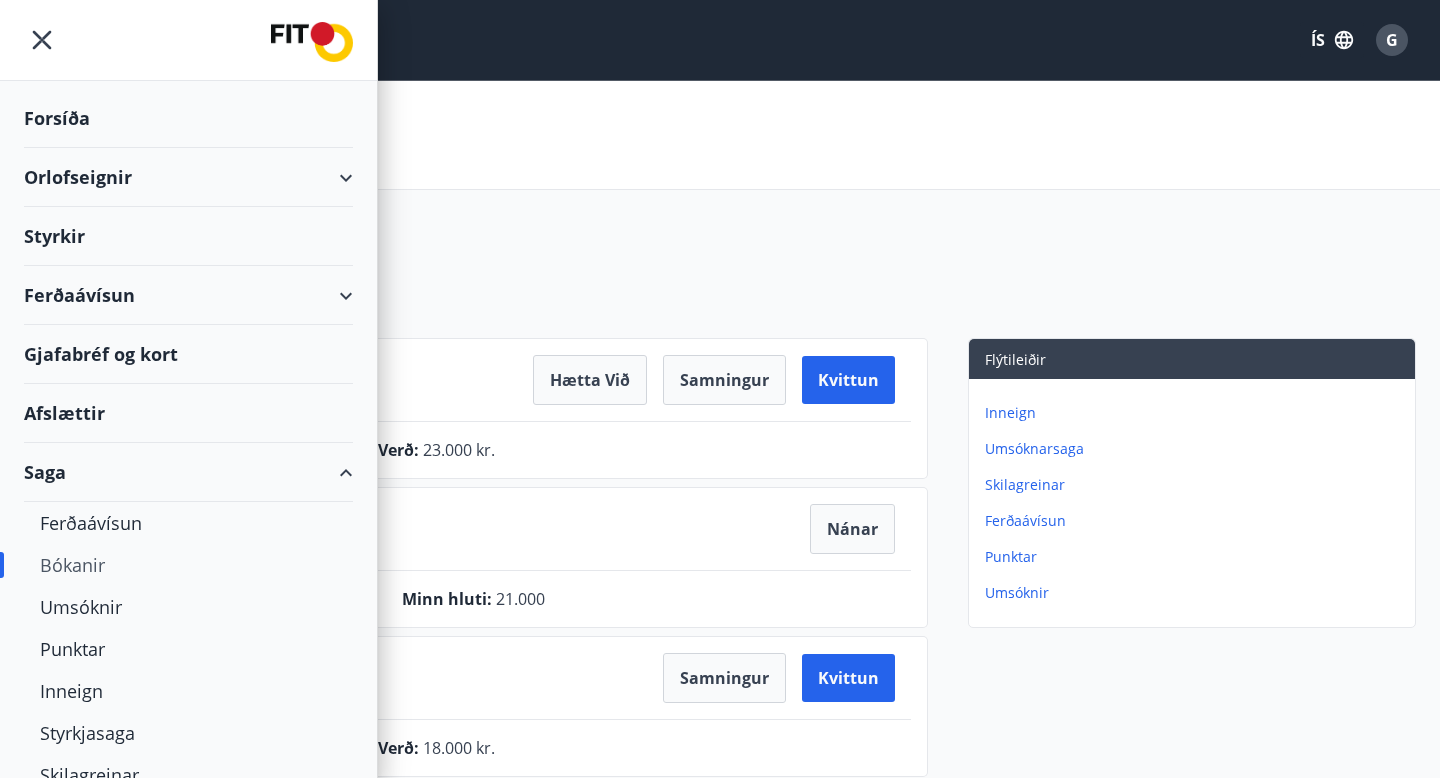 click on "Orlofseignir" at bounding box center (188, 177) 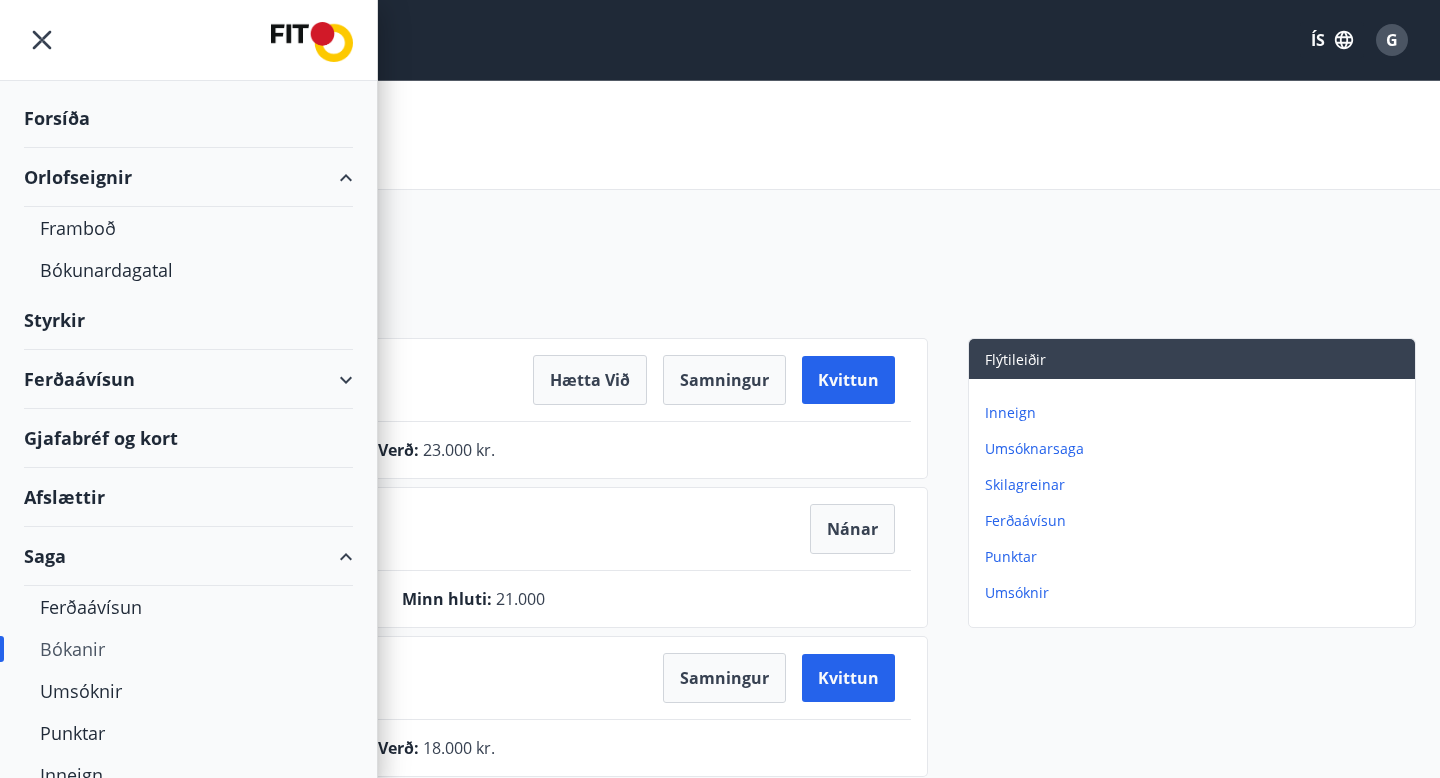 click on "Orlofseignir" at bounding box center (188, 177) 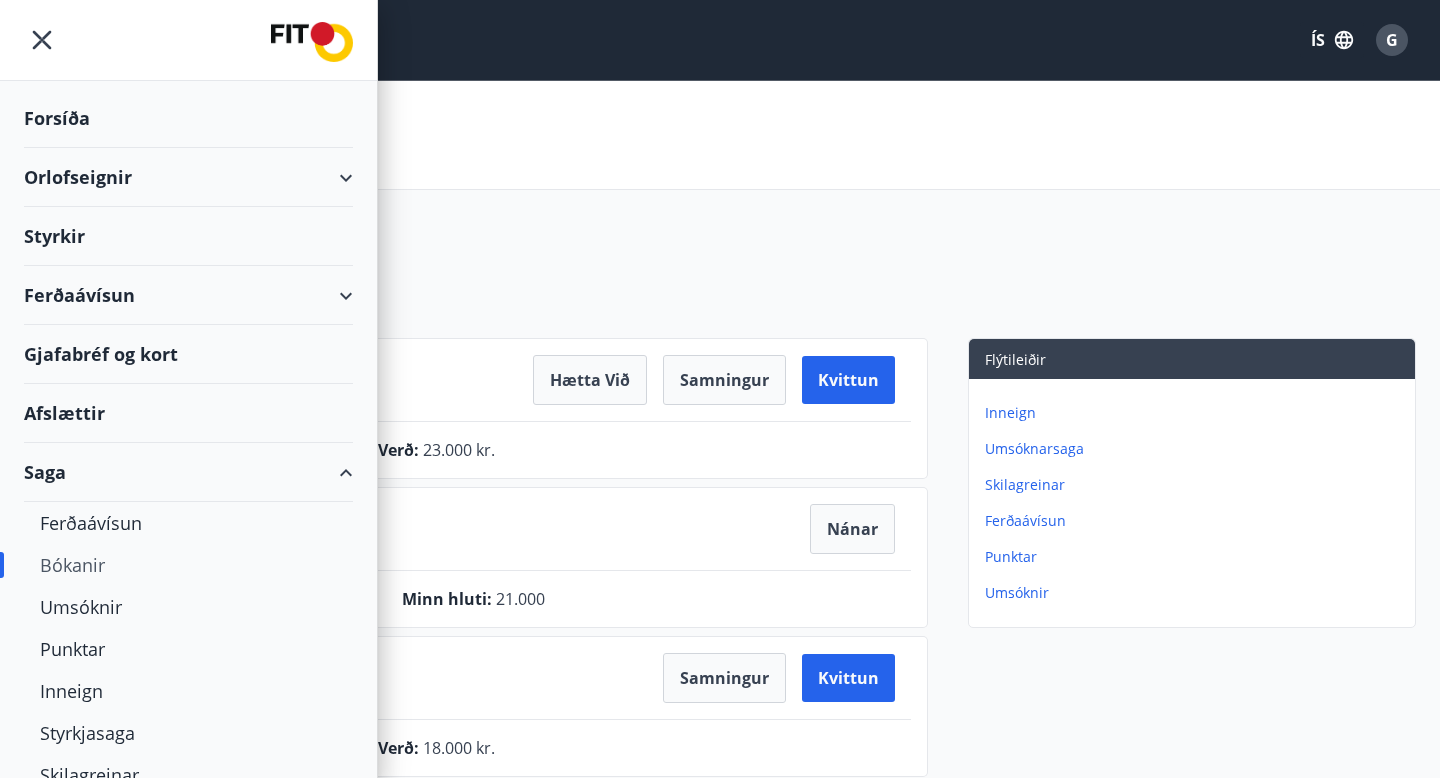 click on "Orlofseignir" at bounding box center [188, 177] 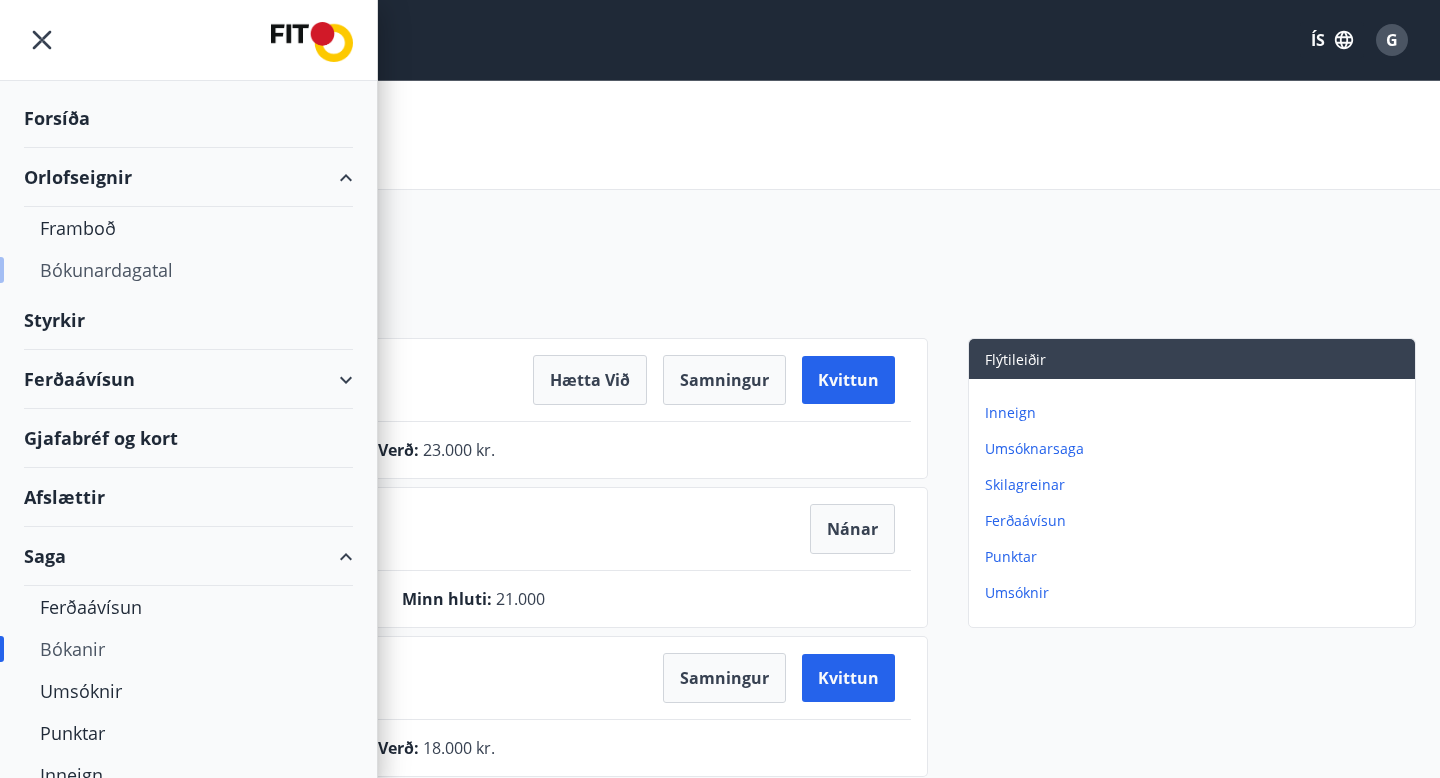 click on "Bókunardagatal" at bounding box center [188, 270] 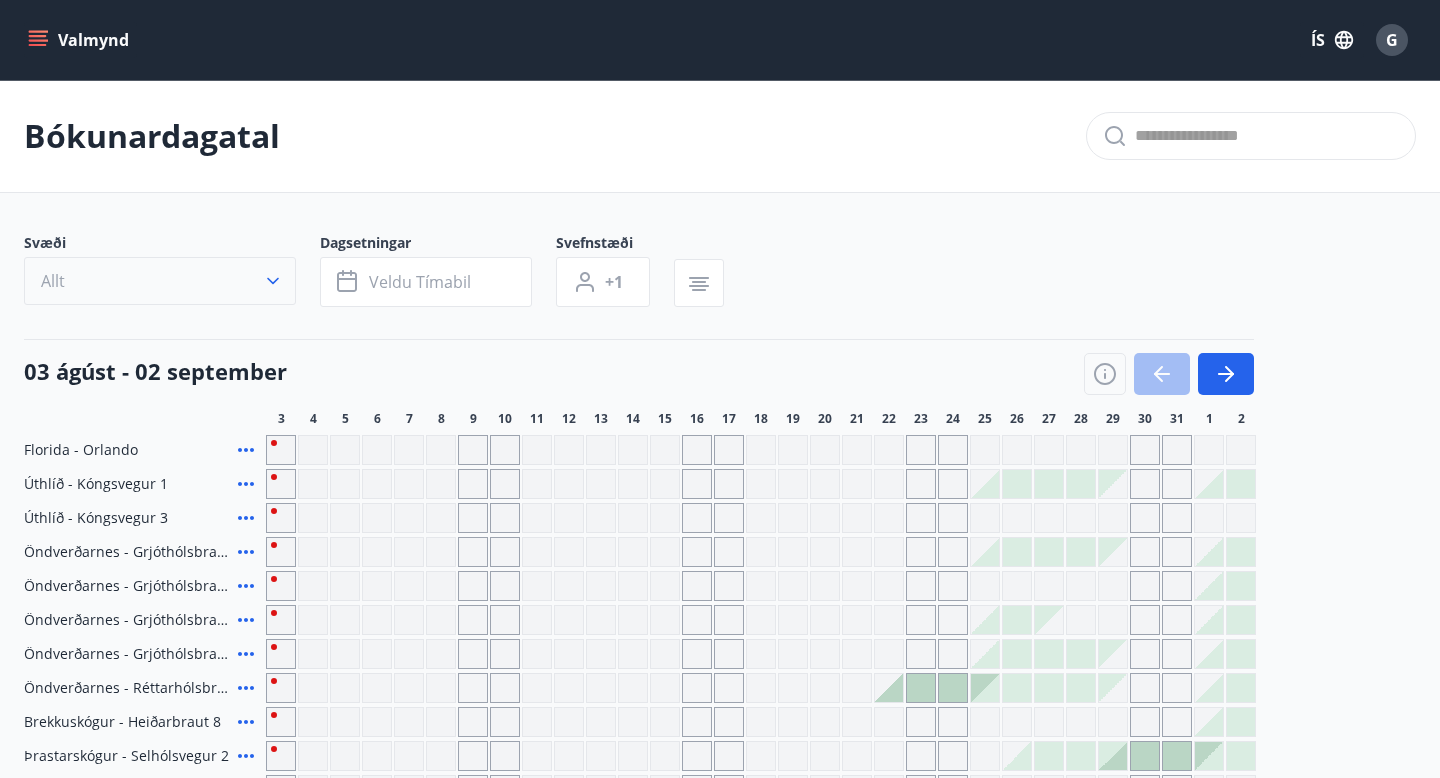click on "Allt" at bounding box center (160, 281) 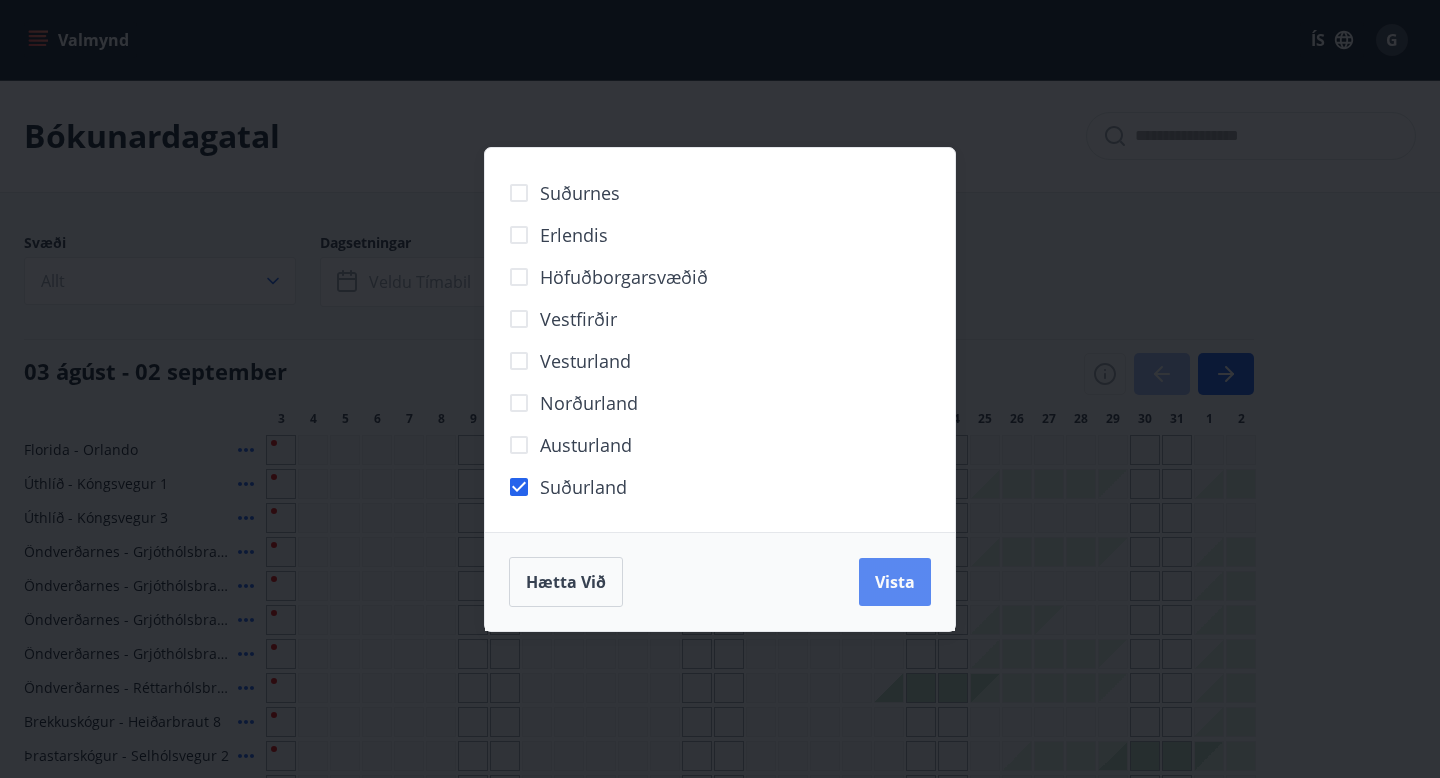 click on "Vista" at bounding box center (895, 582) 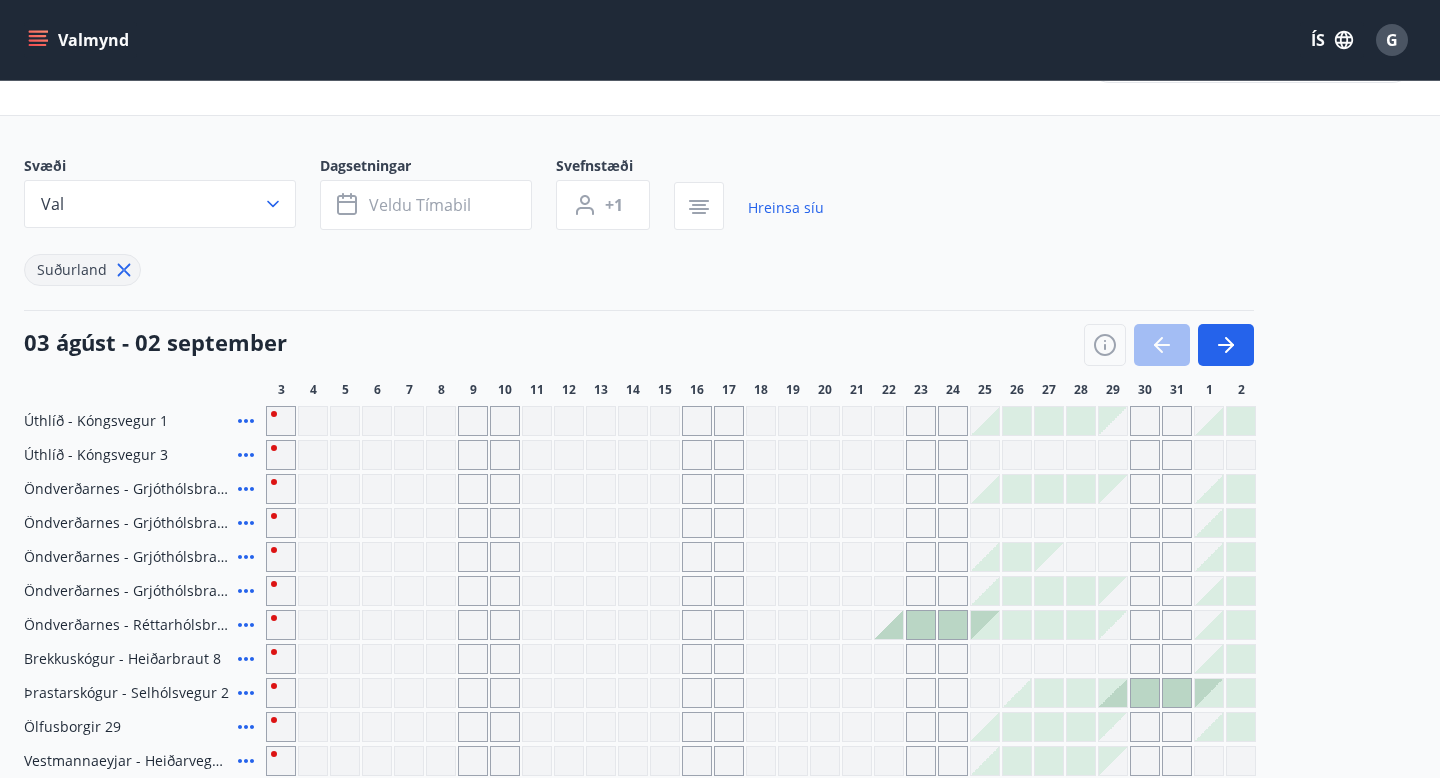 scroll, scrollTop: 0, scrollLeft: 0, axis: both 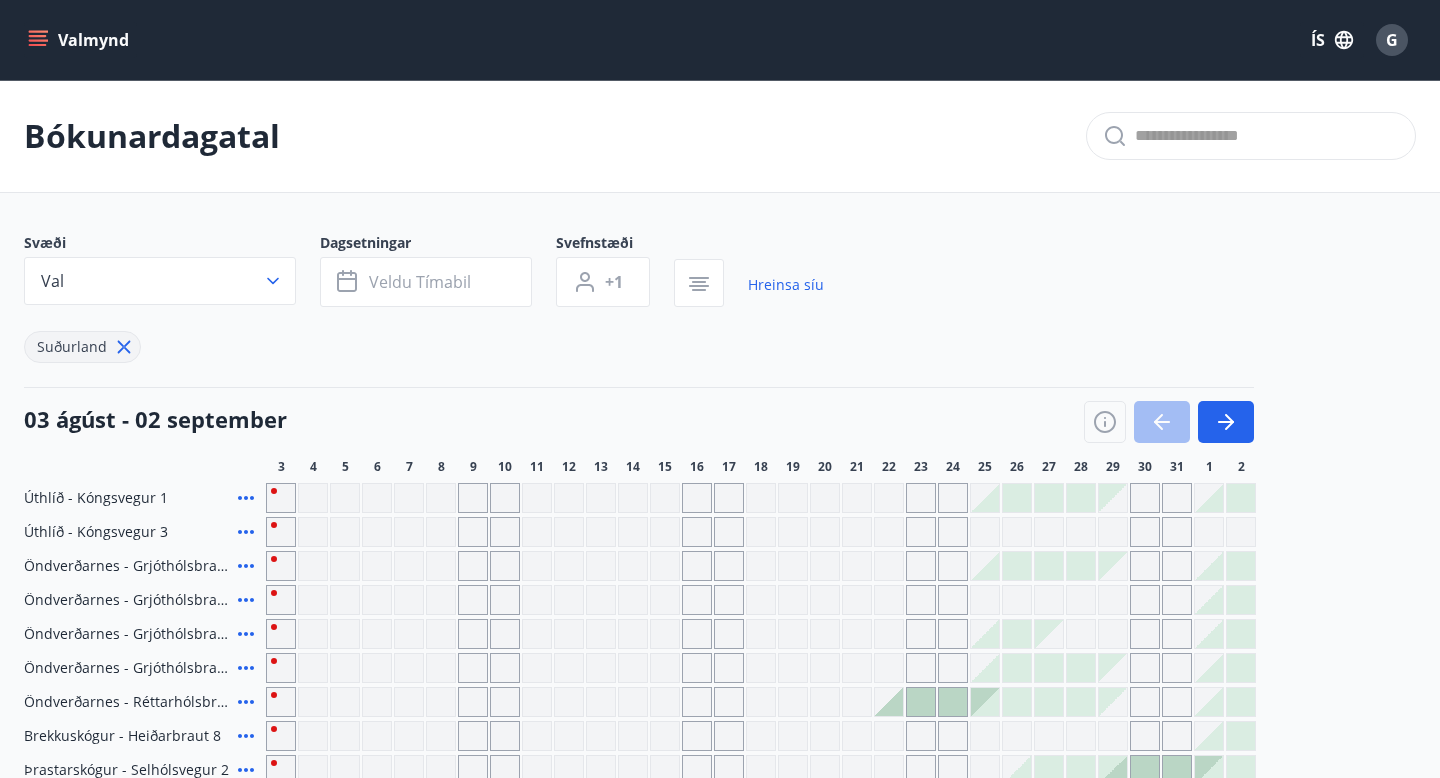 click 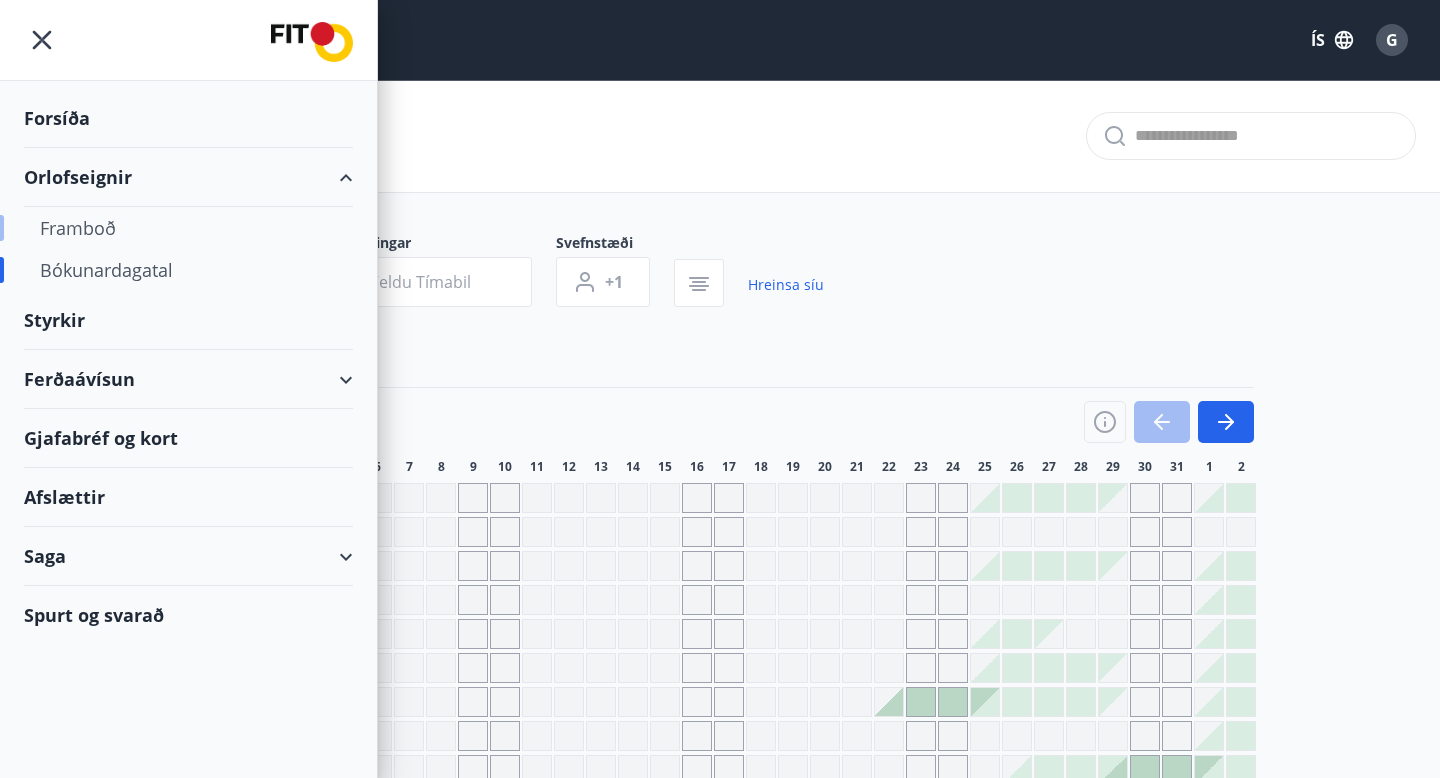 click on "Framboð" at bounding box center [188, 228] 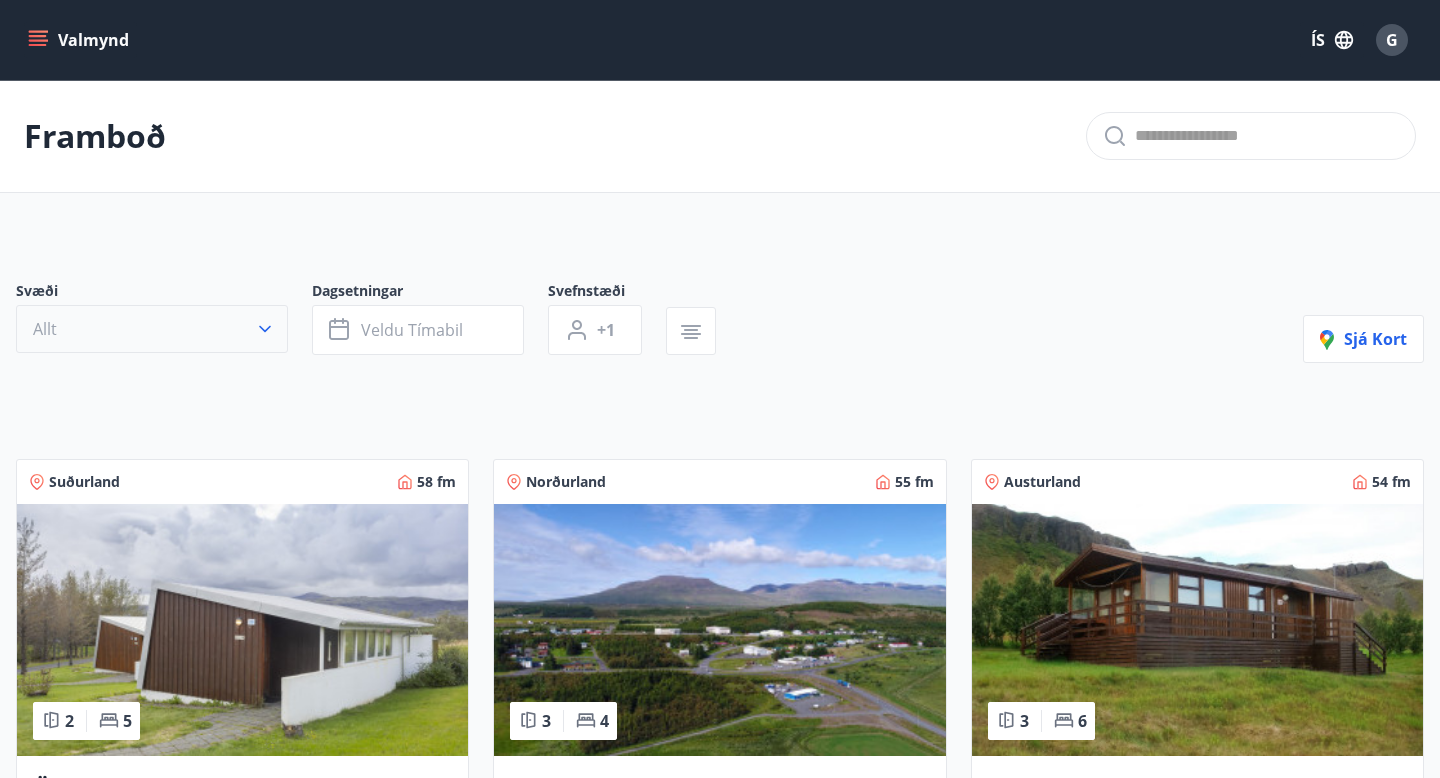 click 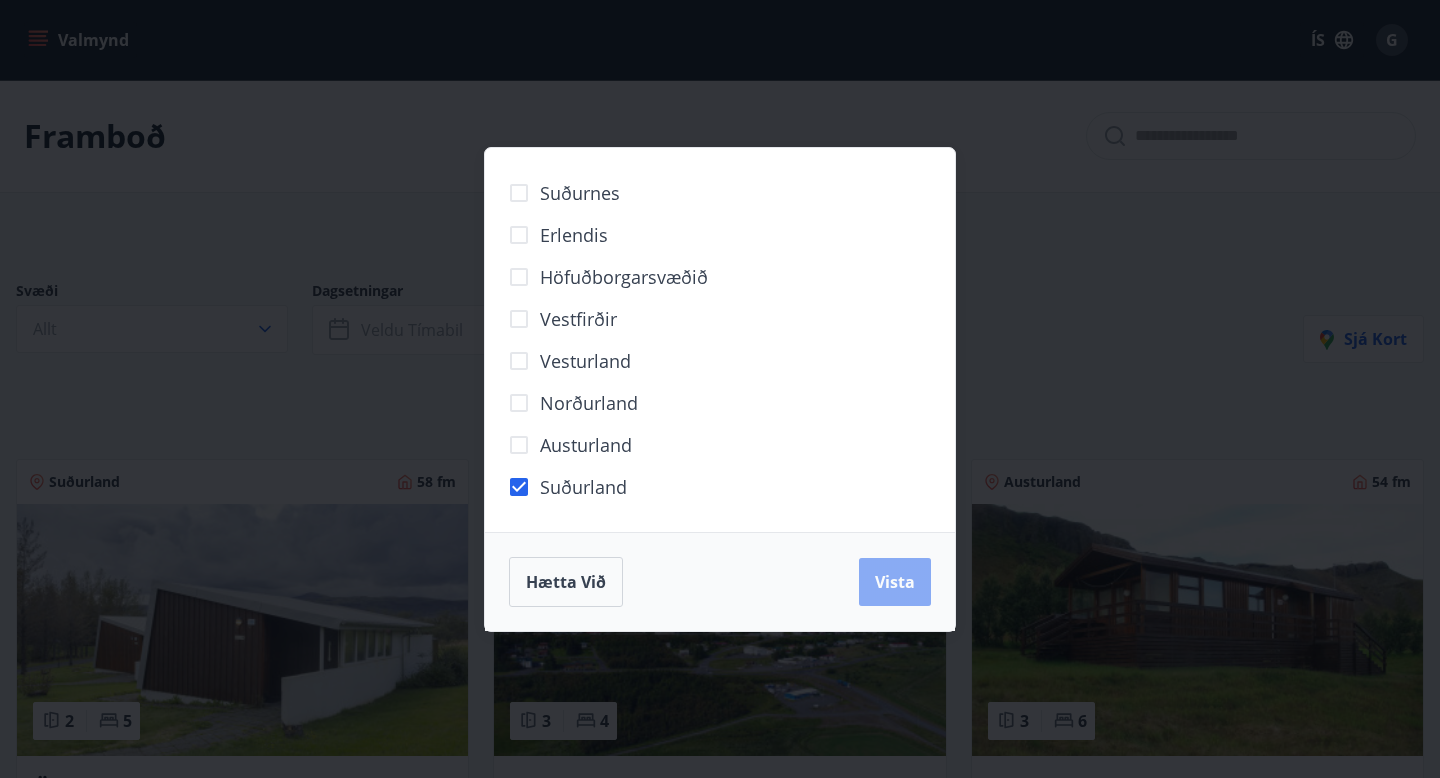 click on "Vista" at bounding box center (895, 582) 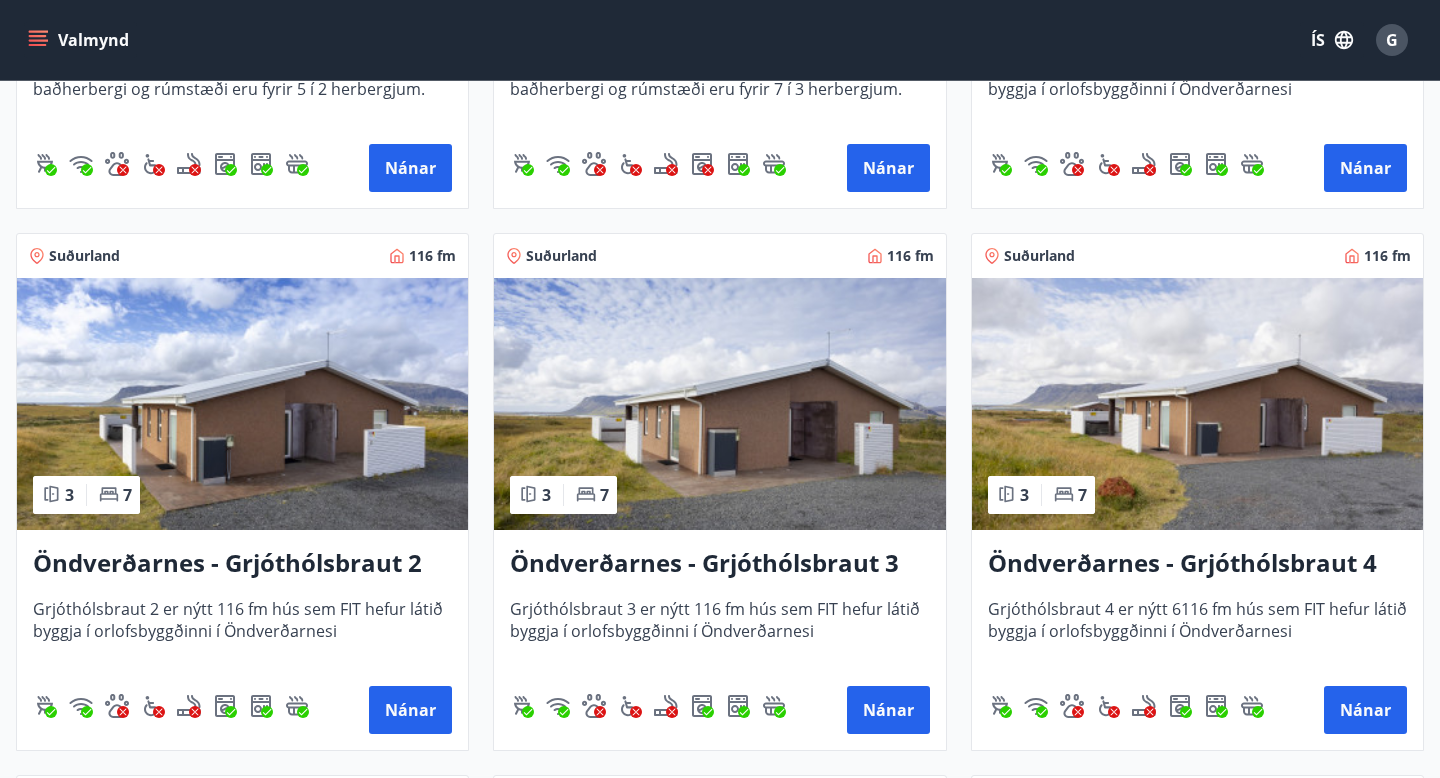 scroll, scrollTop: 1907, scrollLeft: 0, axis: vertical 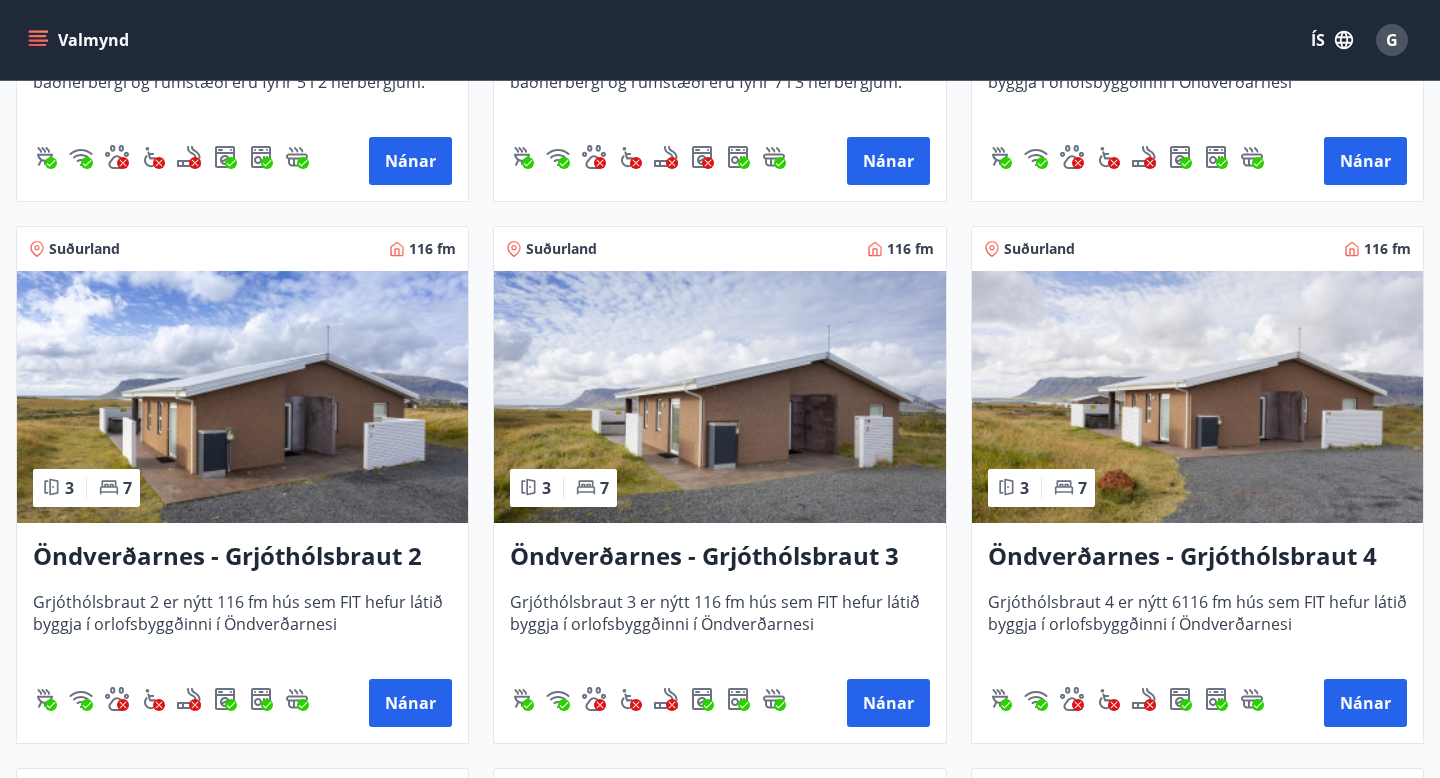 click at bounding box center (242, 397) 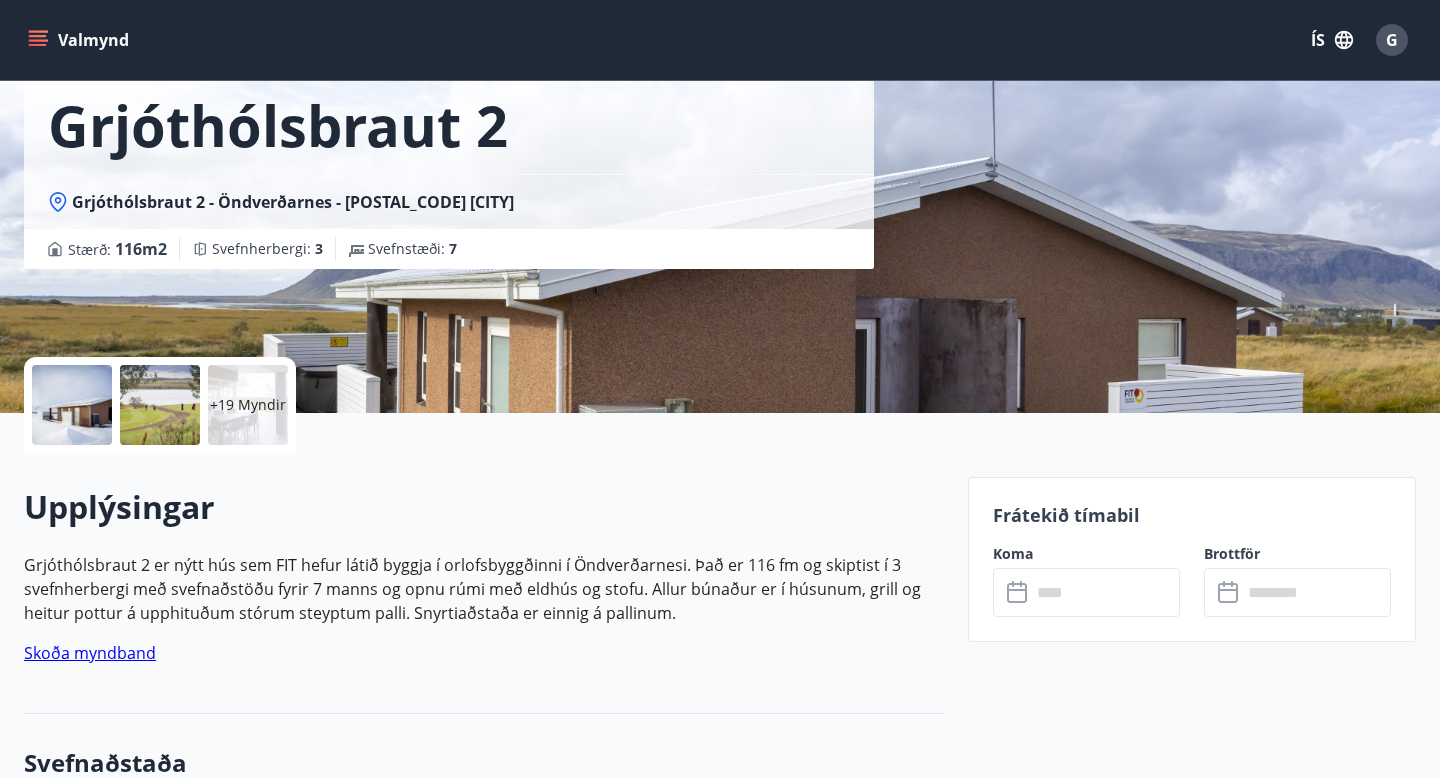 scroll, scrollTop: 193, scrollLeft: 0, axis: vertical 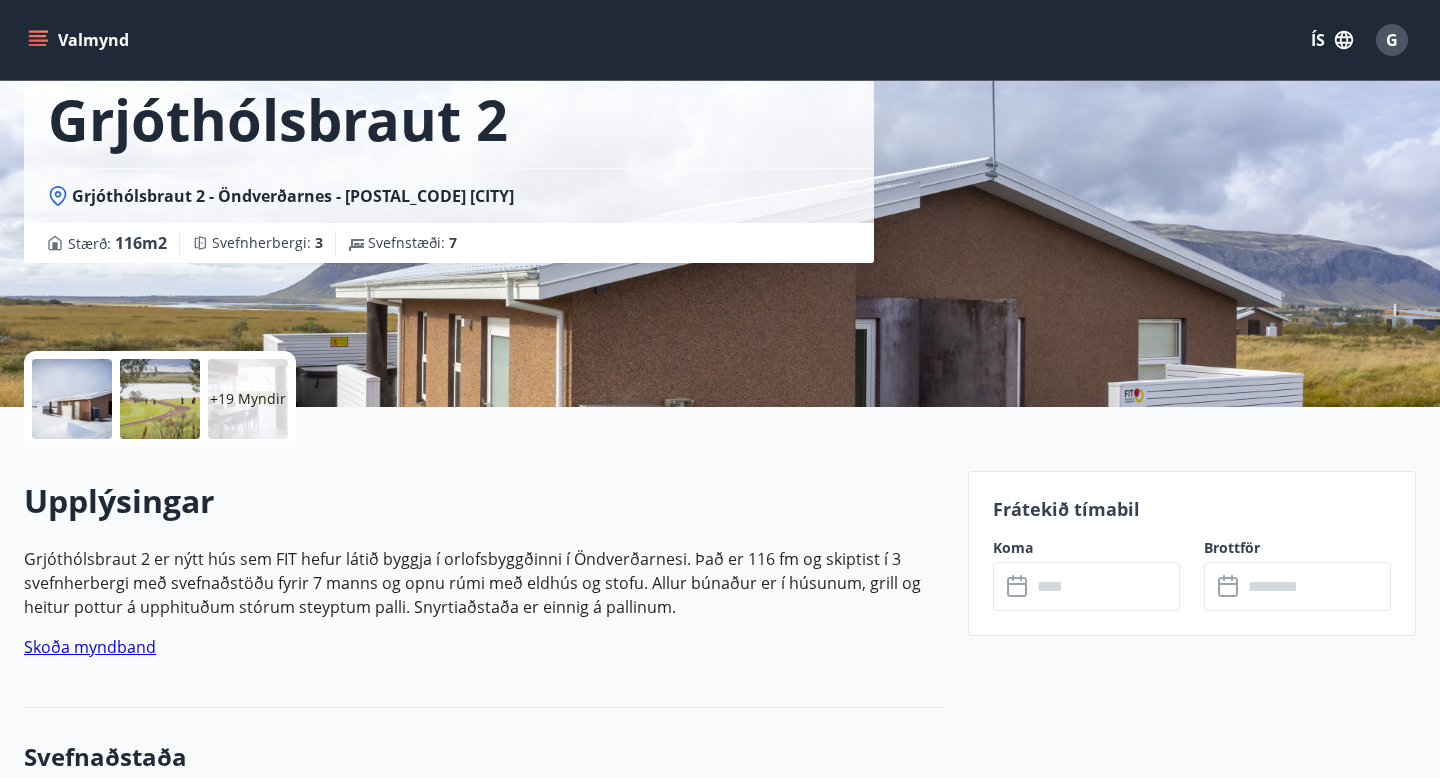 click at bounding box center (72, 399) 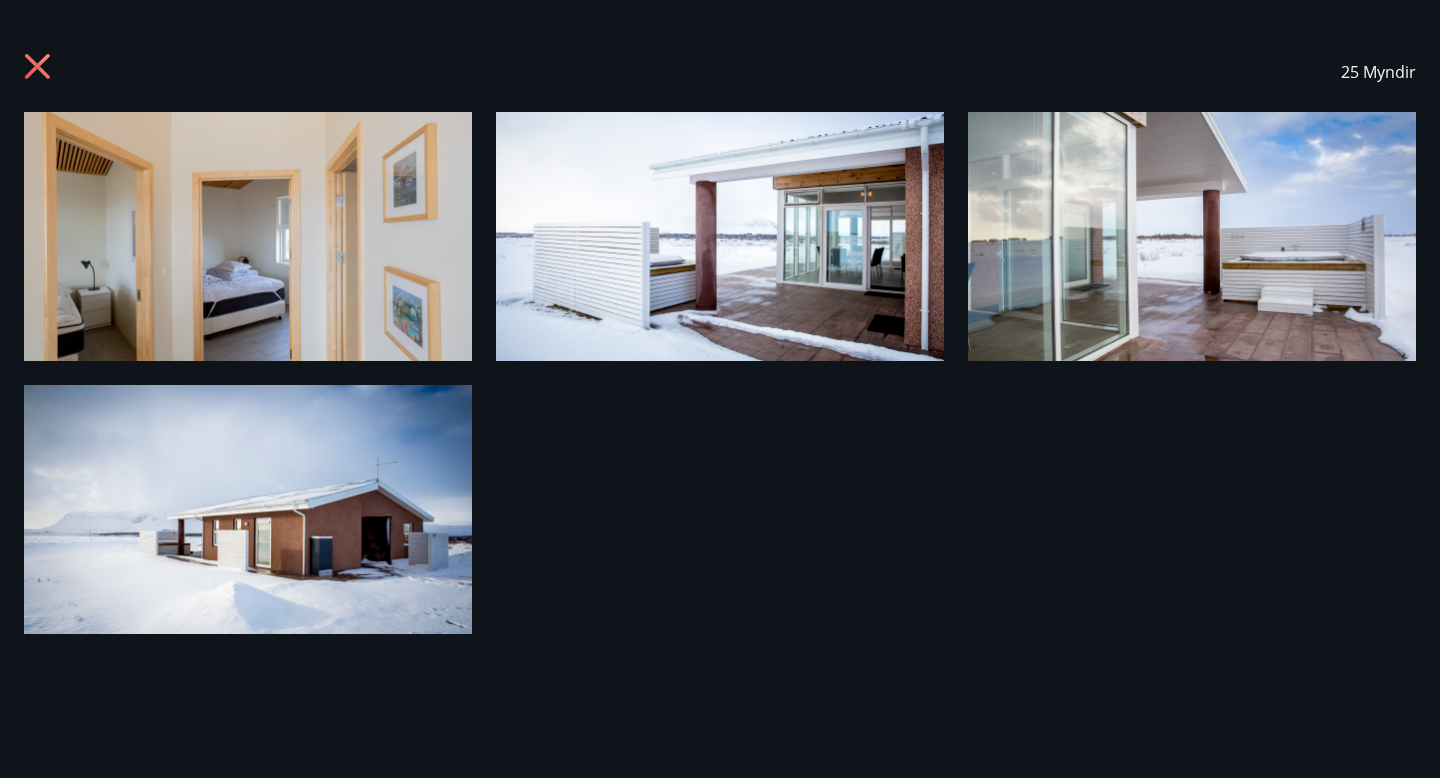 click at bounding box center [248, 236] 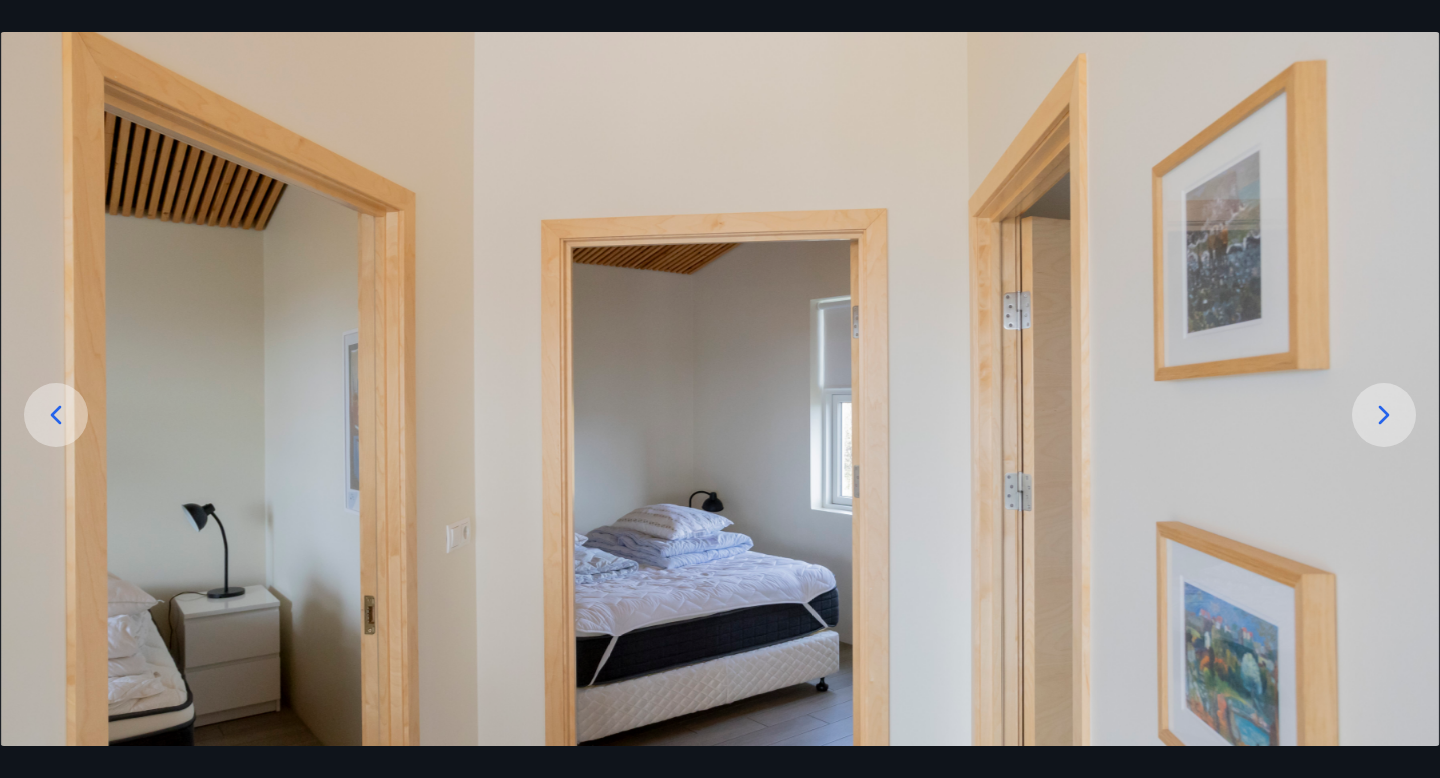 scroll, scrollTop: 165, scrollLeft: 0, axis: vertical 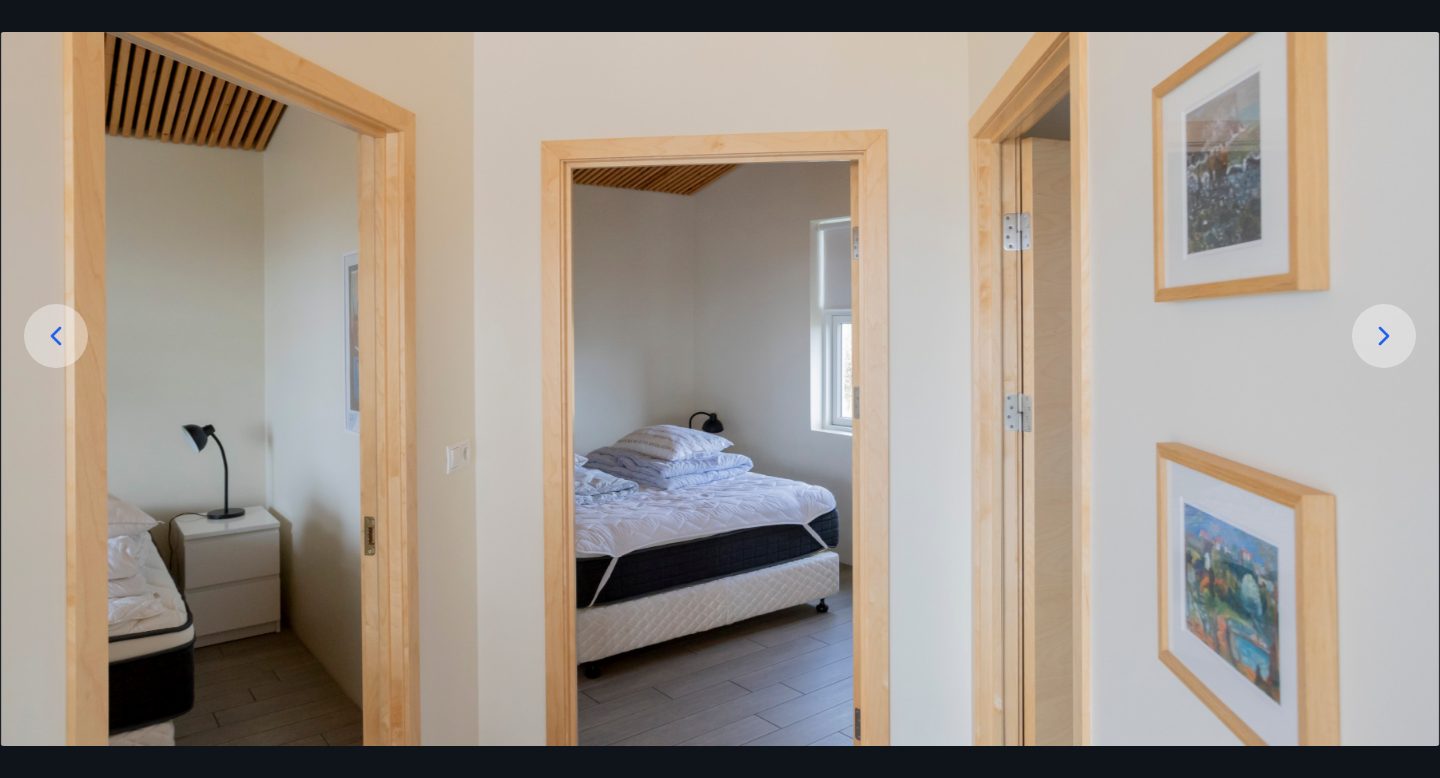click 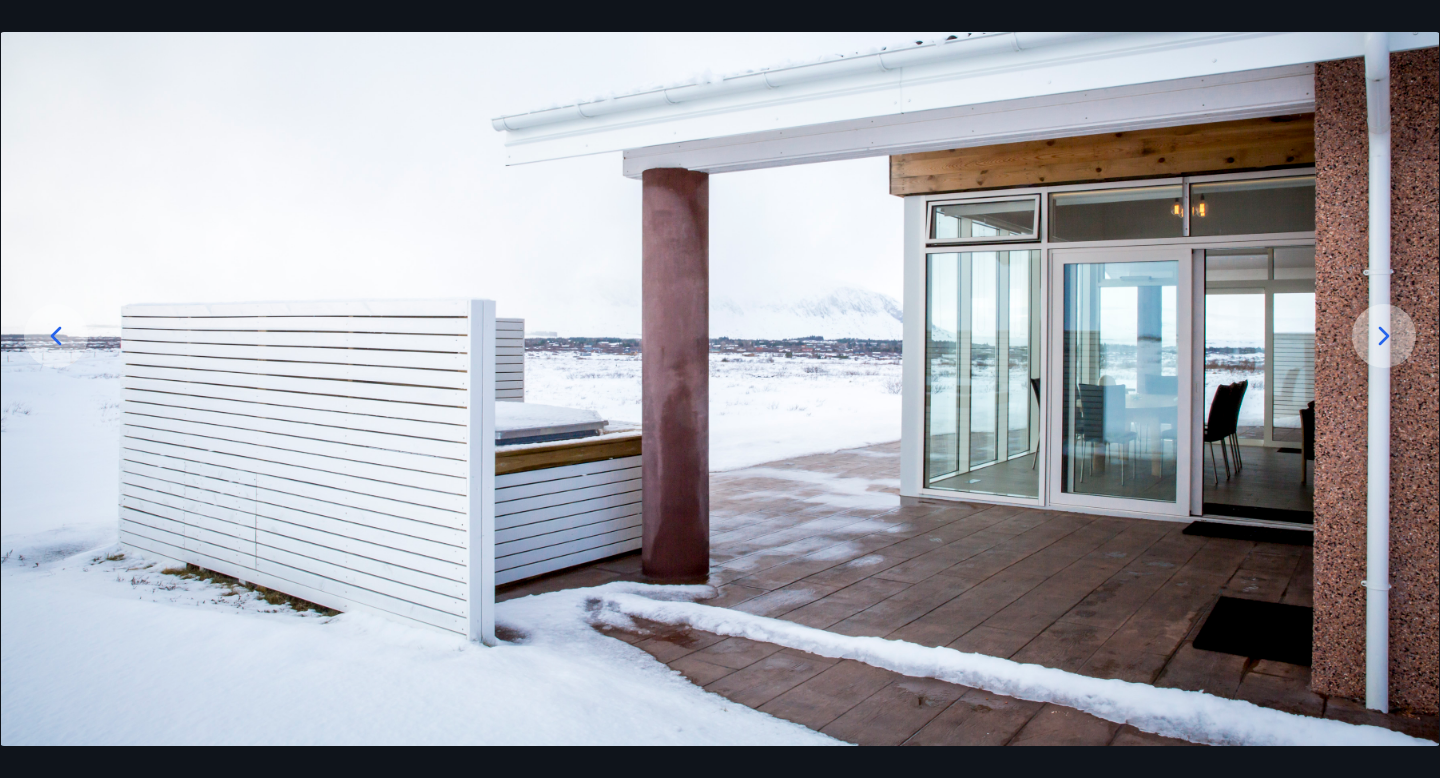 click 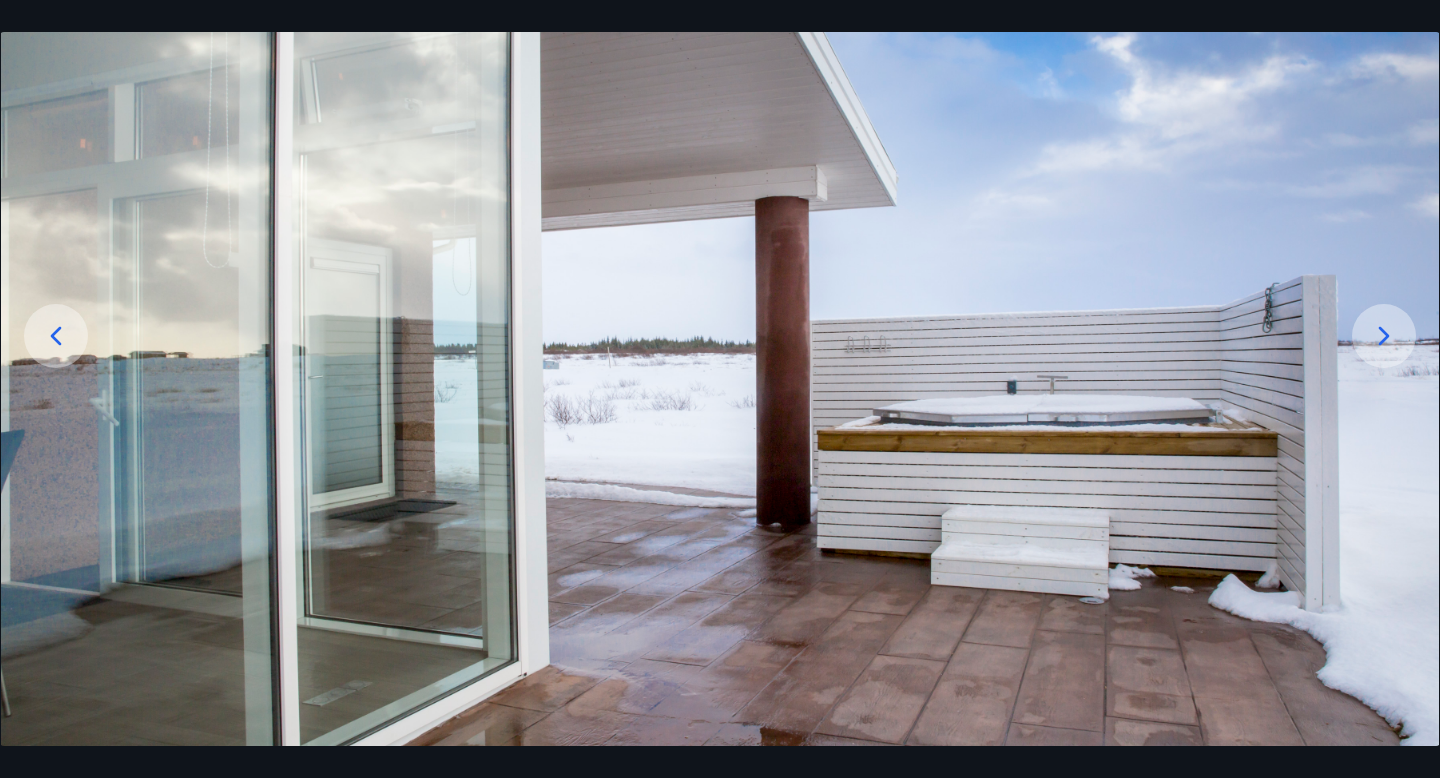 click 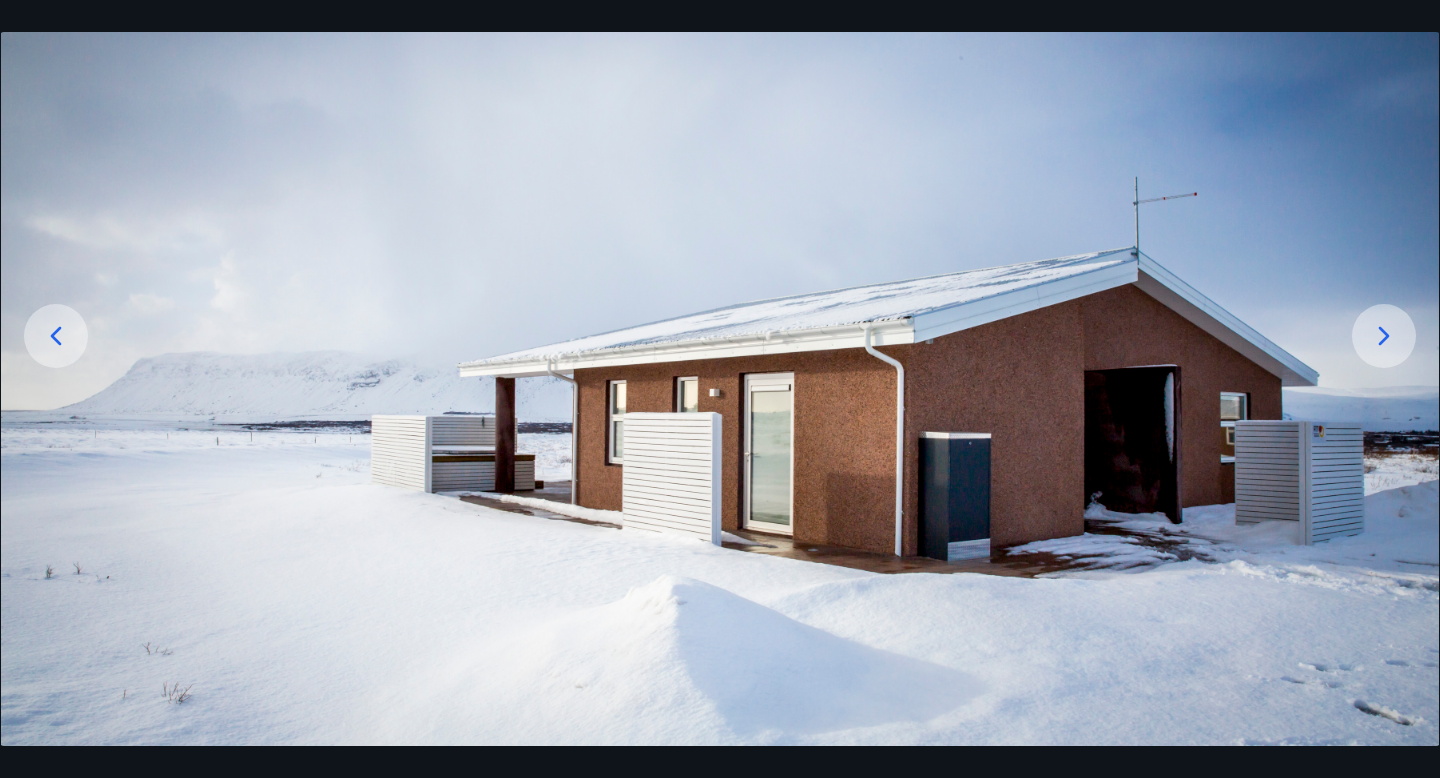 click 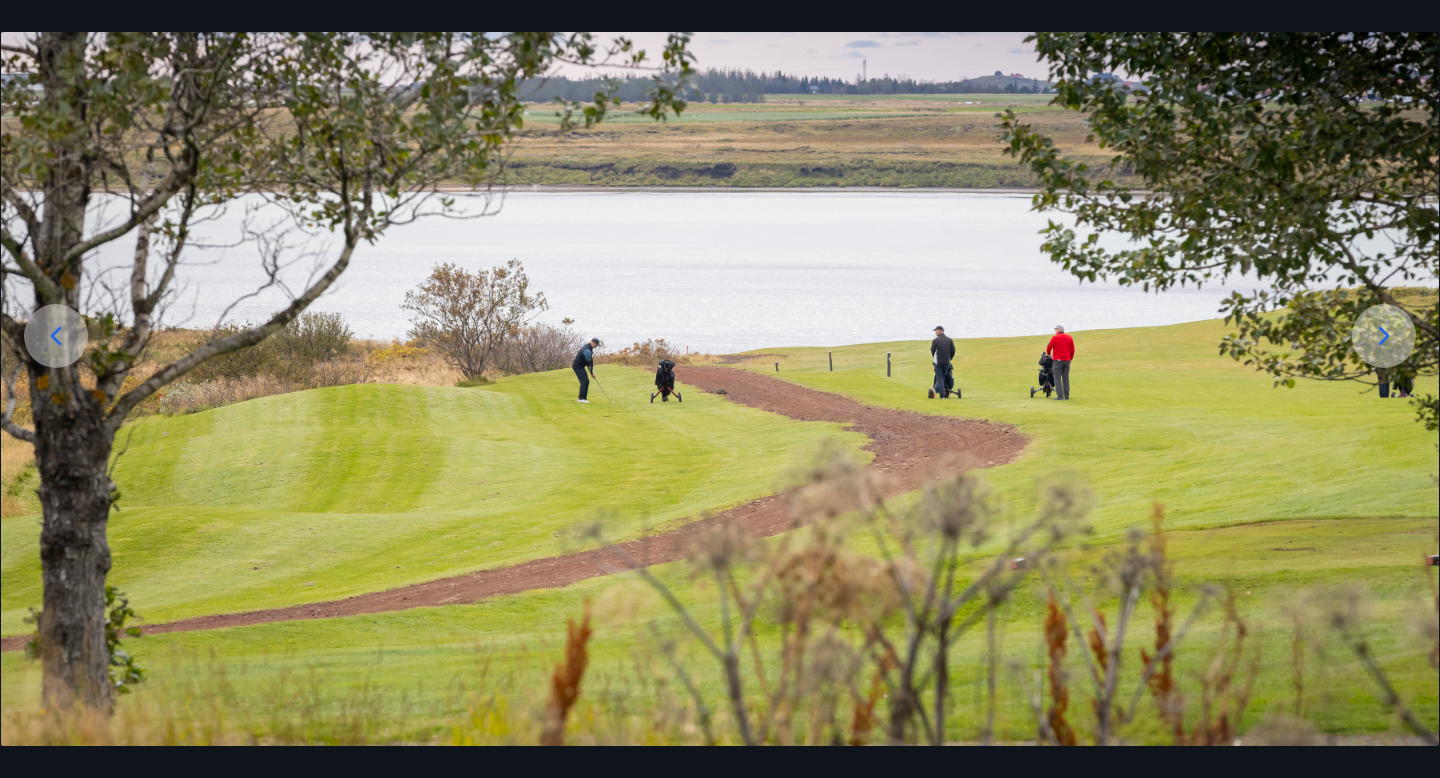 click 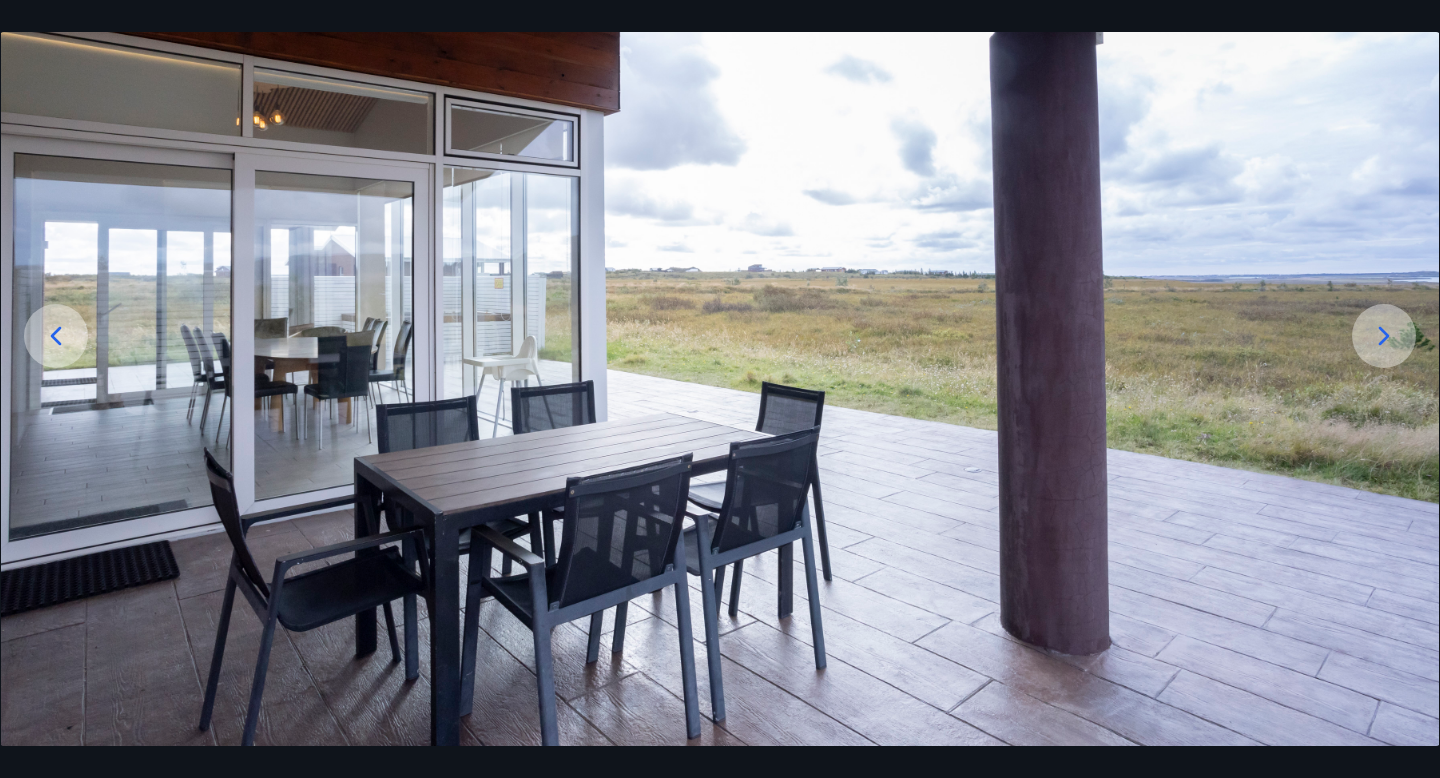 click 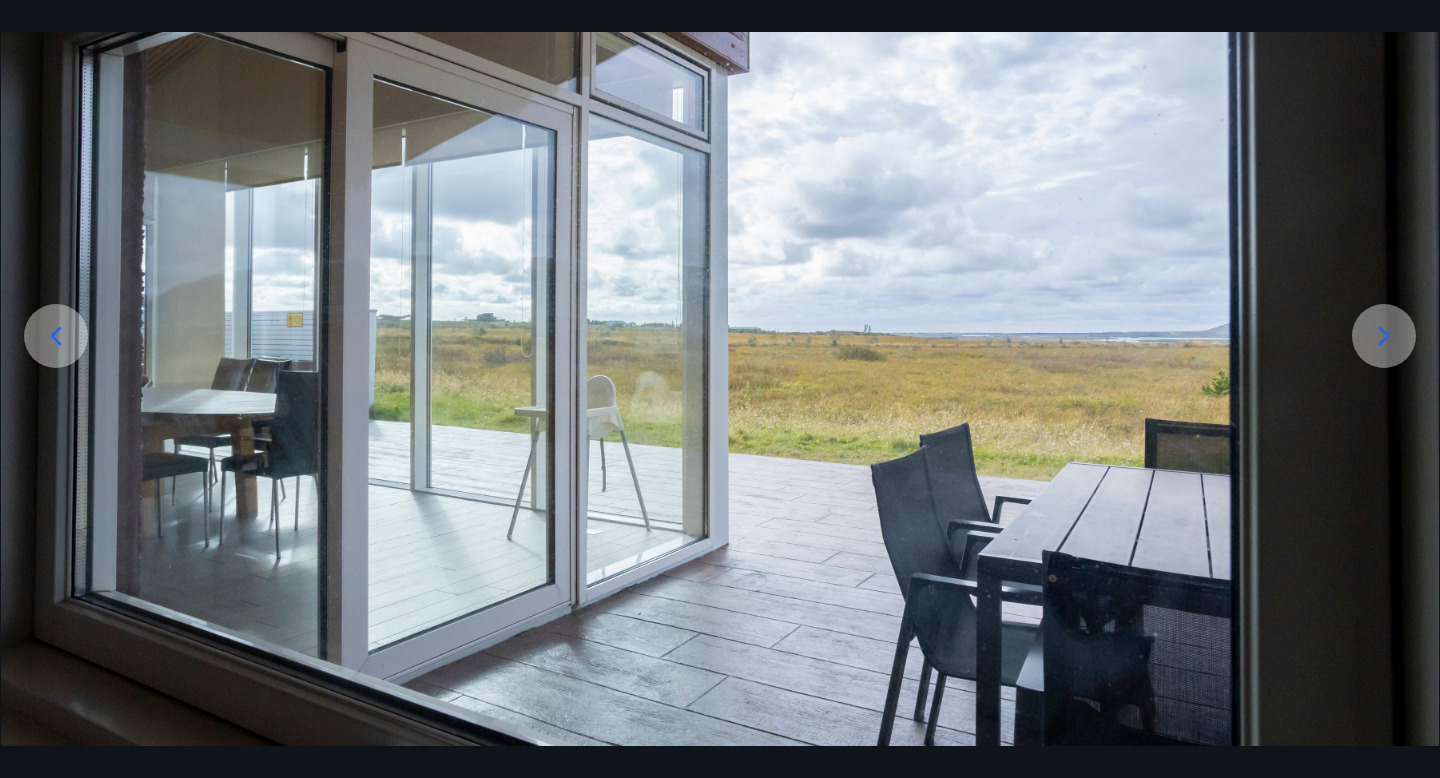 click 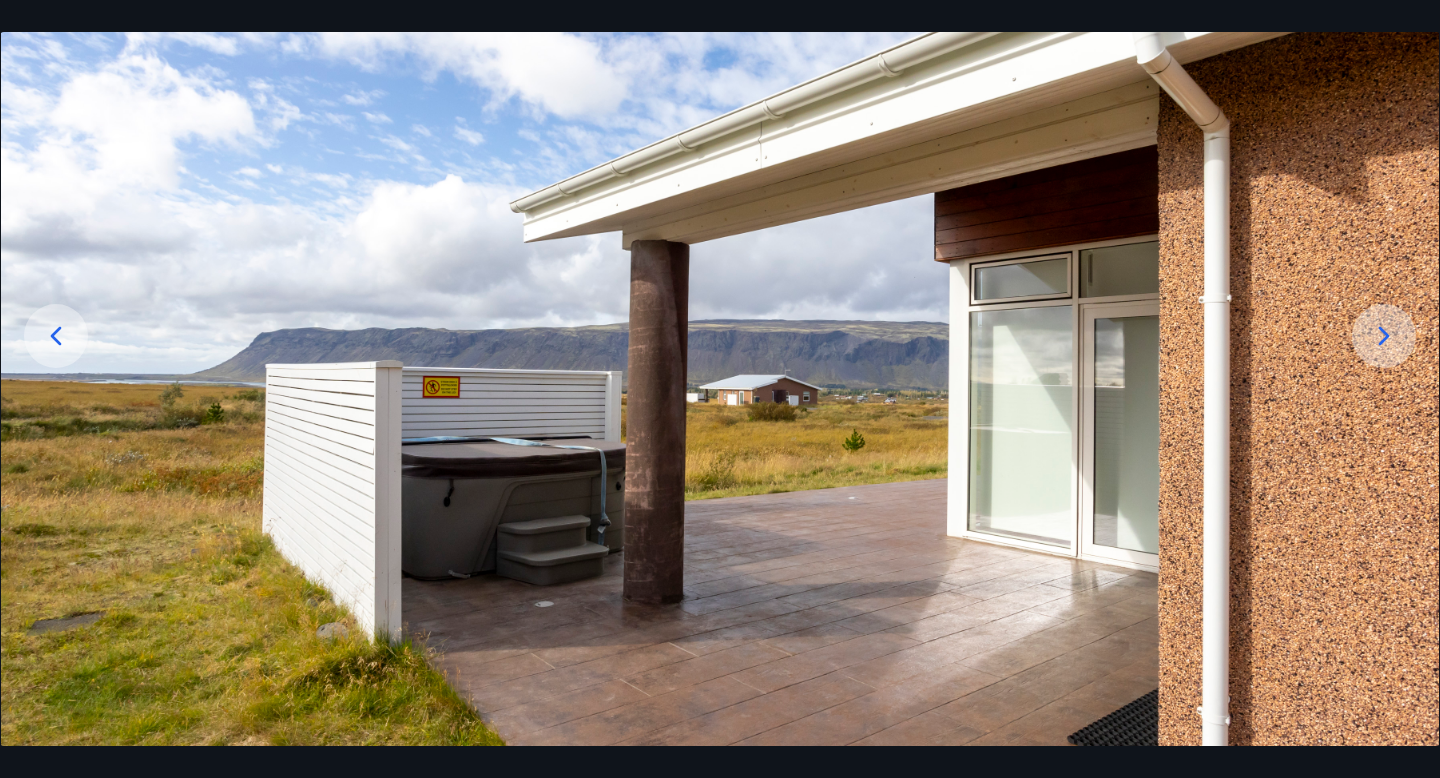 click 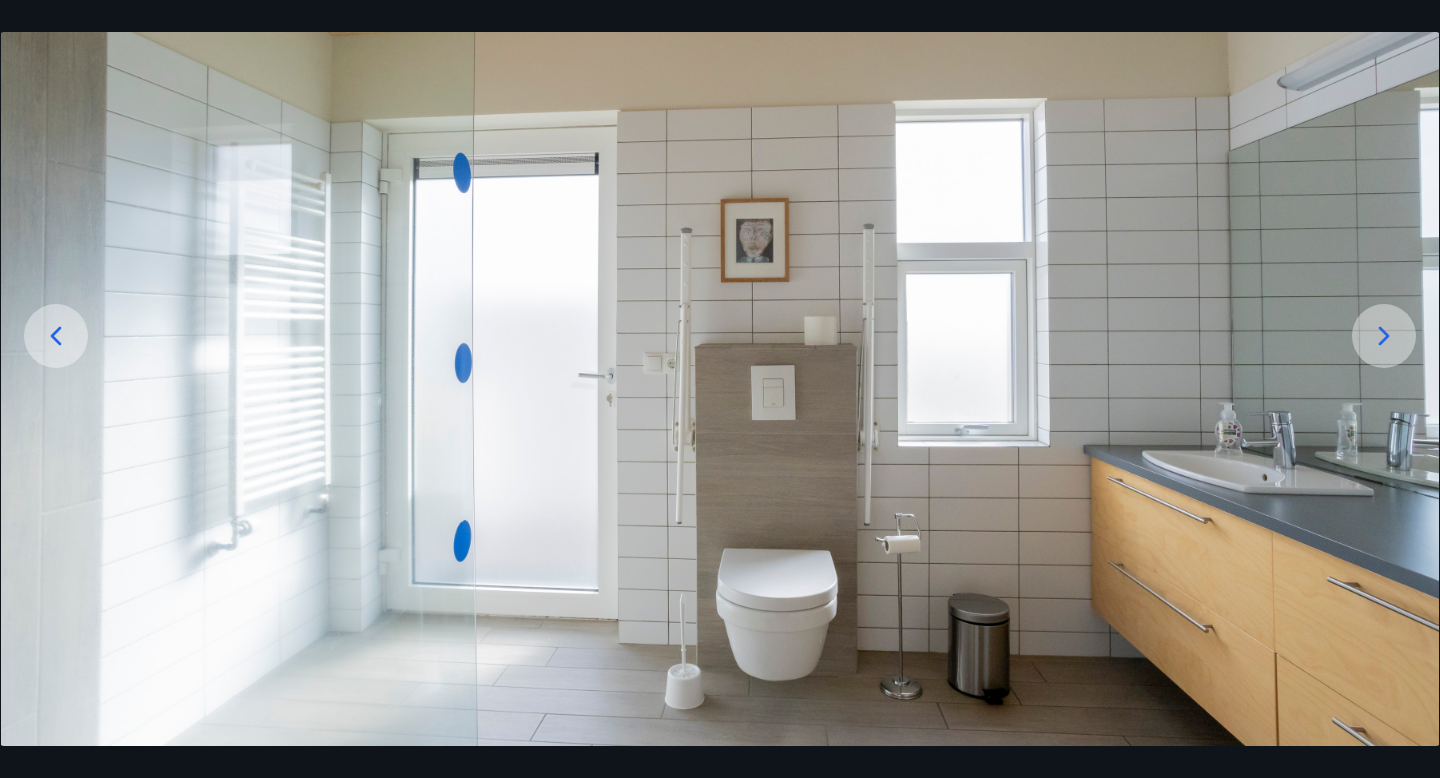 click 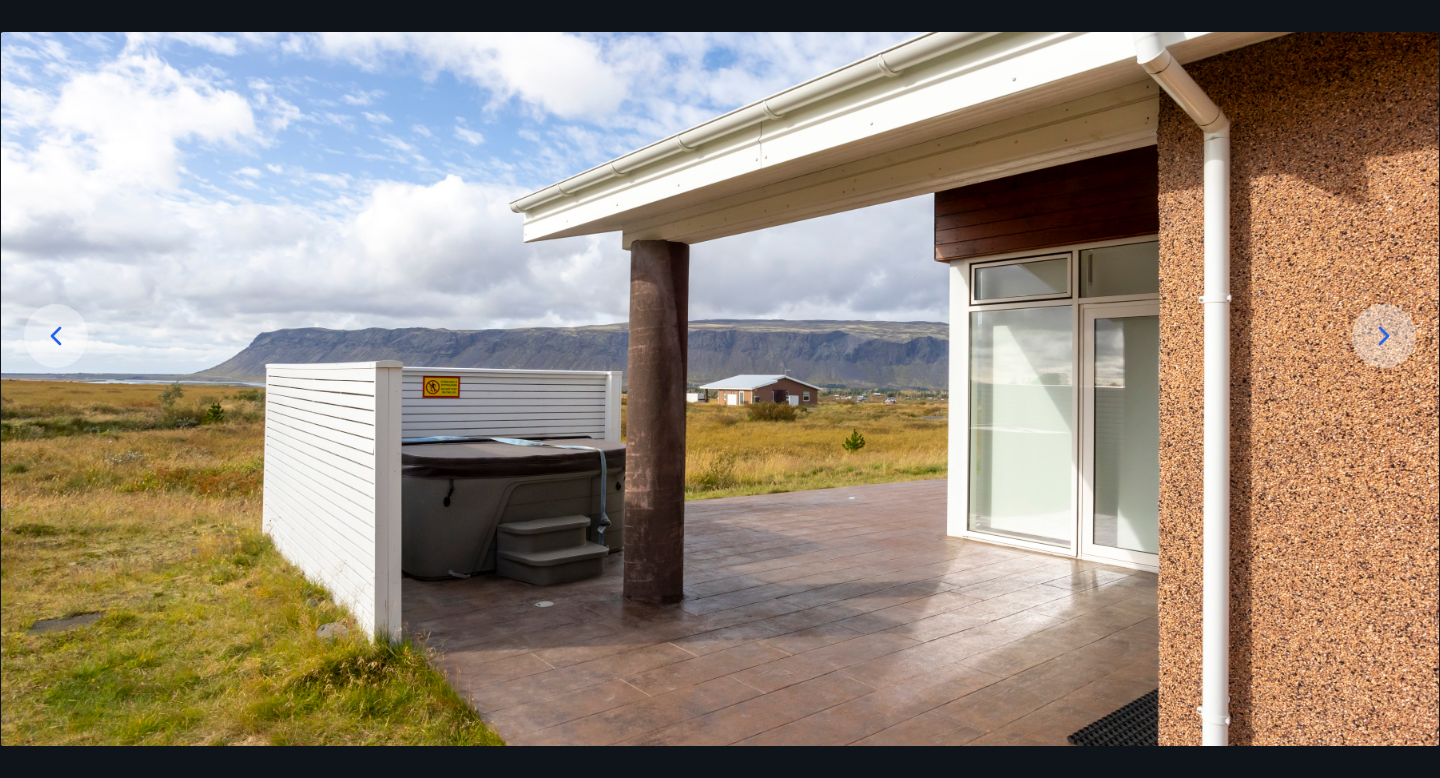 click 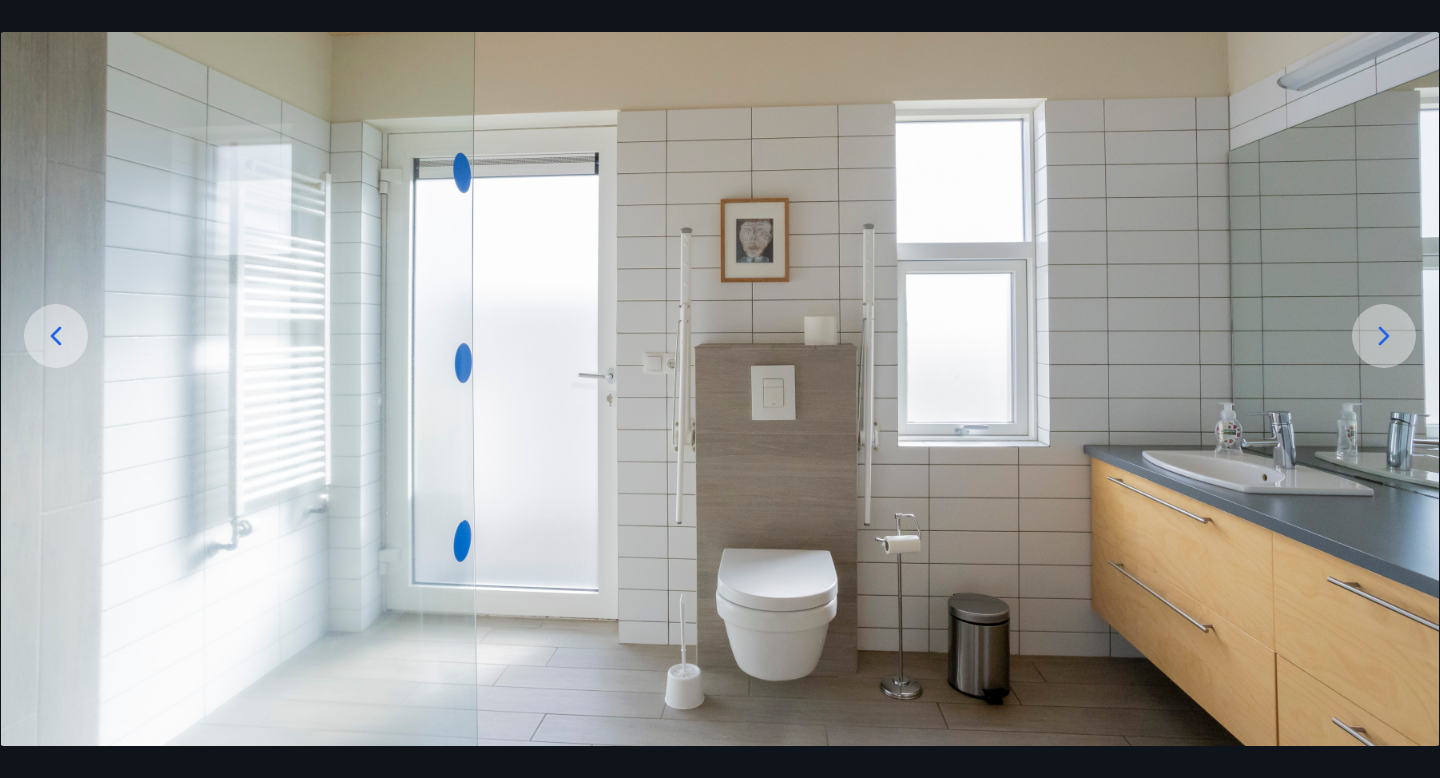 click 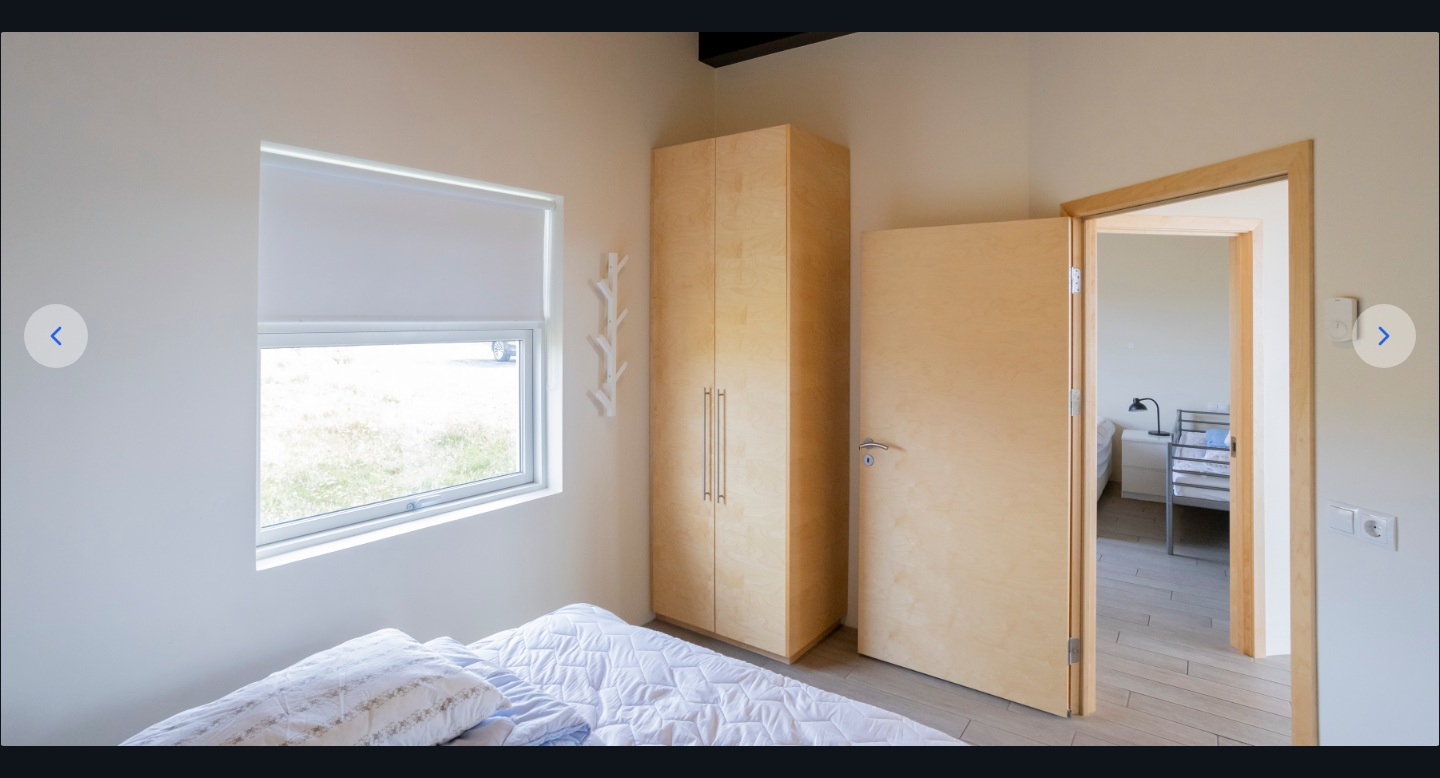 click at bounding box center (56, 336) 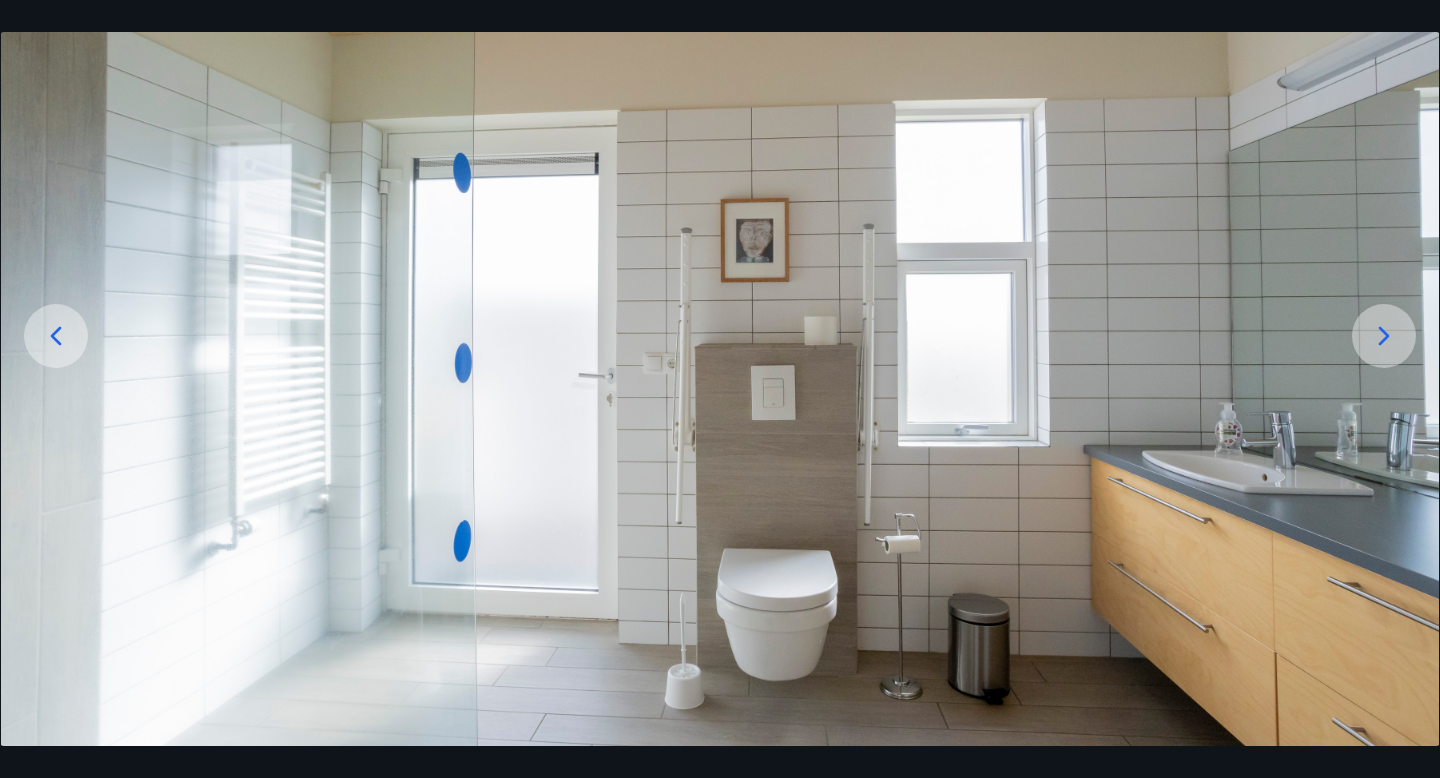 click 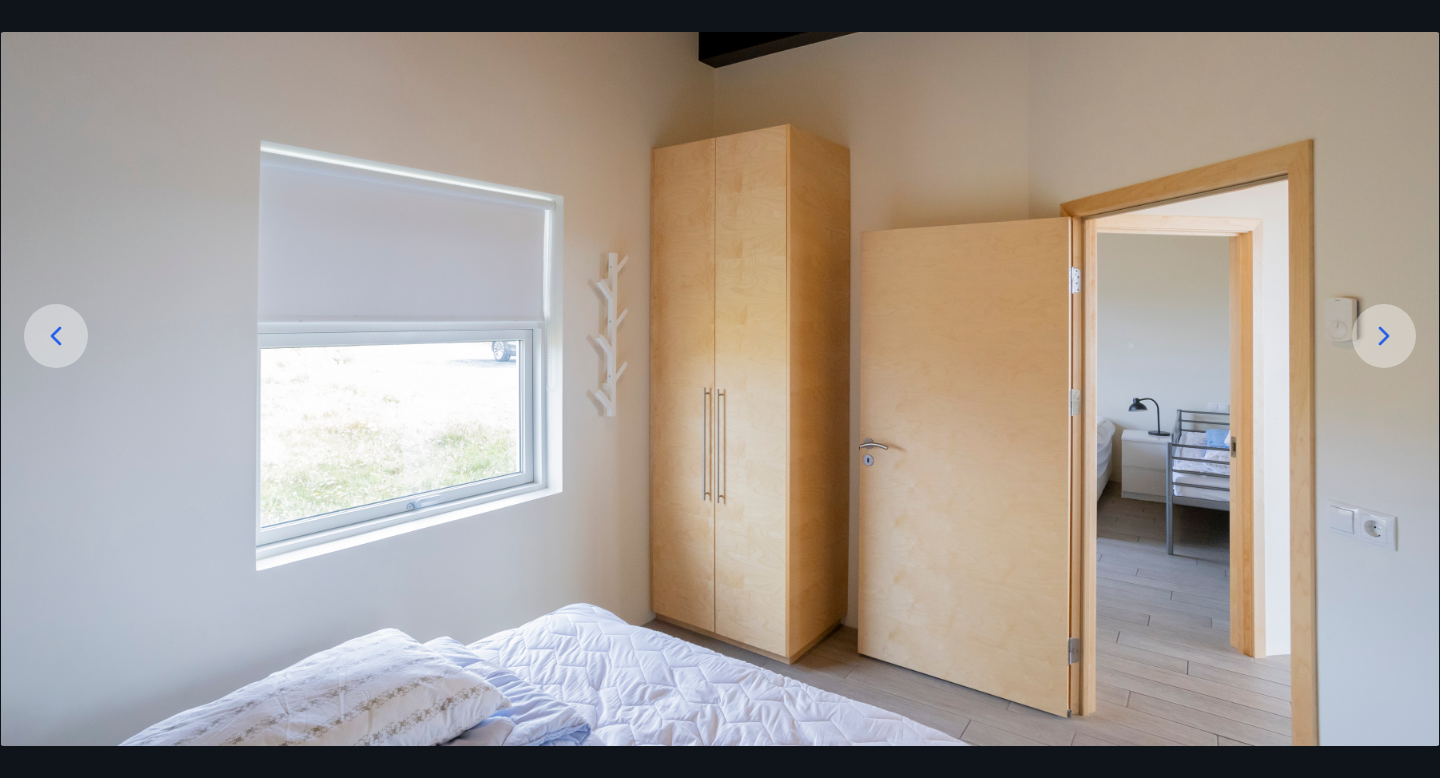 click 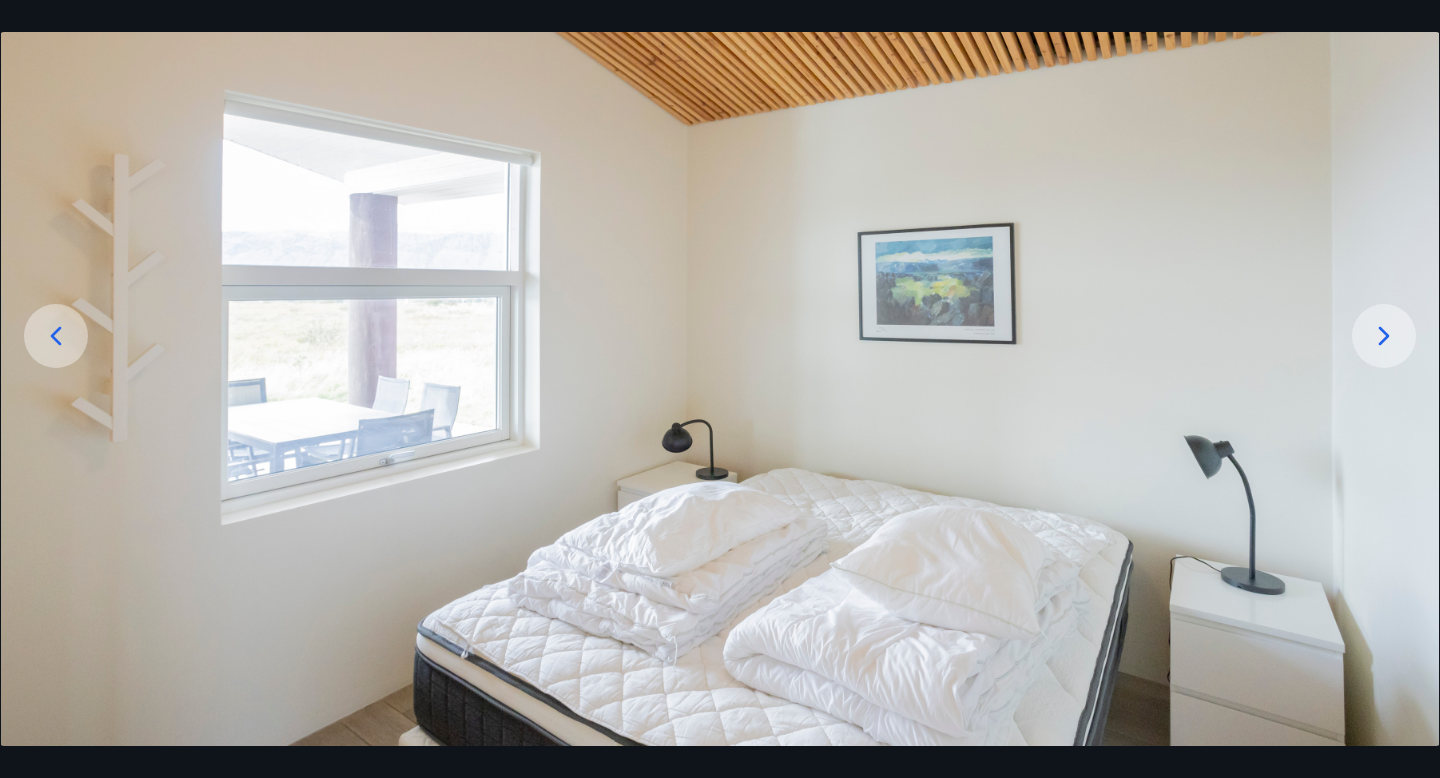 click 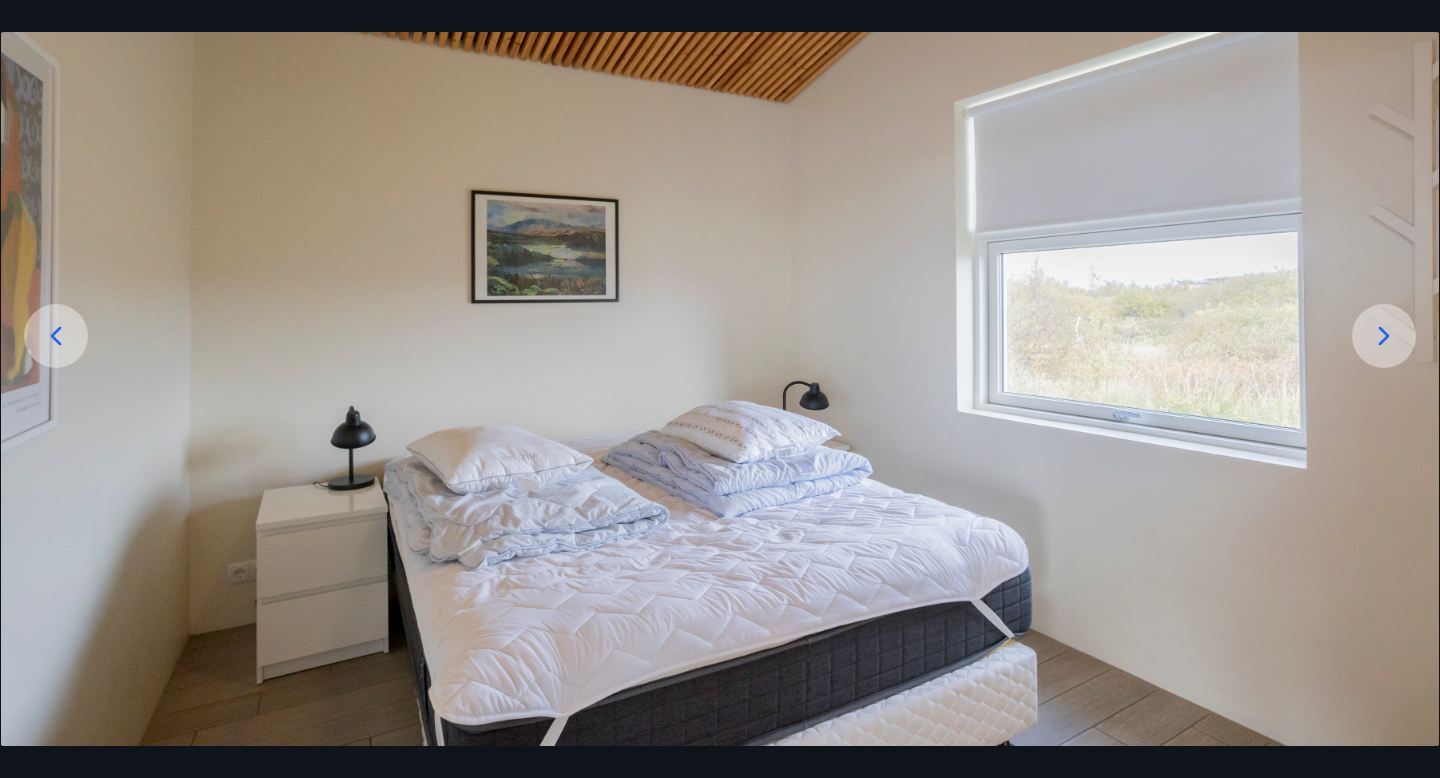 click 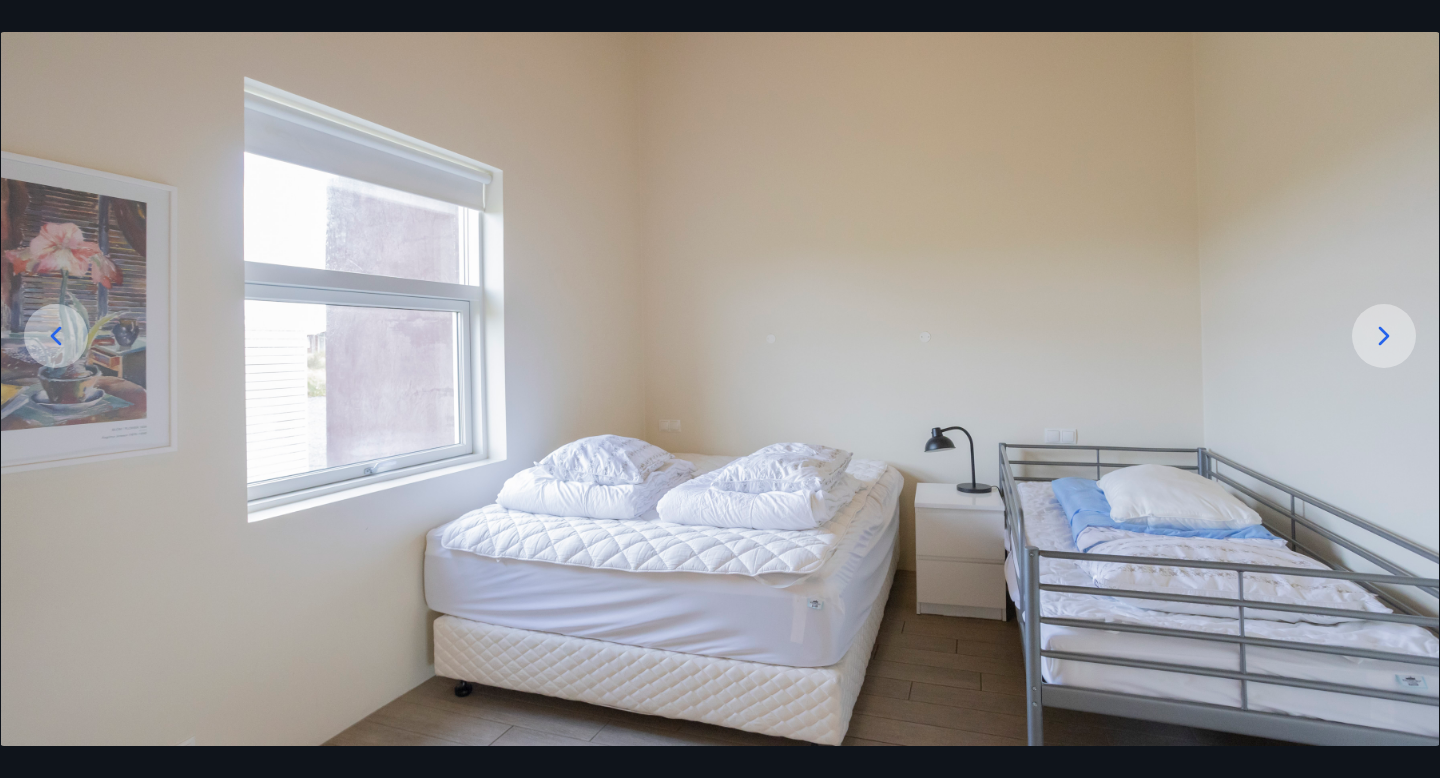 click 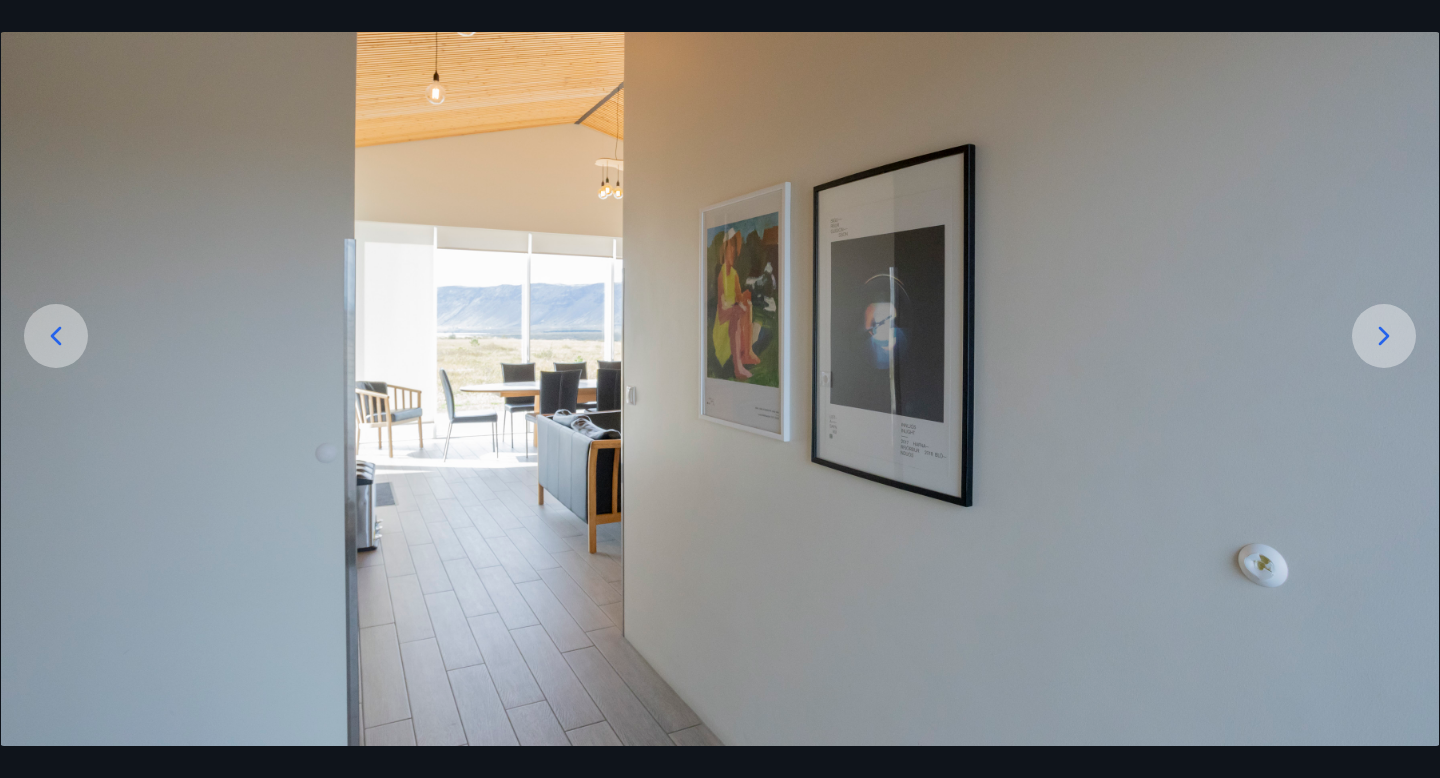 click 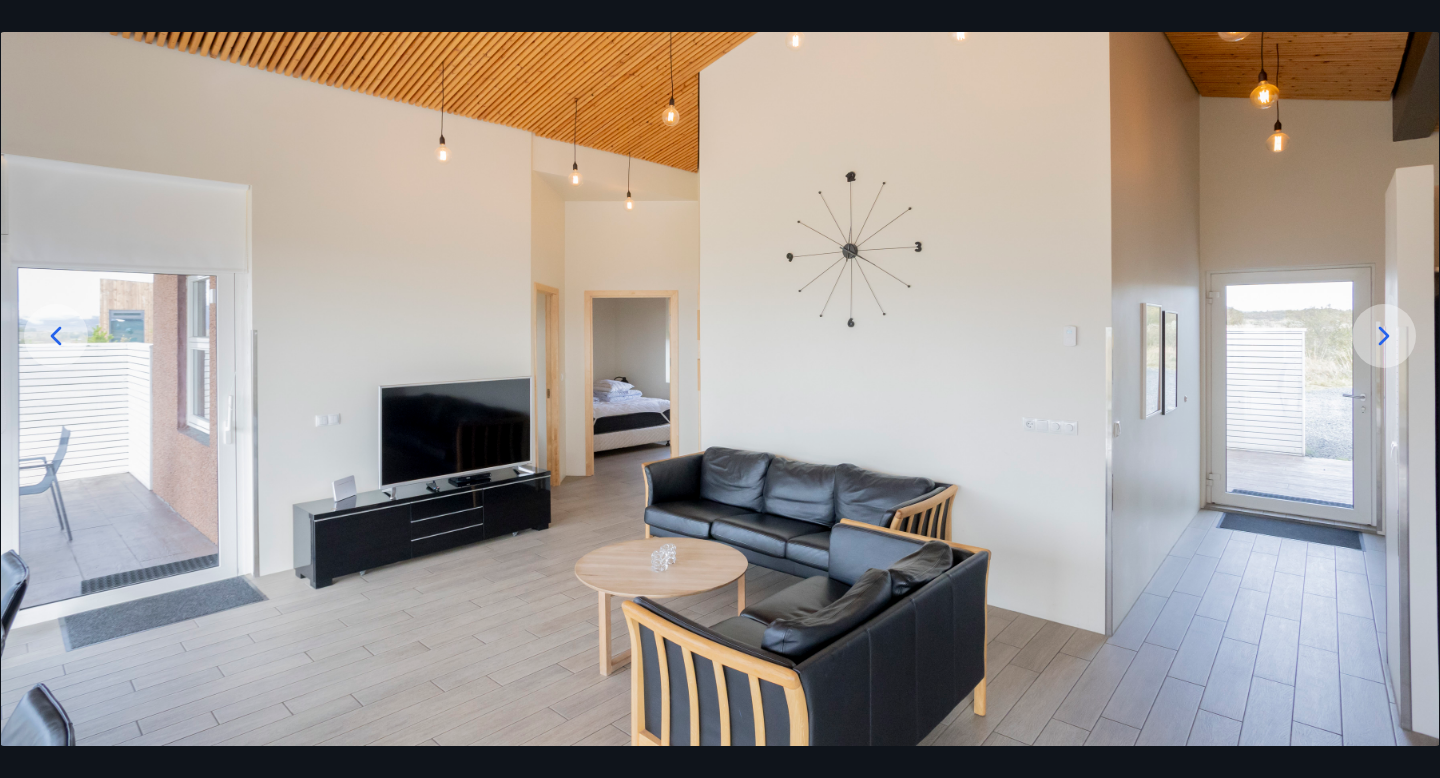 click 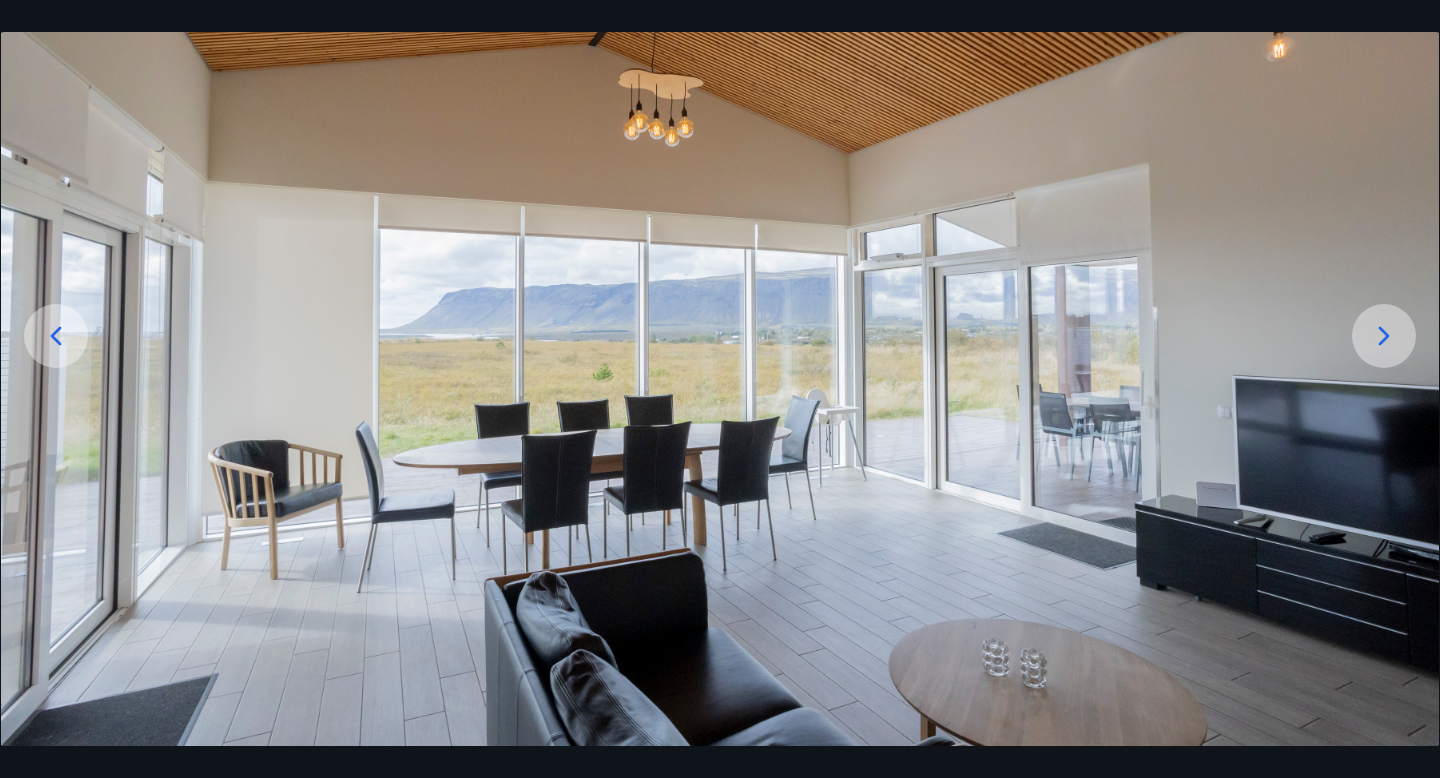 click 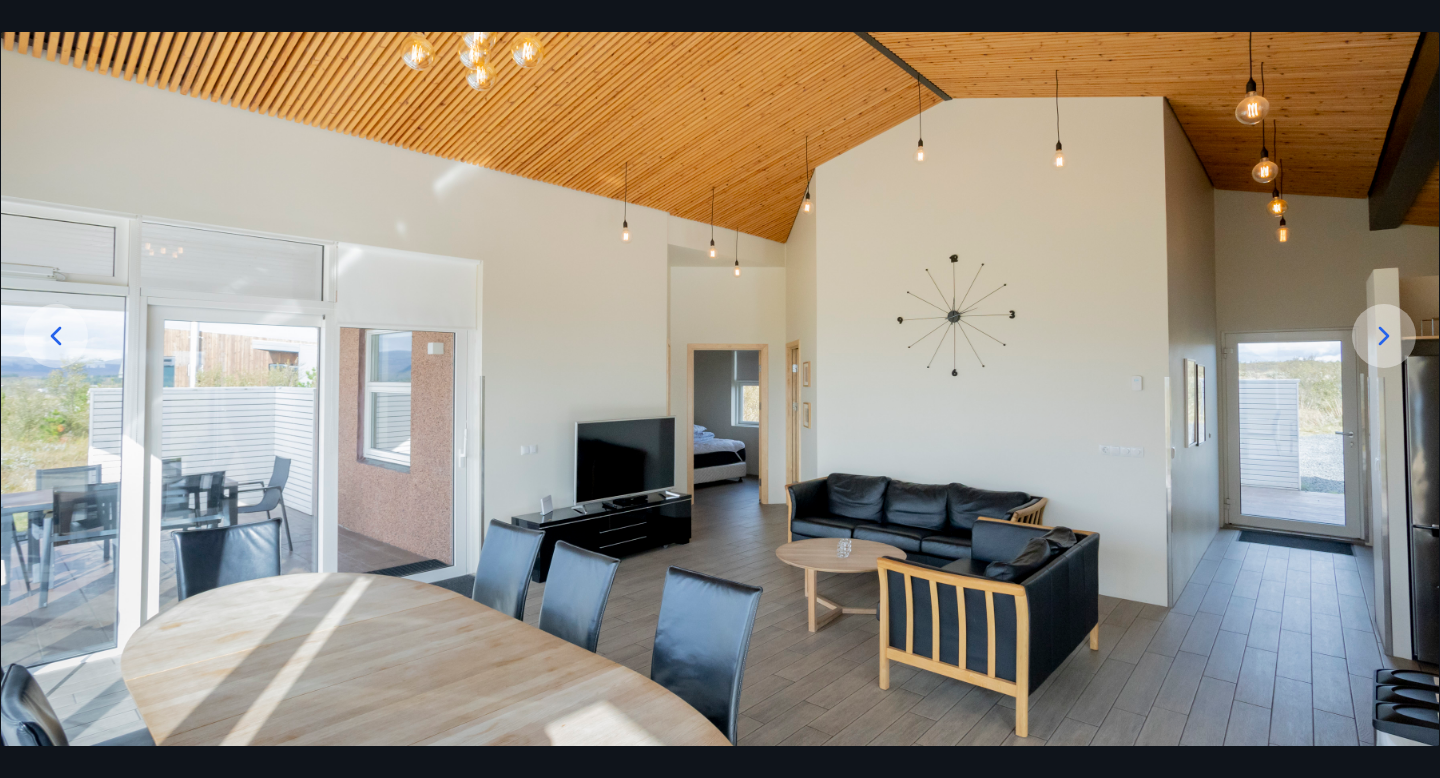 click 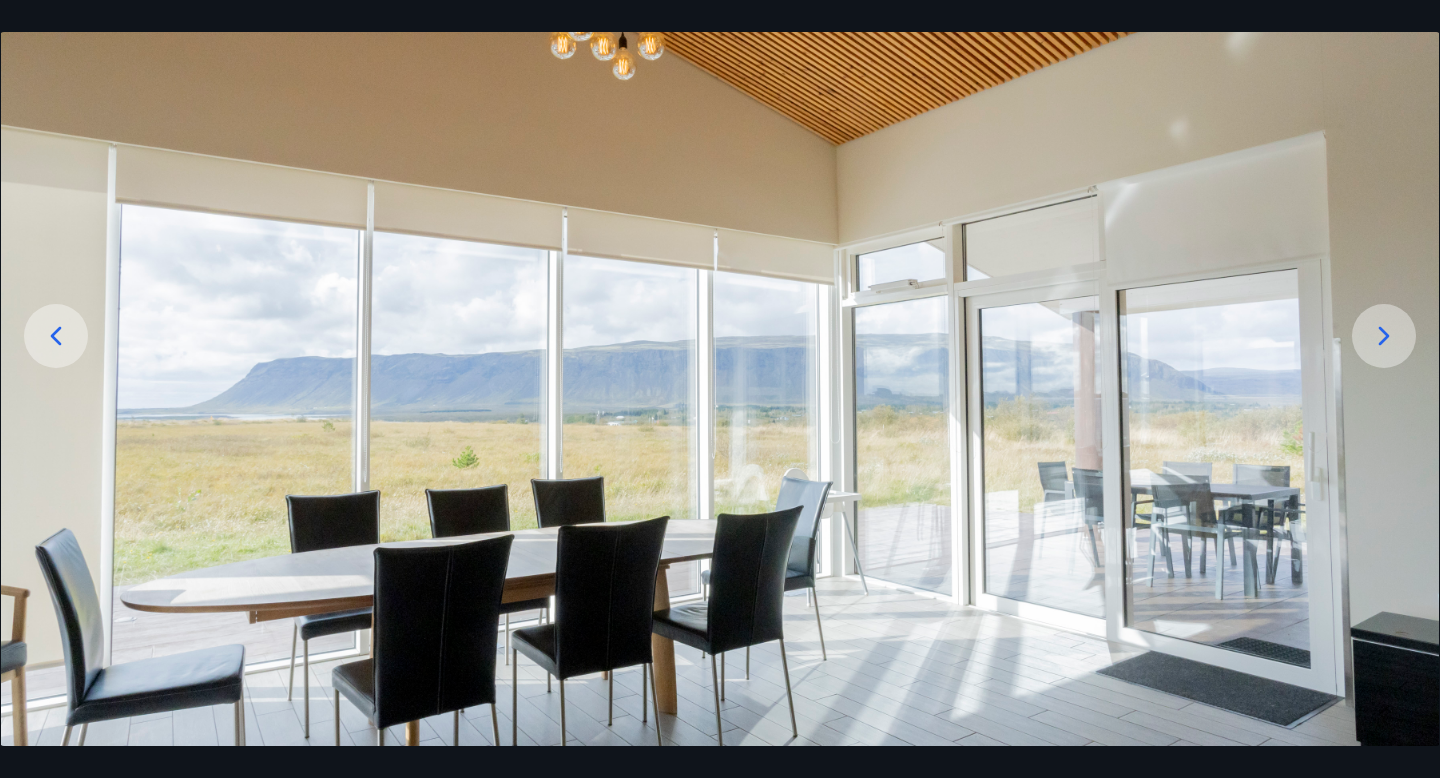 click 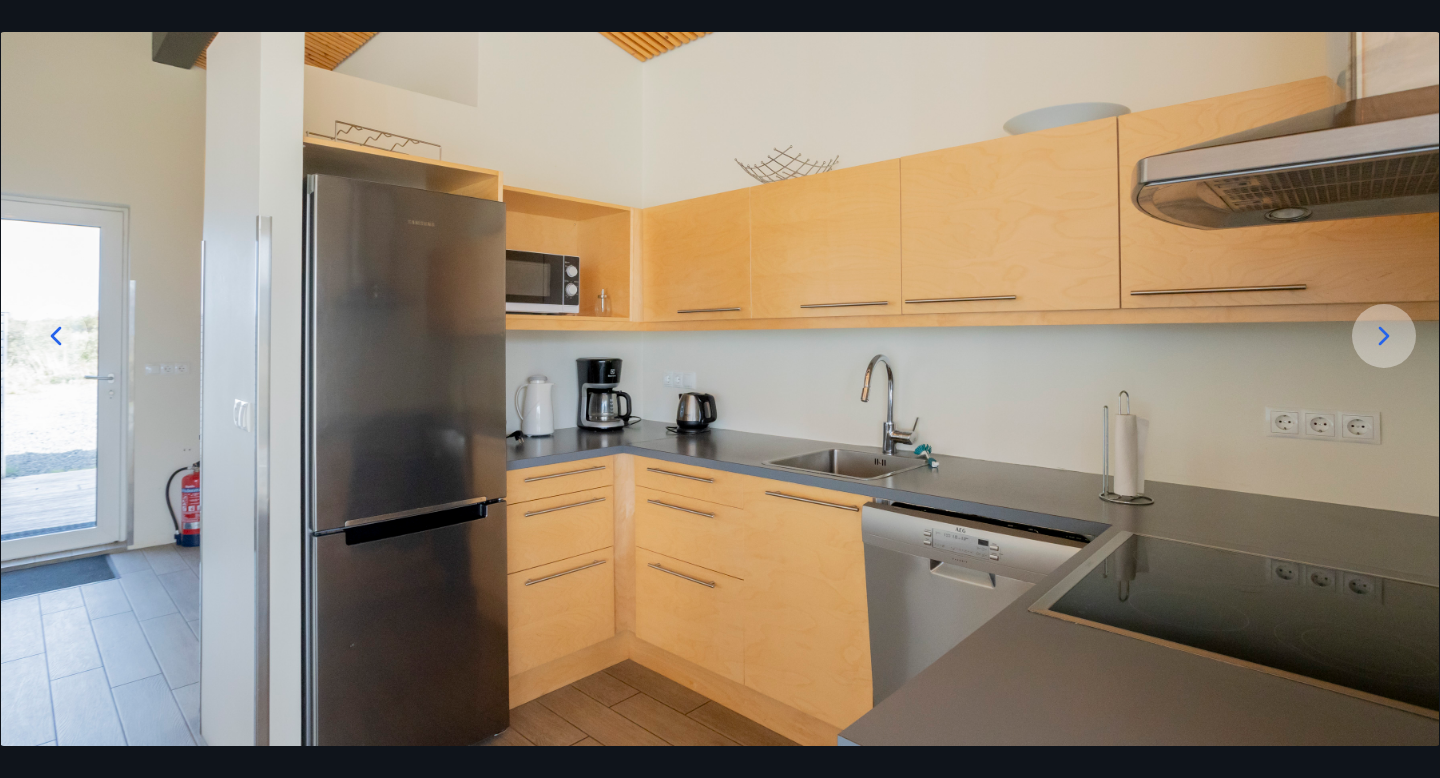 click 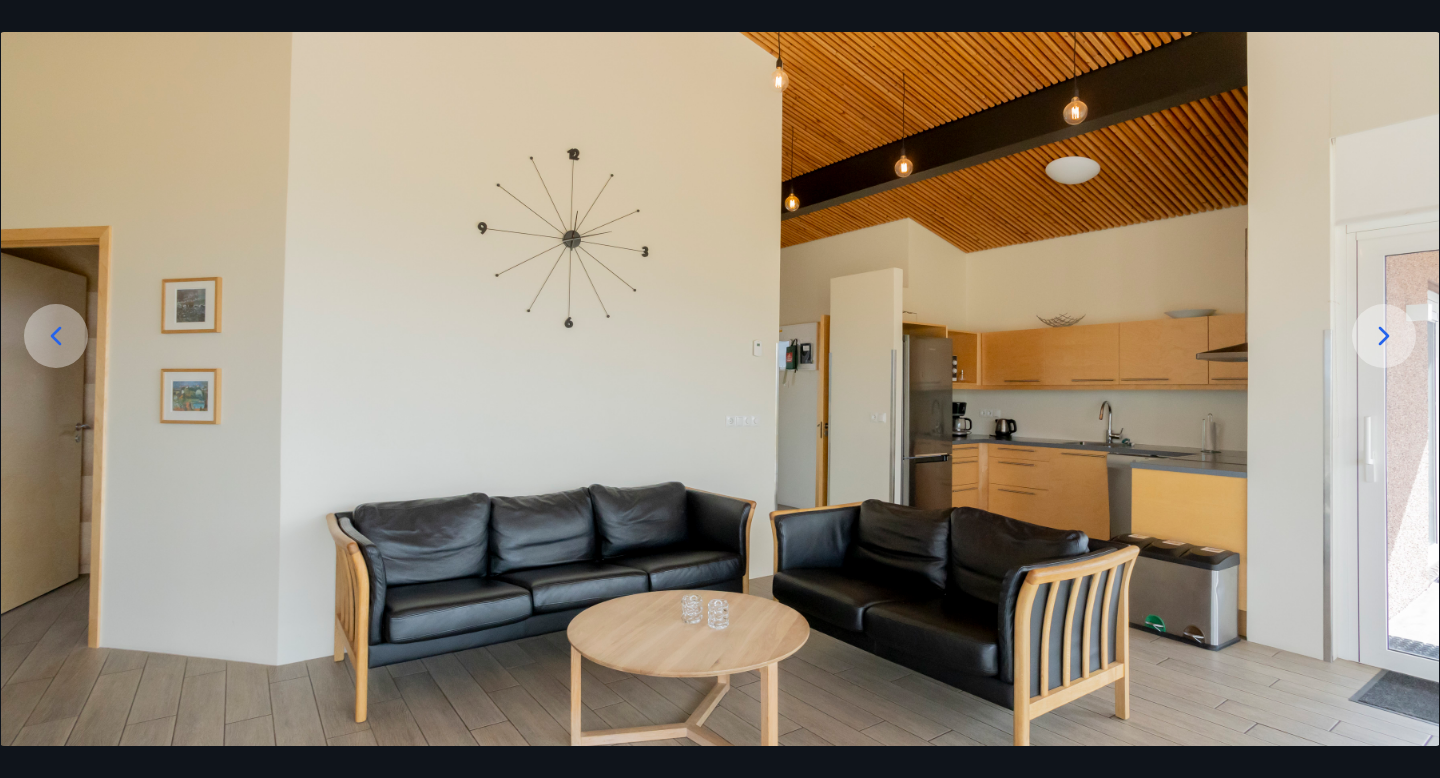 click 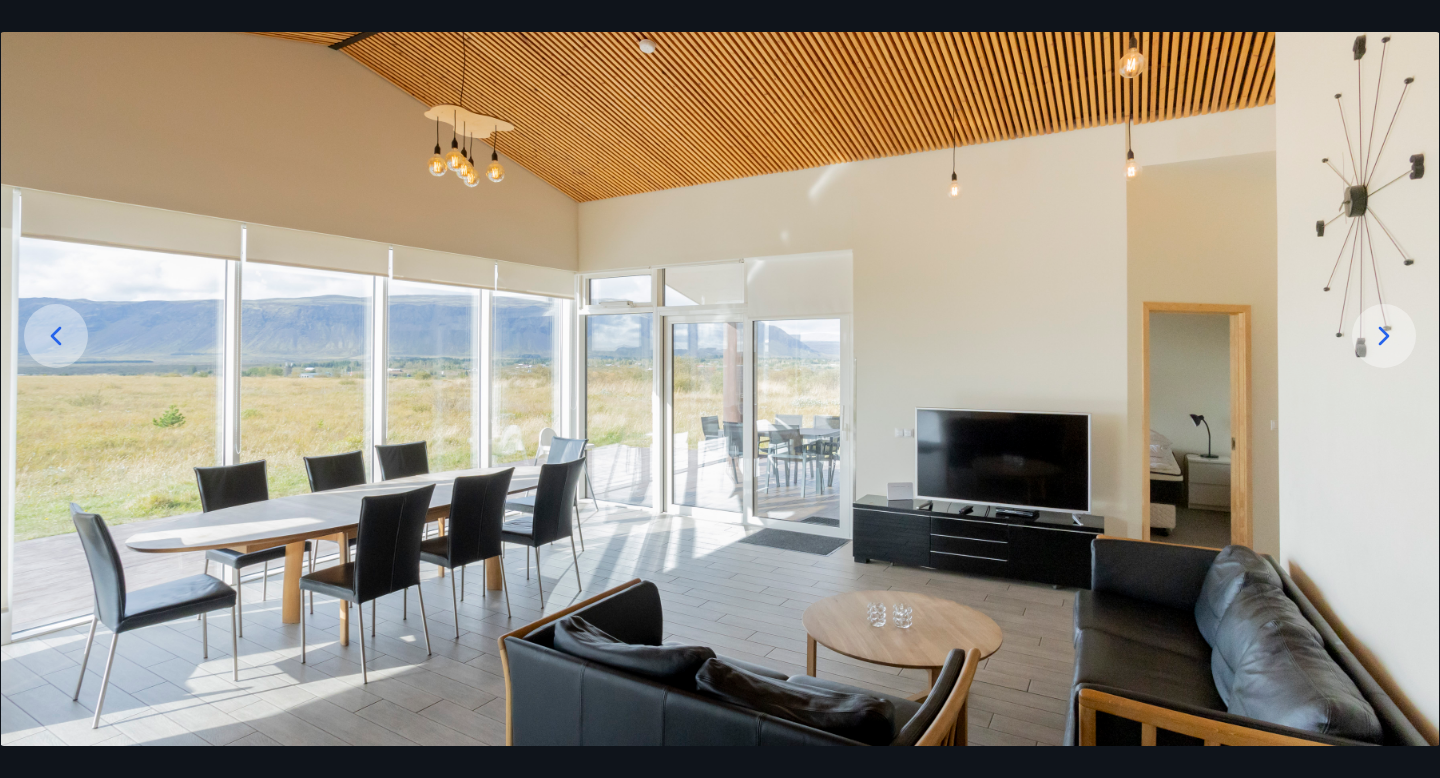 click 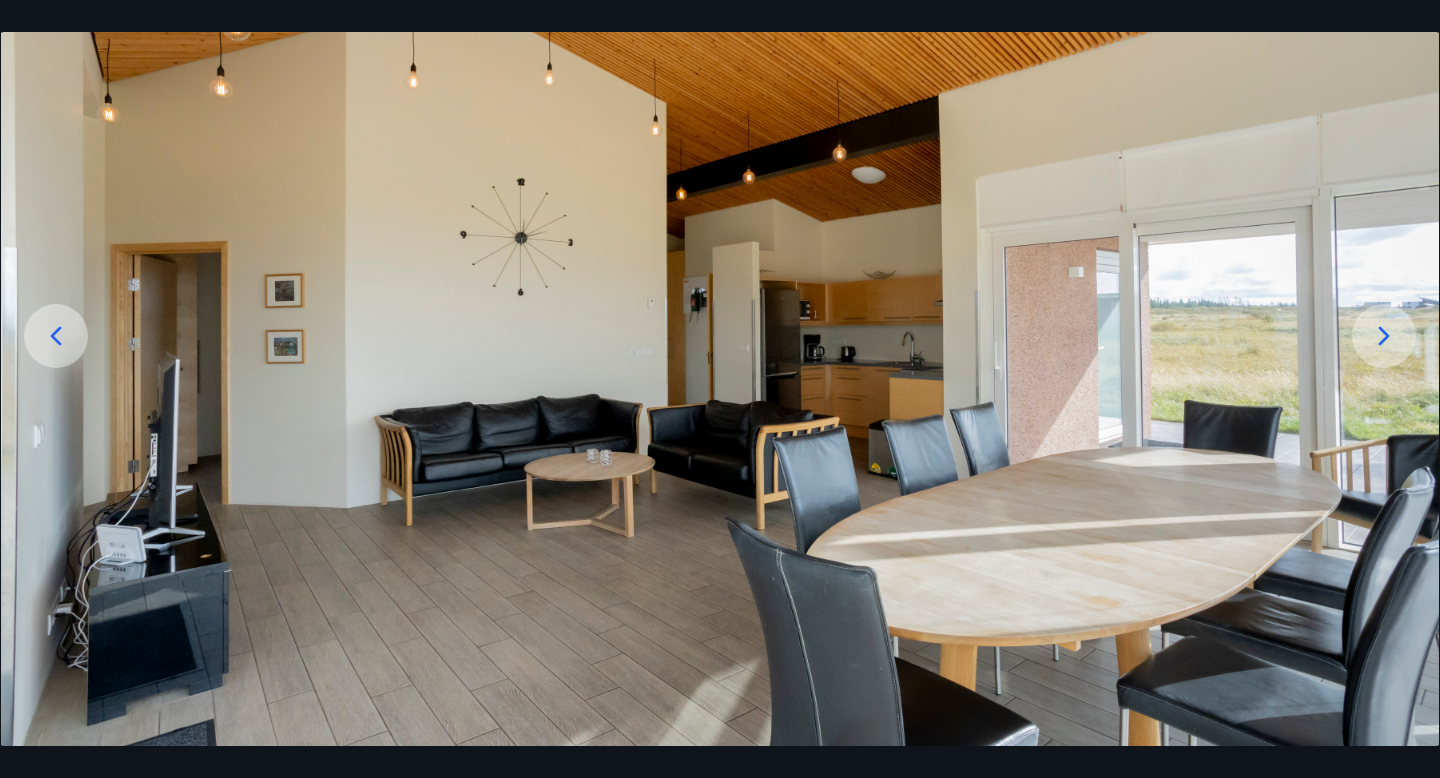 click 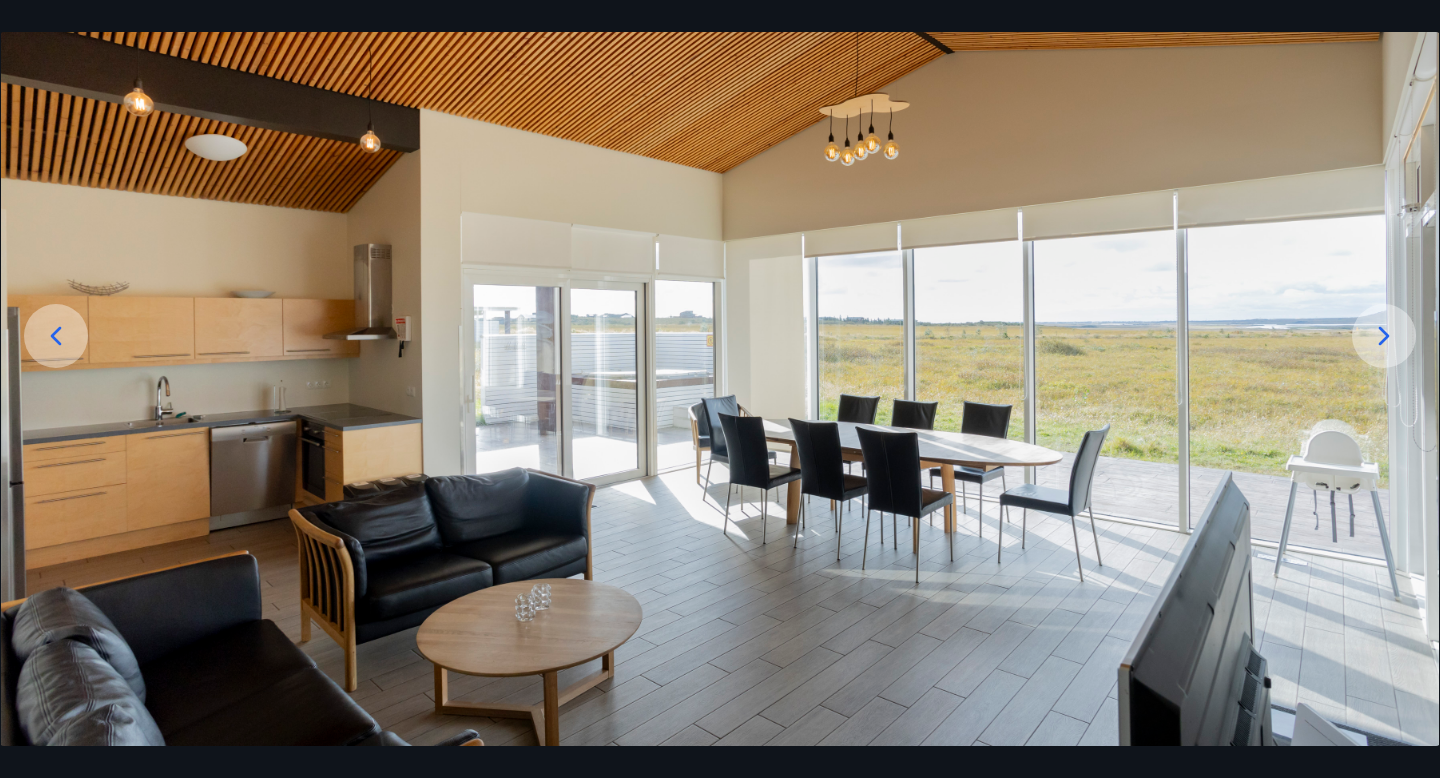 click 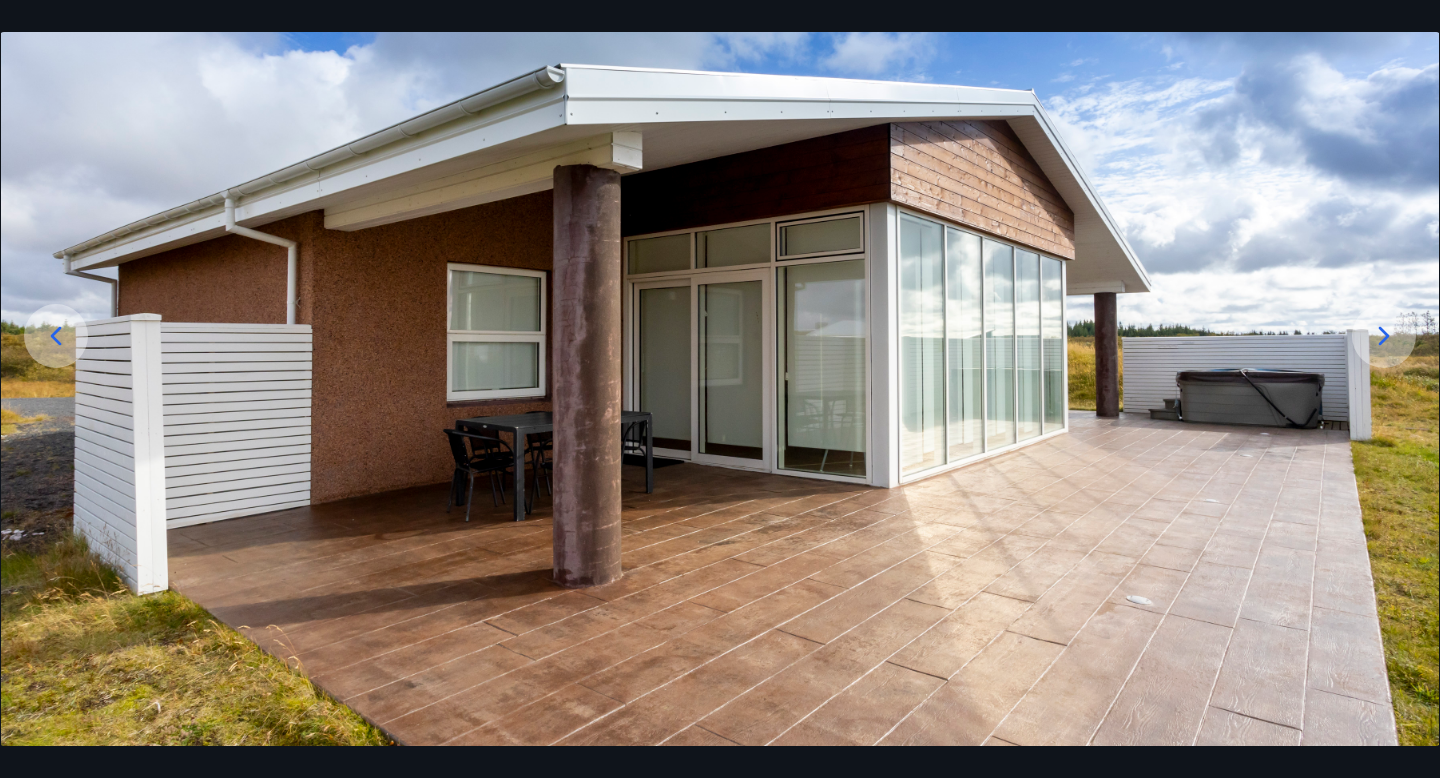 click 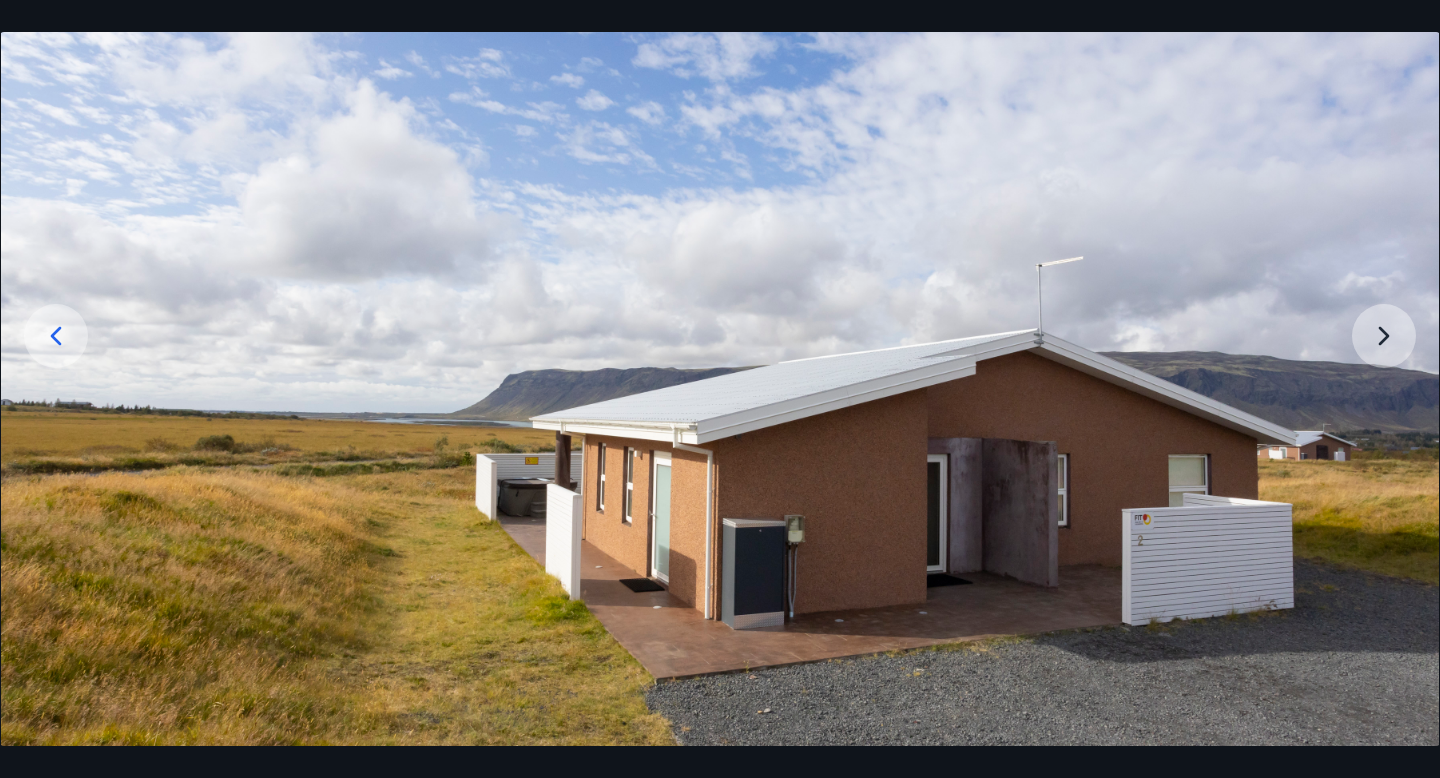 click at bounding box center [720, 346] 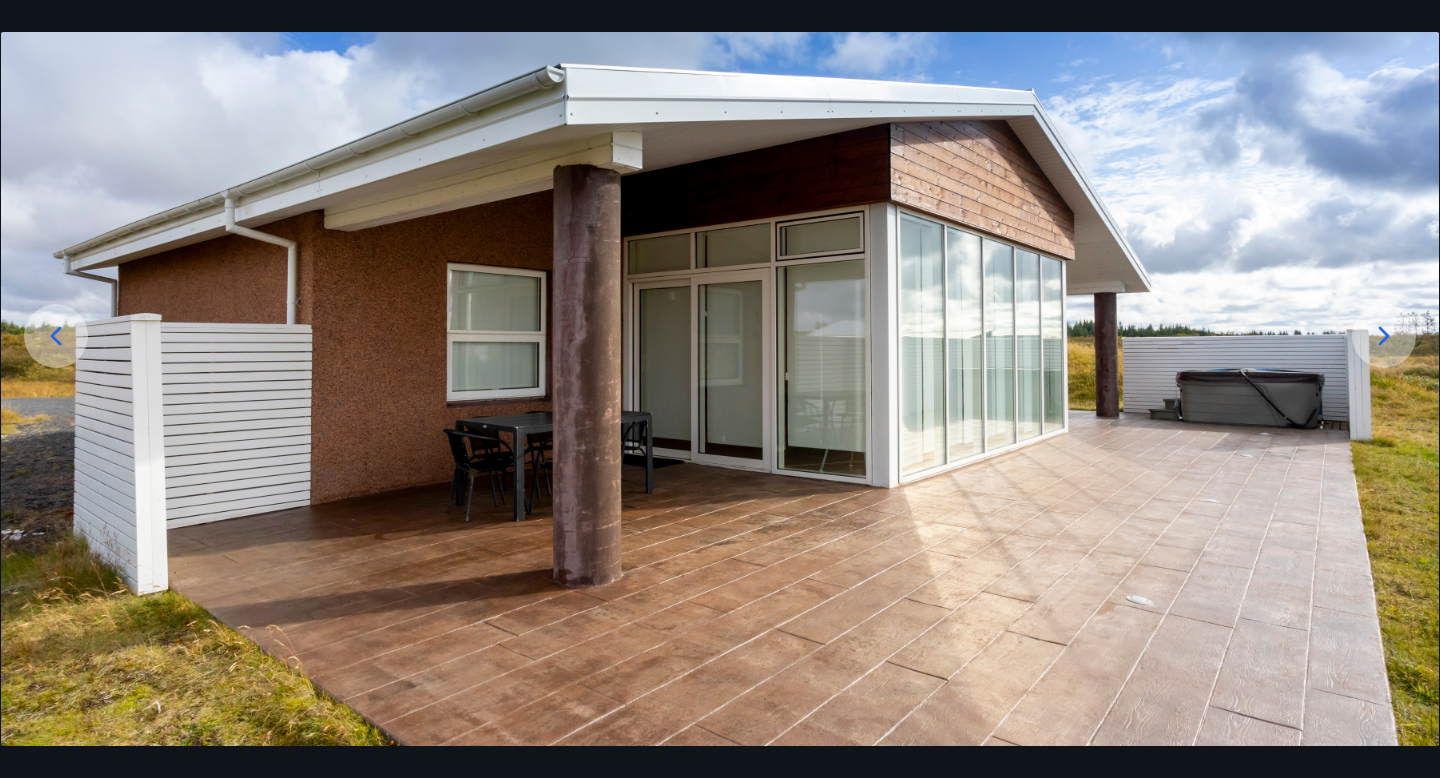 click 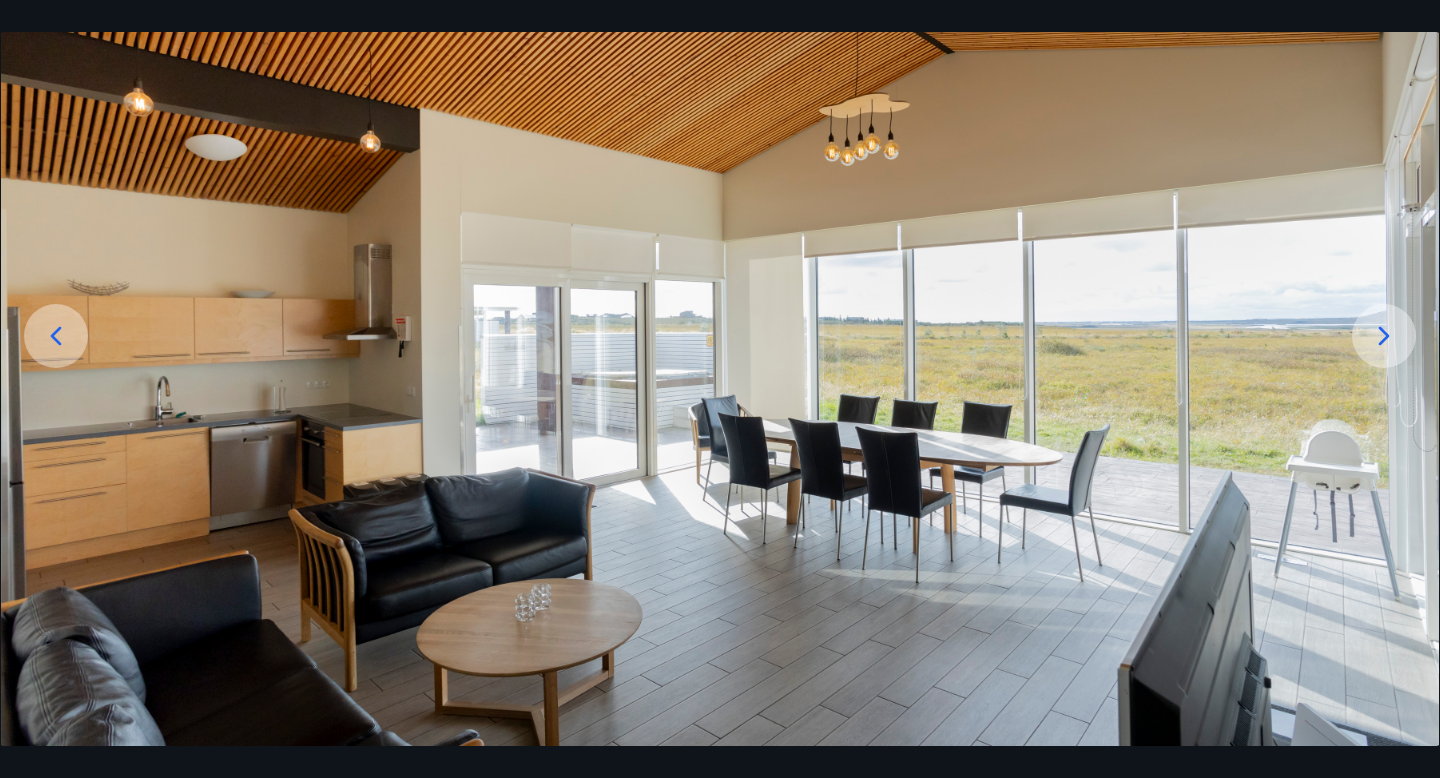 click 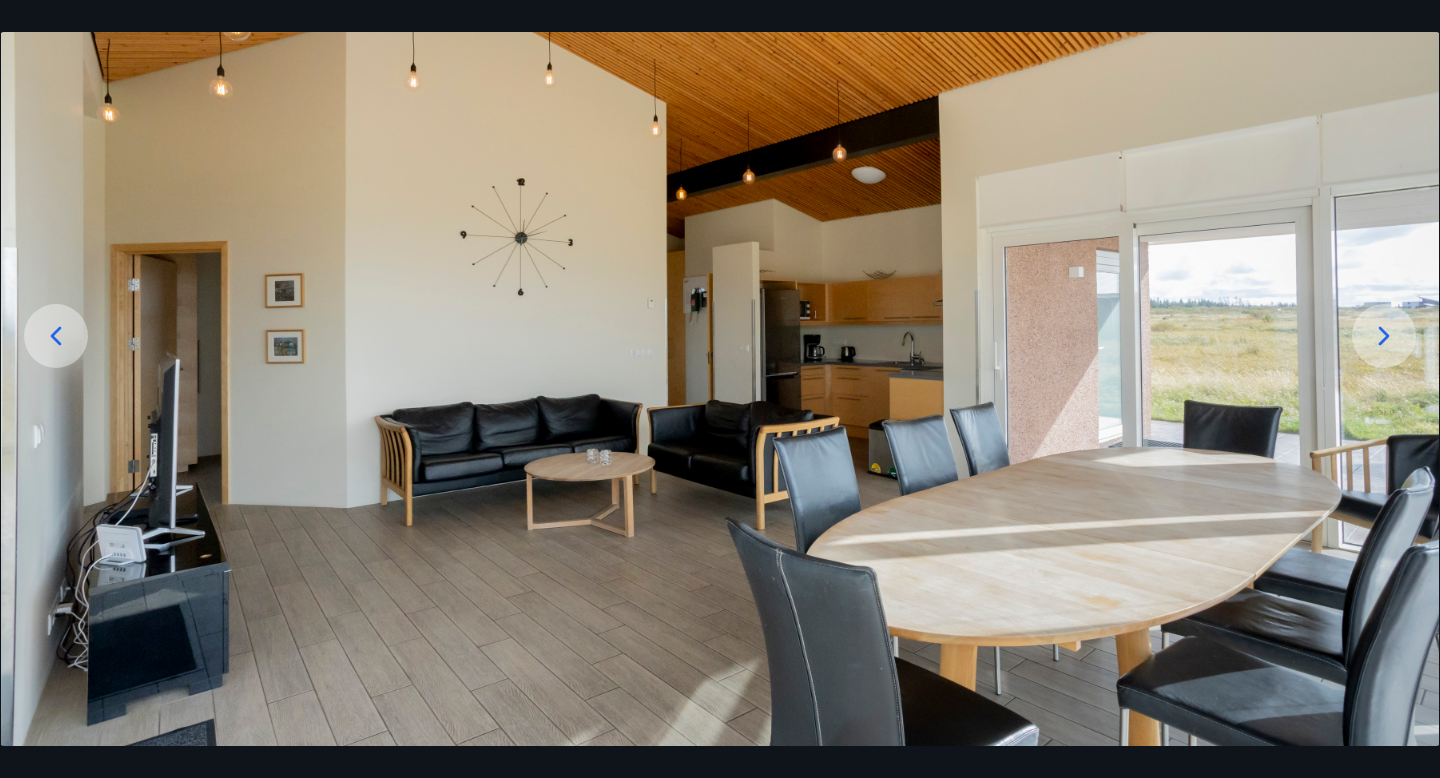 click 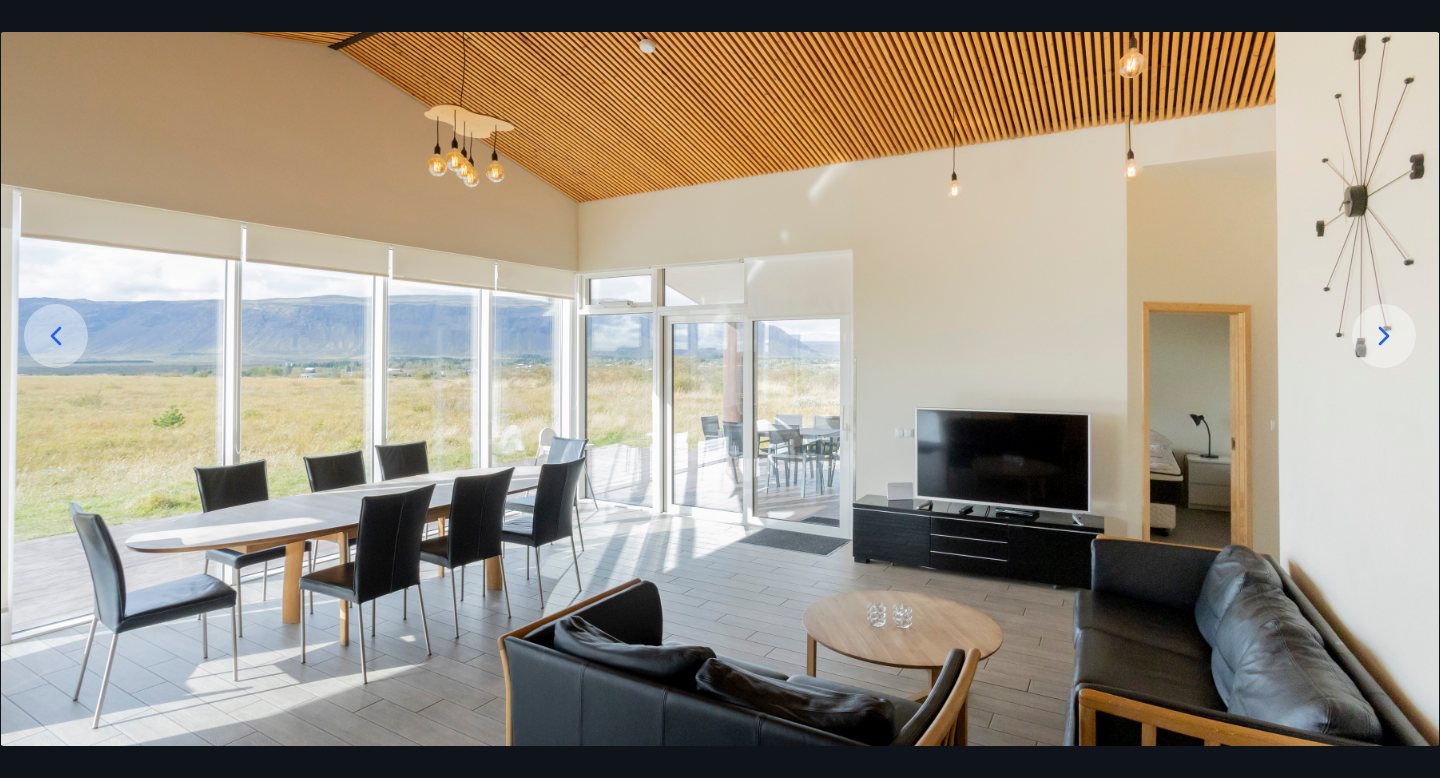 click 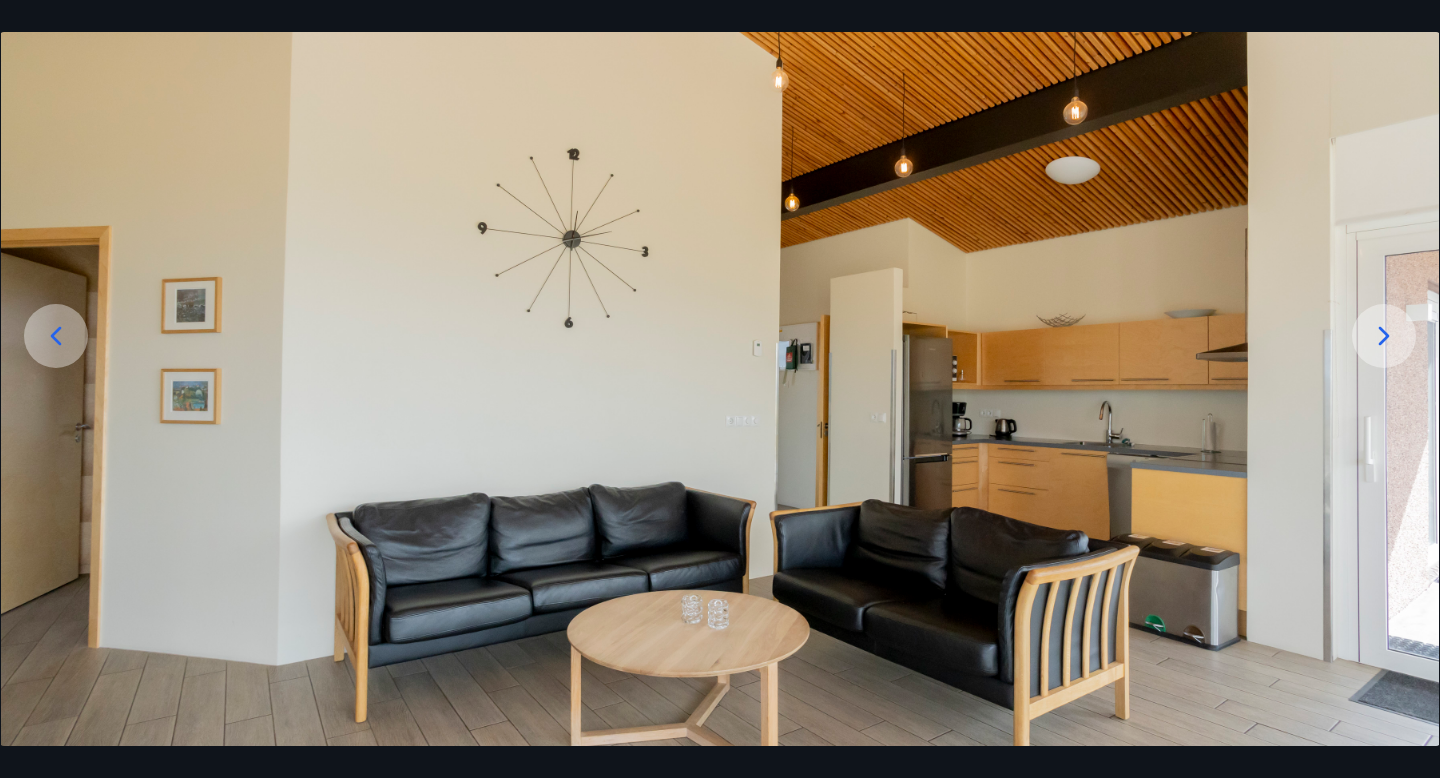 click 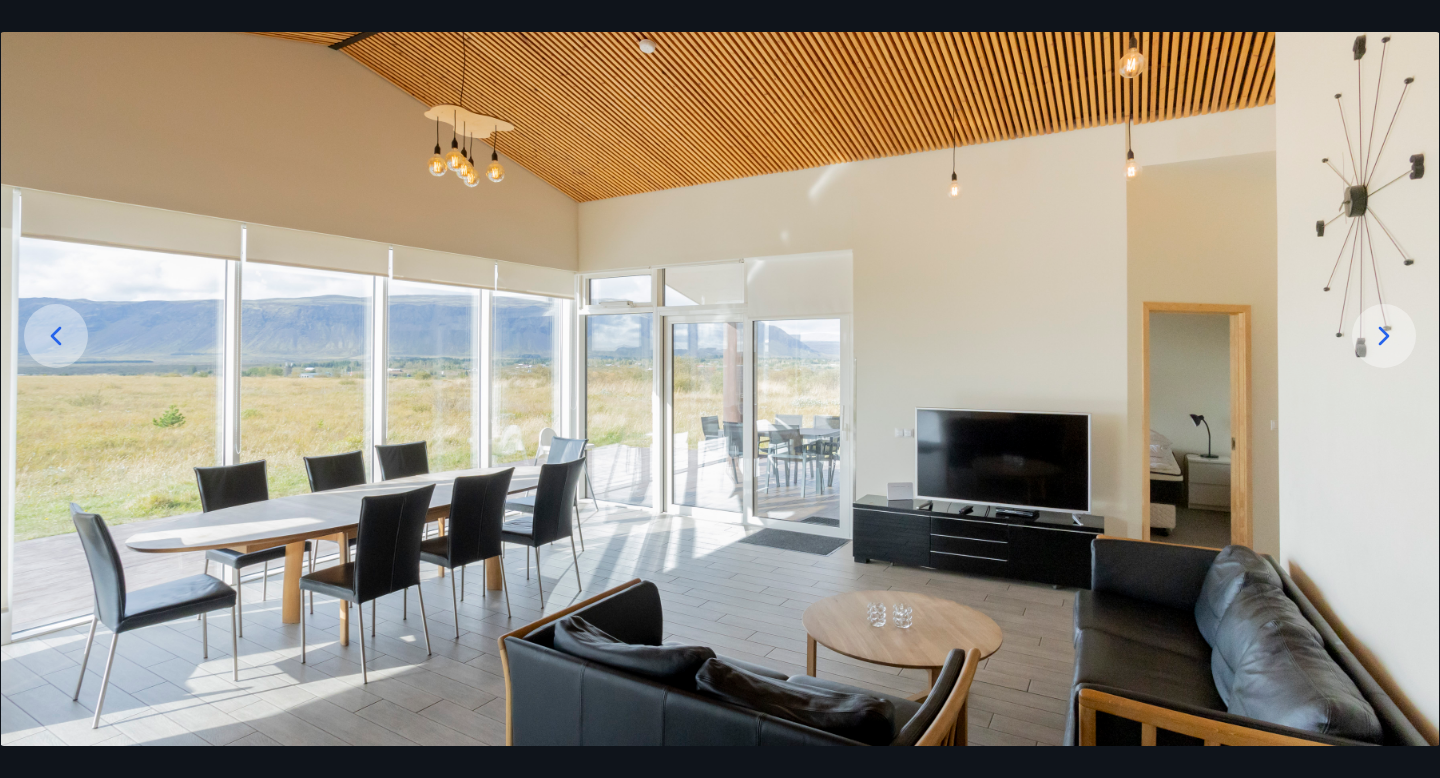 click at bounding box center (56, 336) 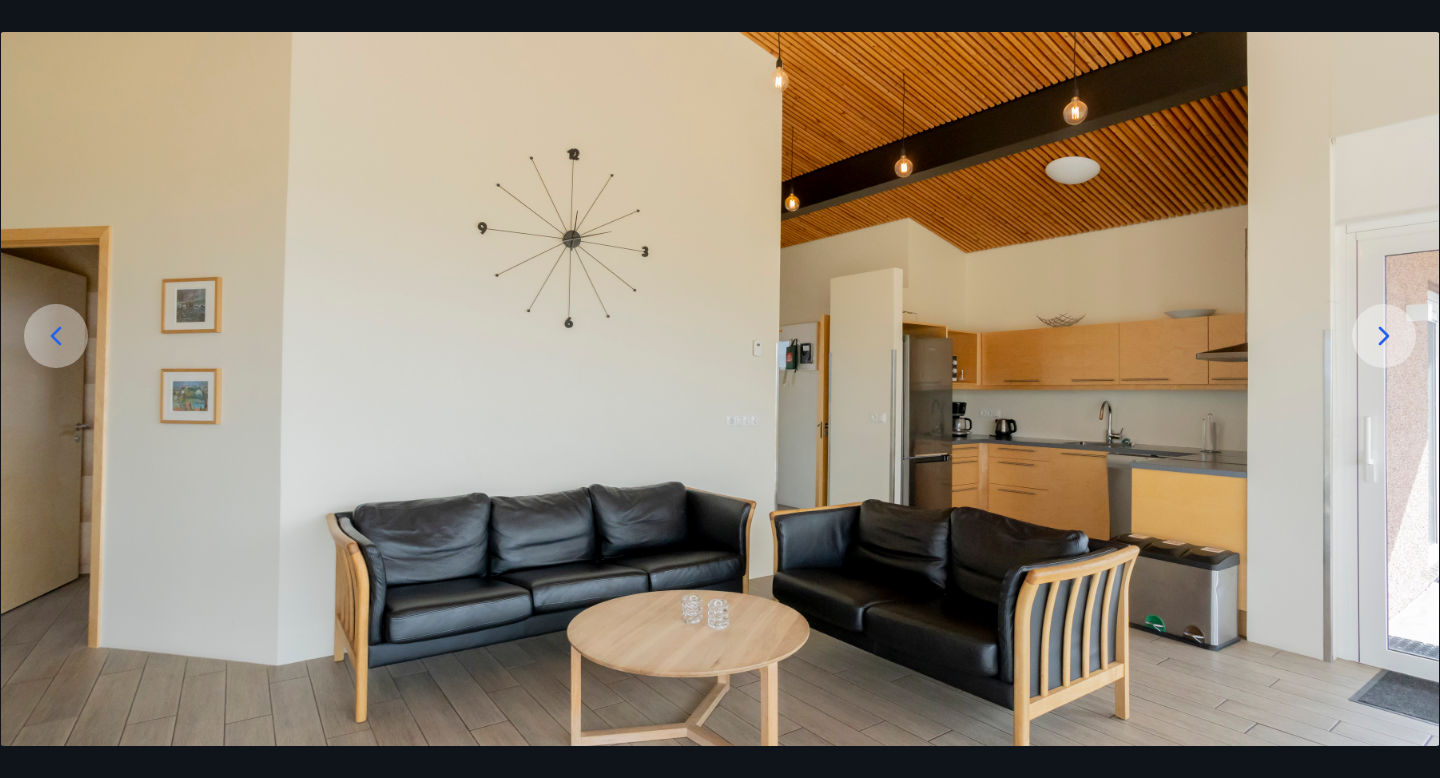 click at bounding box center (56, 336) 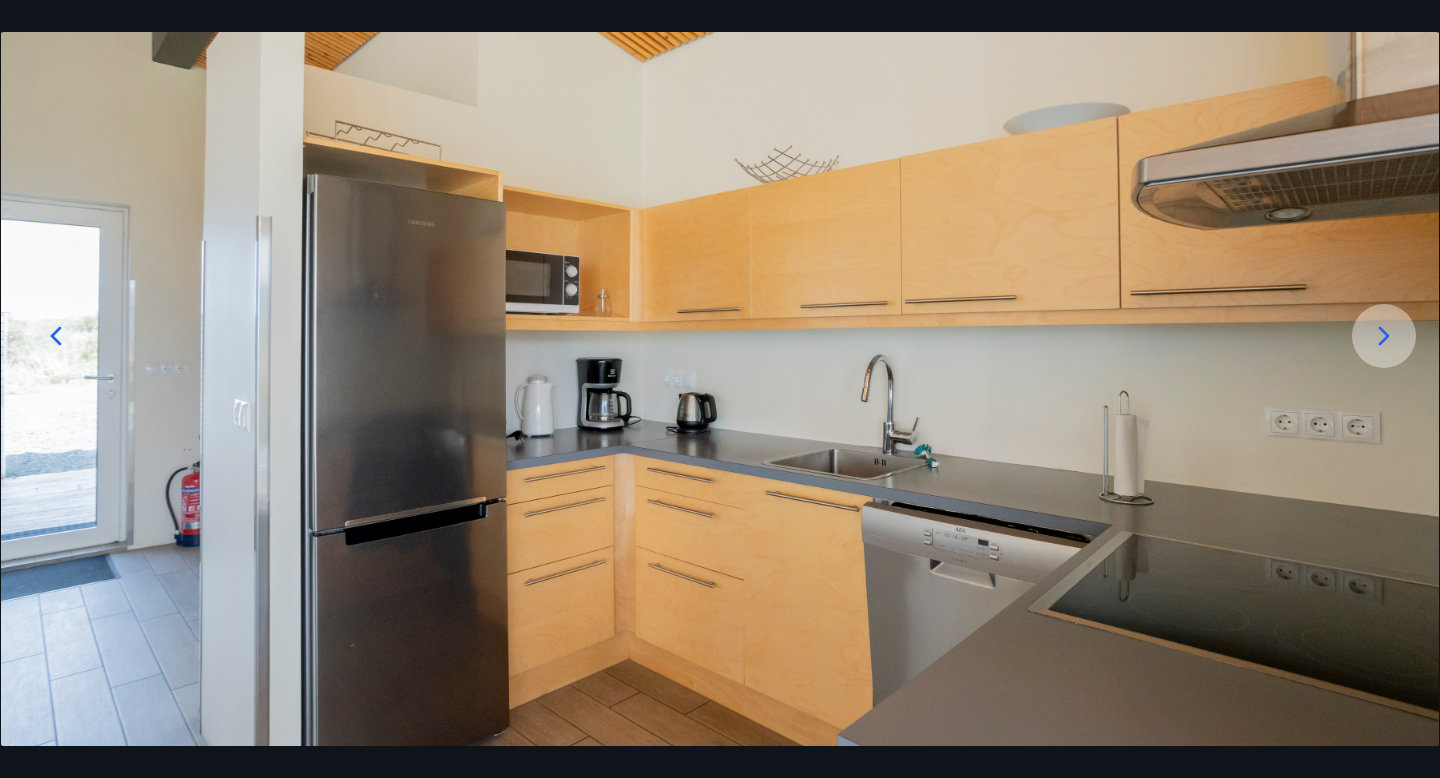 click 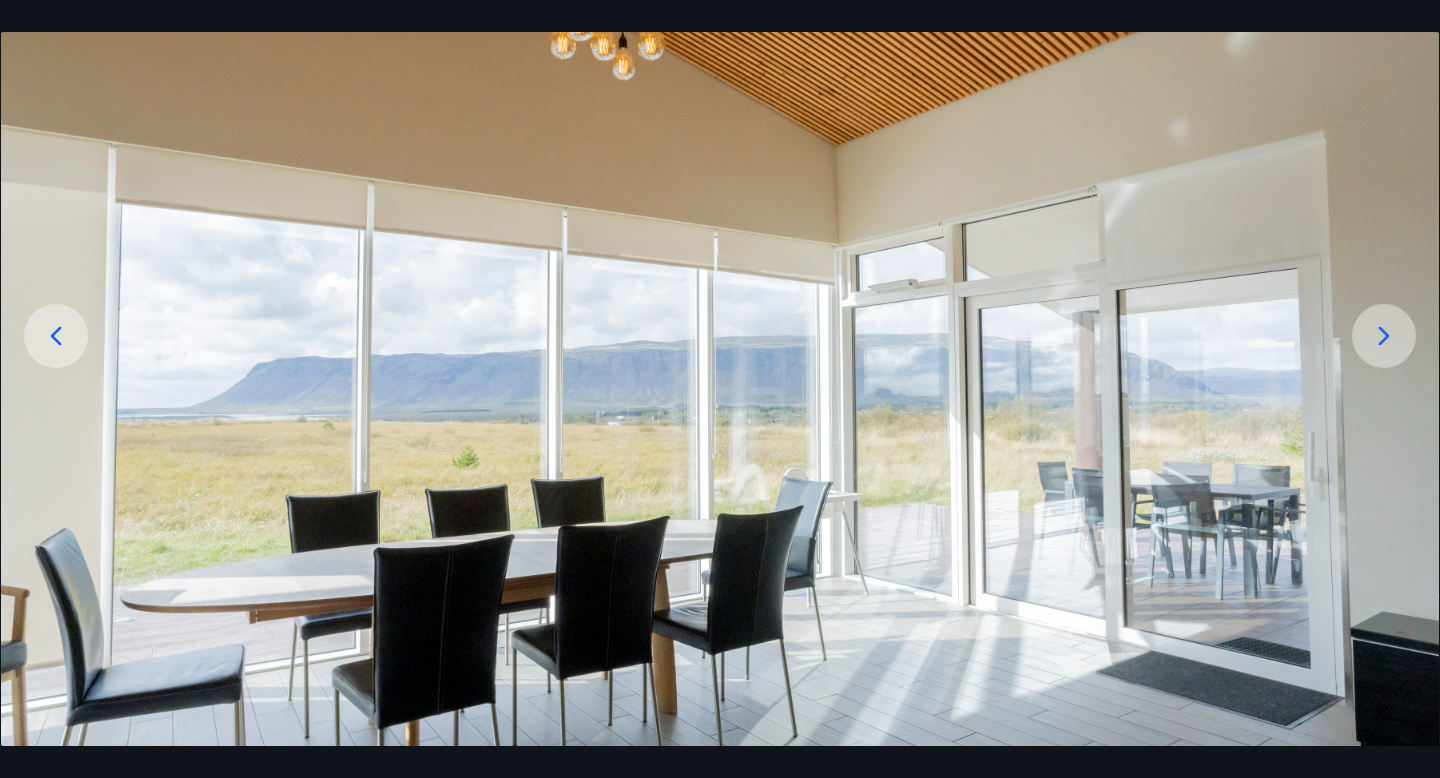 click 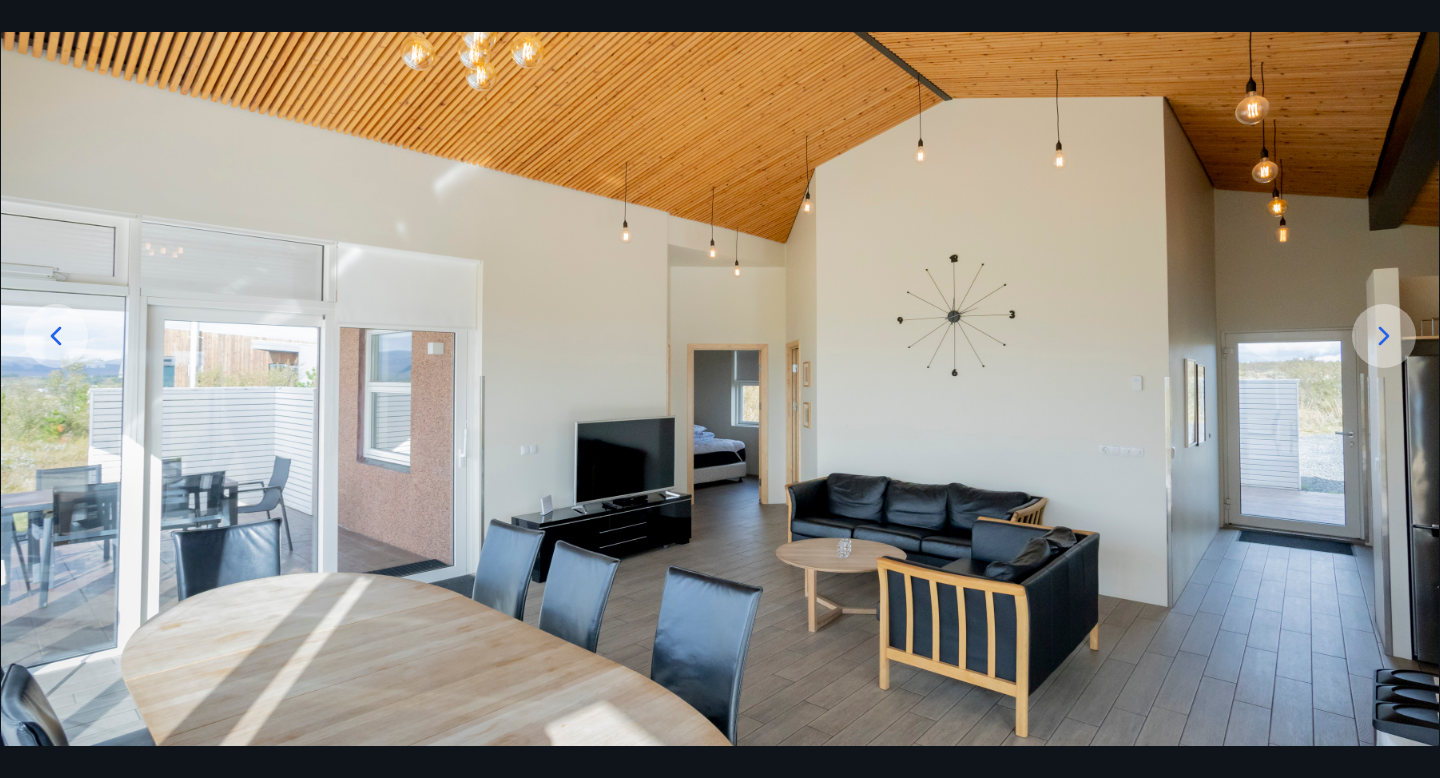 click 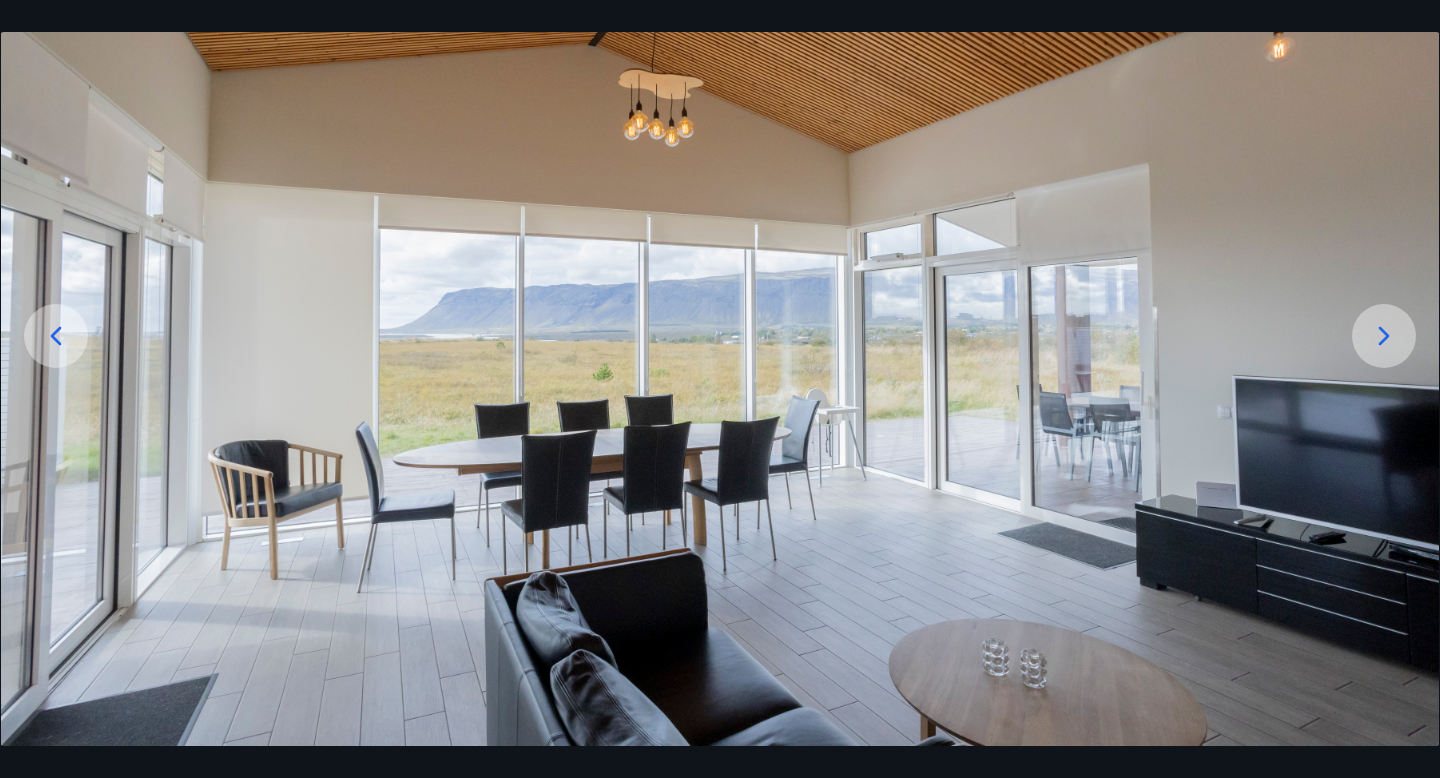 click 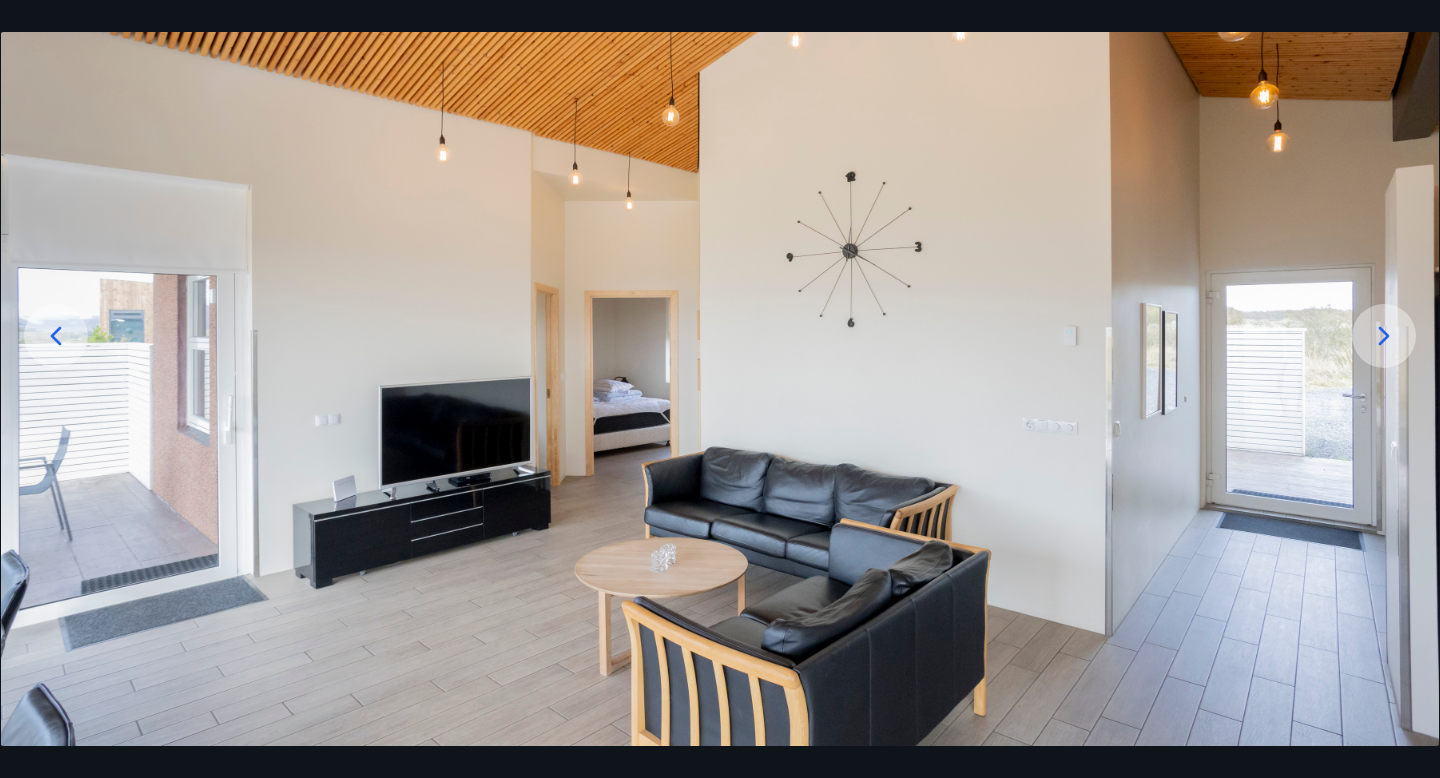 click 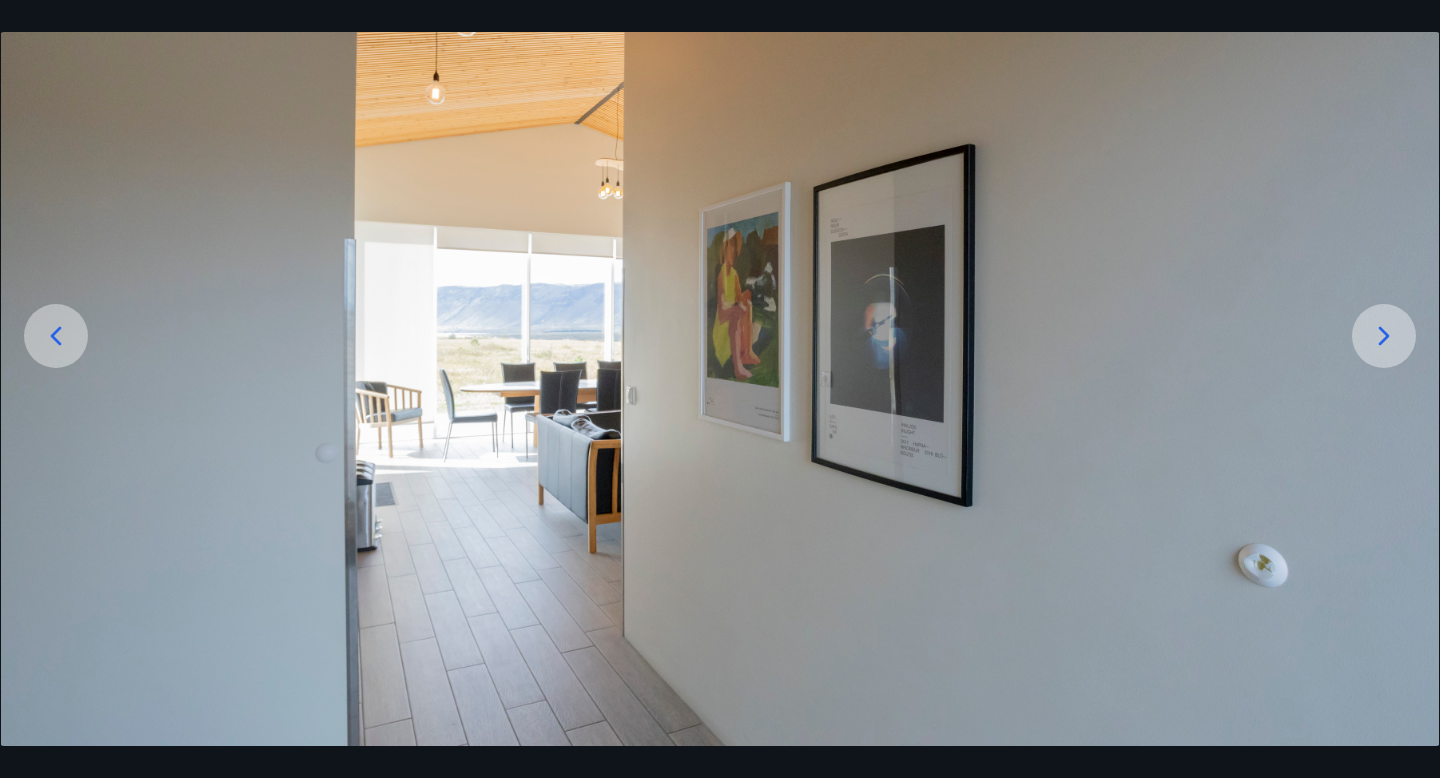 click 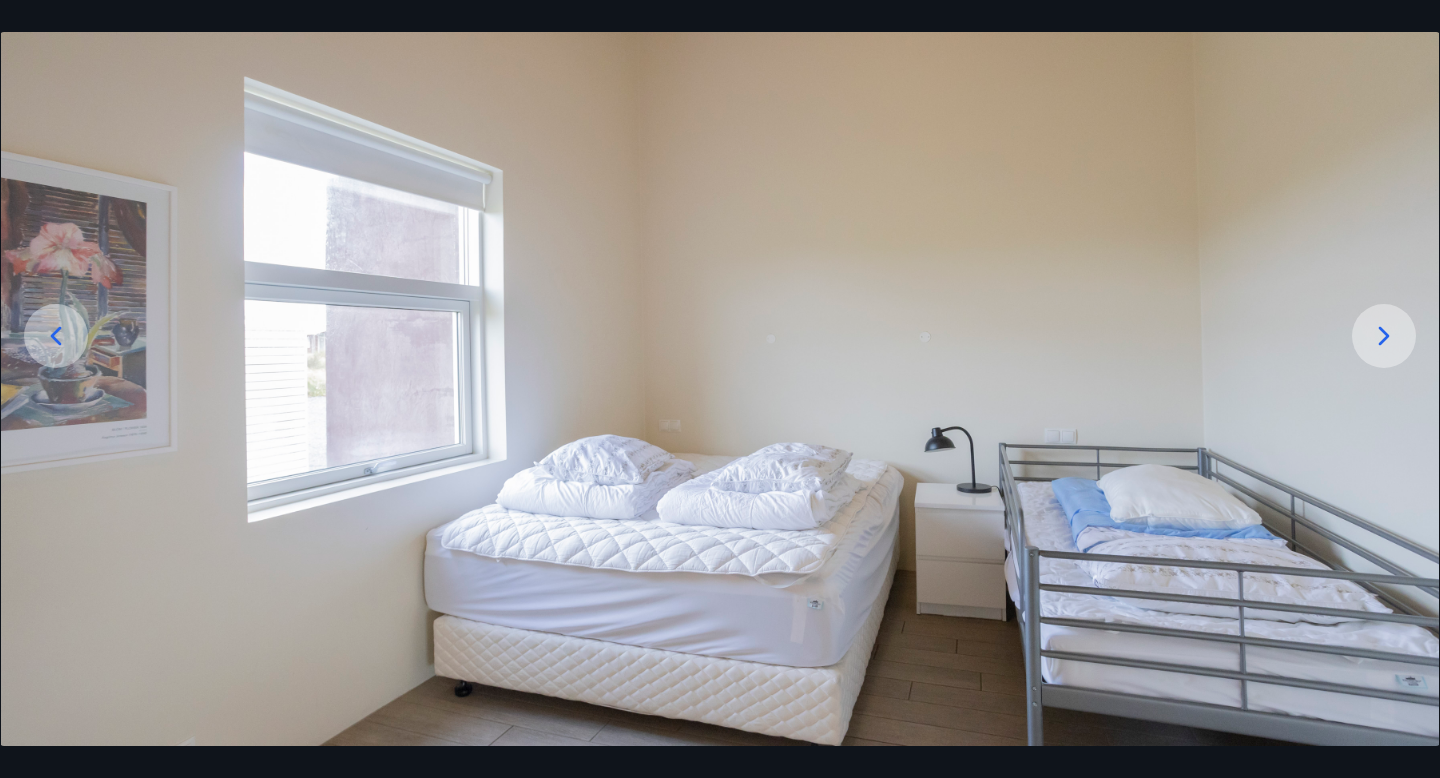 click 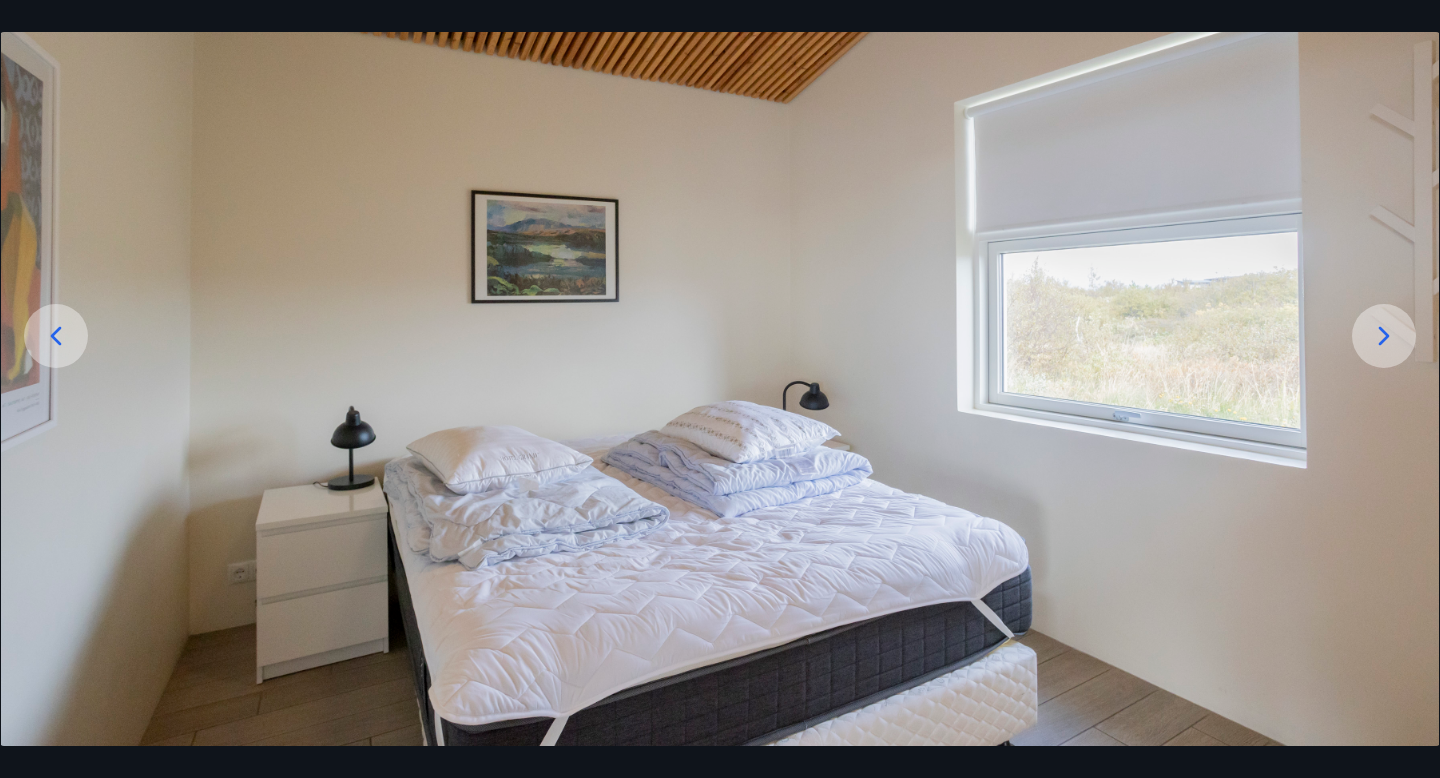 click 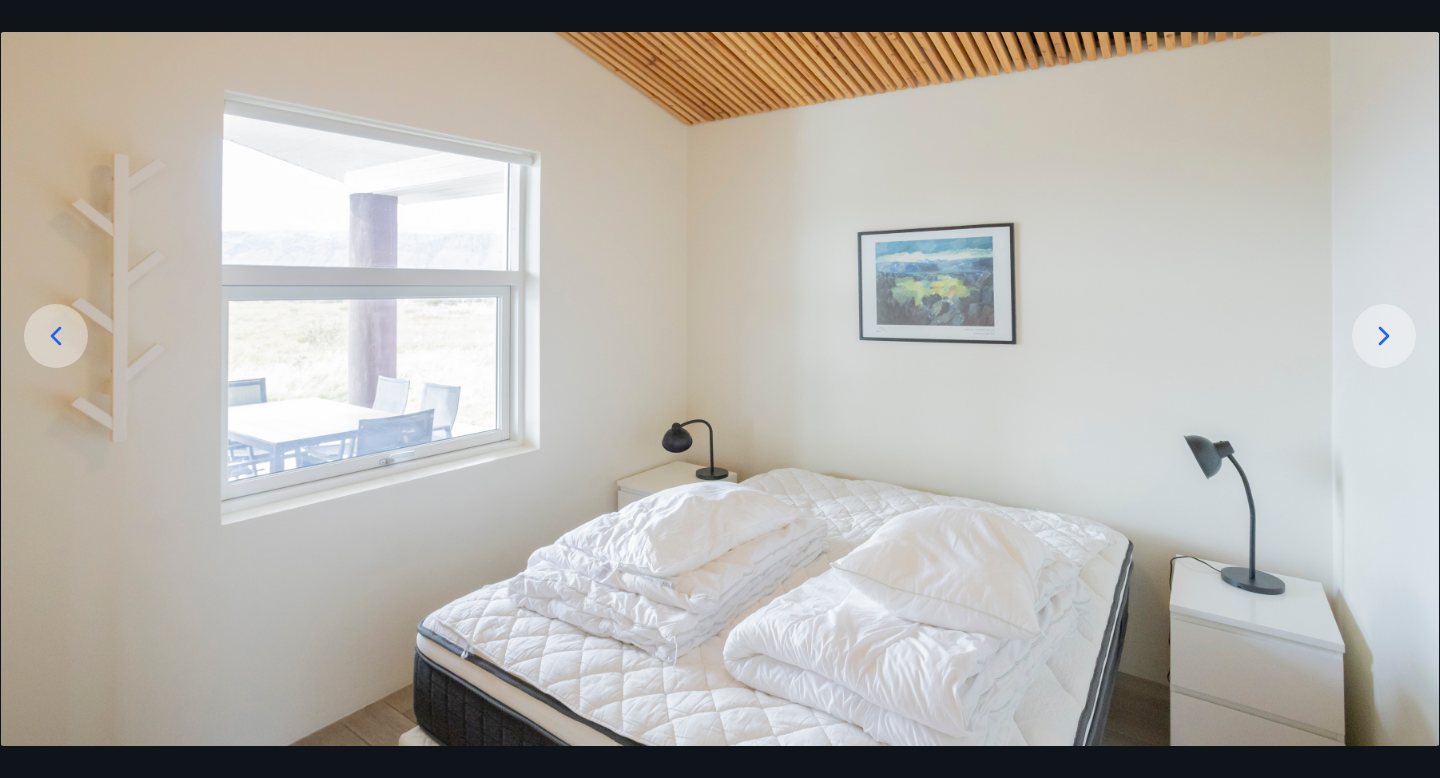 click 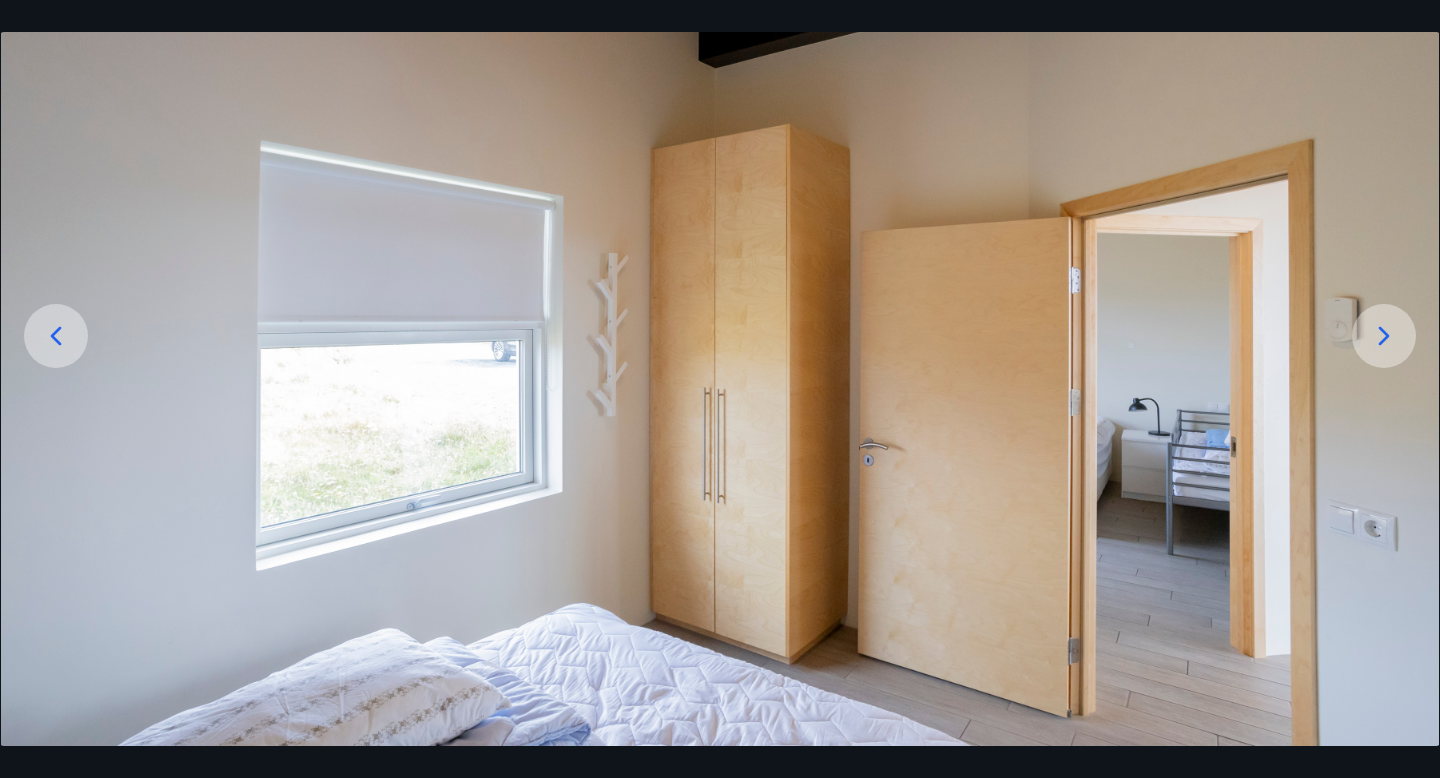 click 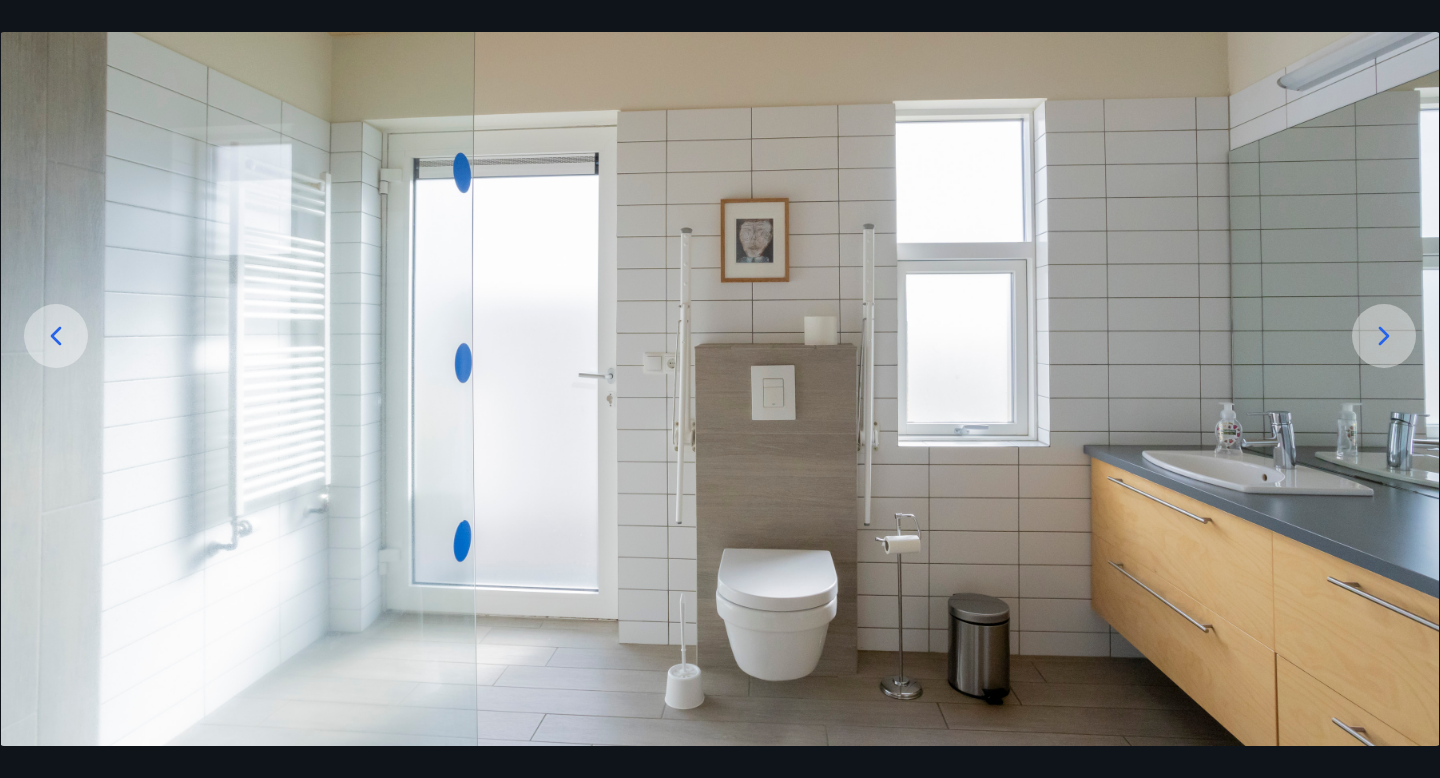 click 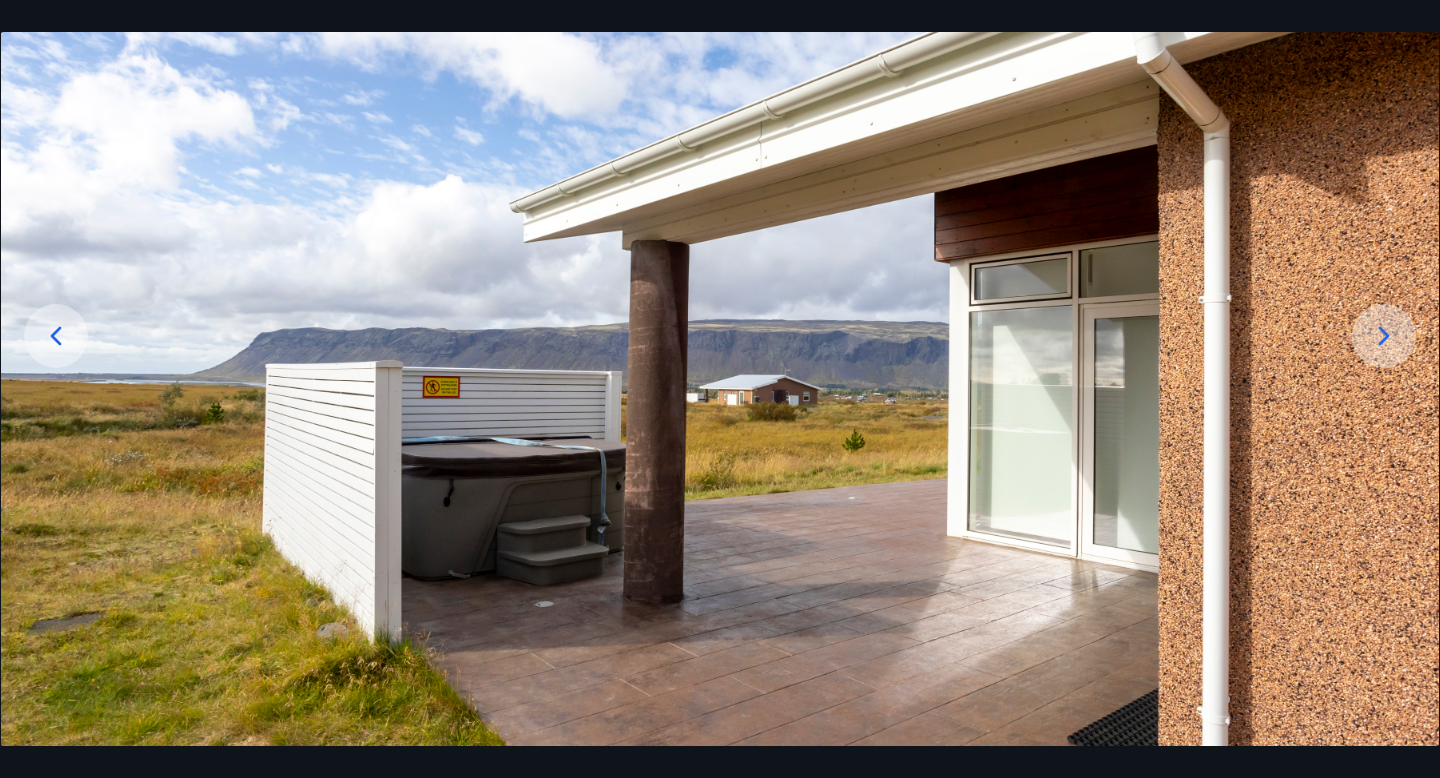 click 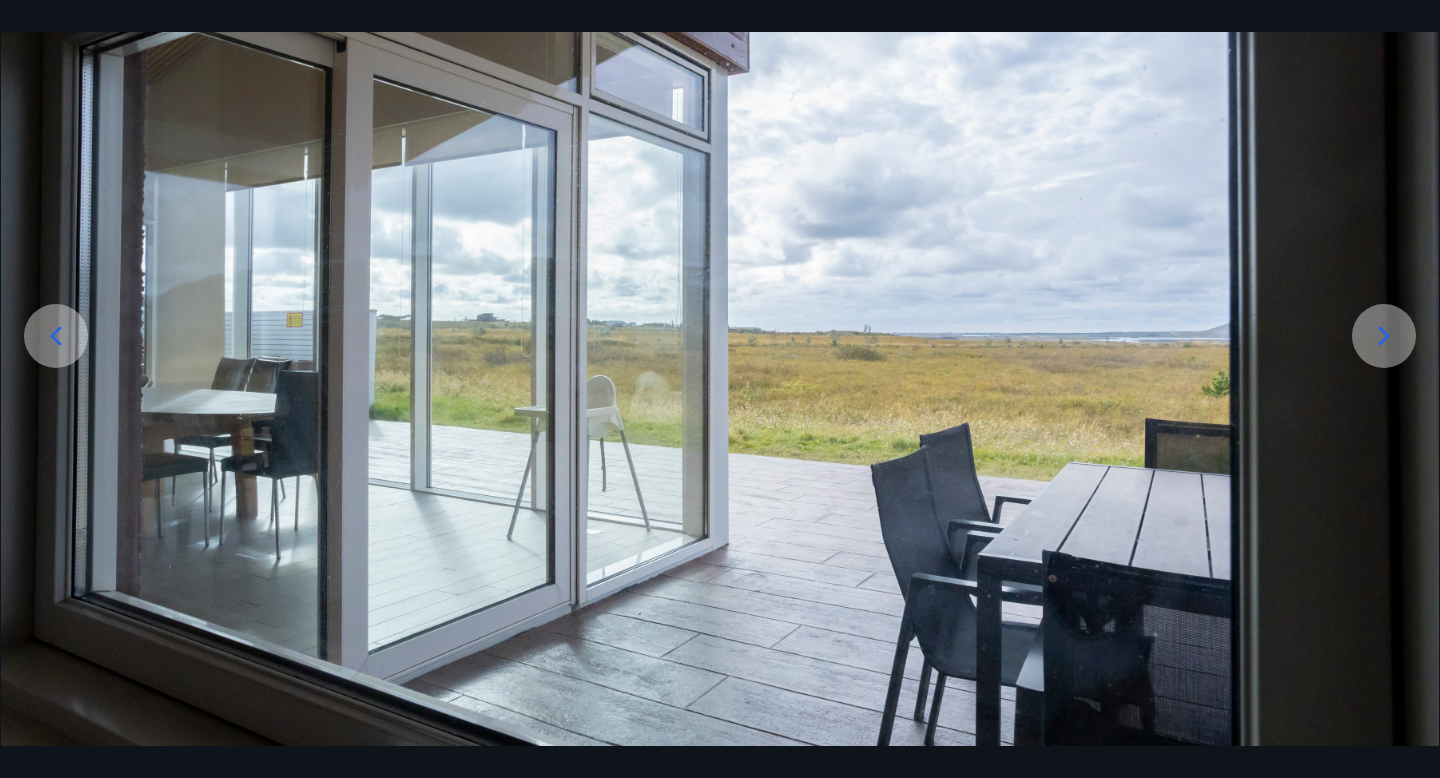click 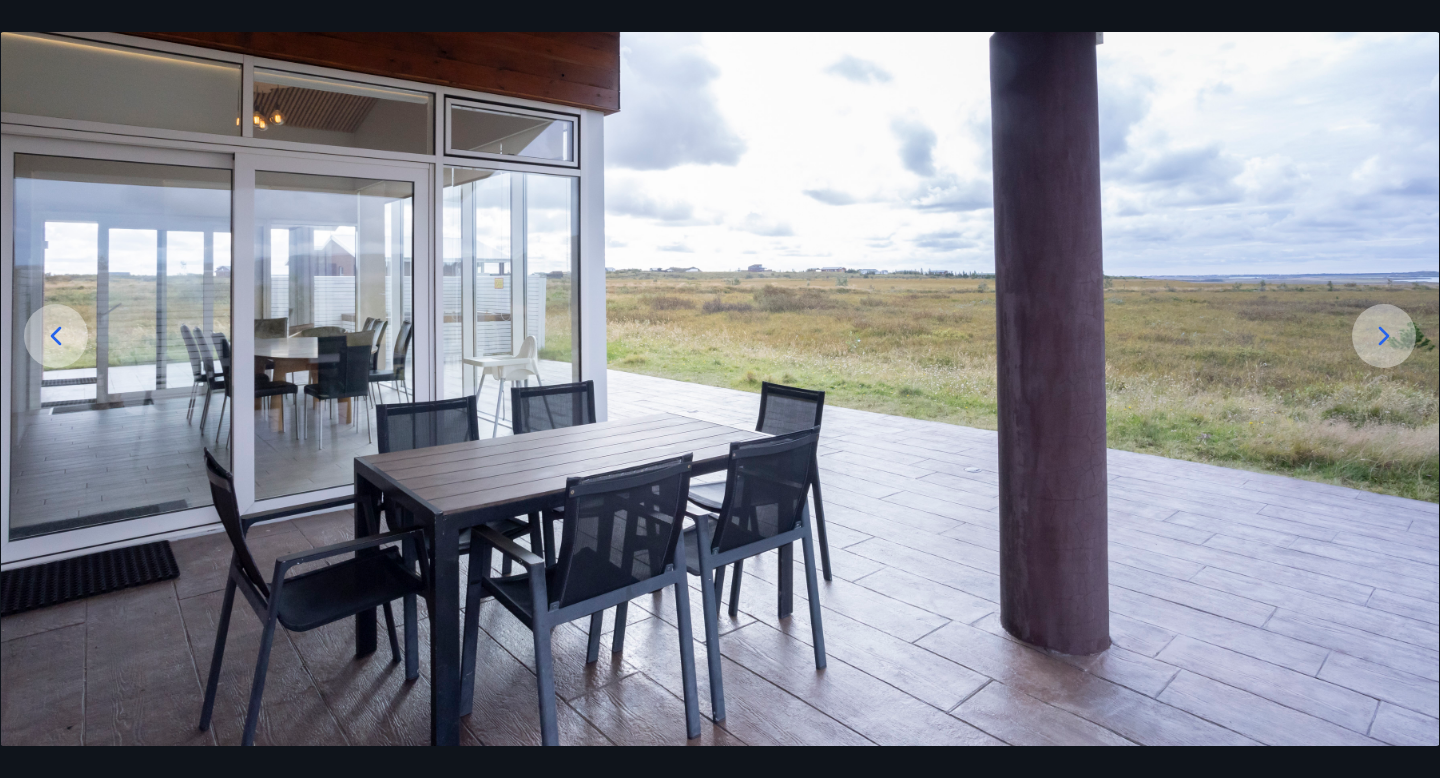 click 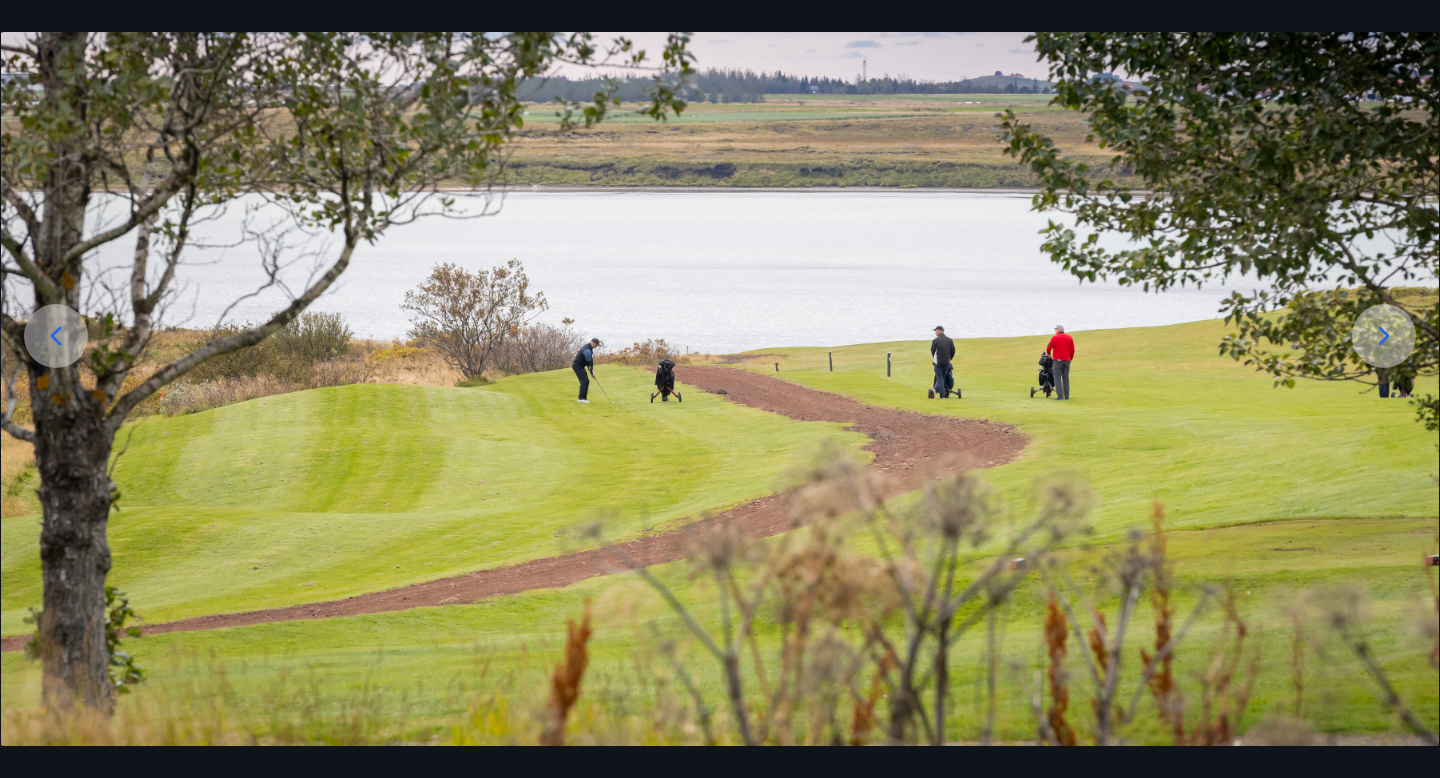 click 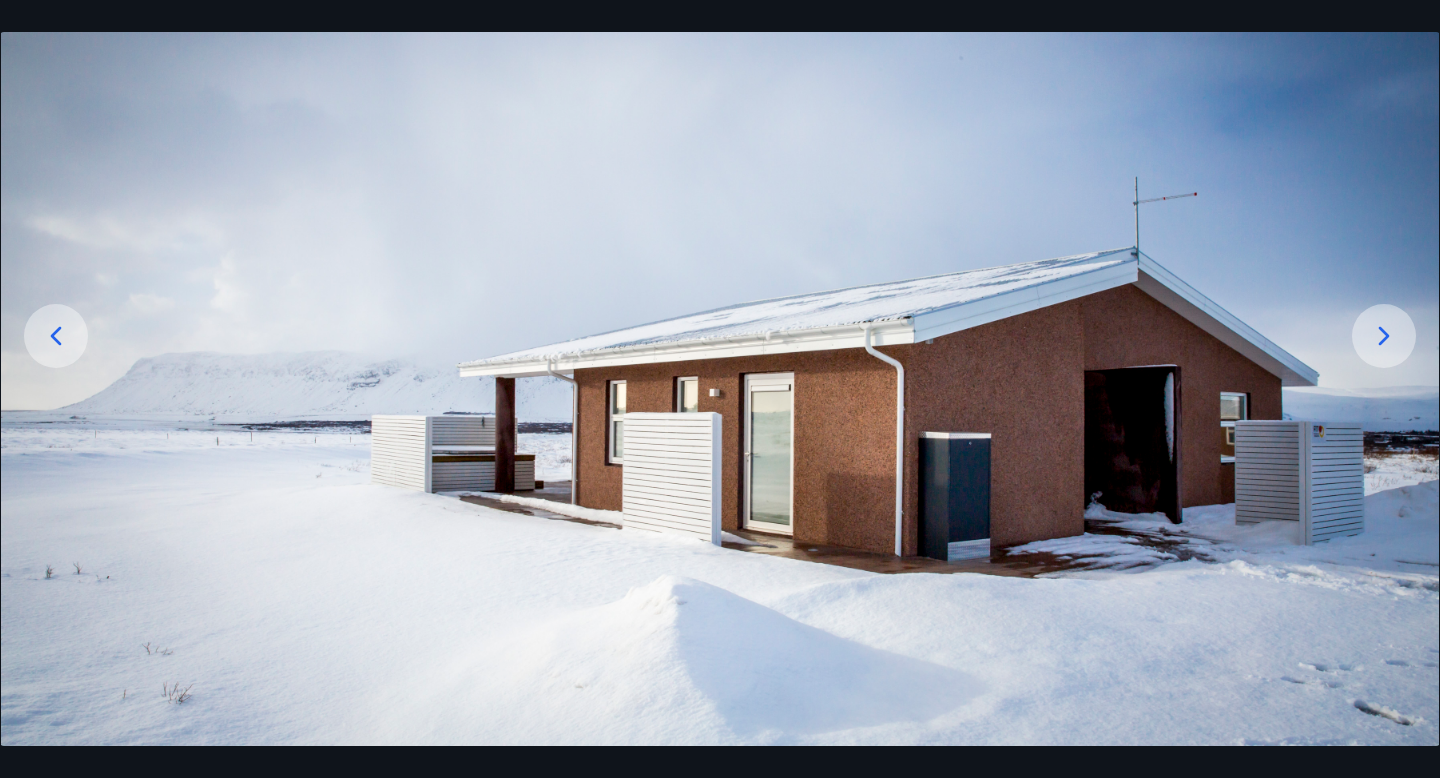 click 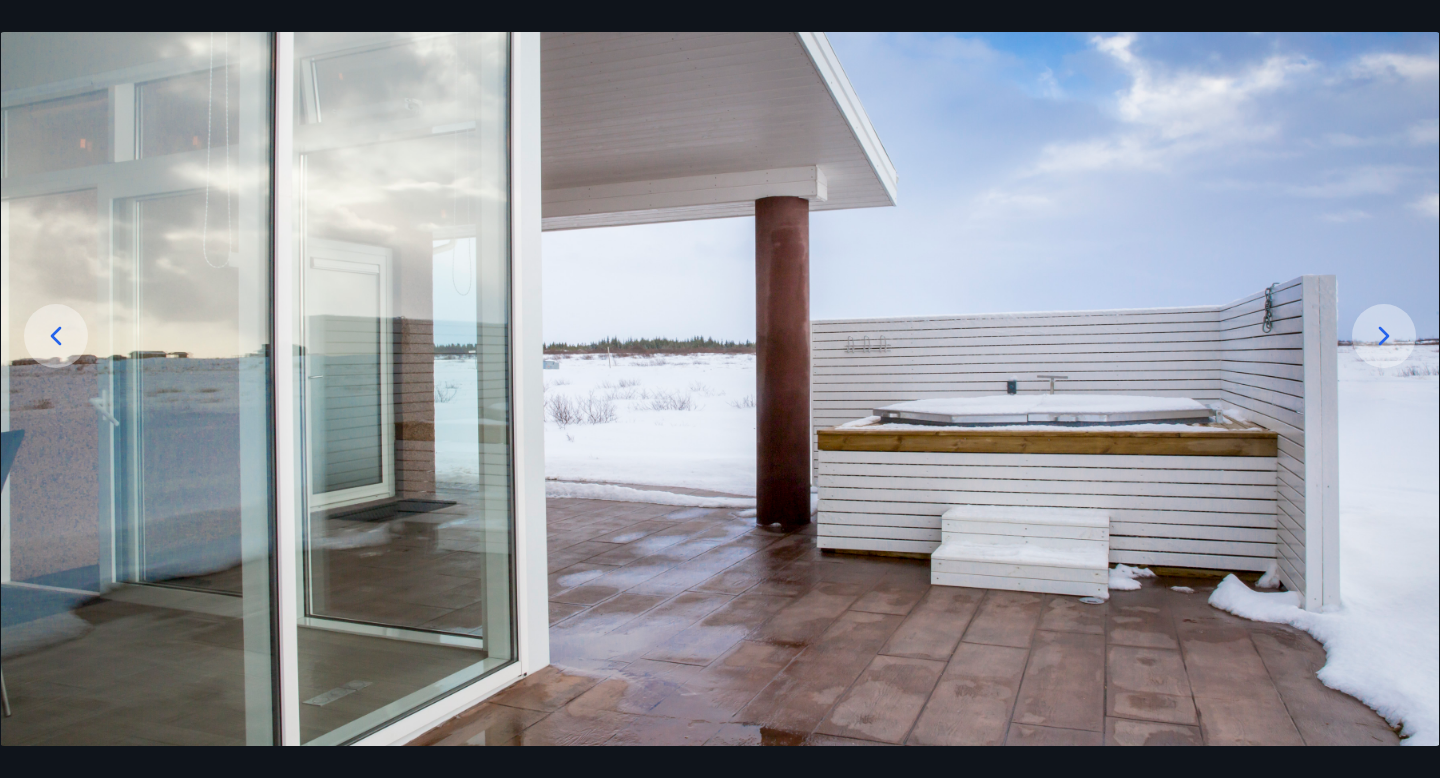 click 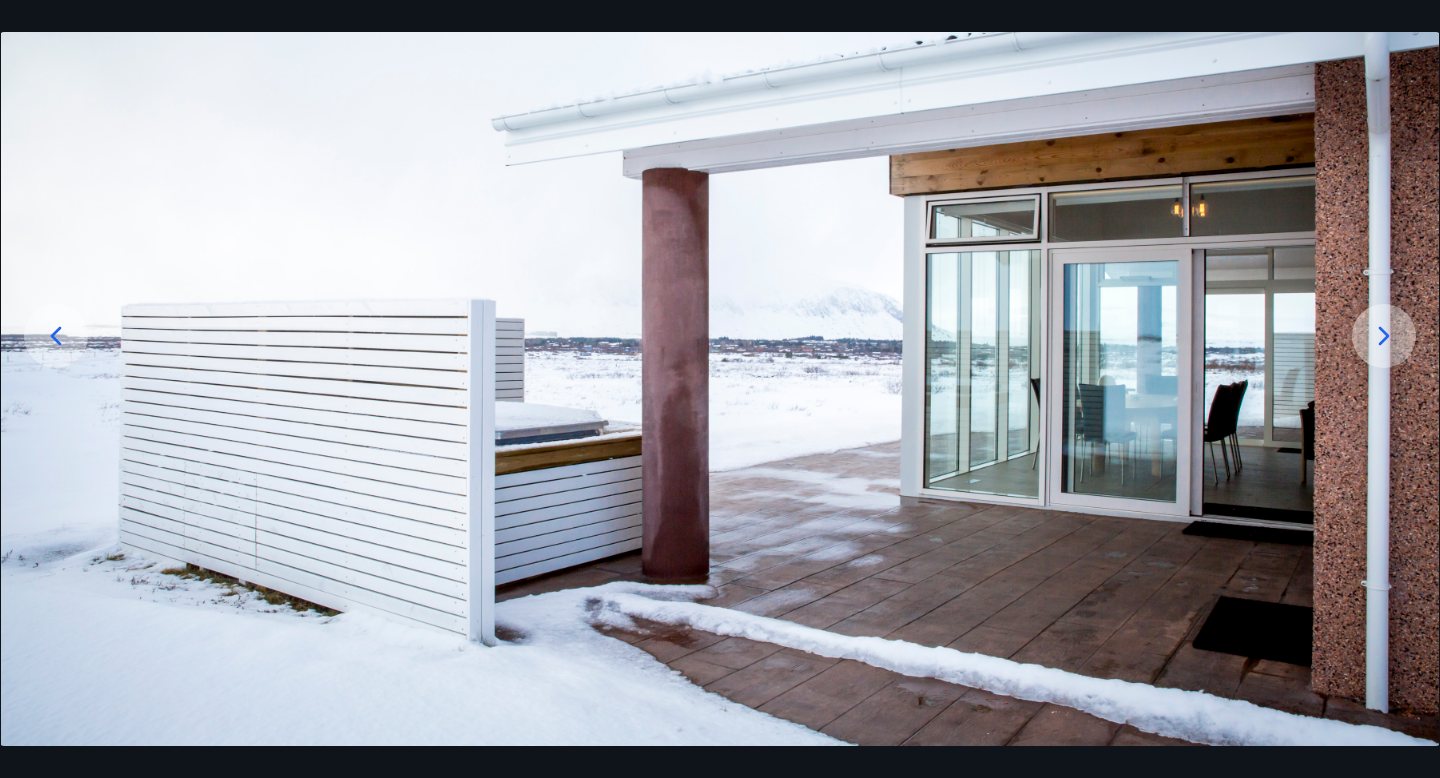 click 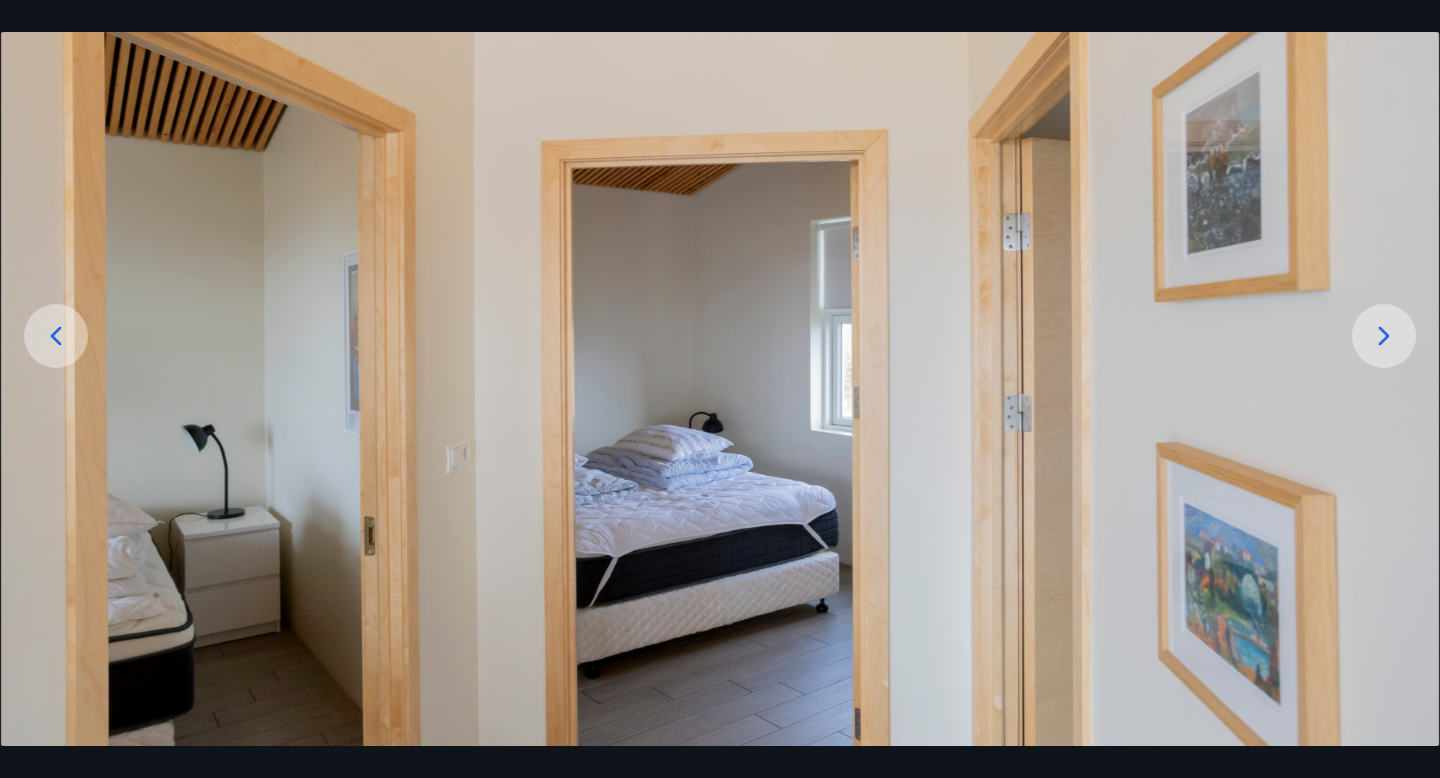 click 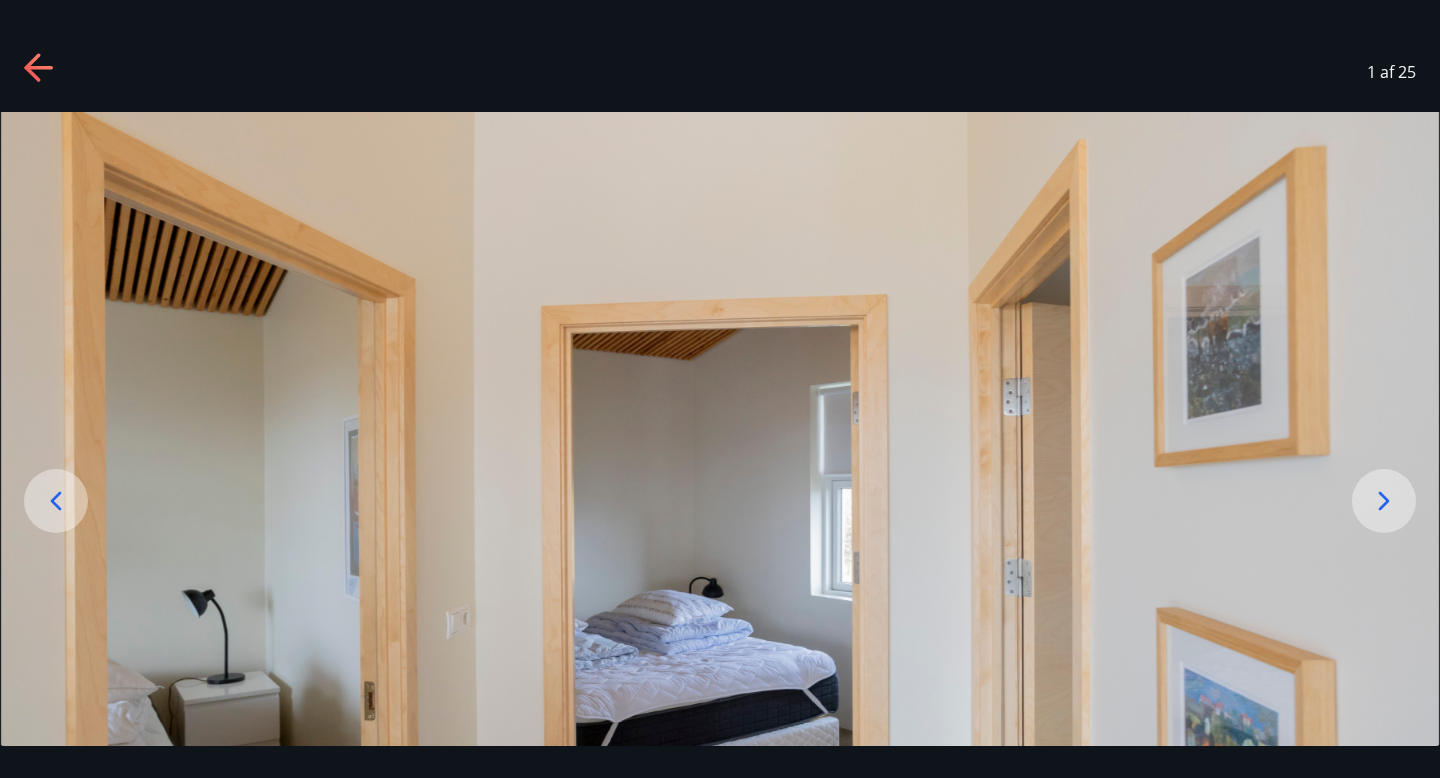 click 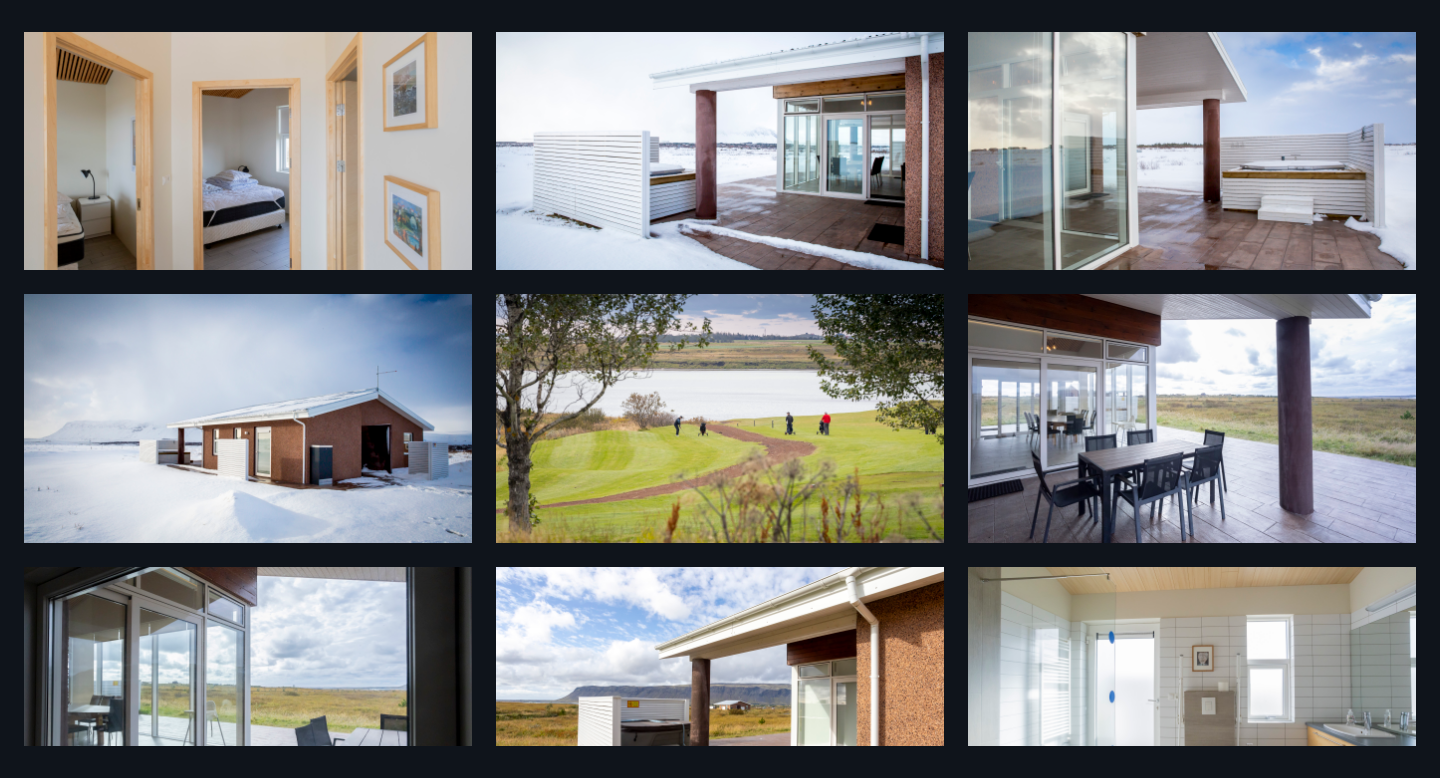 scroll, scrollTop: 0, scrollLeft: 0, axis: both 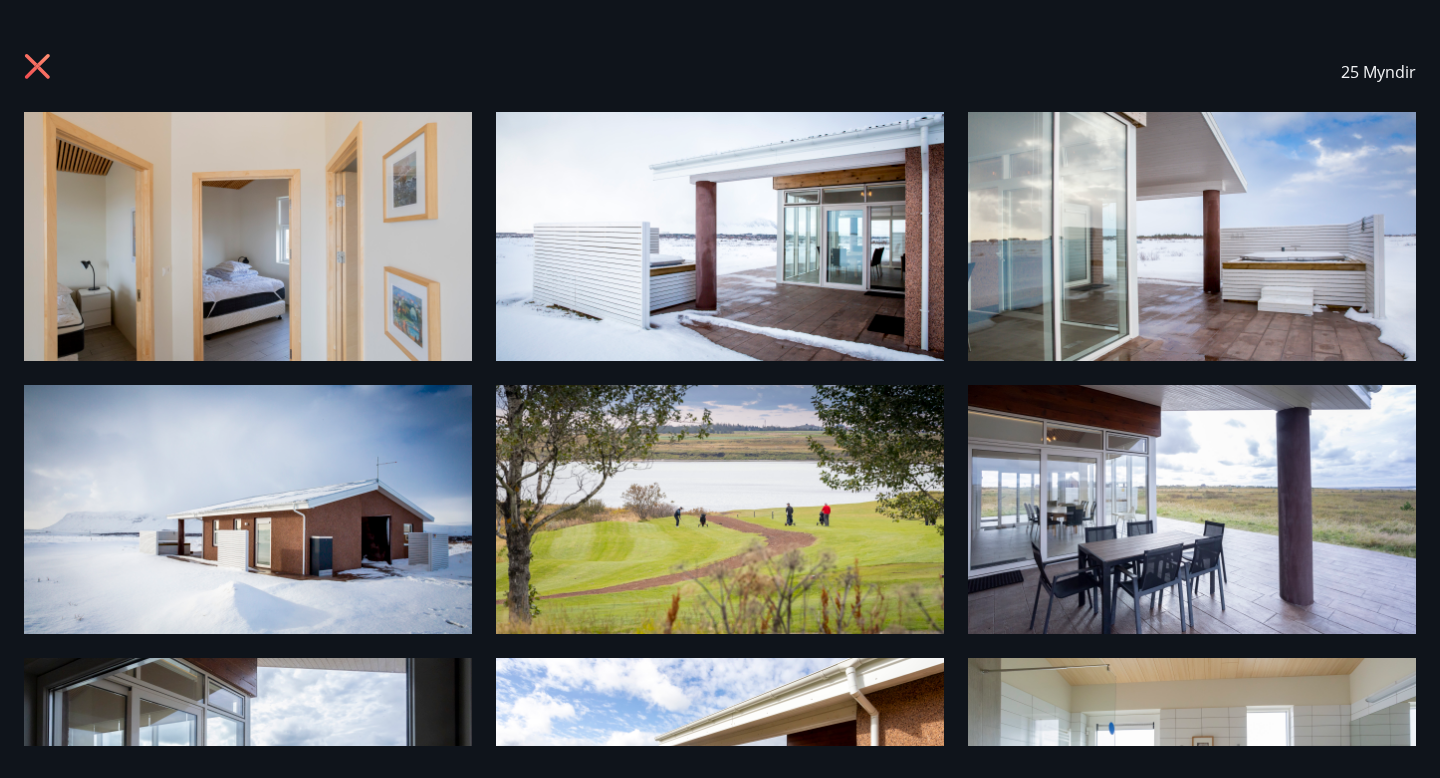 click 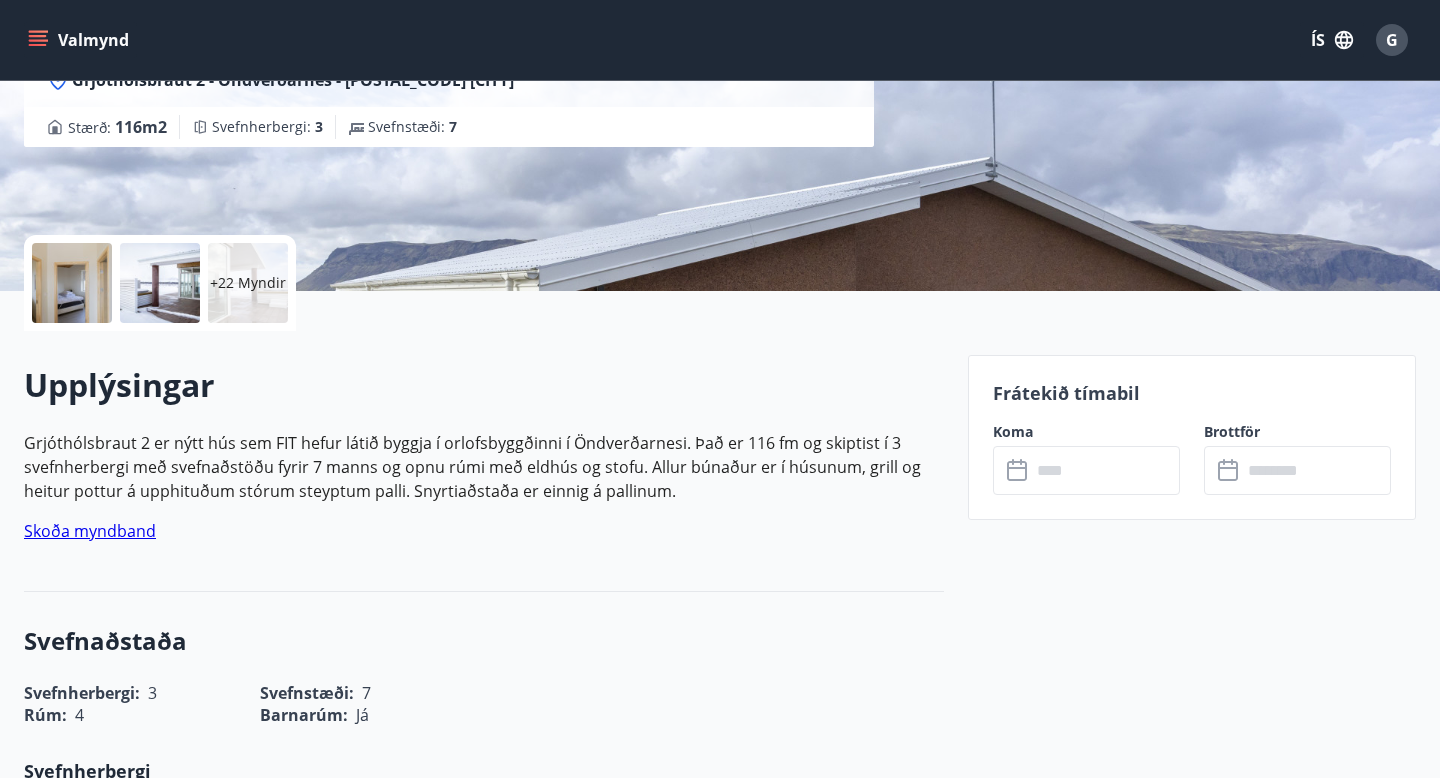 scroll, scrollTop: 0, scrollLeft: 0, axis: both 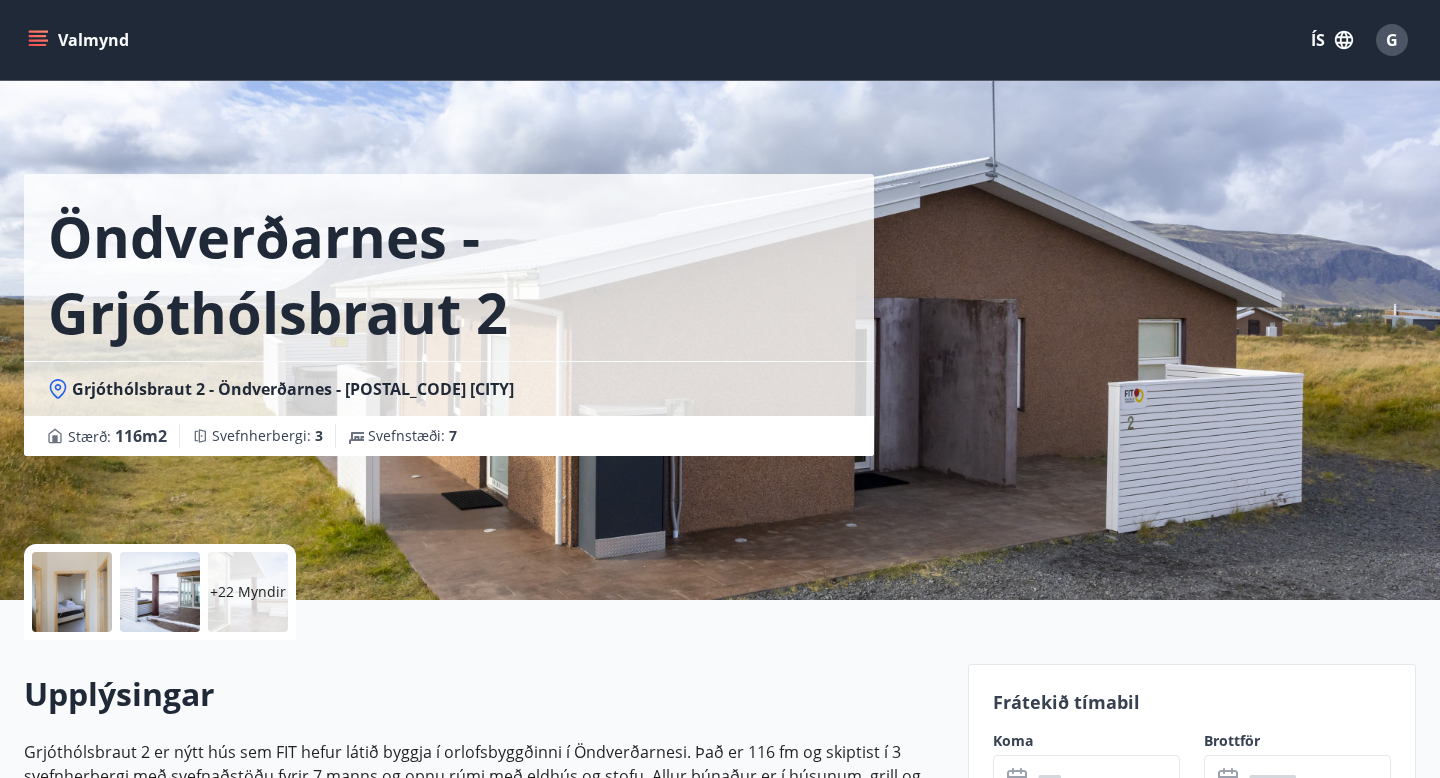 click at bounding box center [160, 592] 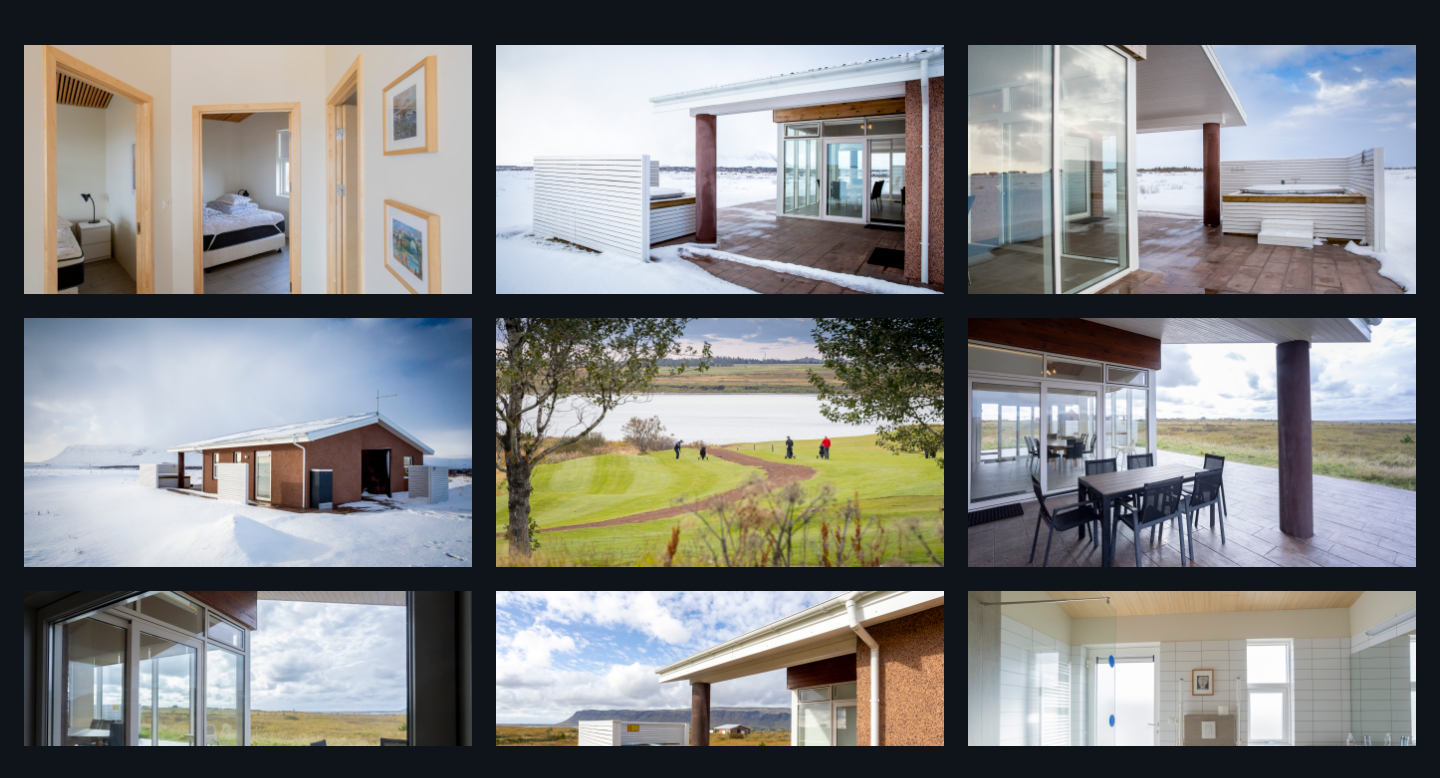 scroll, scrollTop: 0, scrollLeft: 0, axis: both 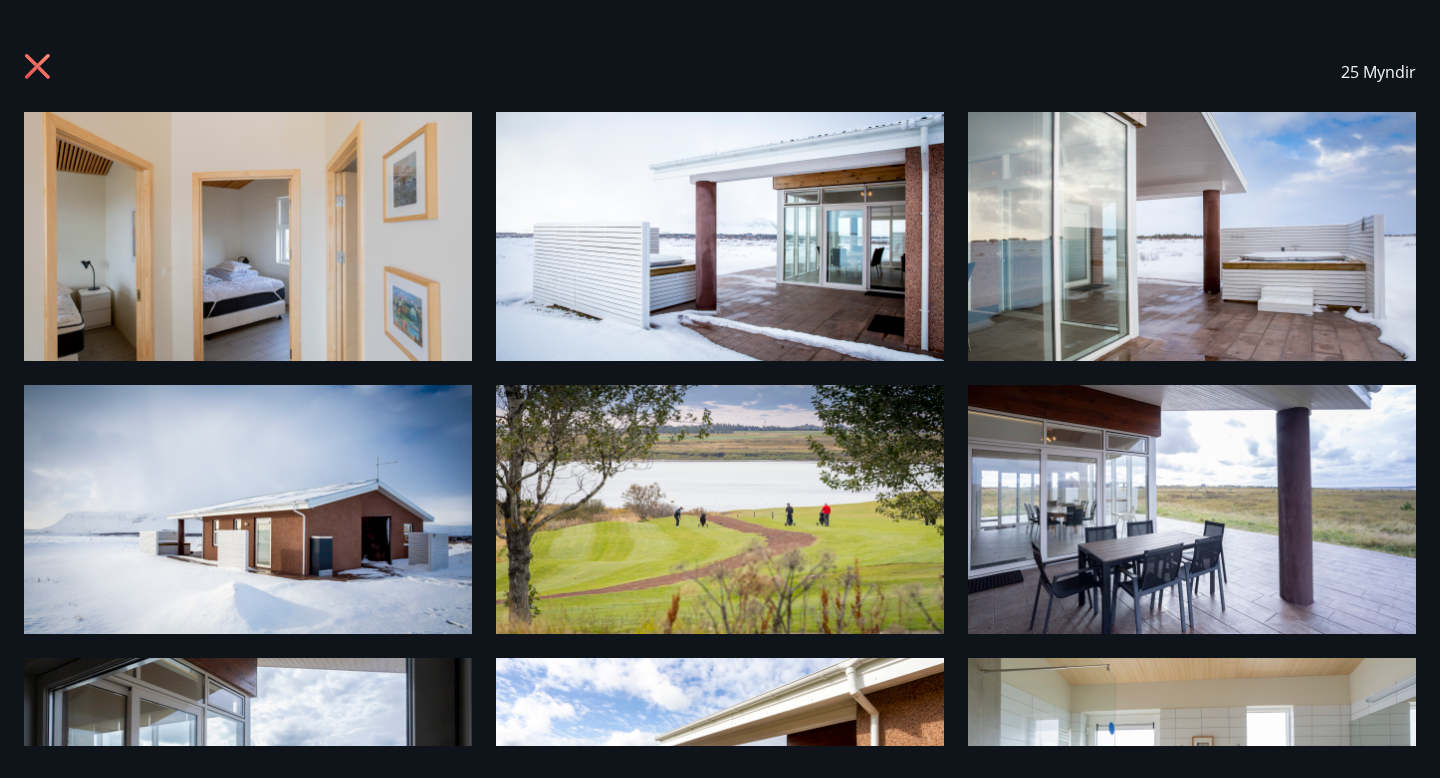 click 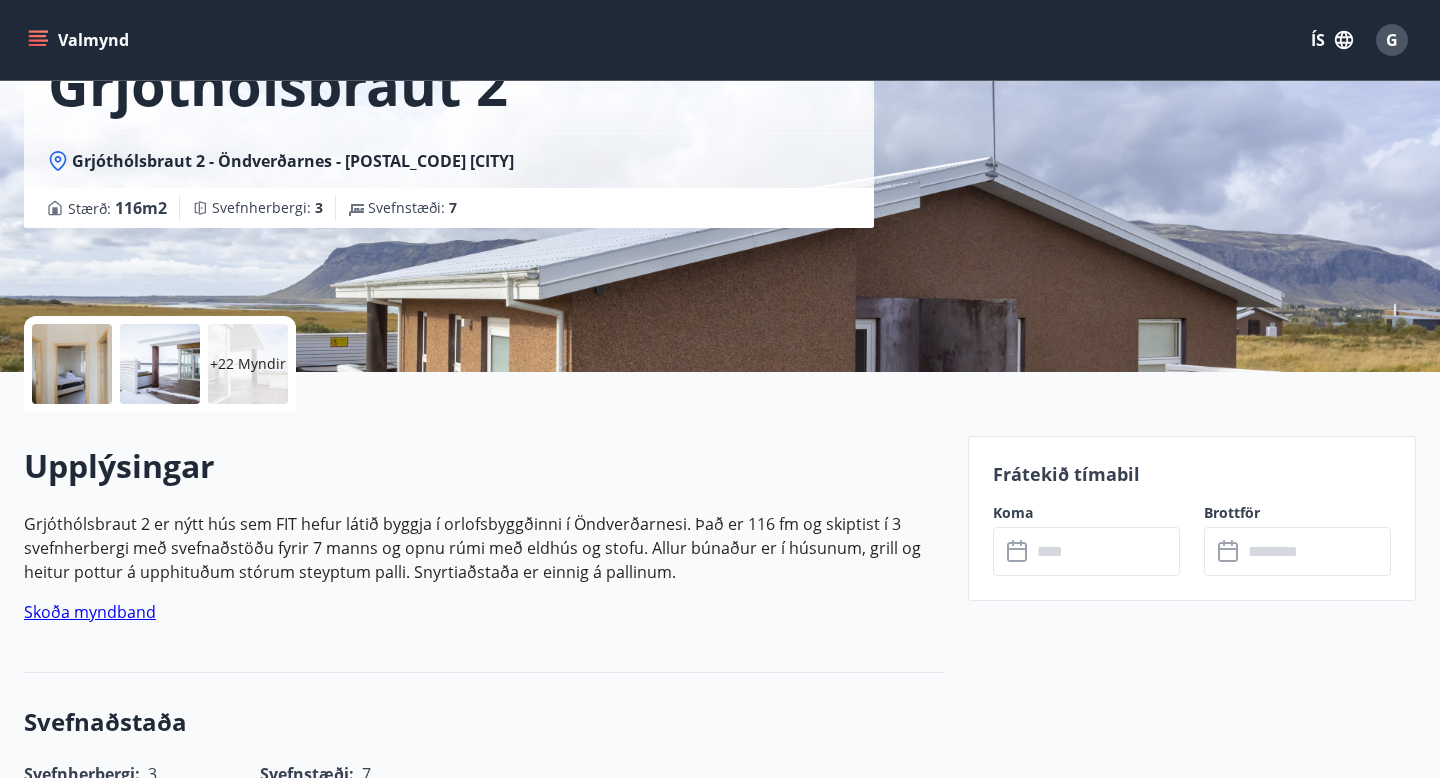 scroll, scrollTop: 0, scrollLeft: 0, axis: both 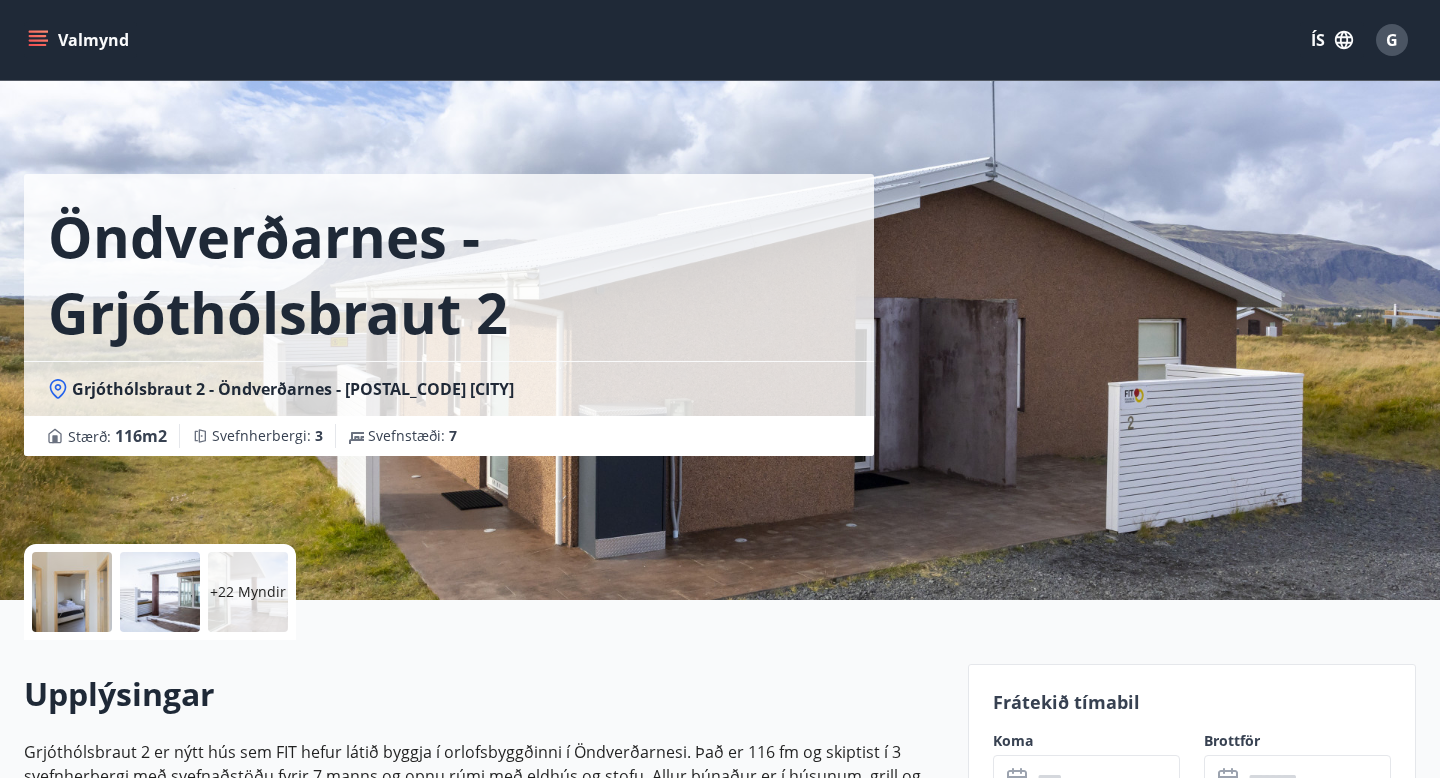 click 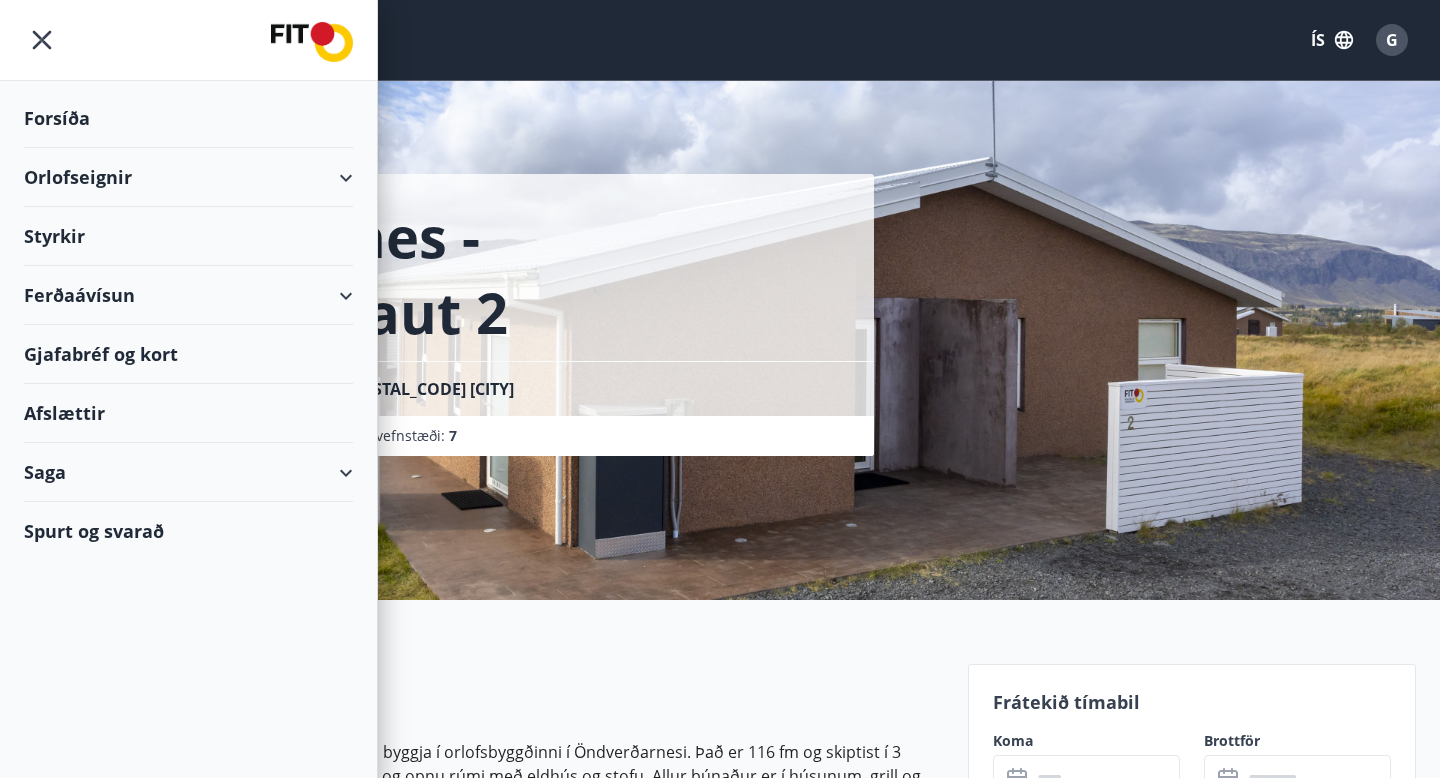 click on "Styrkir" at bounding box center (188, 118) 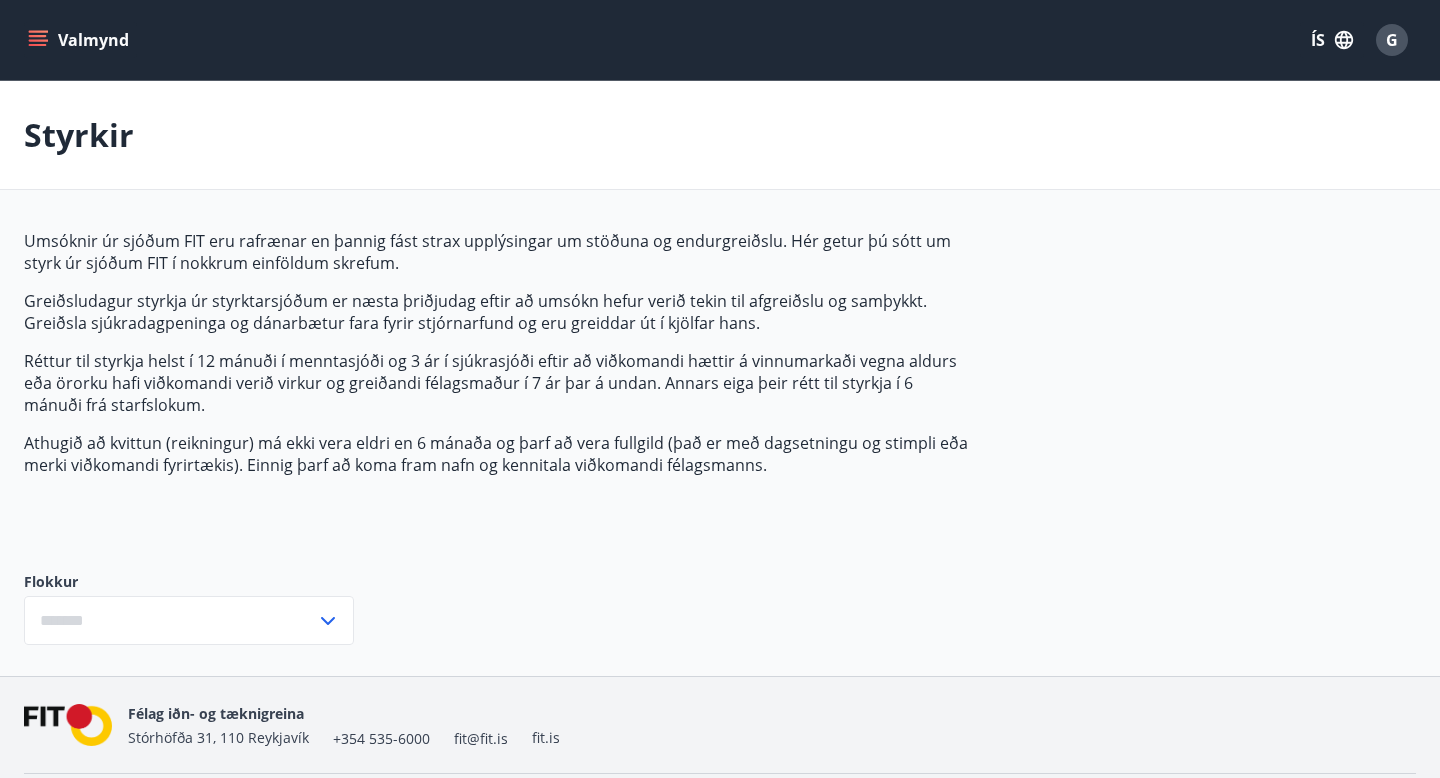 type on "***" 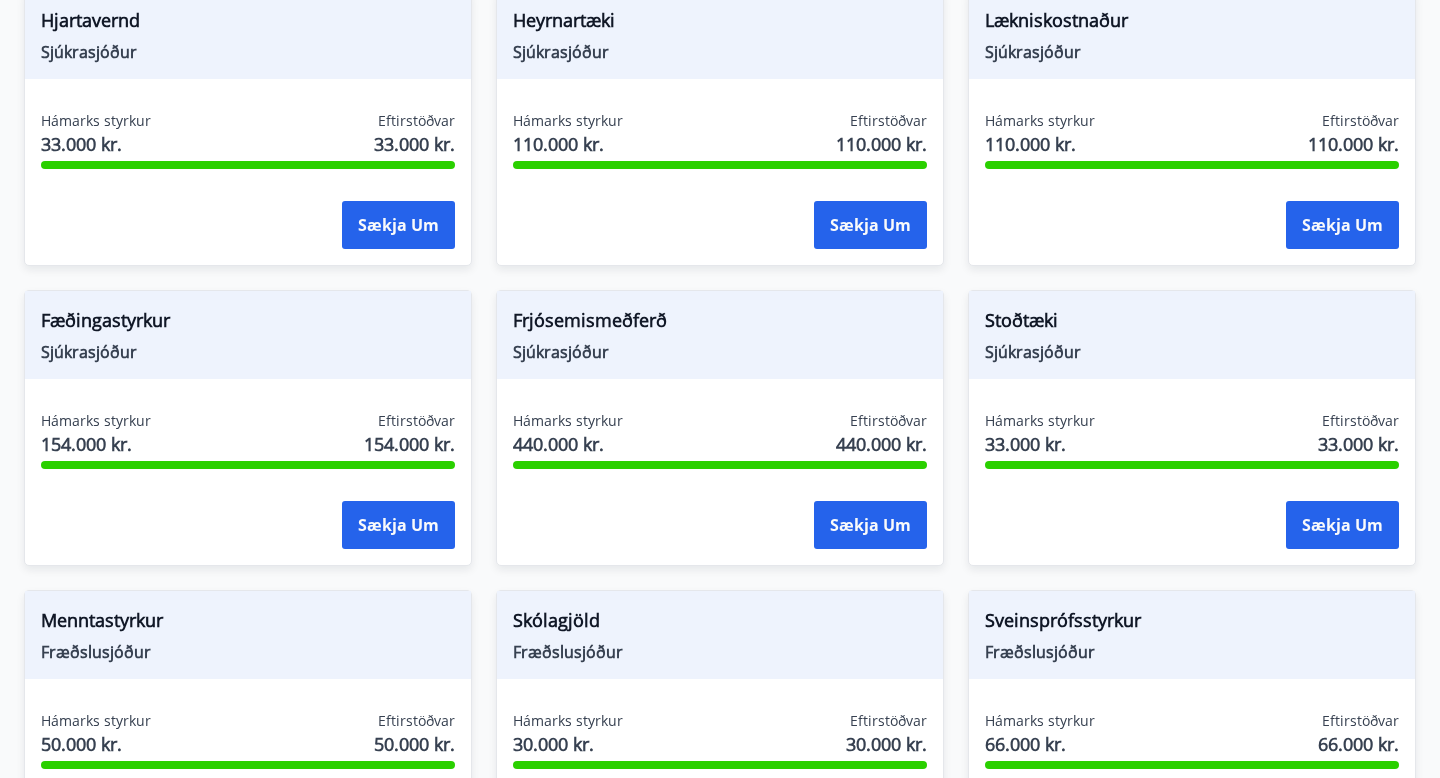 scroll, scrollTop: 1287, scrollLeft: 0, axis: vertical 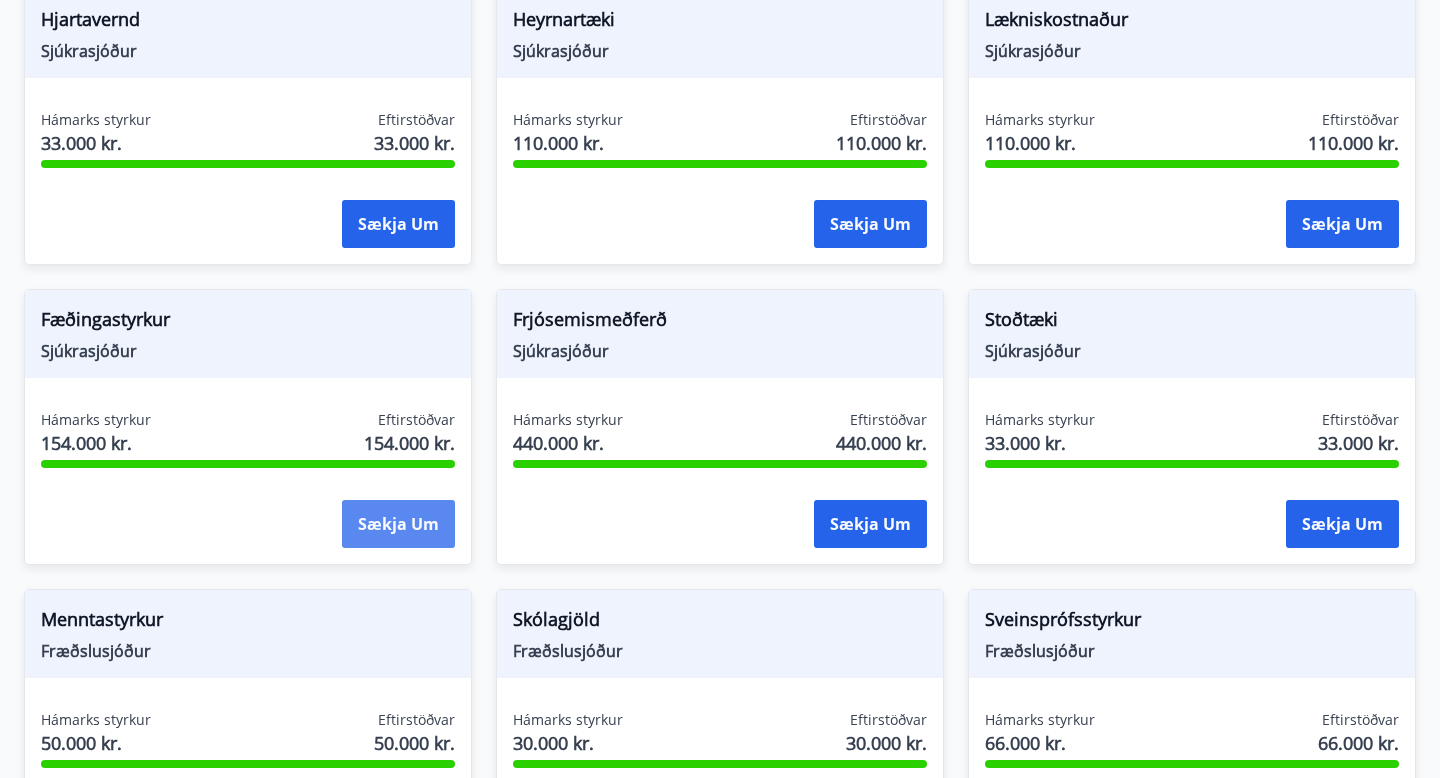 click on "Sækja um" at bounding box center (398, 524) 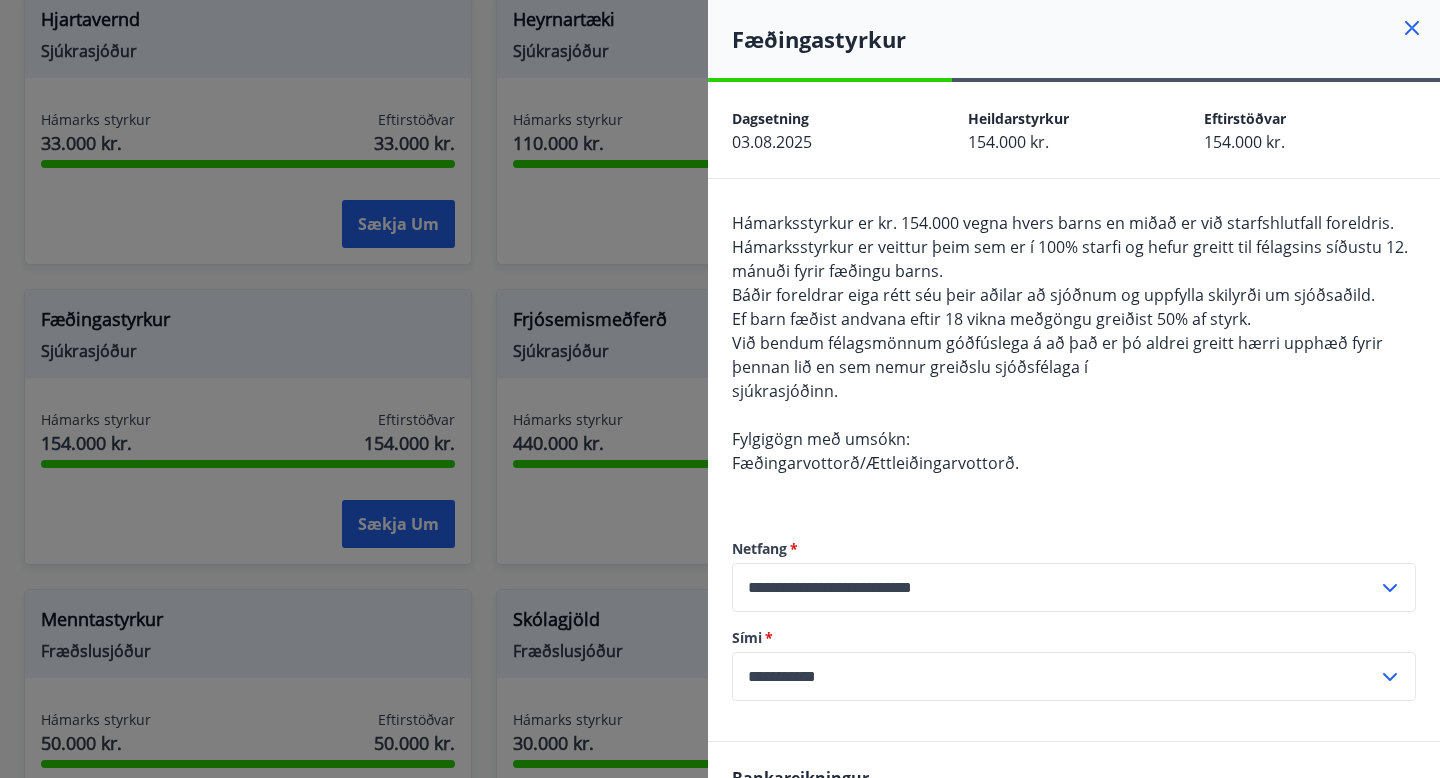 click at bounding box center [720, 389] 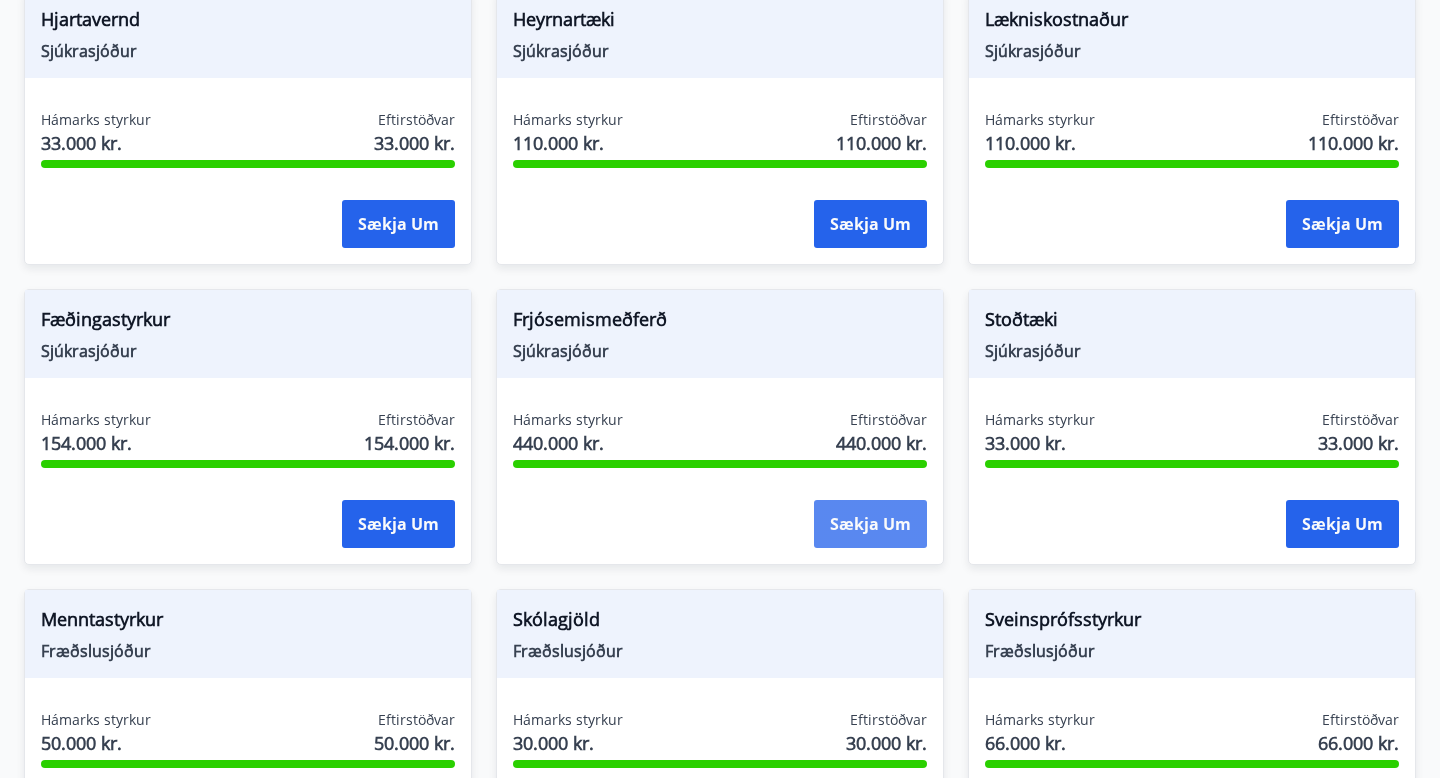 click on "Sækja um" at bounding box center [870, 524] 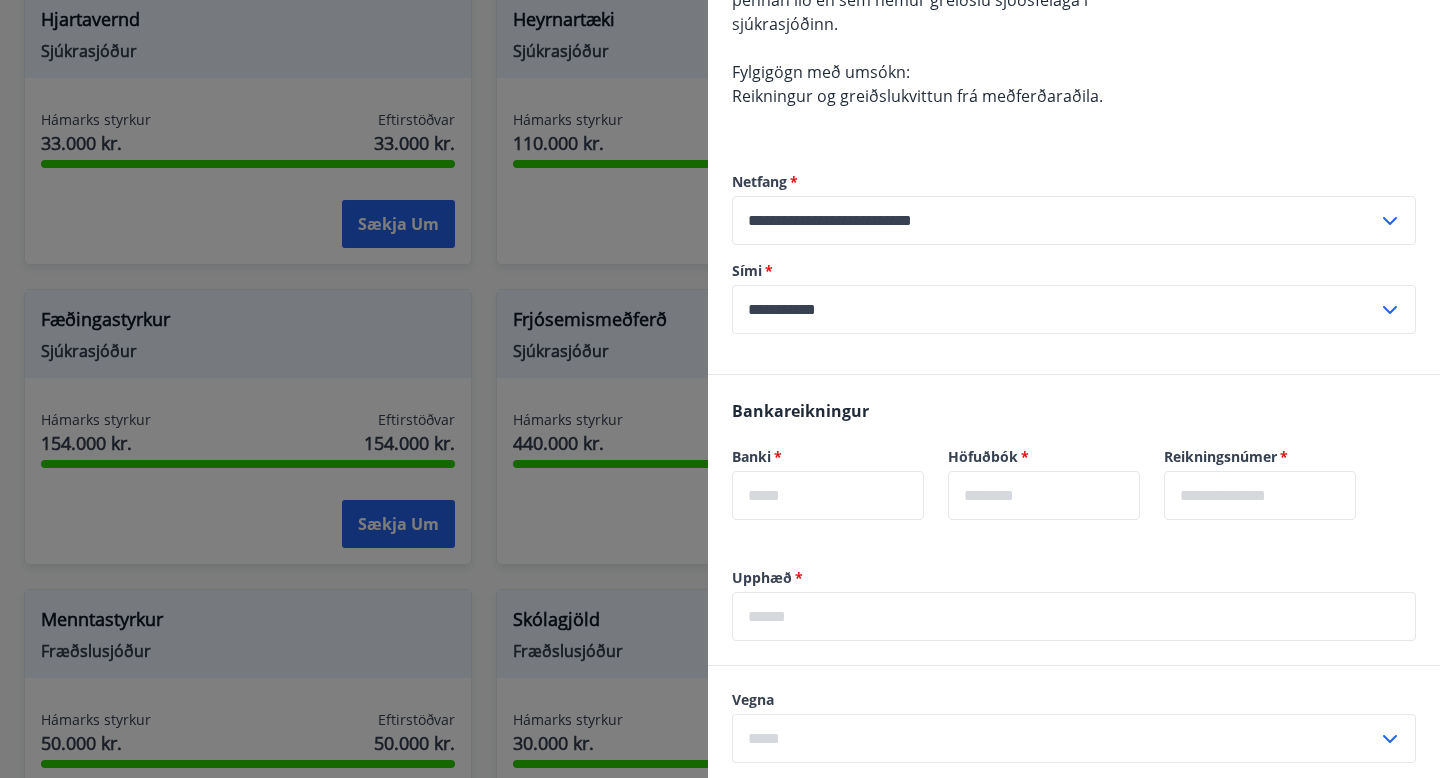 scroll, scrollTop: 349, scrollLeft: 0, axis: vertical 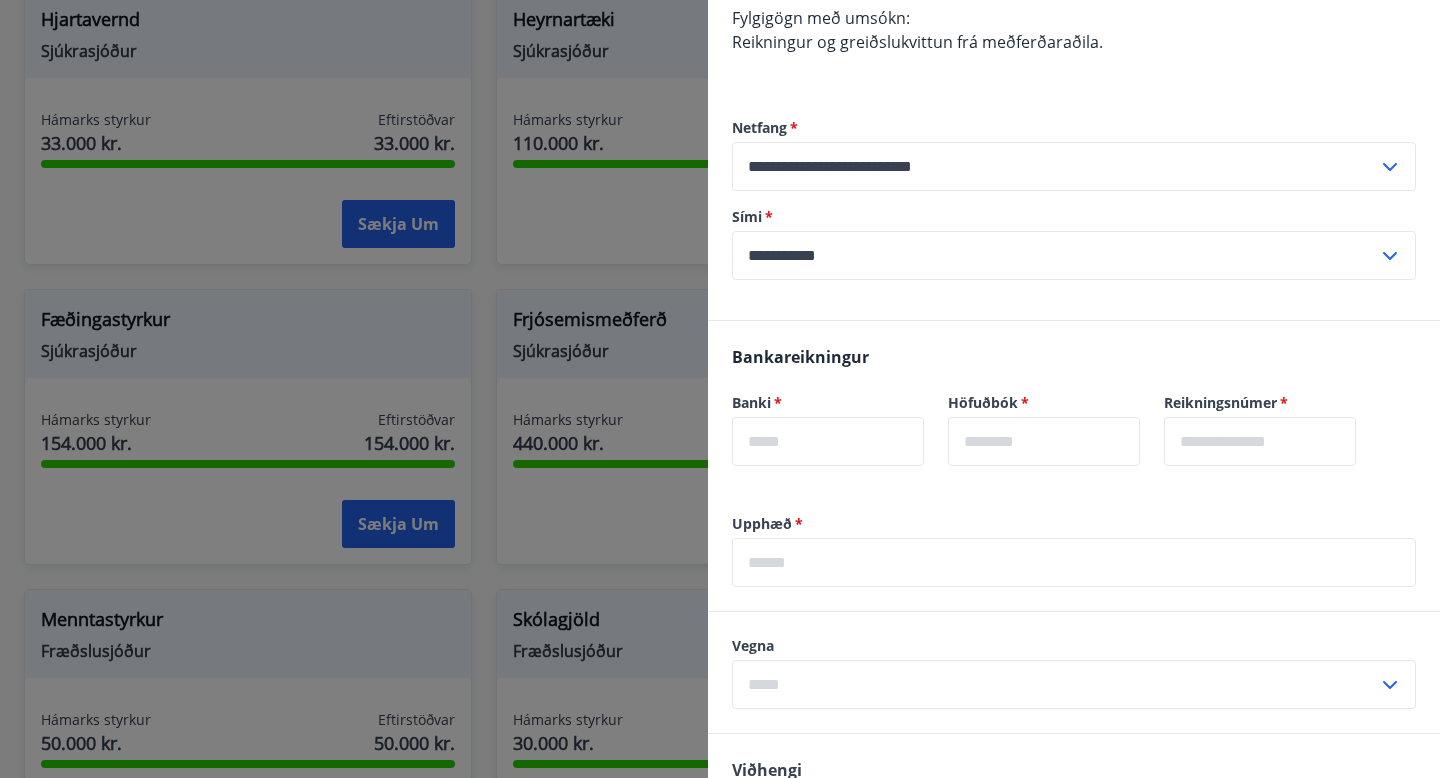 click at bounding box center (720, 389) 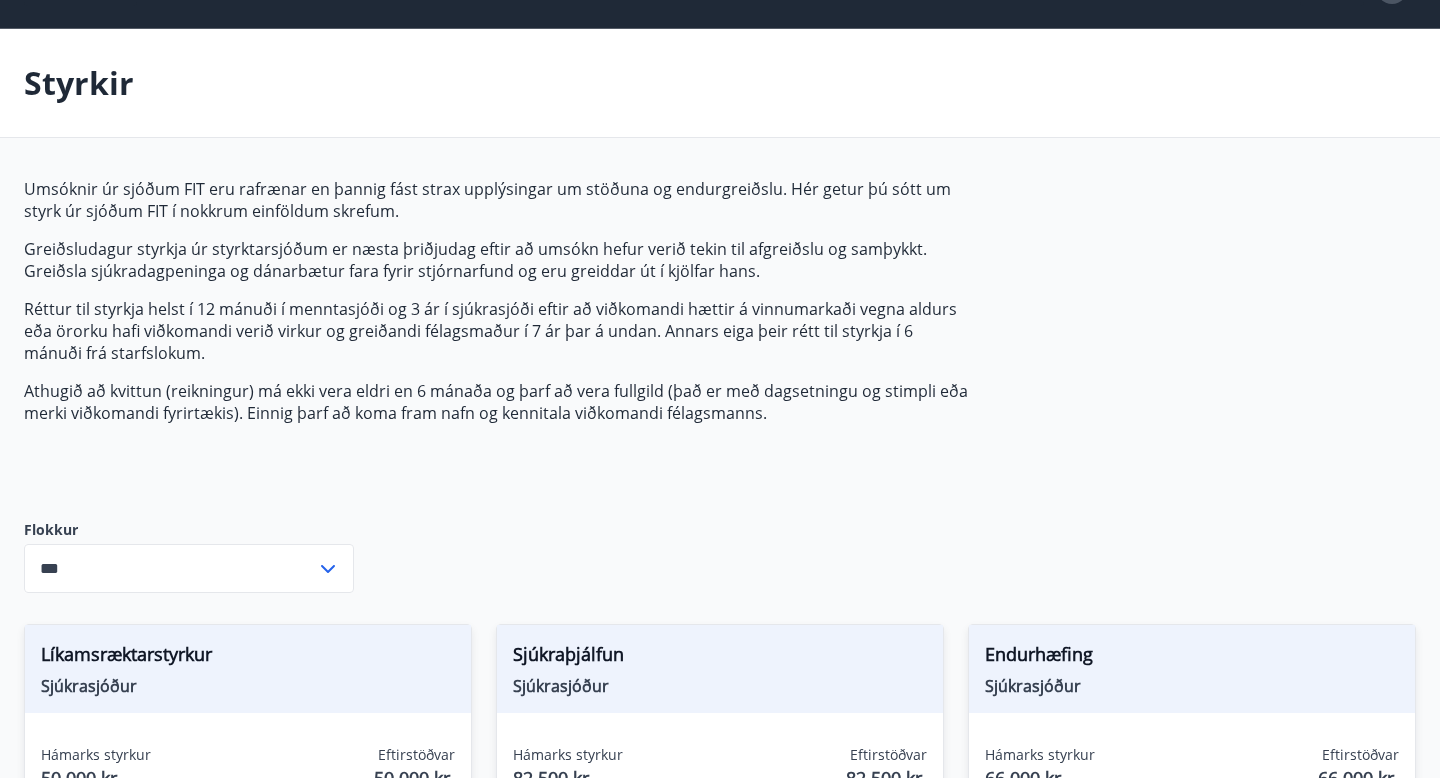 scroll, scrollTop: 0, scrollLeft: 0, axis: both 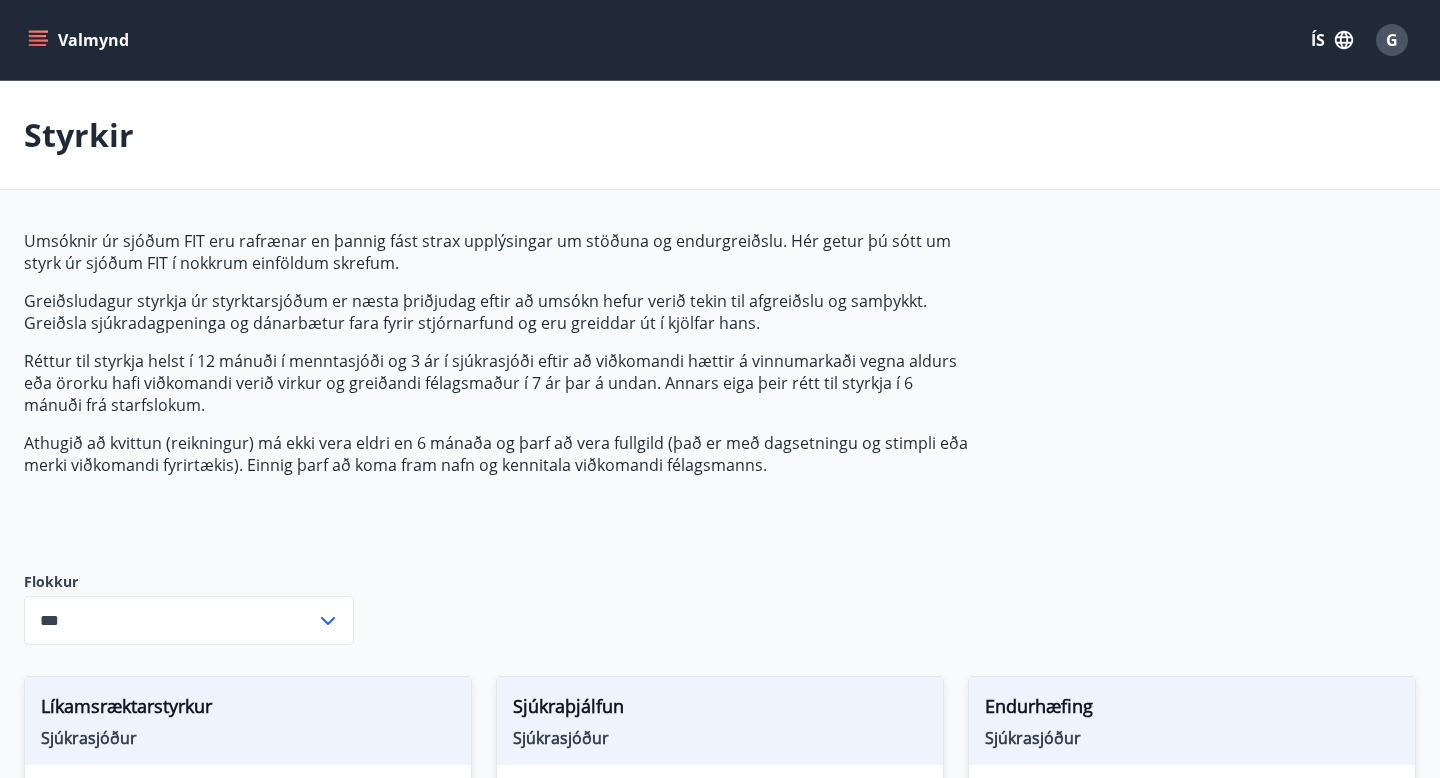 click 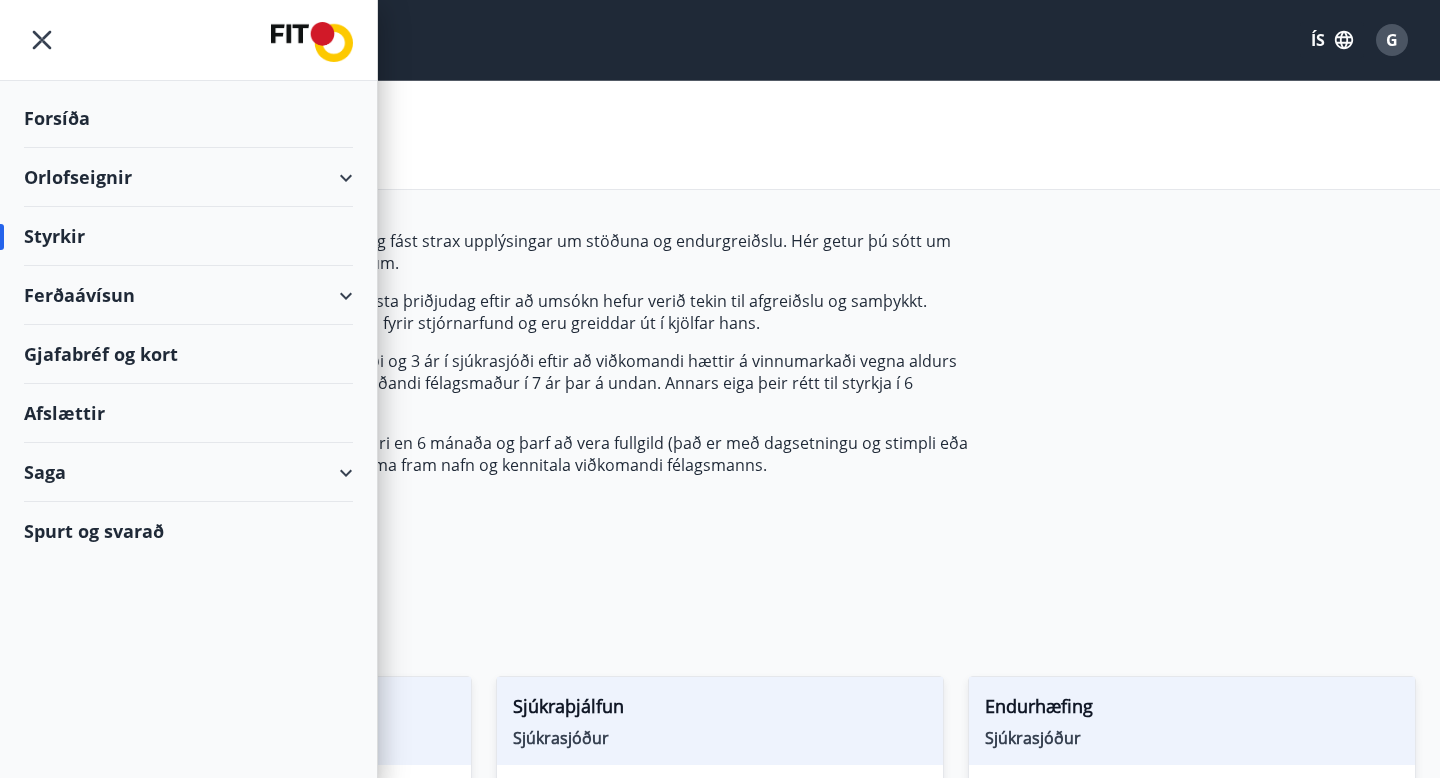 click on "Orlofseignir" at bounding box center [188, 177] 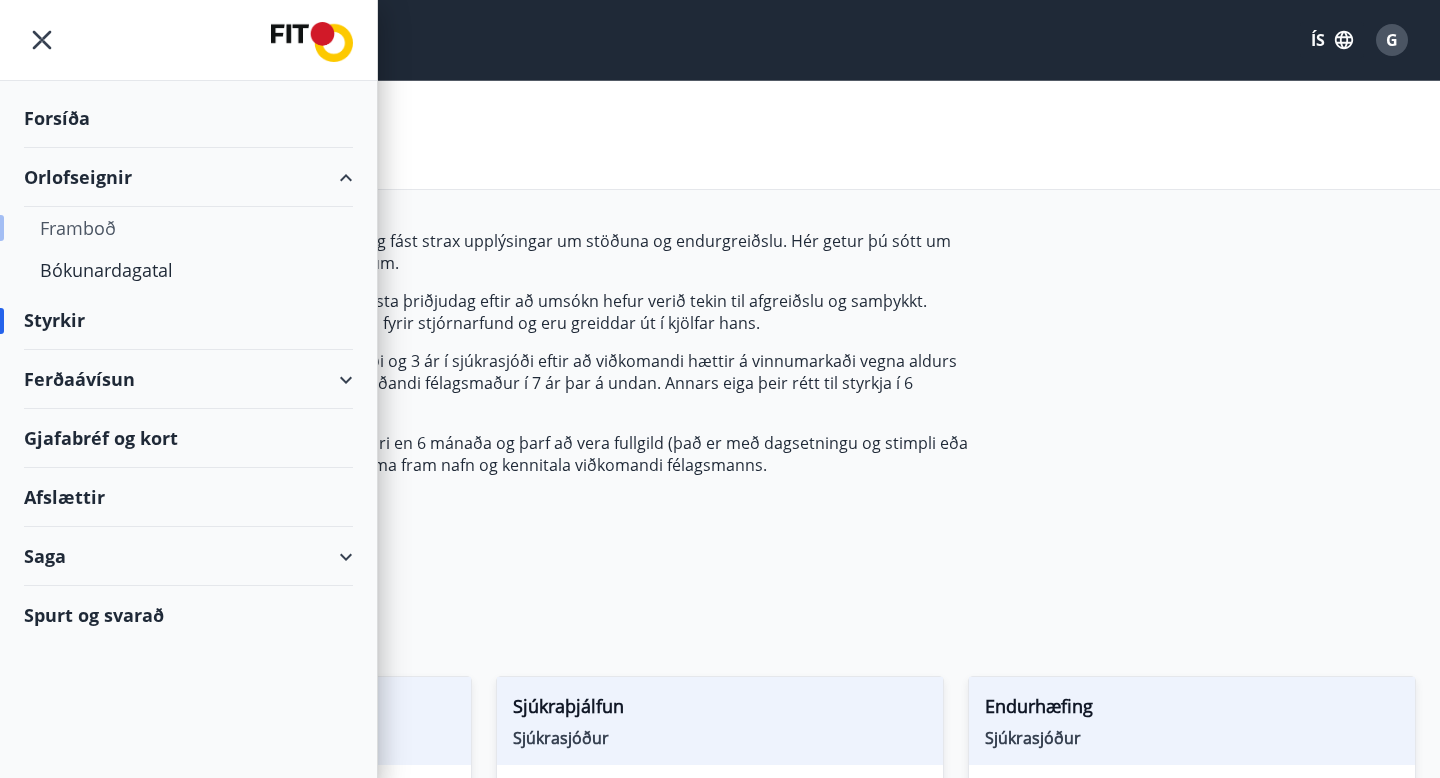 click on "Framboð" at bounding box center [188, 228] 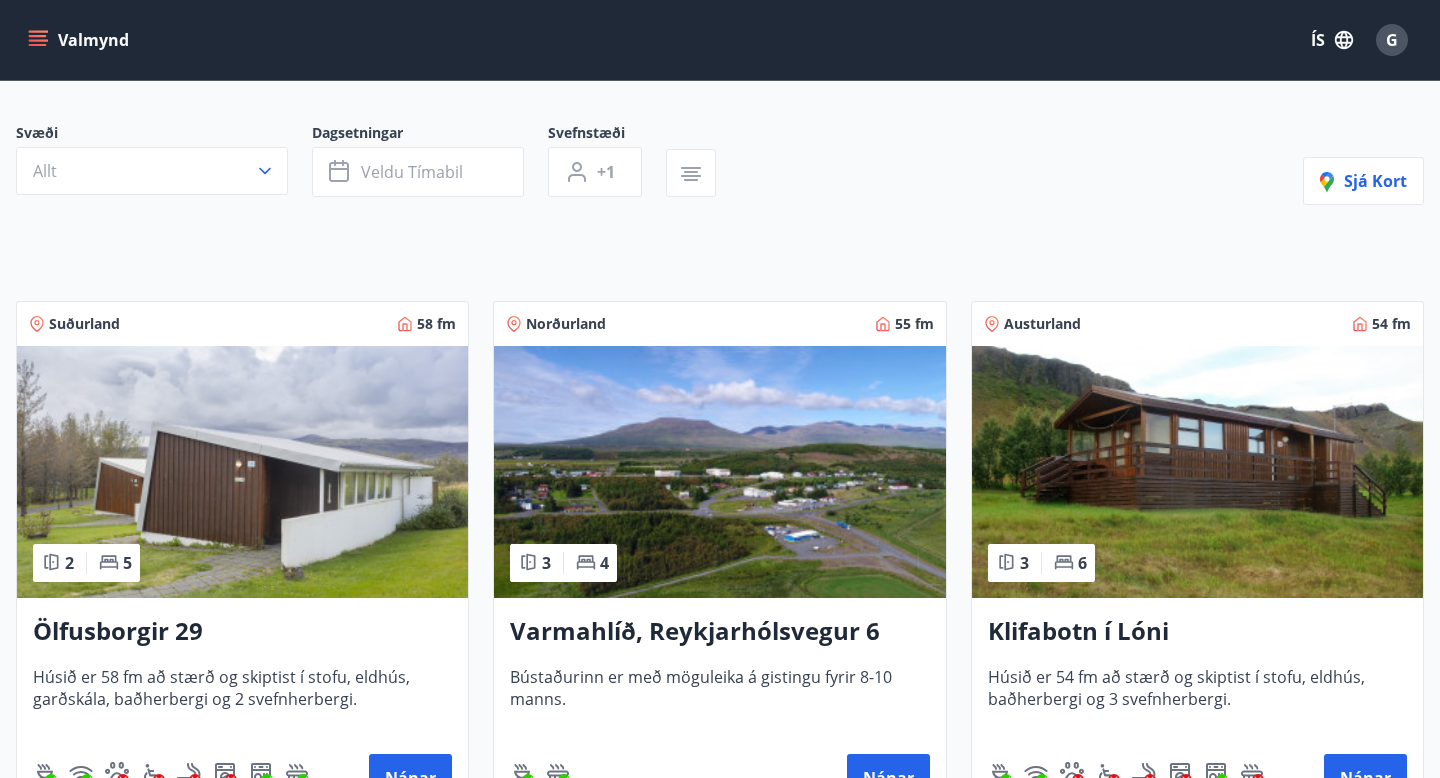 scroll, scrollTop: 160, scrollLeft: 0, axis: vertical 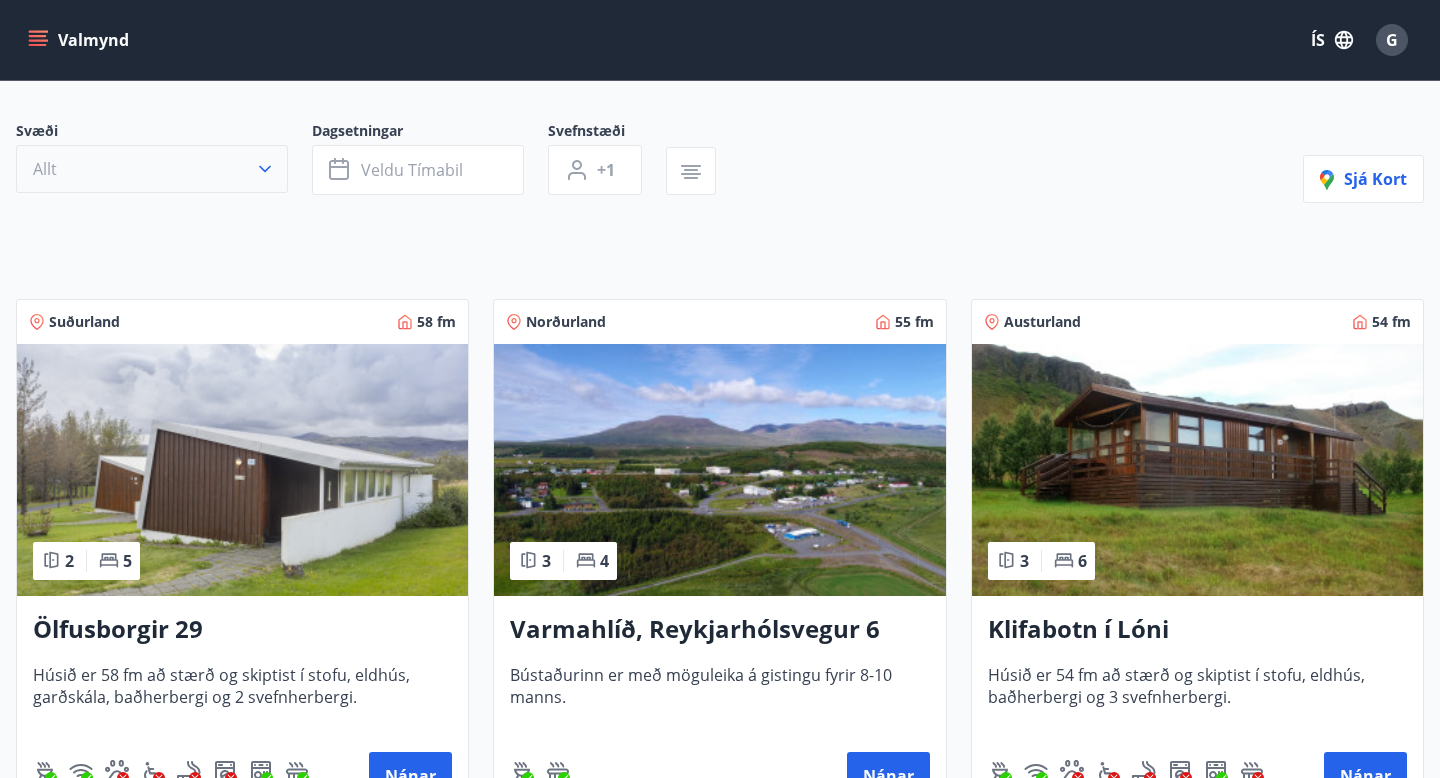 click 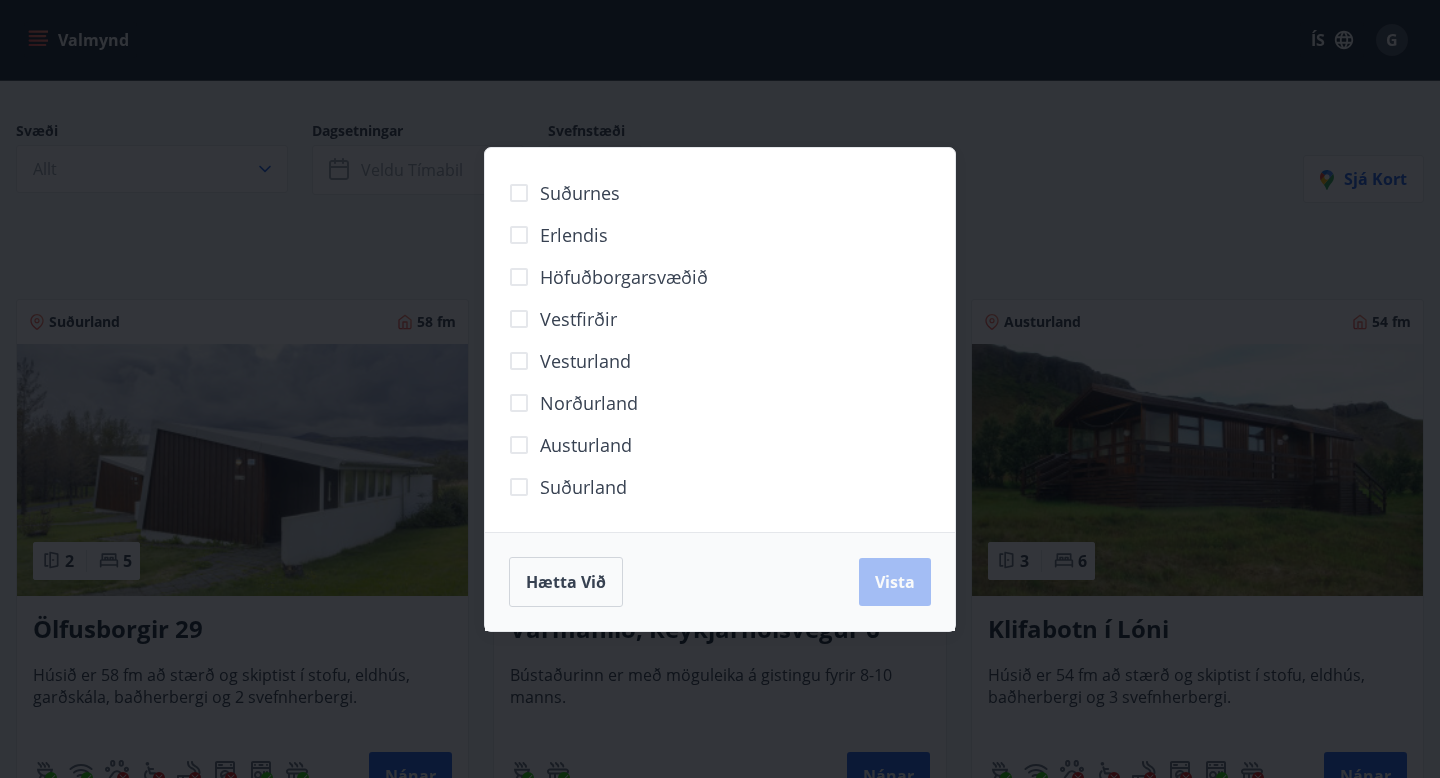 click on "Suðurnes Erlendis Höfuðborgarsvæðið Vestfirðir Vesturland Norðurland Austurland Suðurland Hætta við Vista" at bounding box center [720, 389] 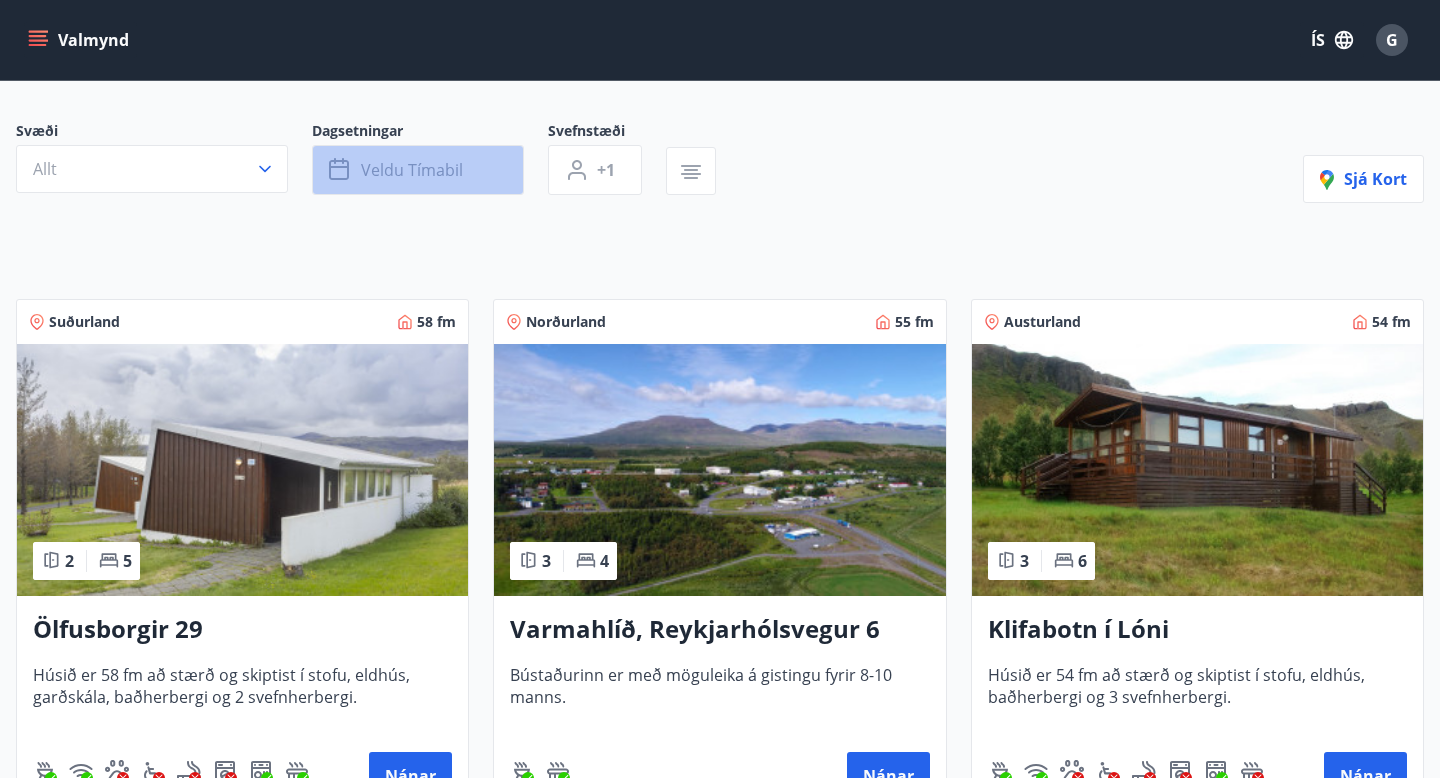 click on "Veldu tímabil" at bounding box center [412, 170] 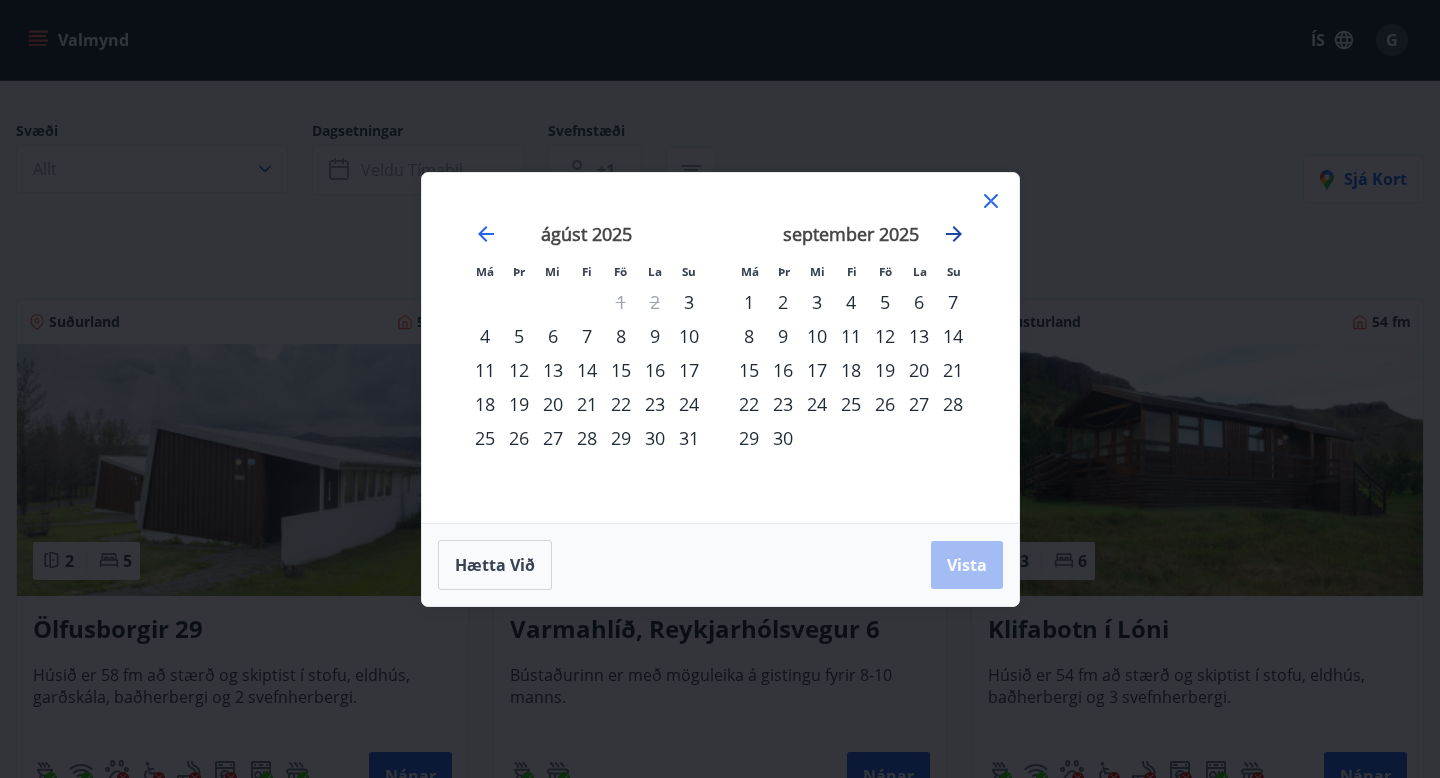 click 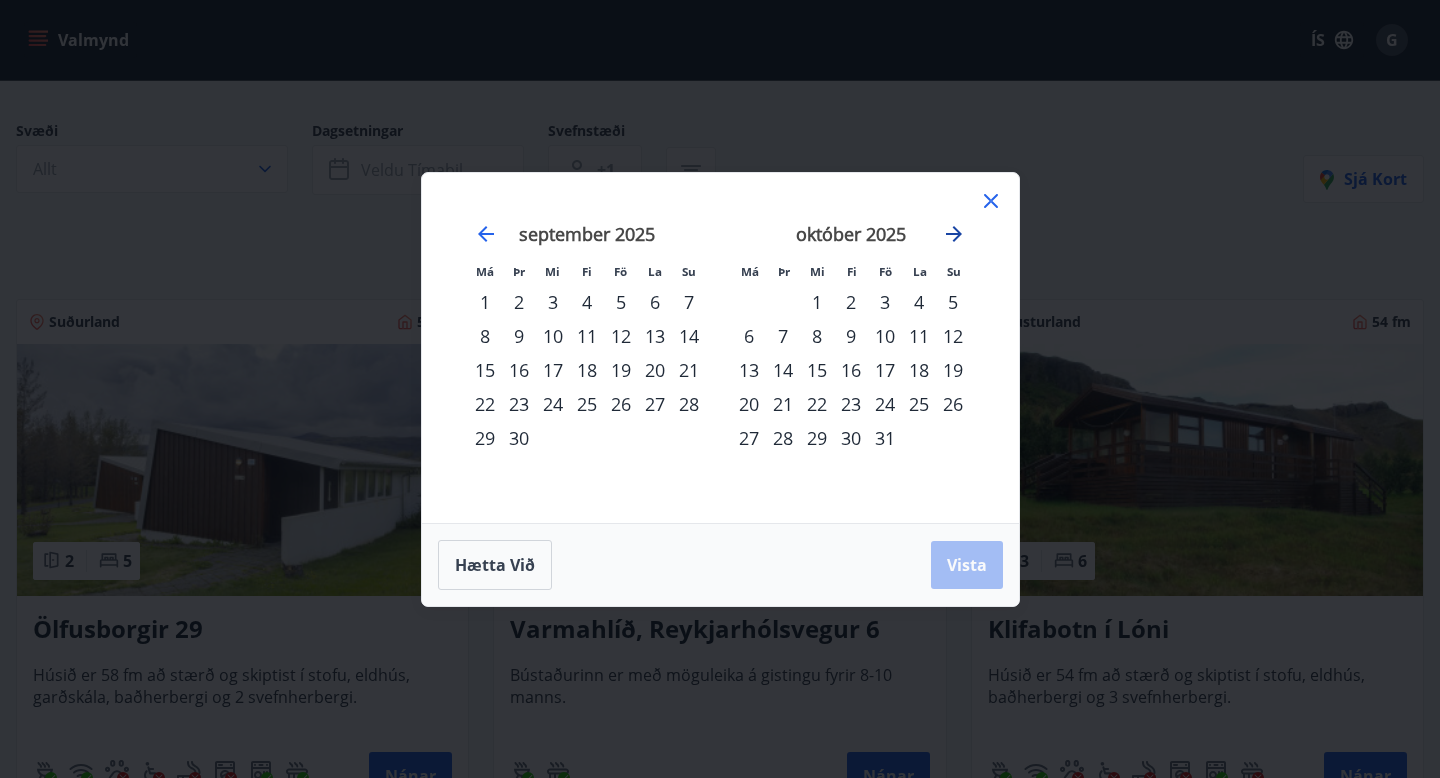 click 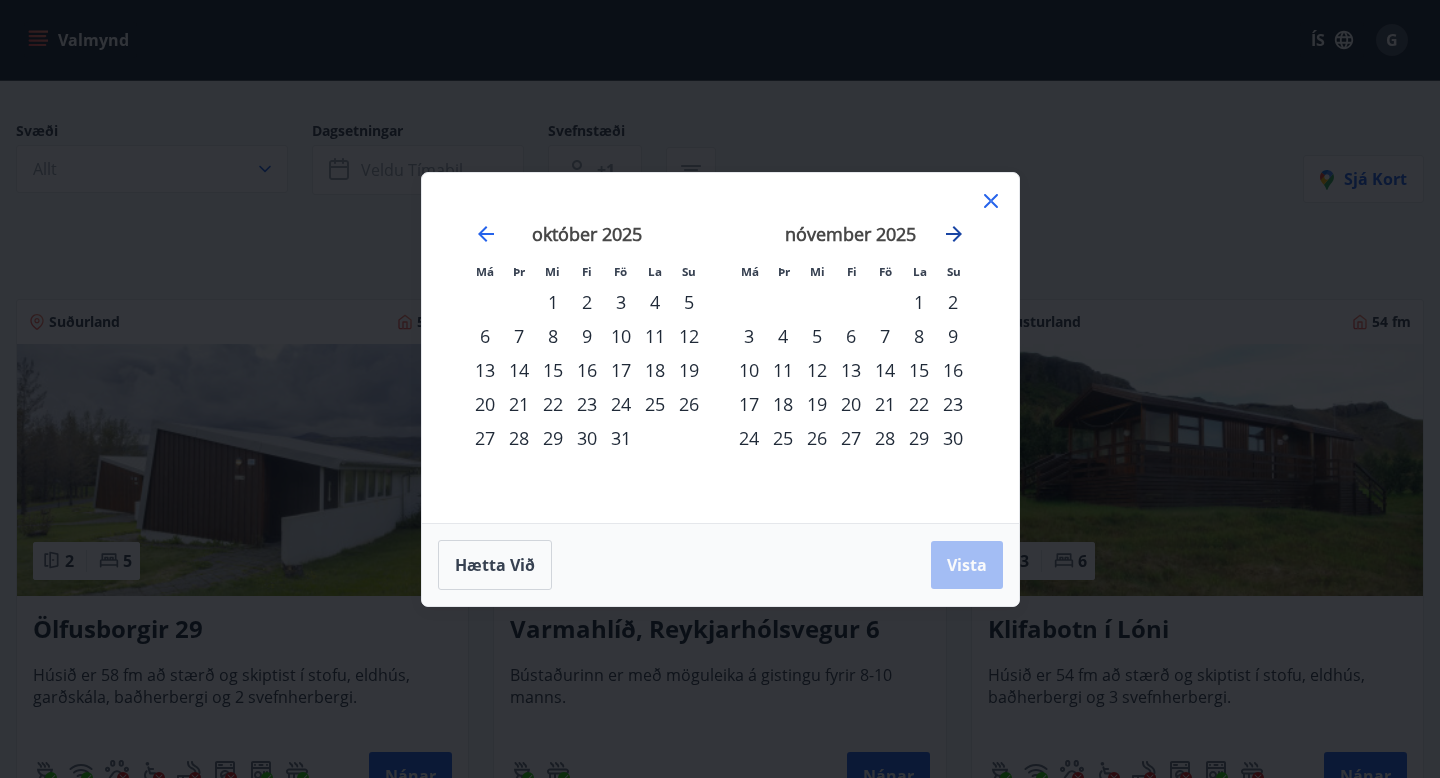 click 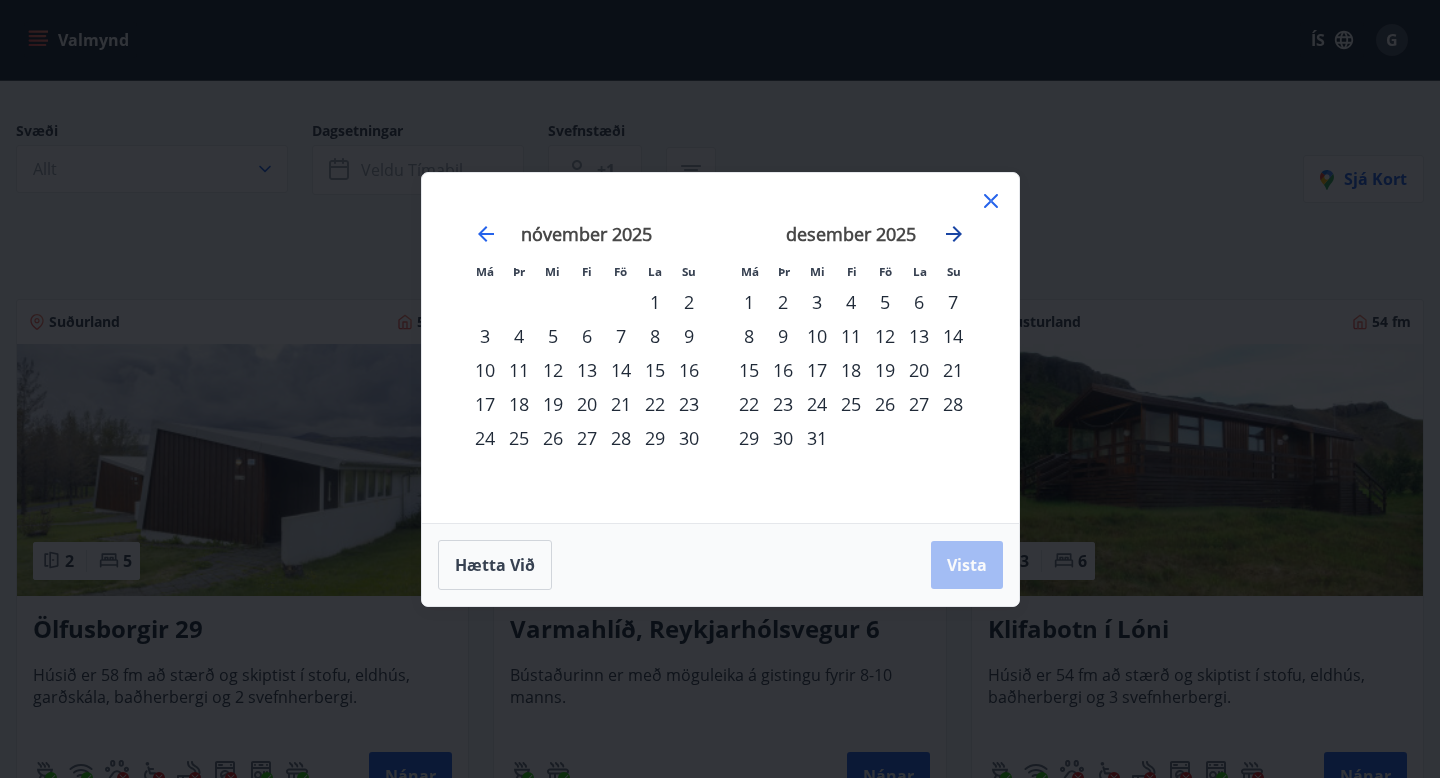 click 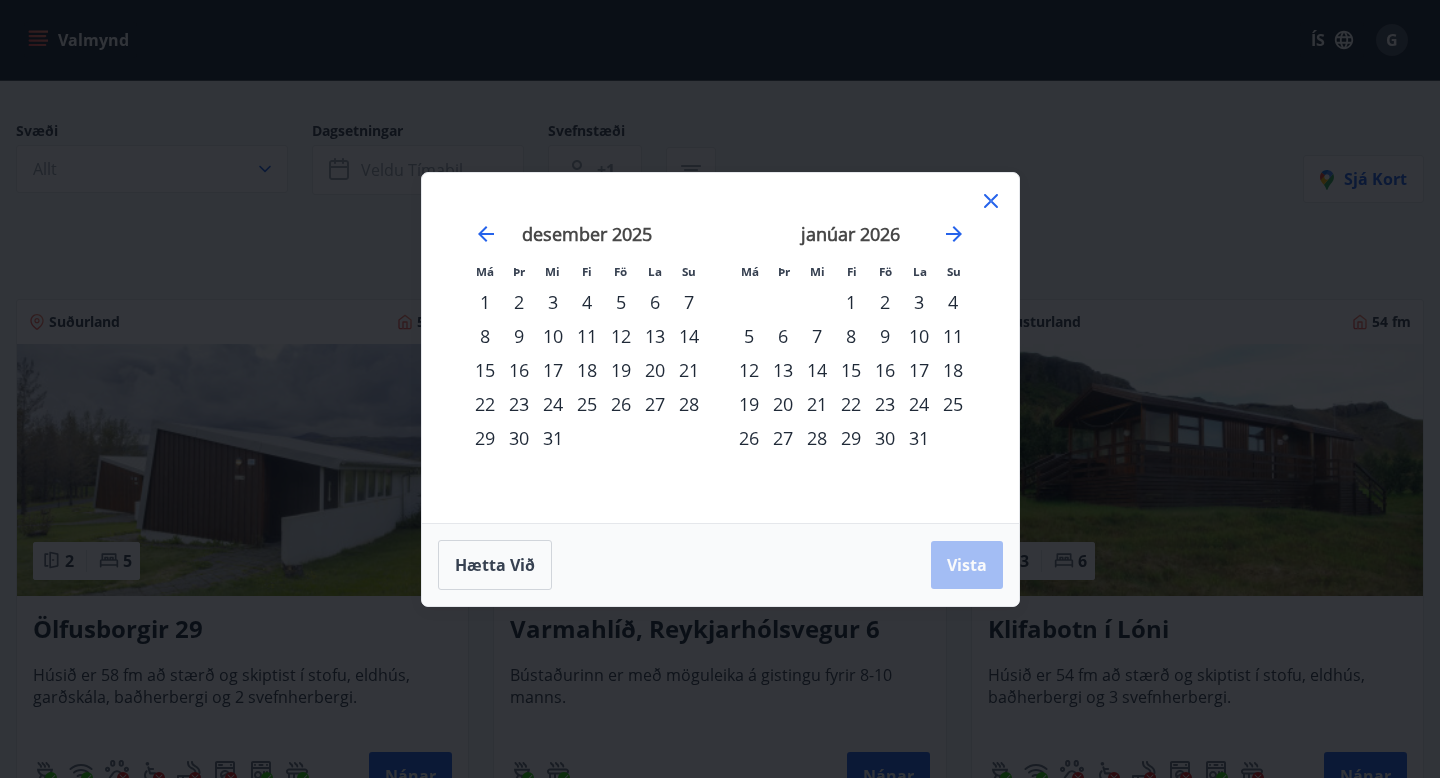 click on "2" at bounding box center [885, 302] 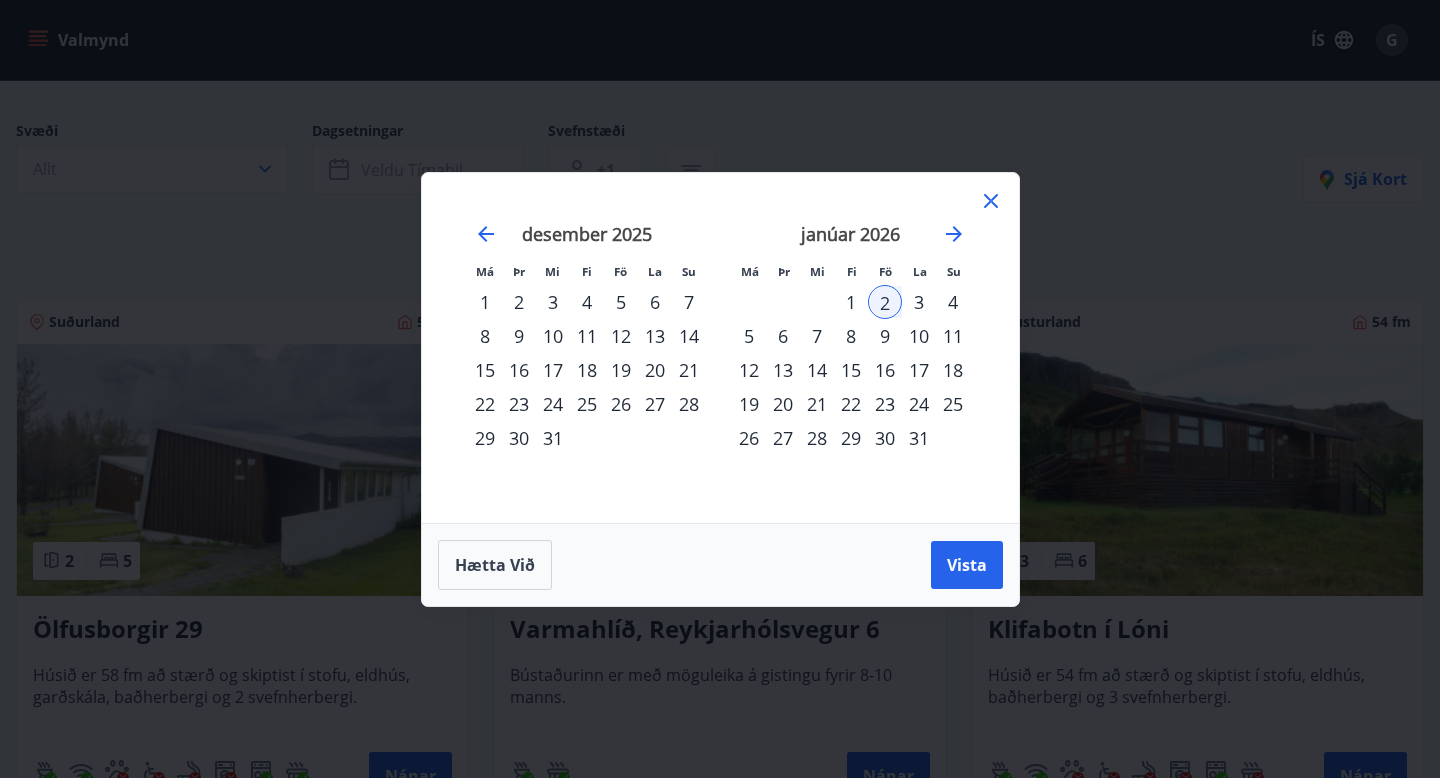 click on "4" at bounding box center [953, 302] 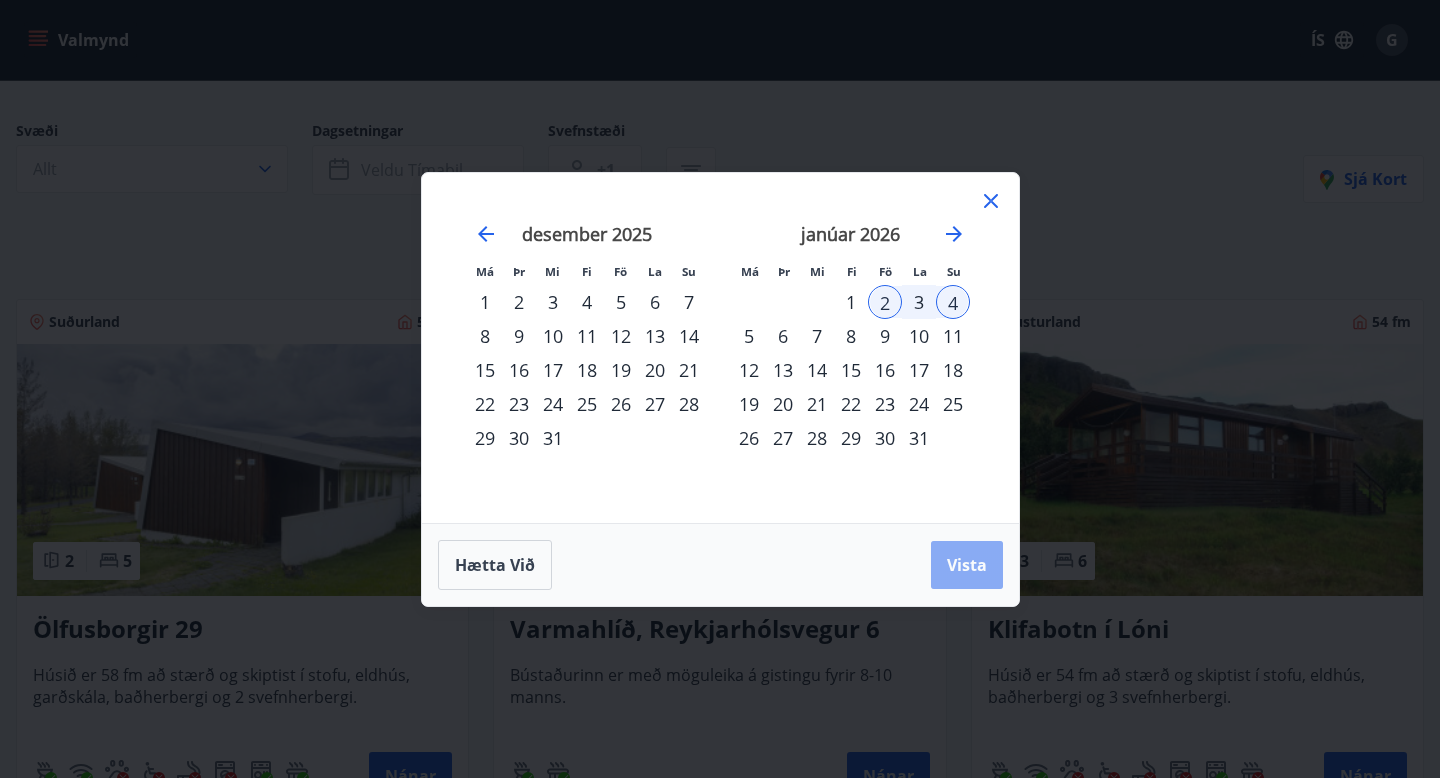 click on "Vista" at bounding box center (967, 565) 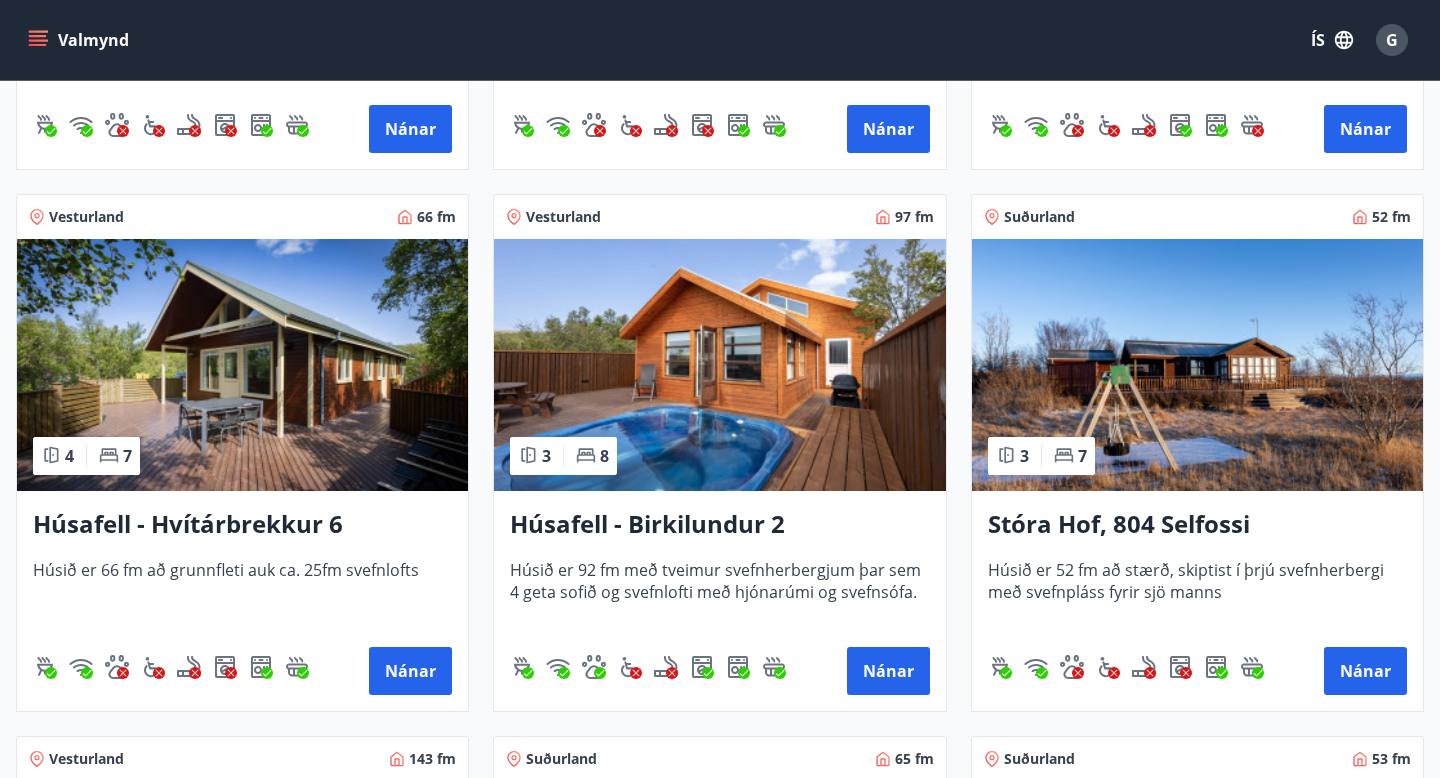 scroll, scrollTop: 809, scrollLeft: 0, axis: vertical 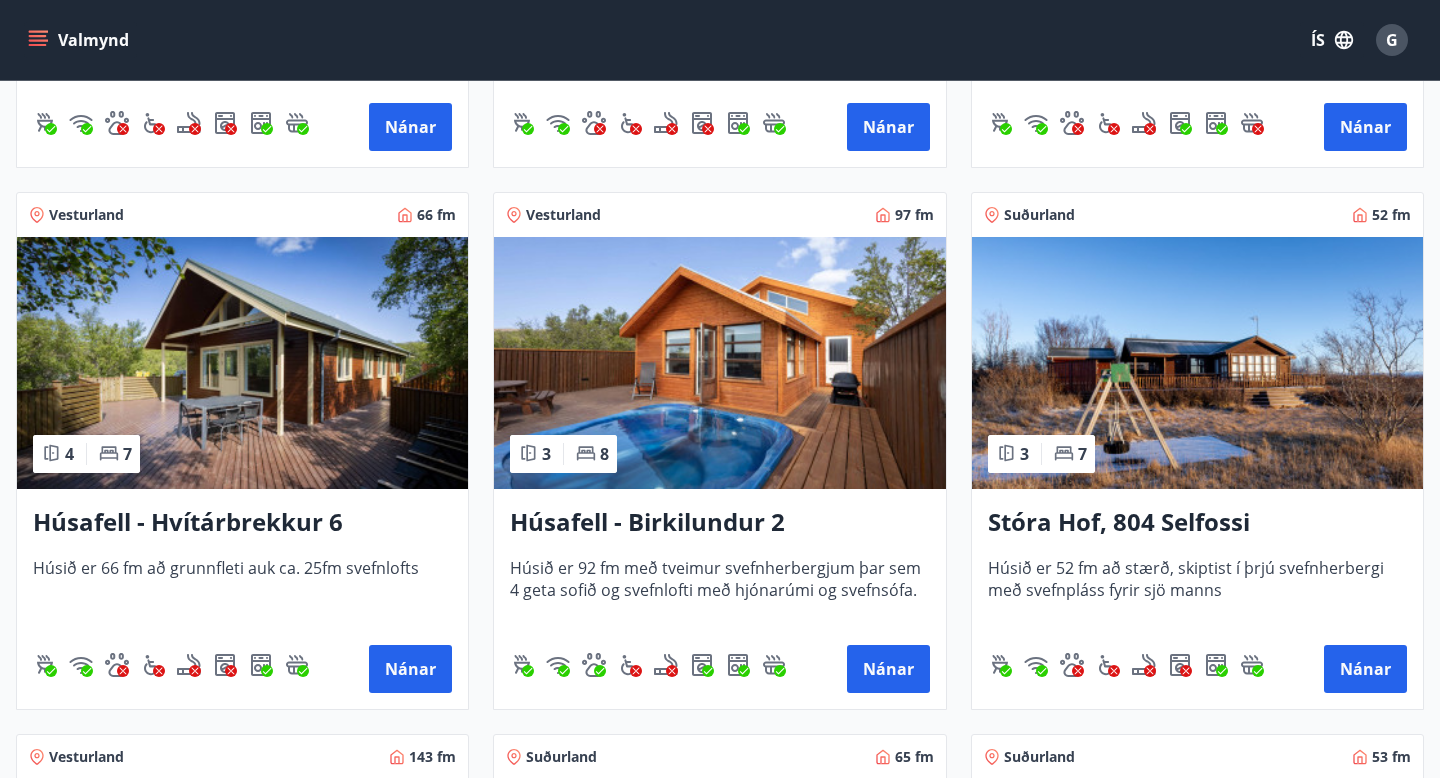 click at bounding box center (719, 363) 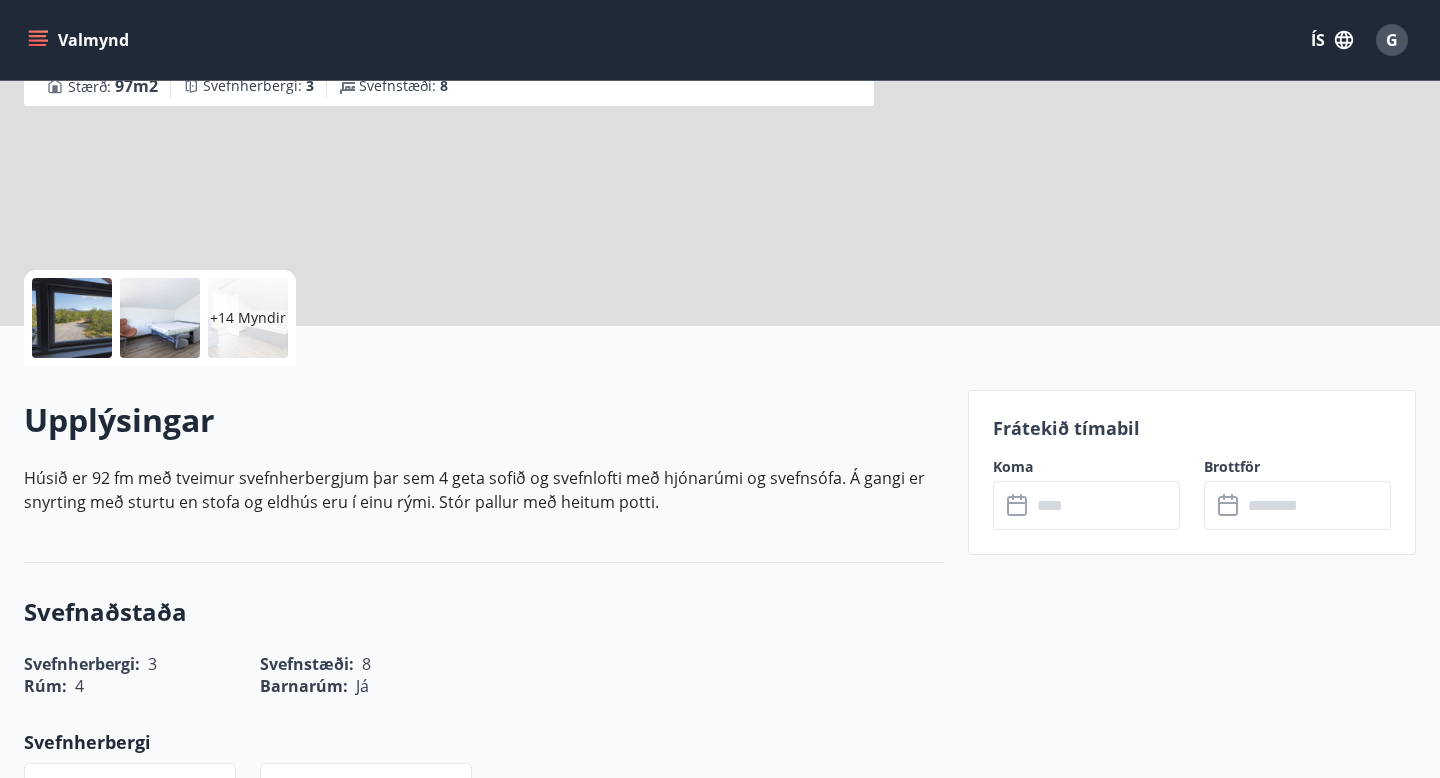 scroll, scrollTop: 0, scrollLeft: 0, axis: both 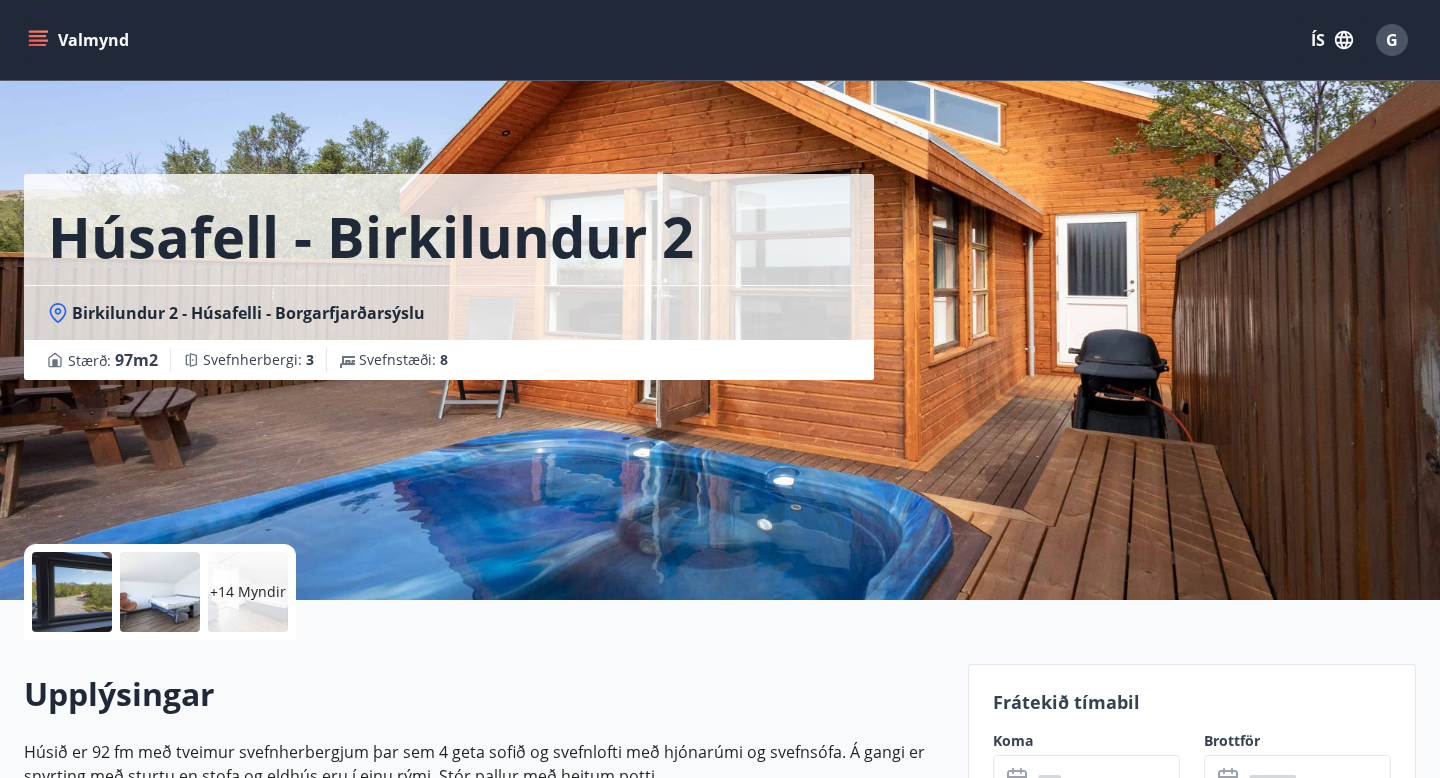 click at bounding box center (72, 592) 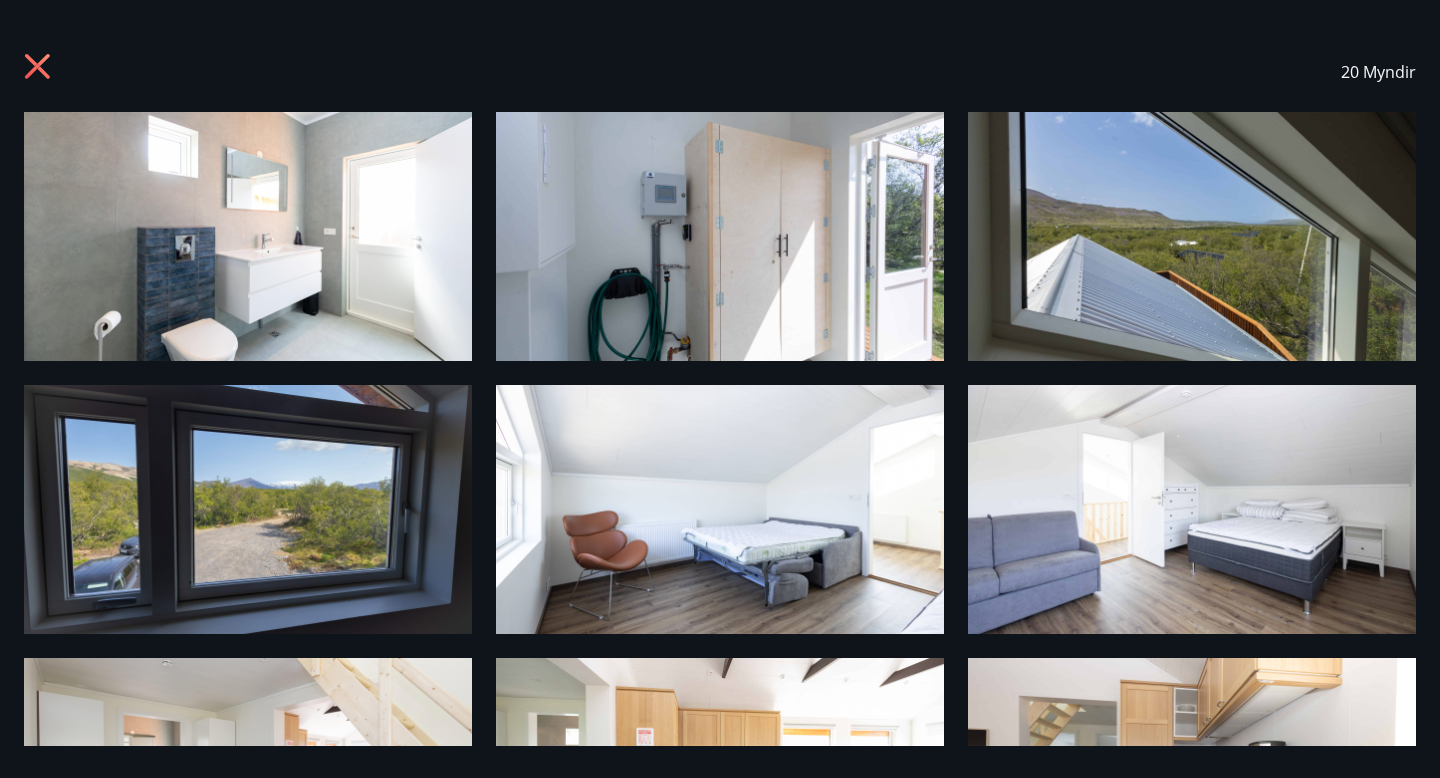click at bounding box center (248, 236) 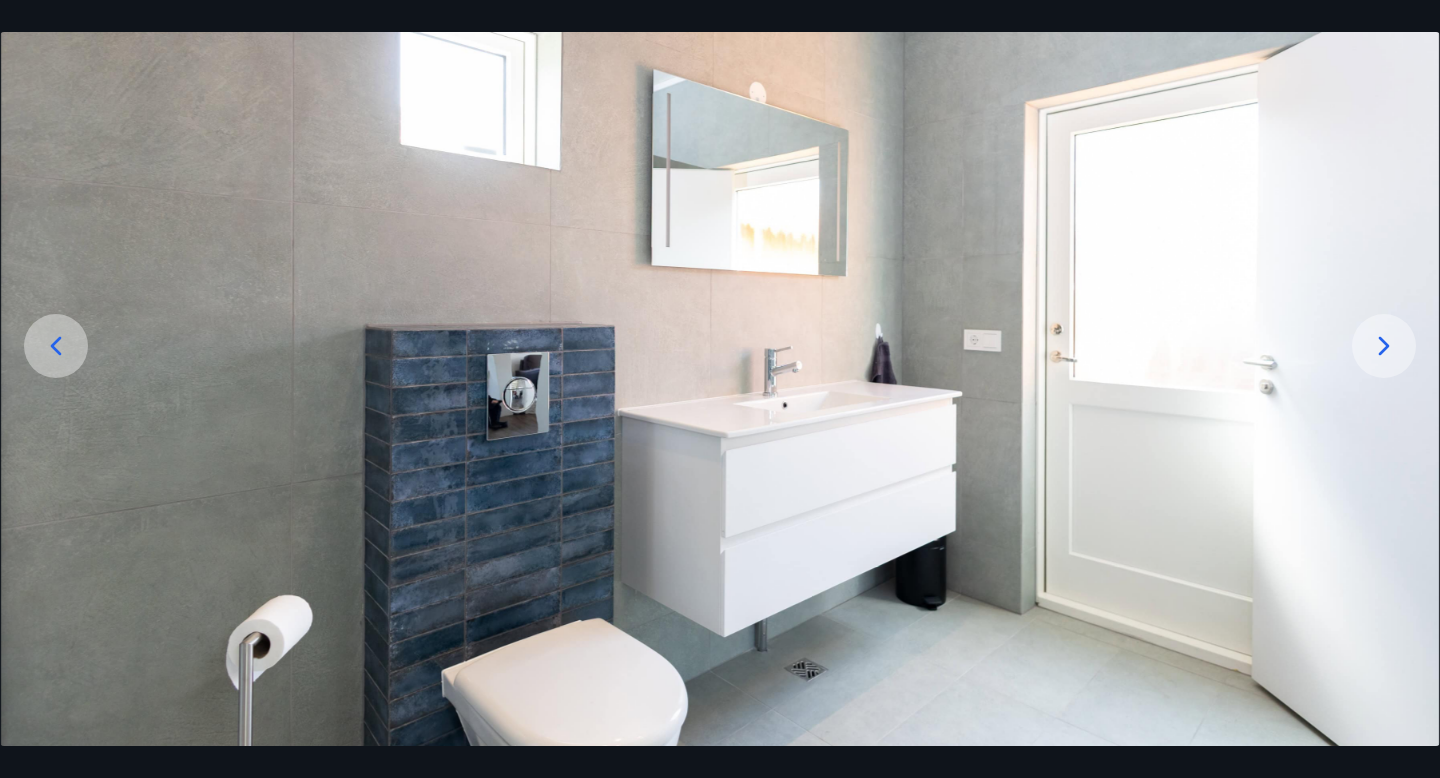 scroll, scrollTop: 165, scrollLeft: 0, axis: vertical 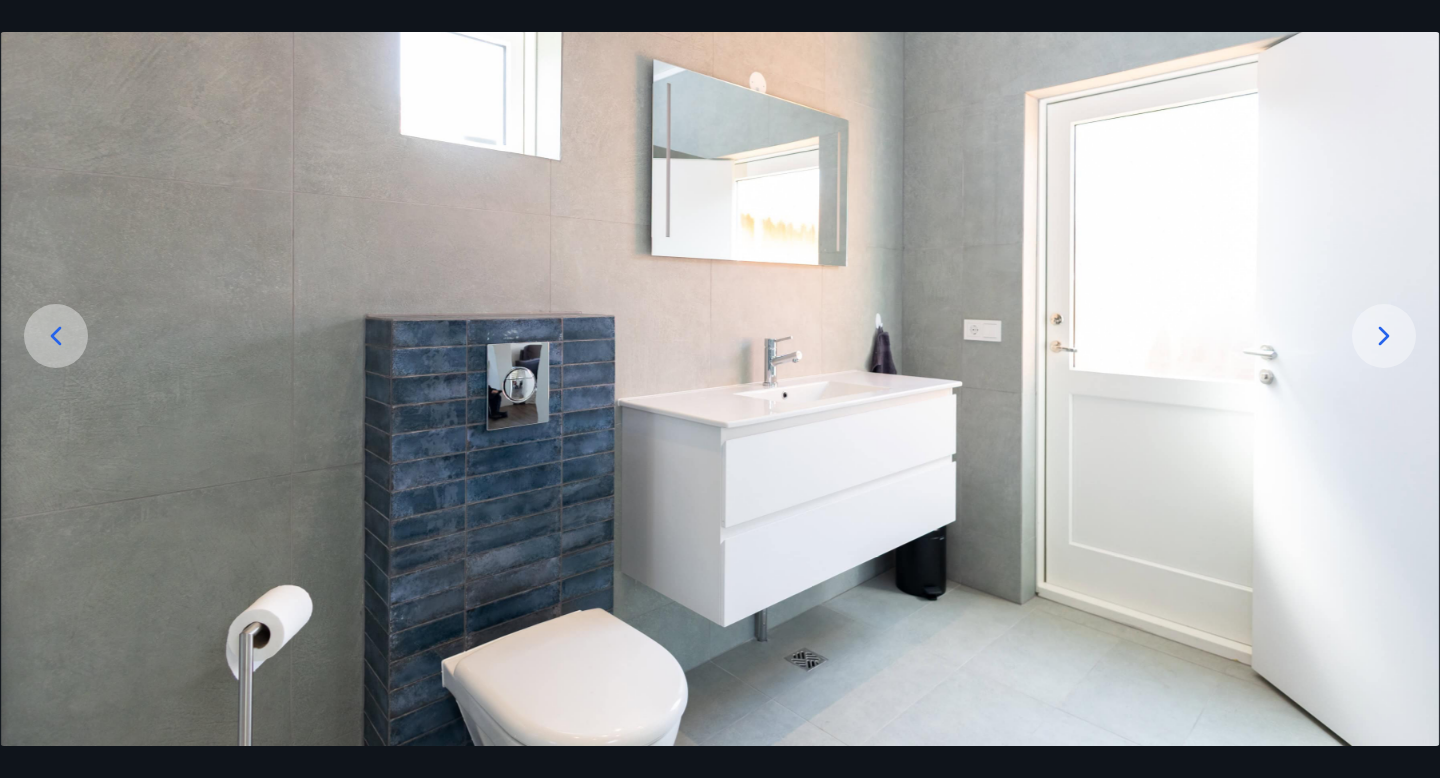 click 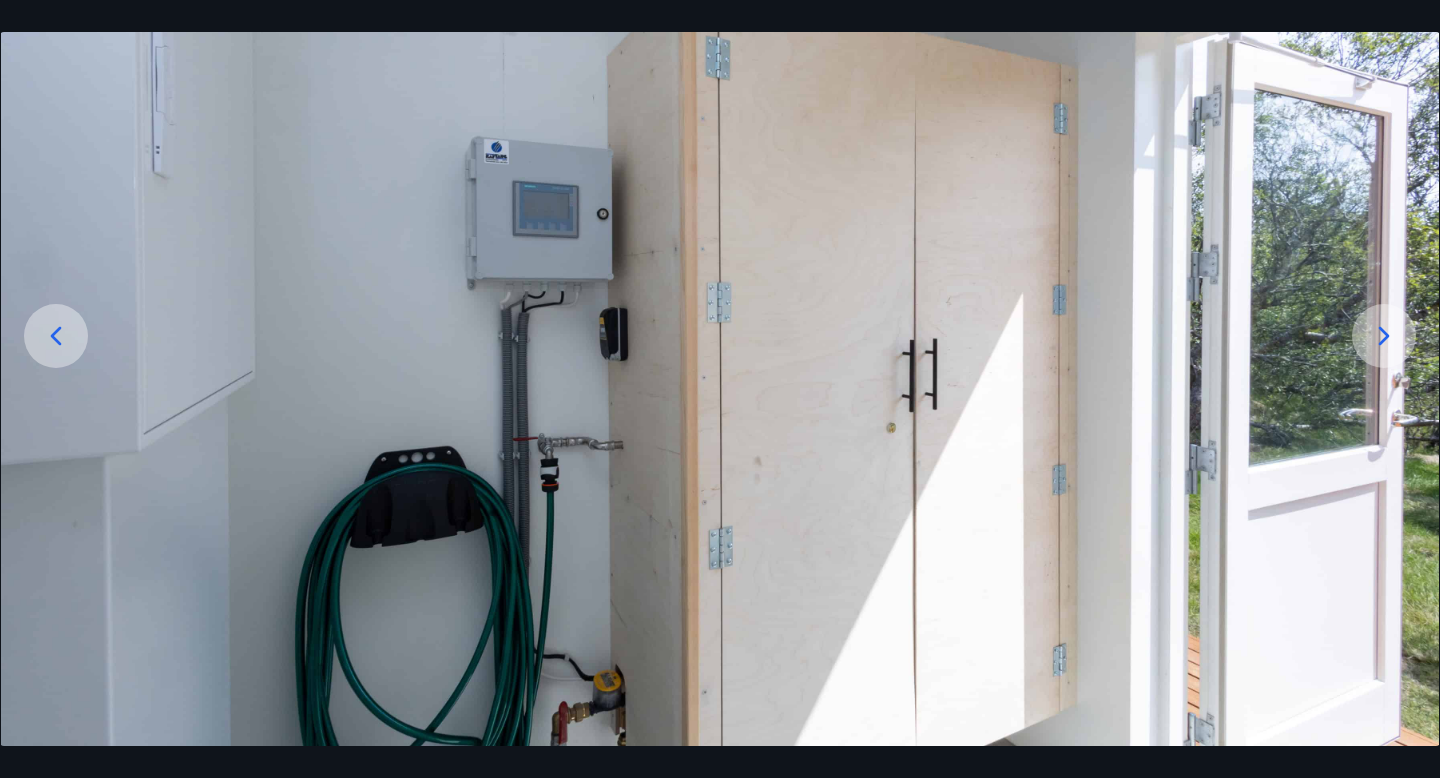 click 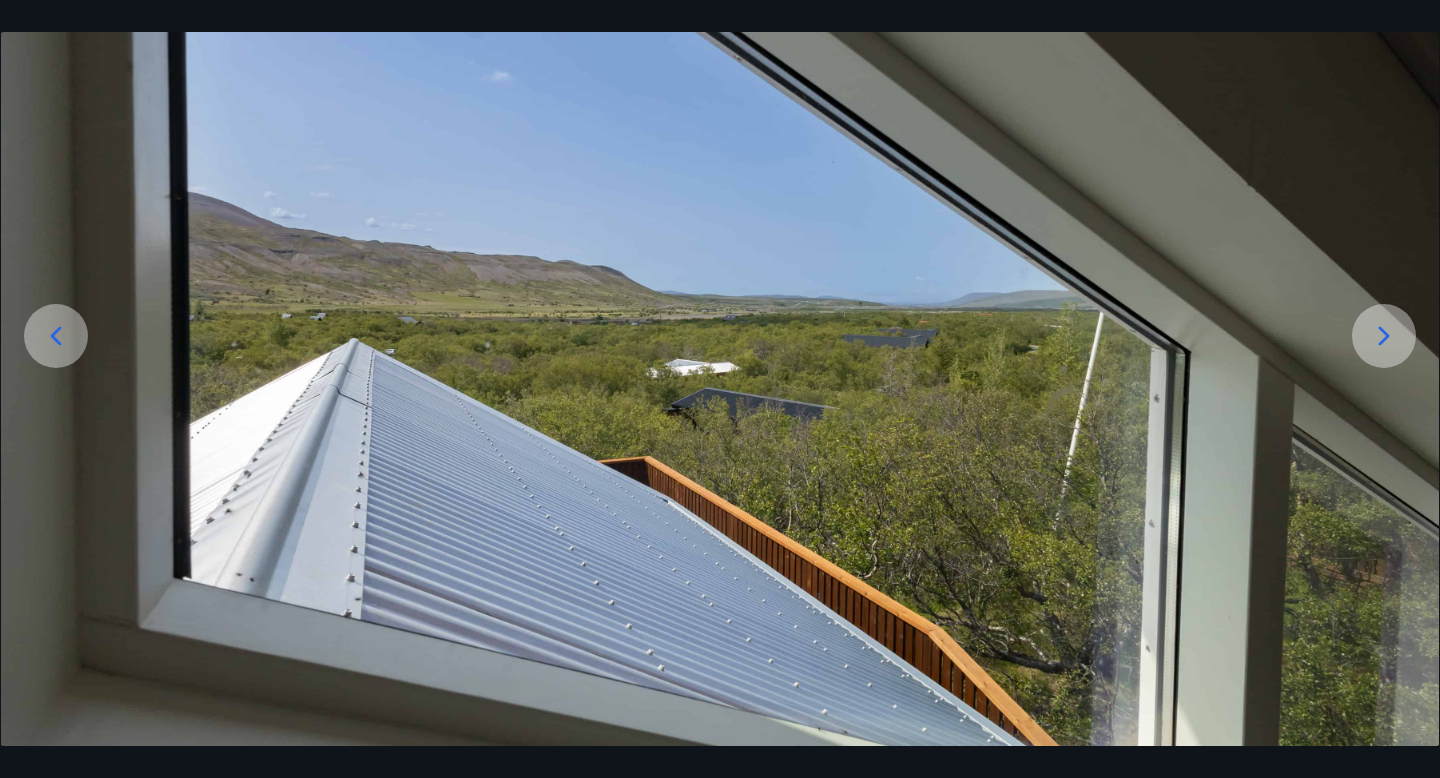 click 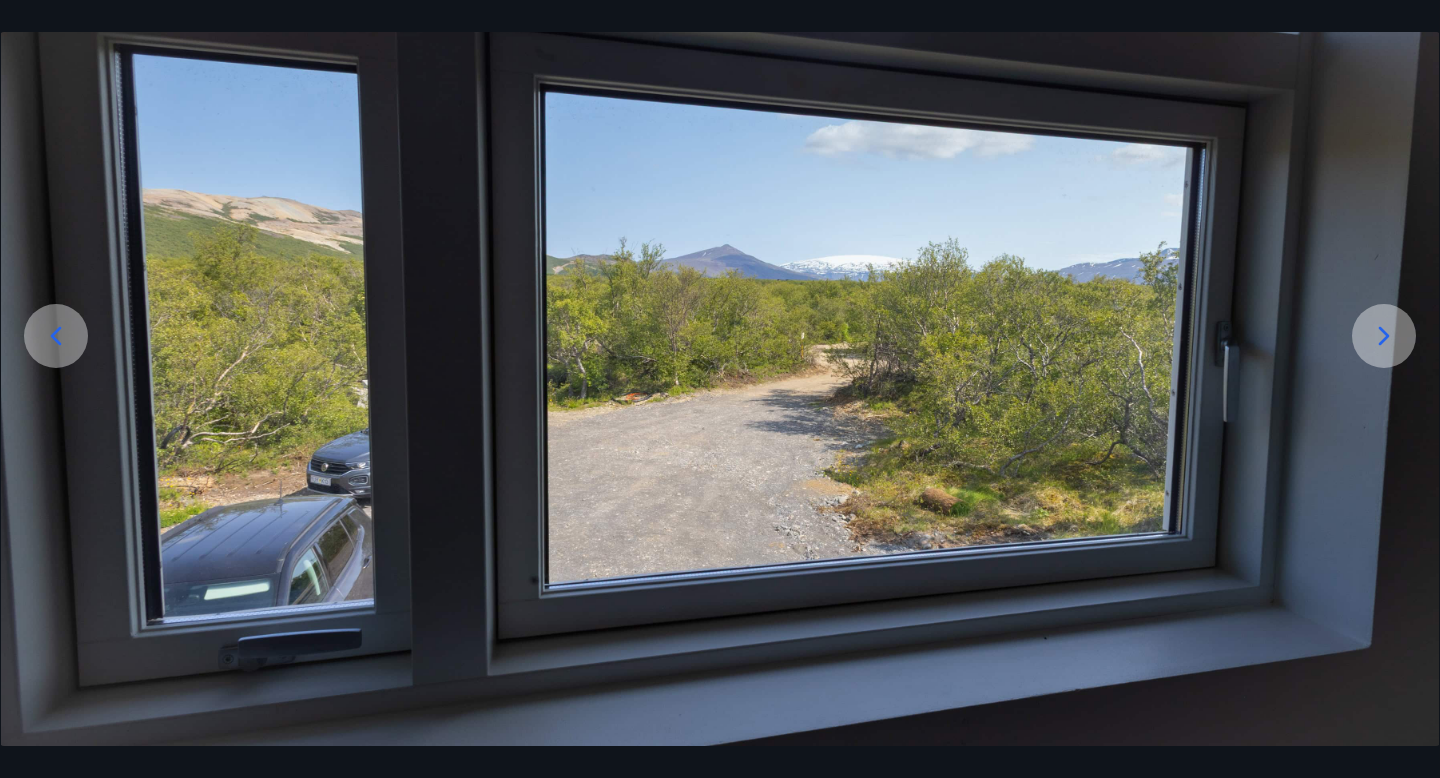 click 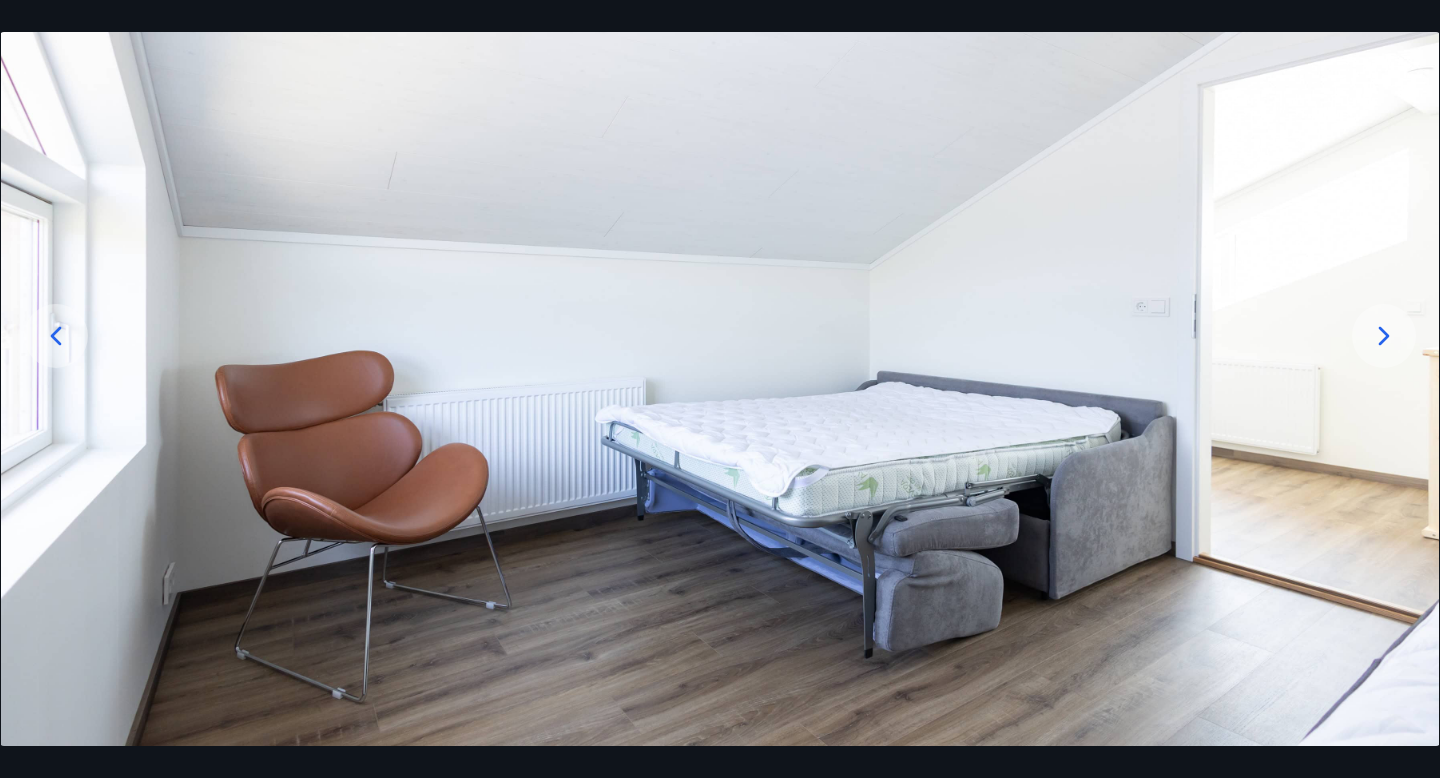 click 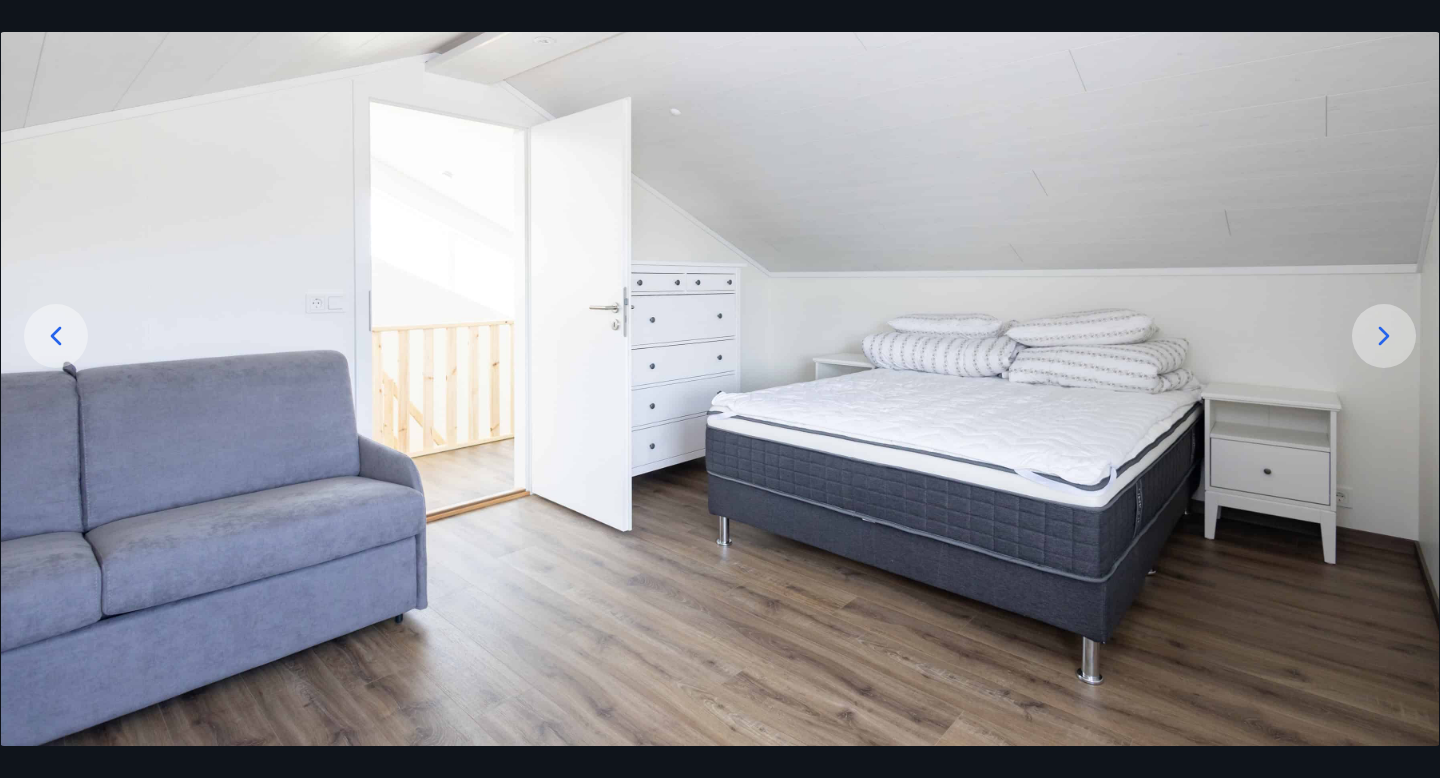 click 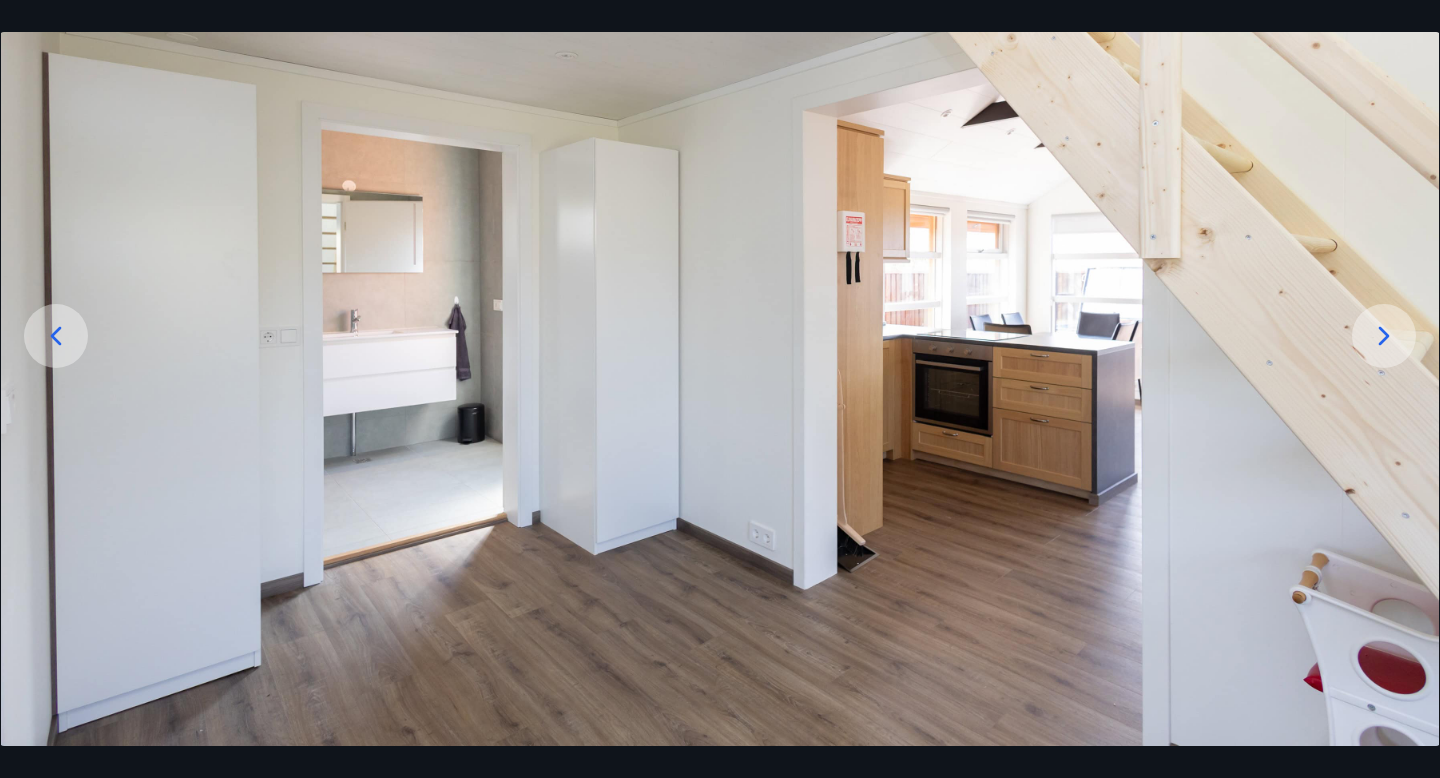 click 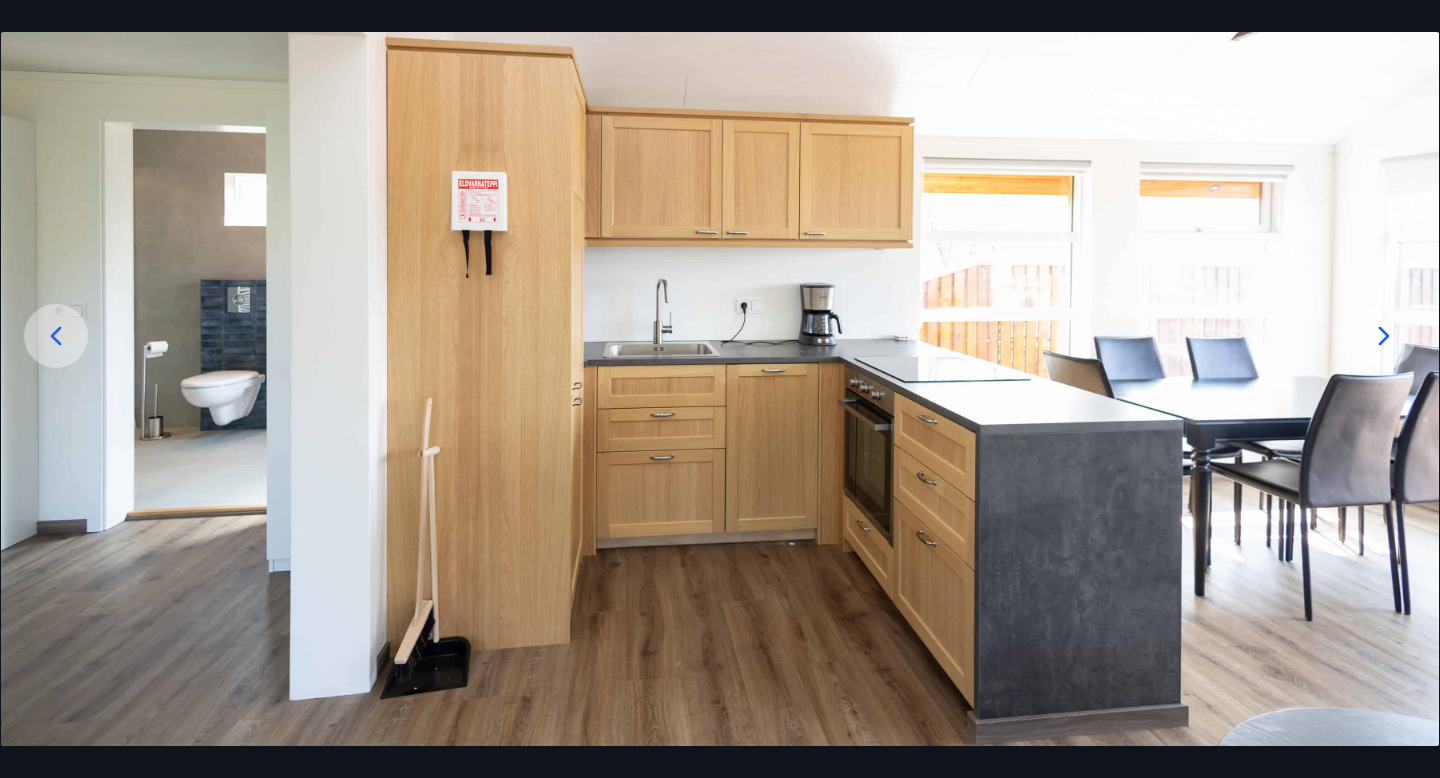 click 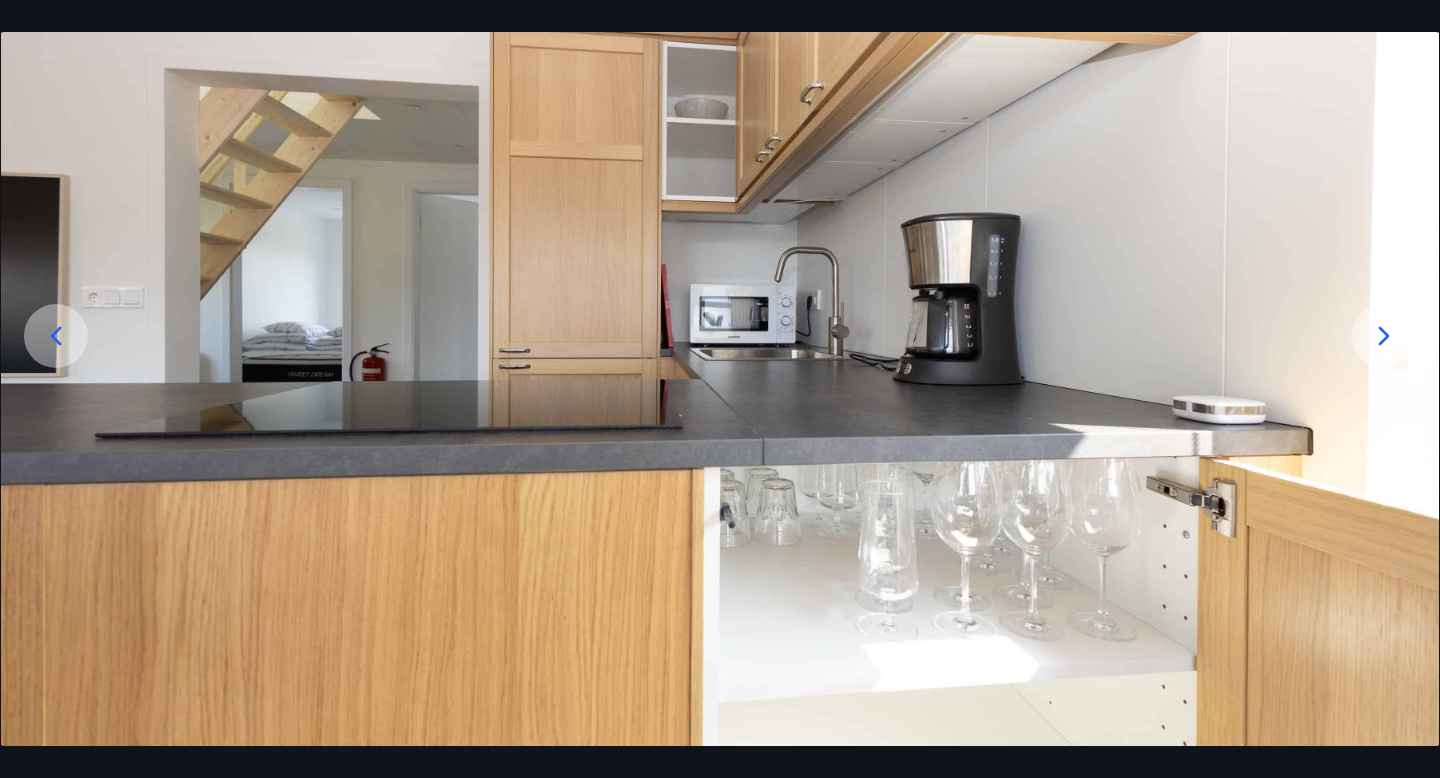 click 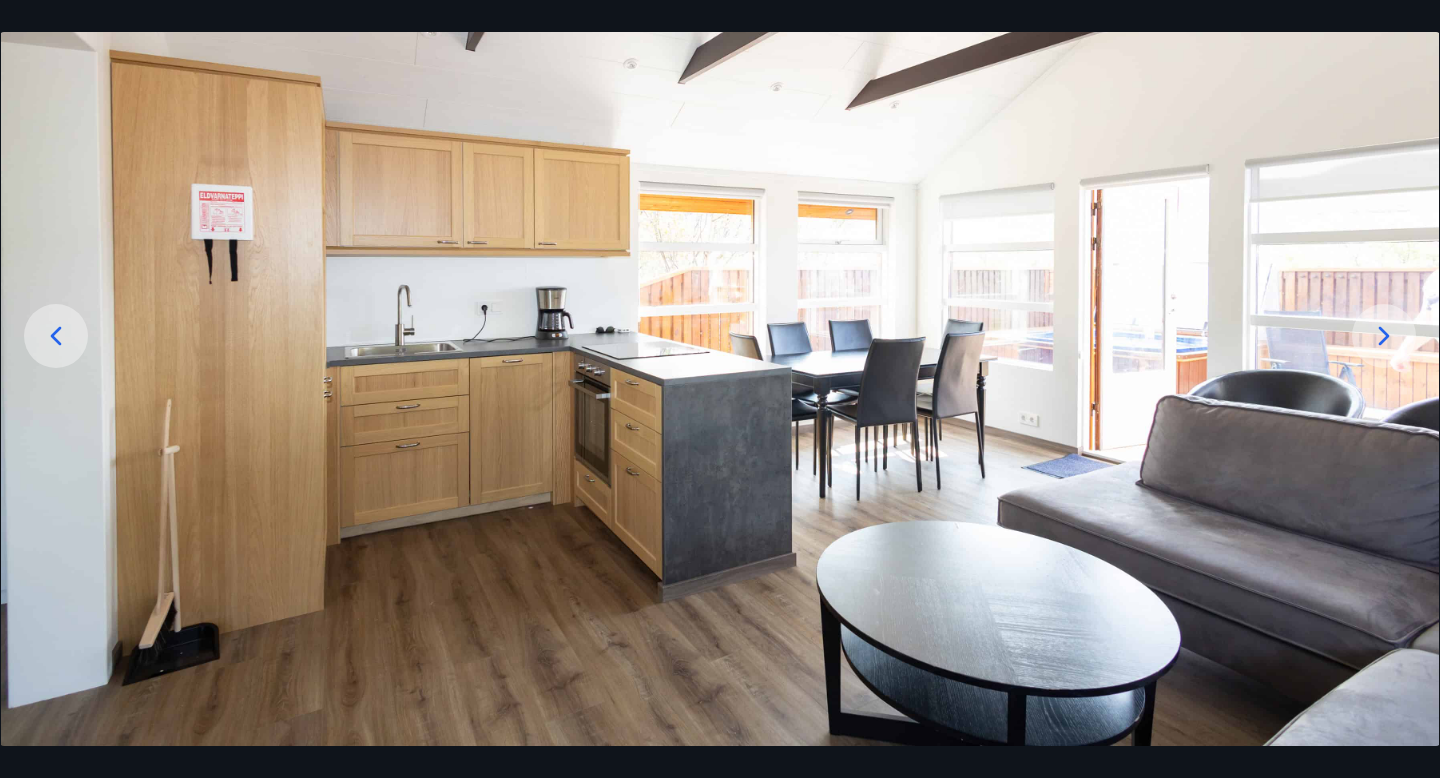 click 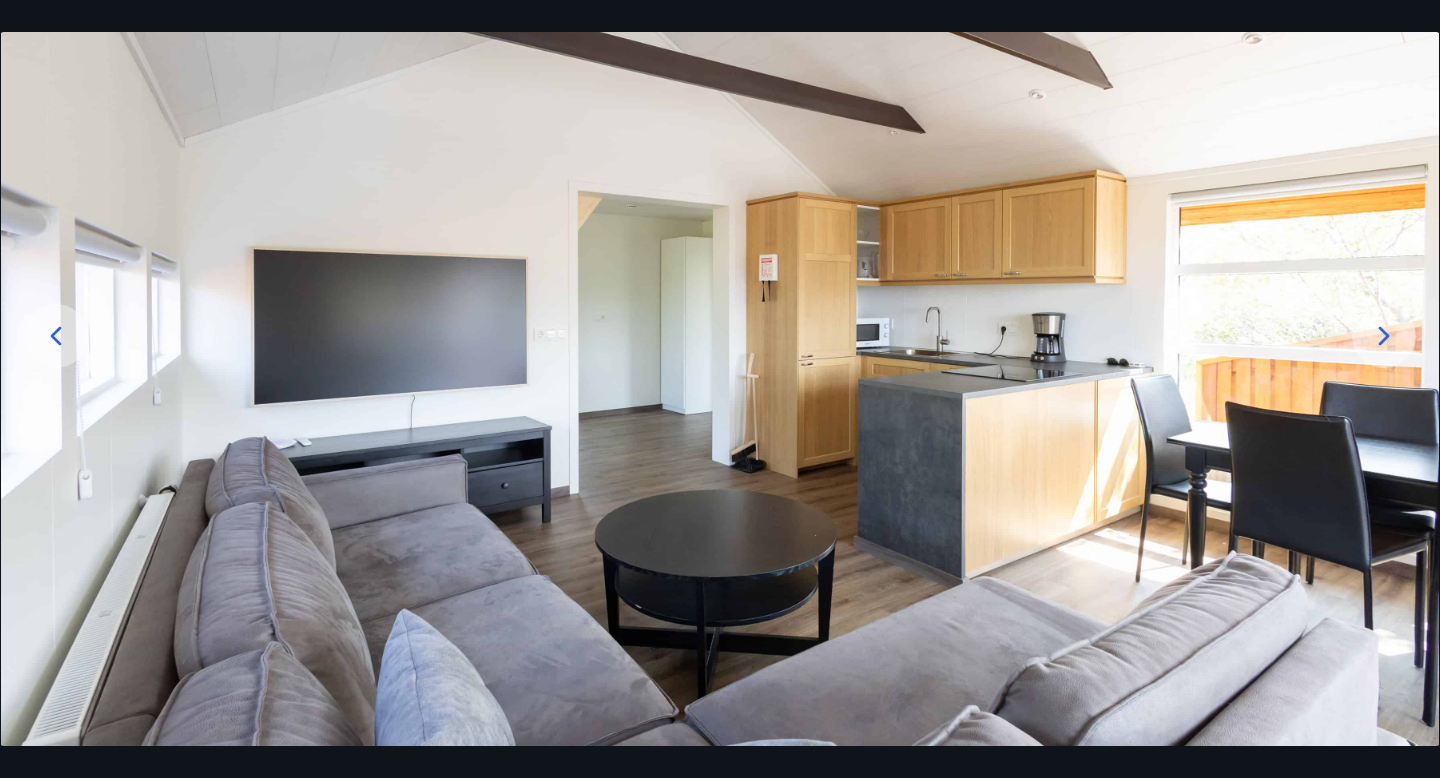 click 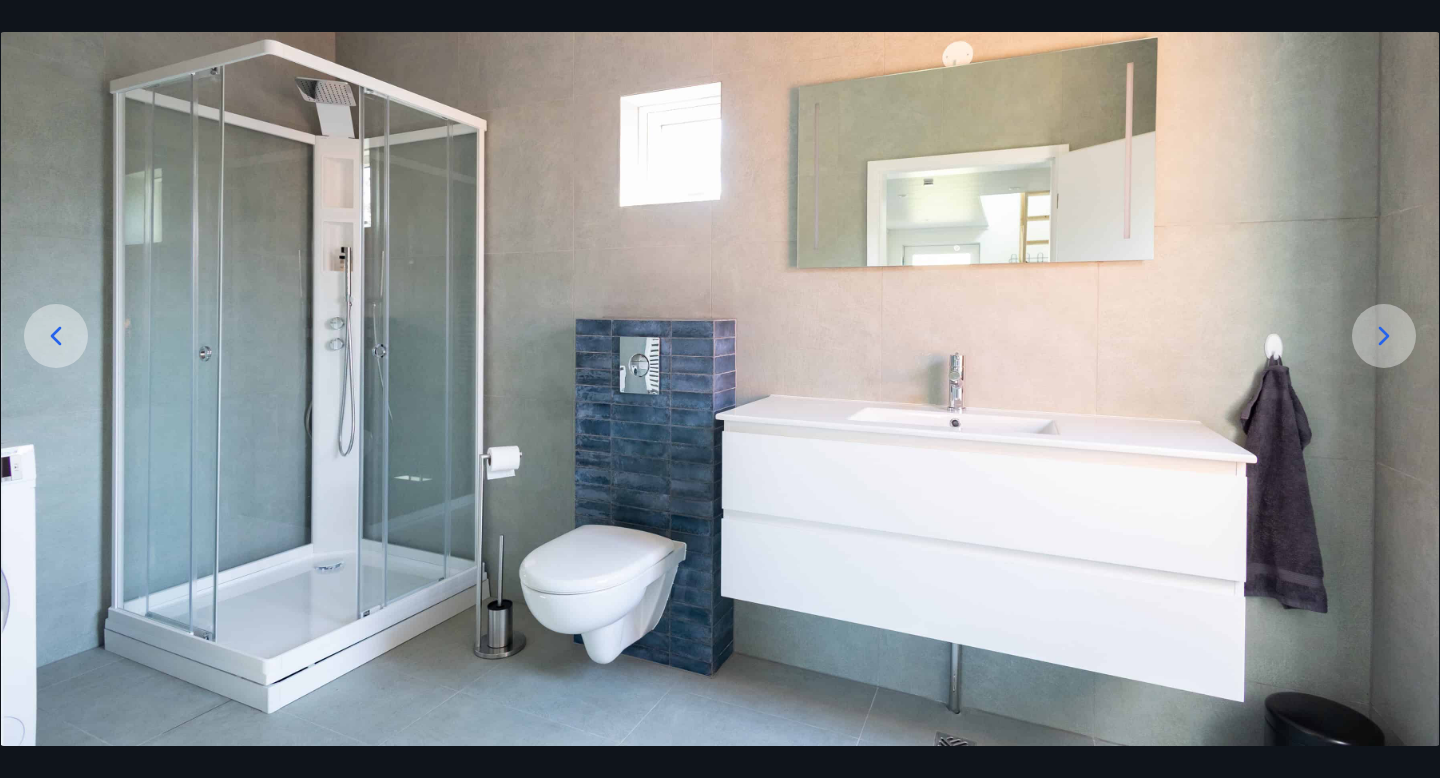 click 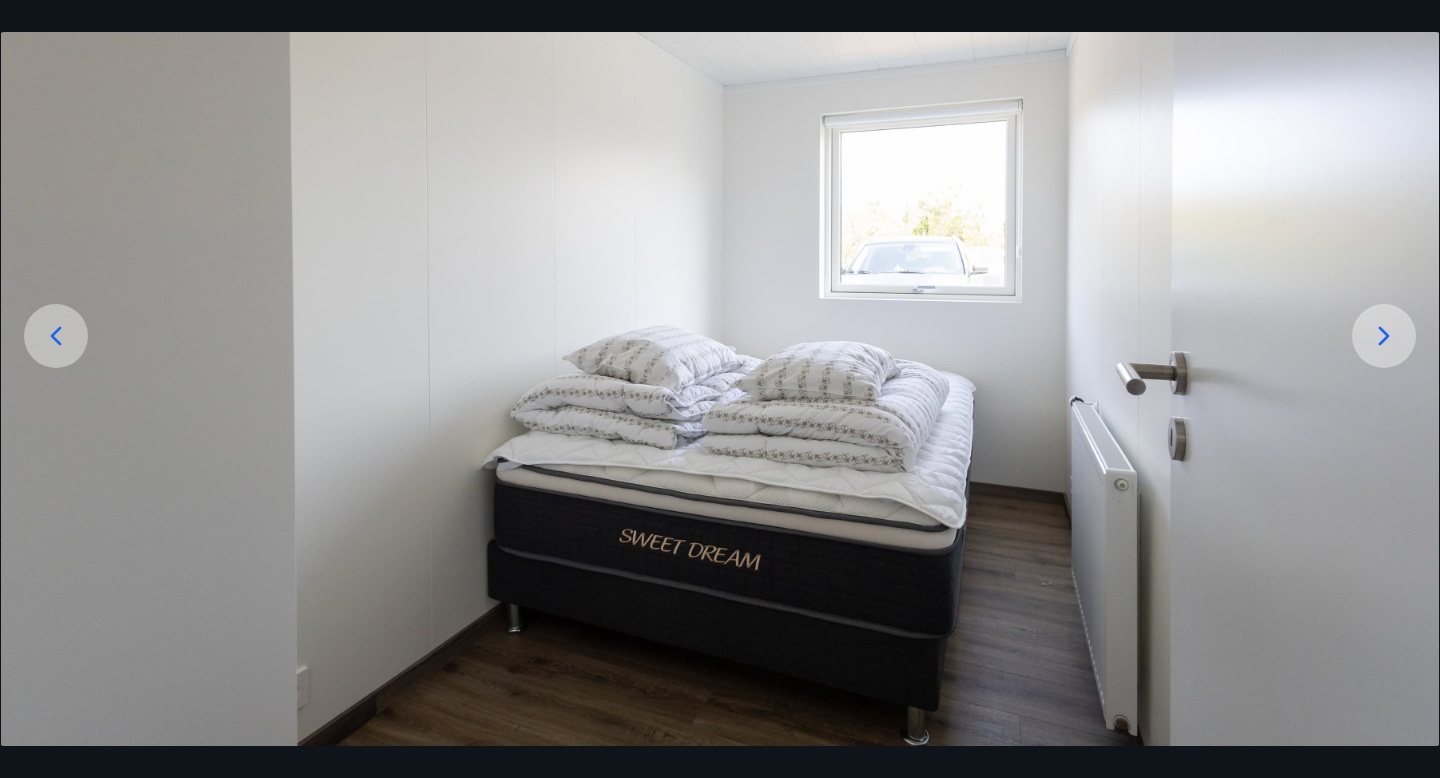 click 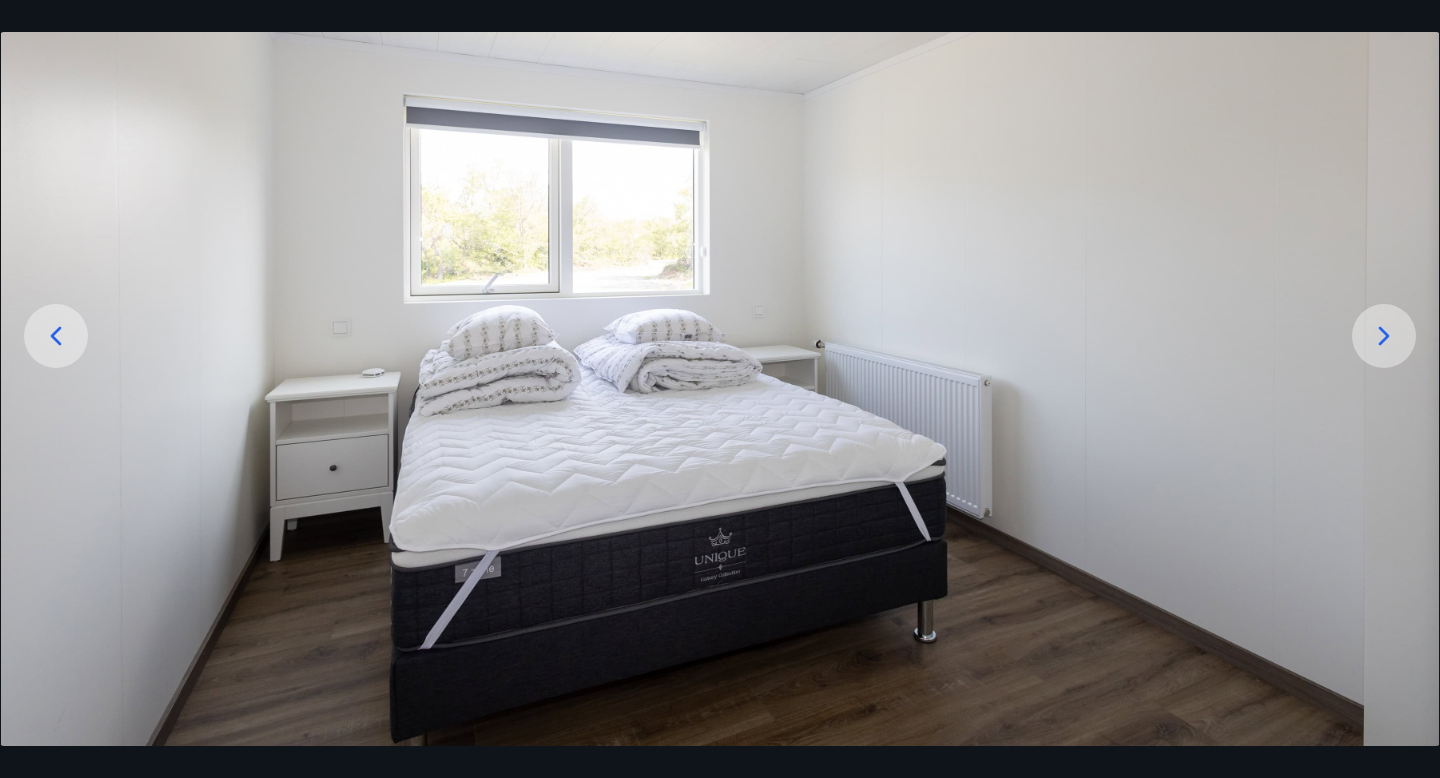 click 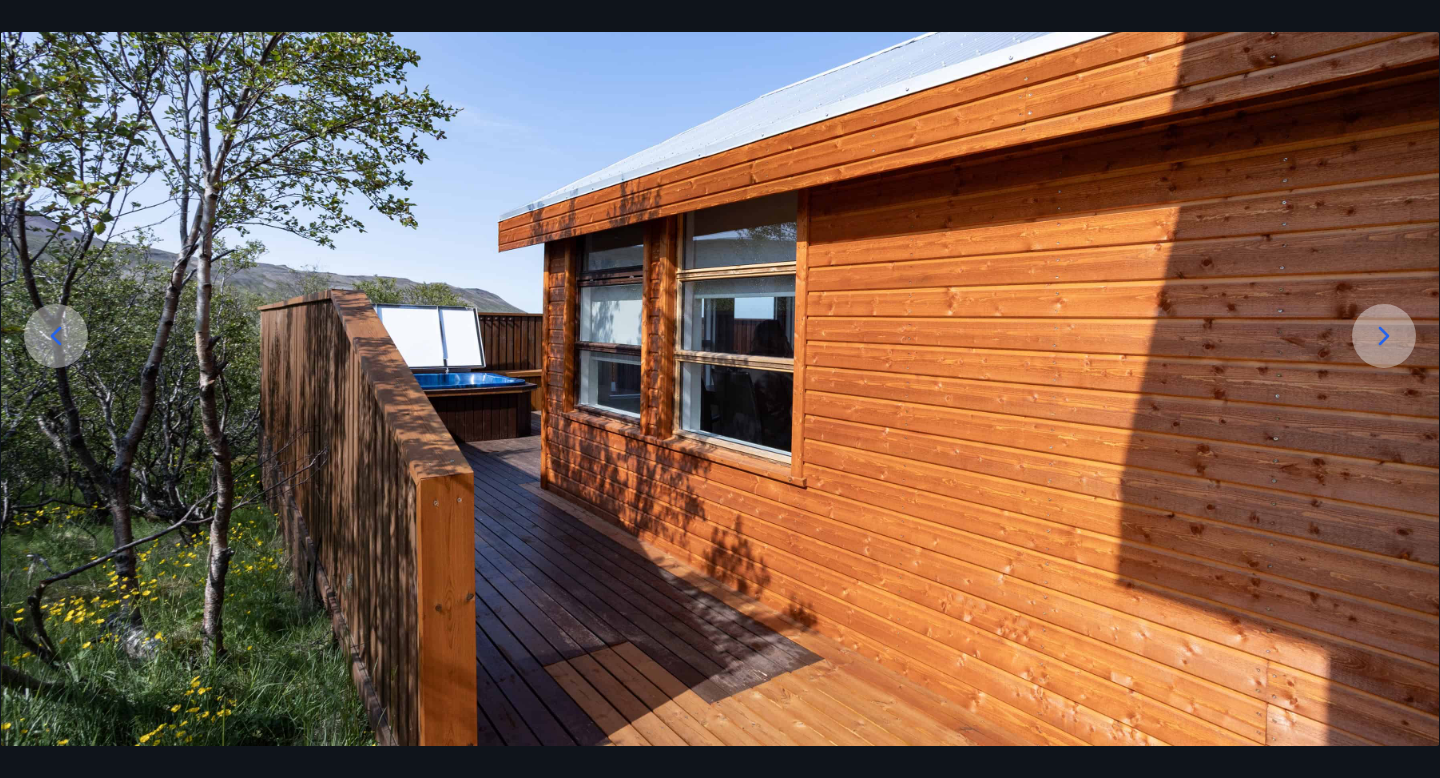 click 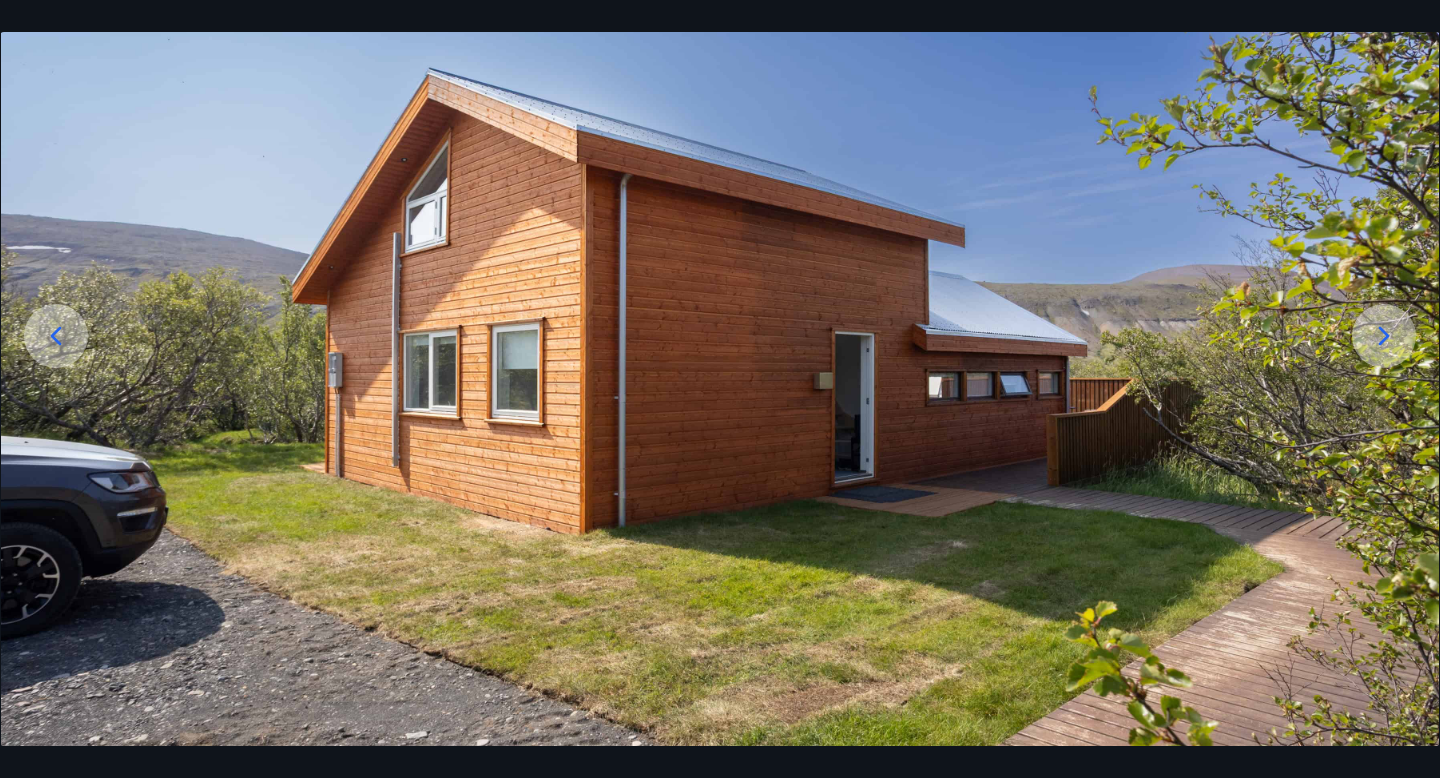 click 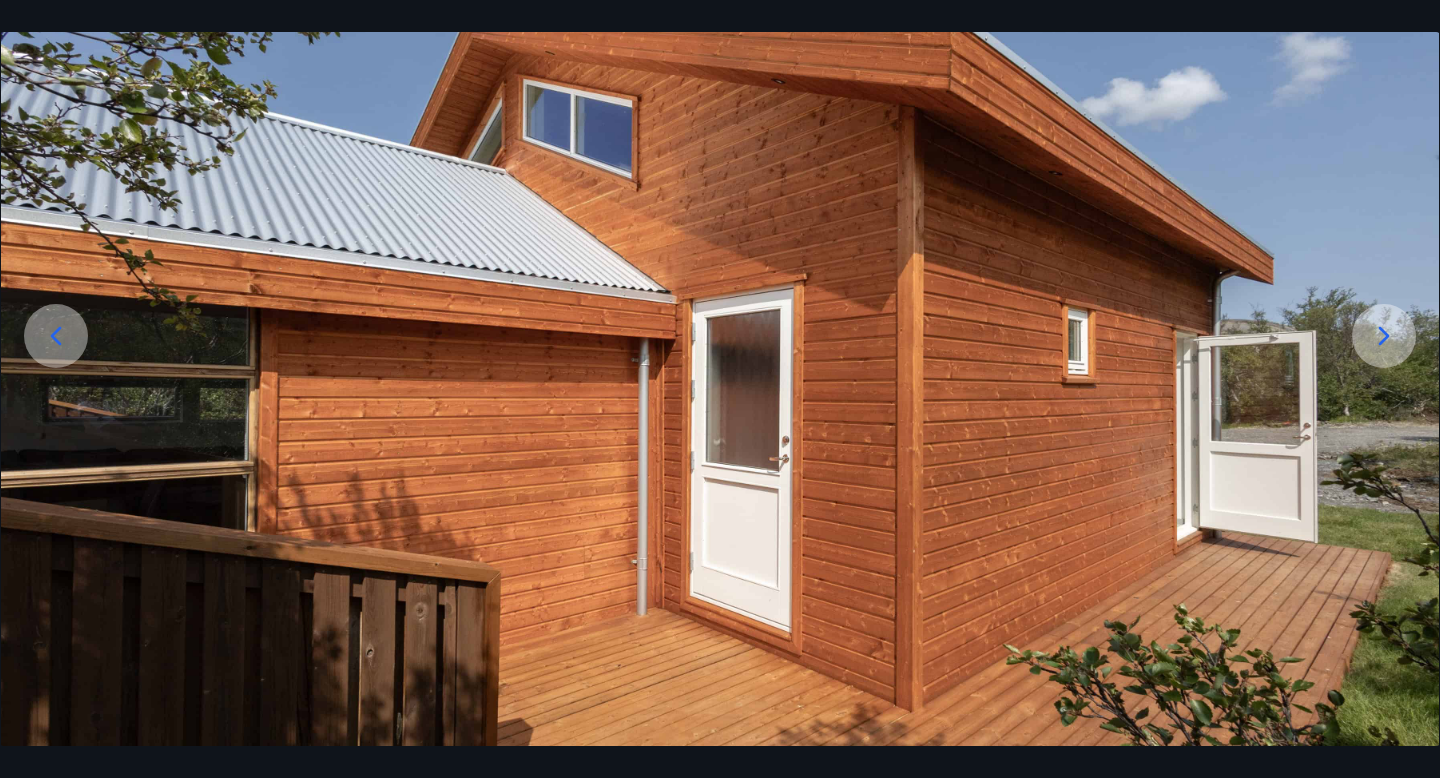 click 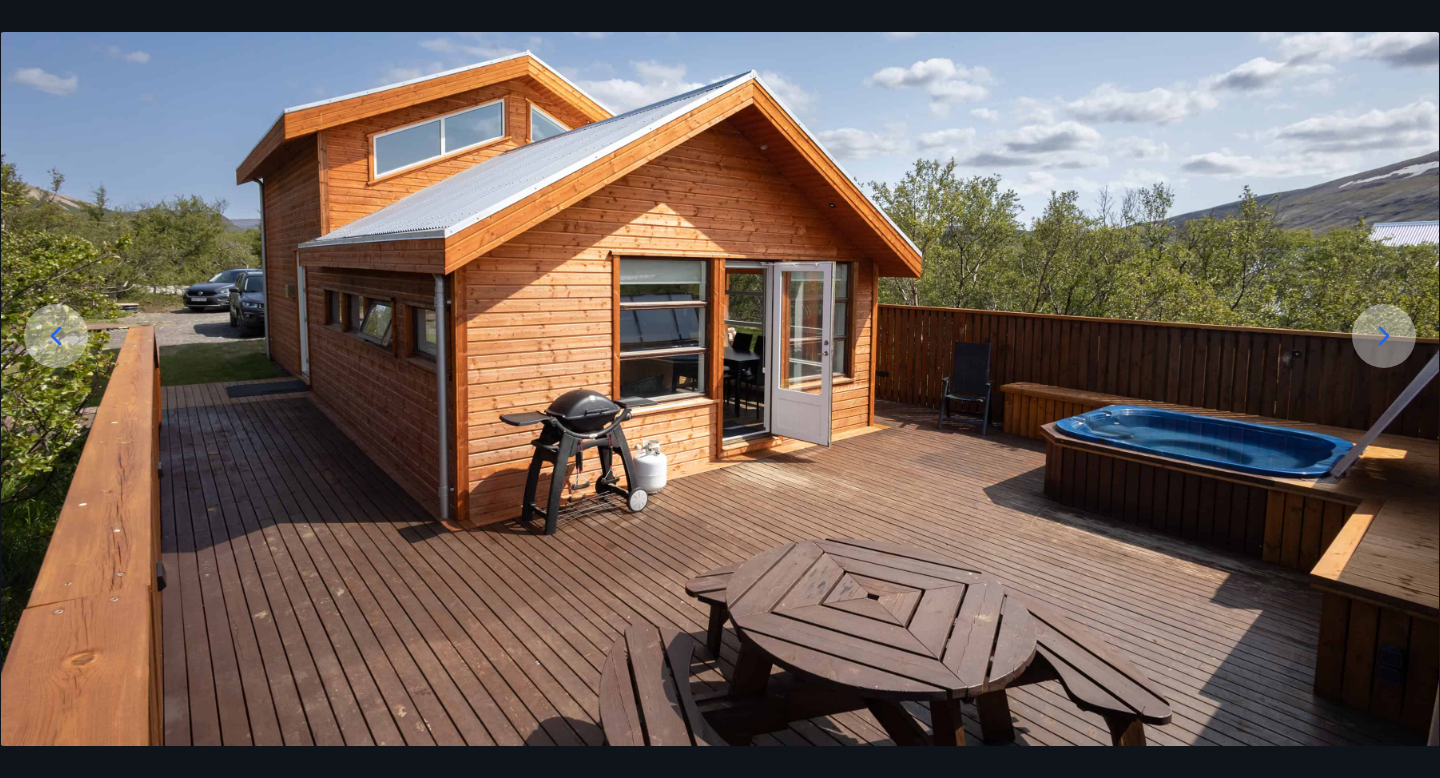 click 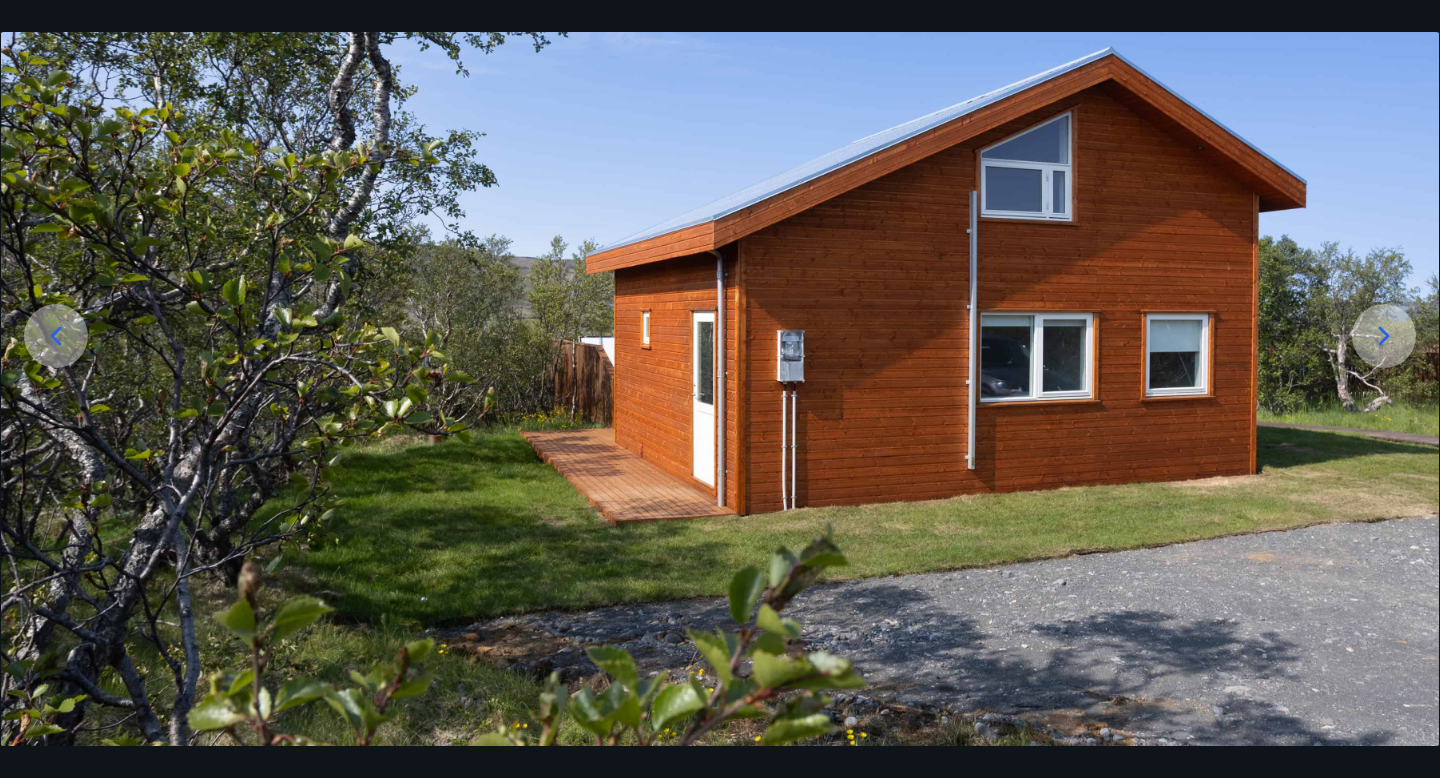 click 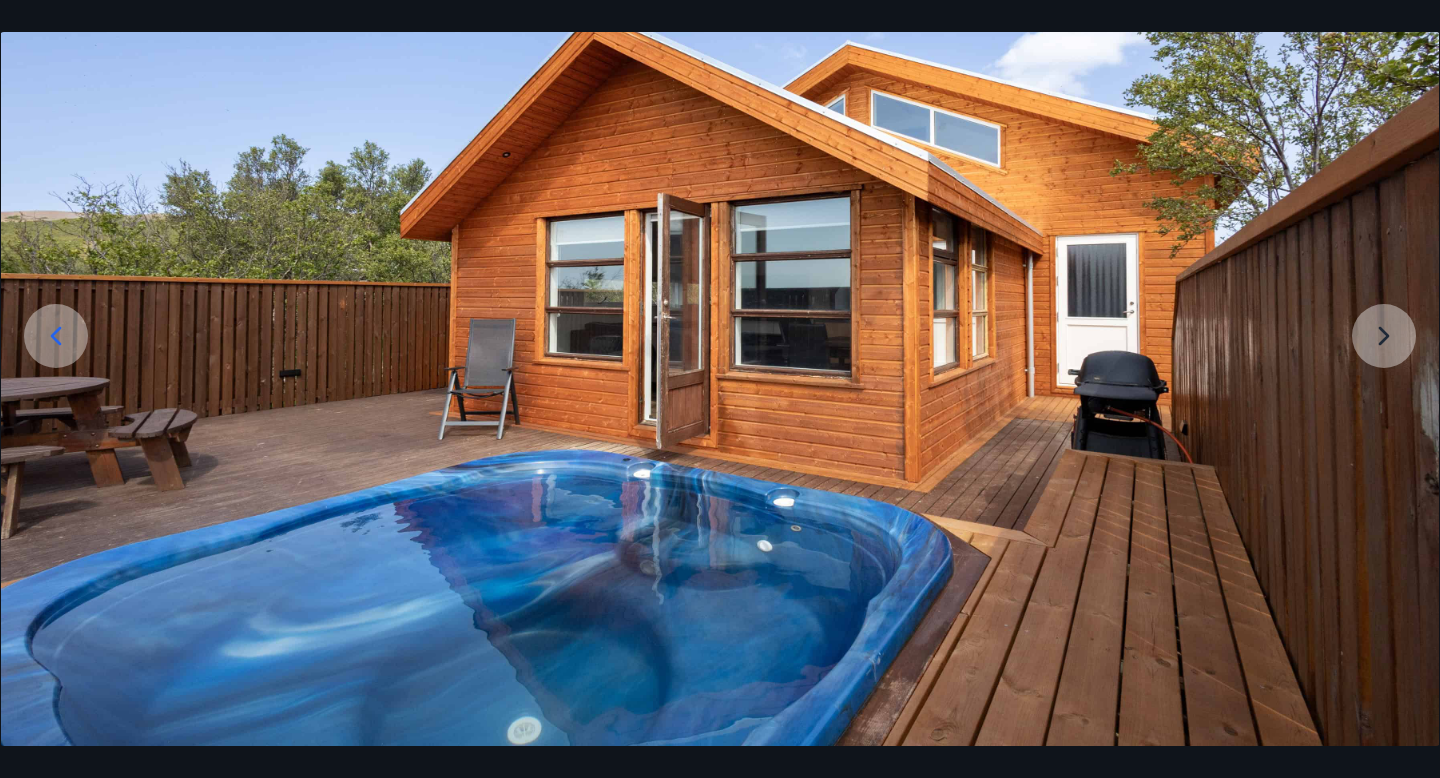click at bounding box center [720, 346] 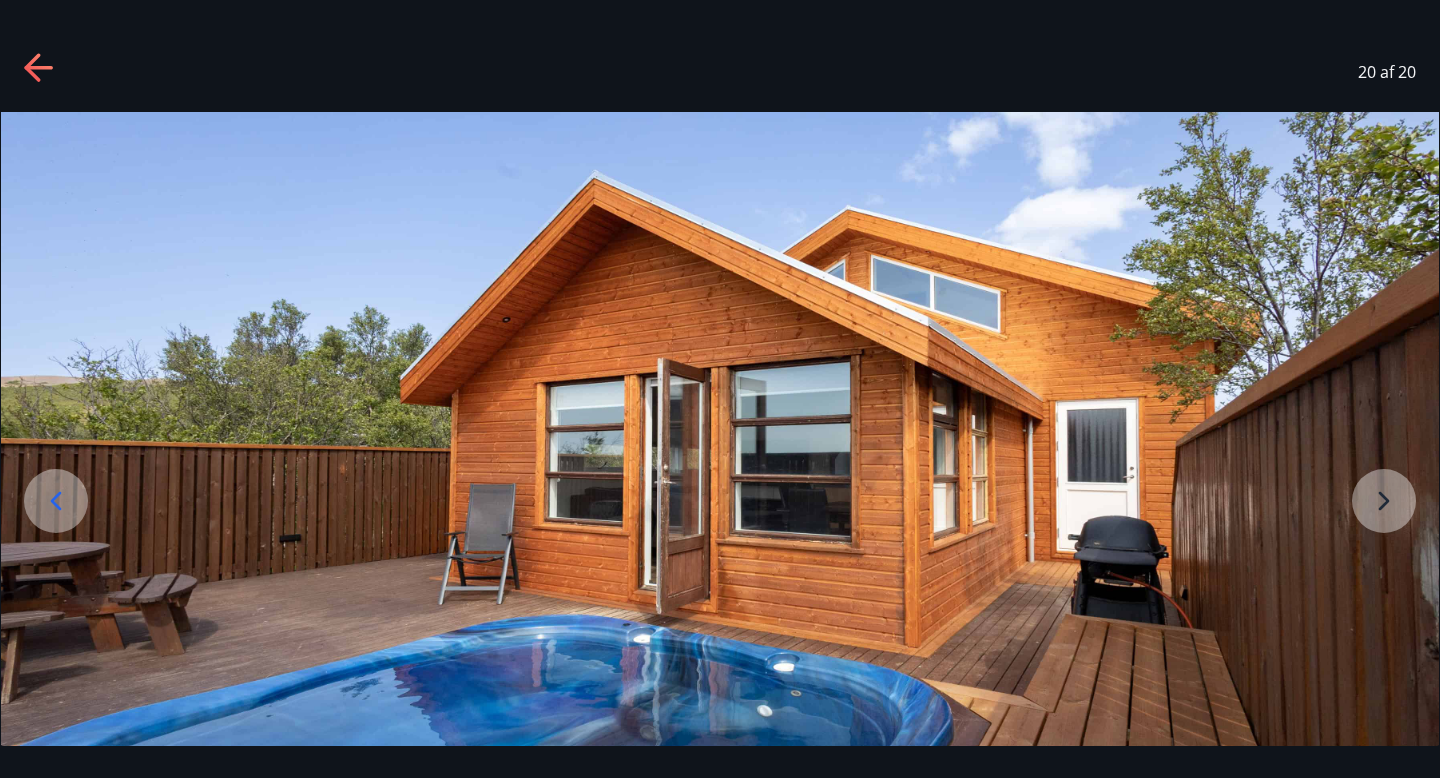 click 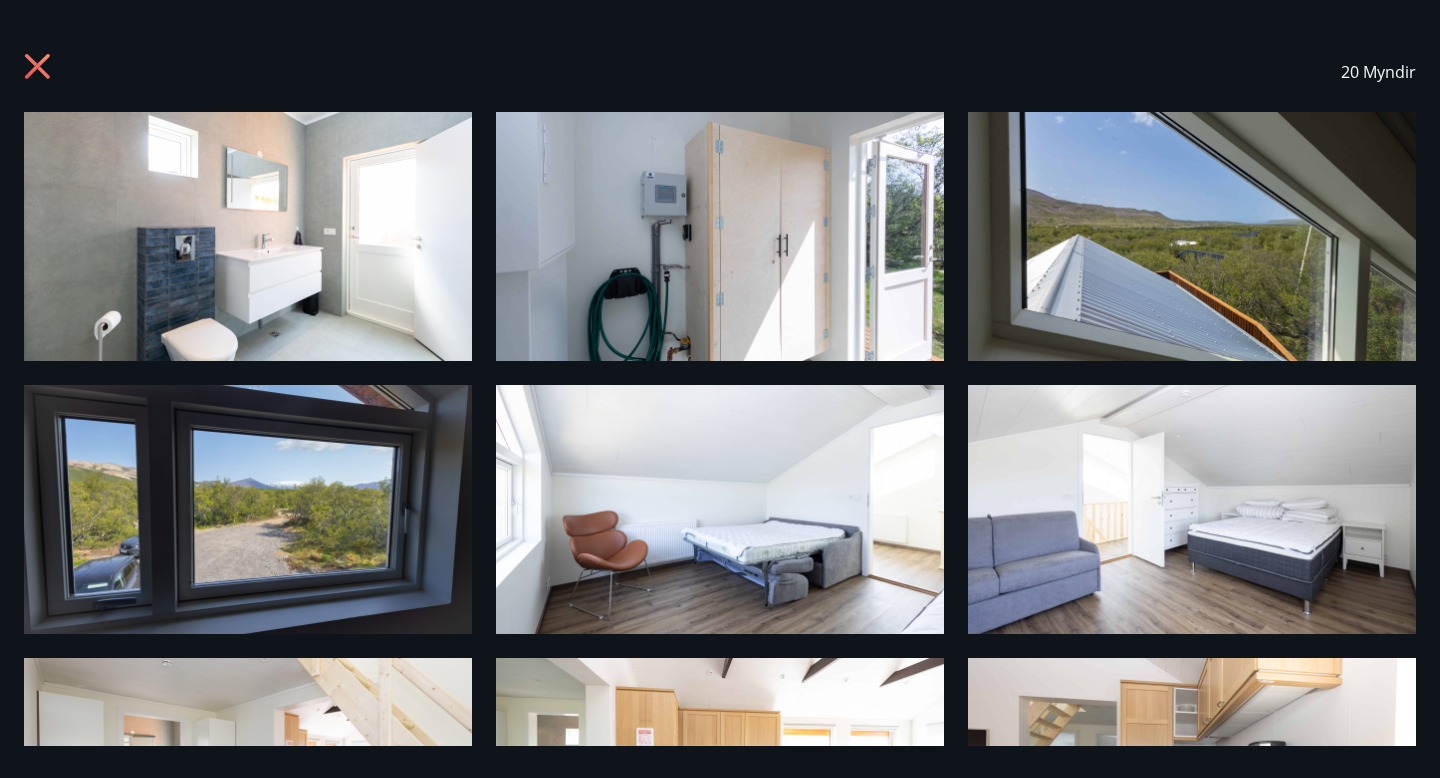 click 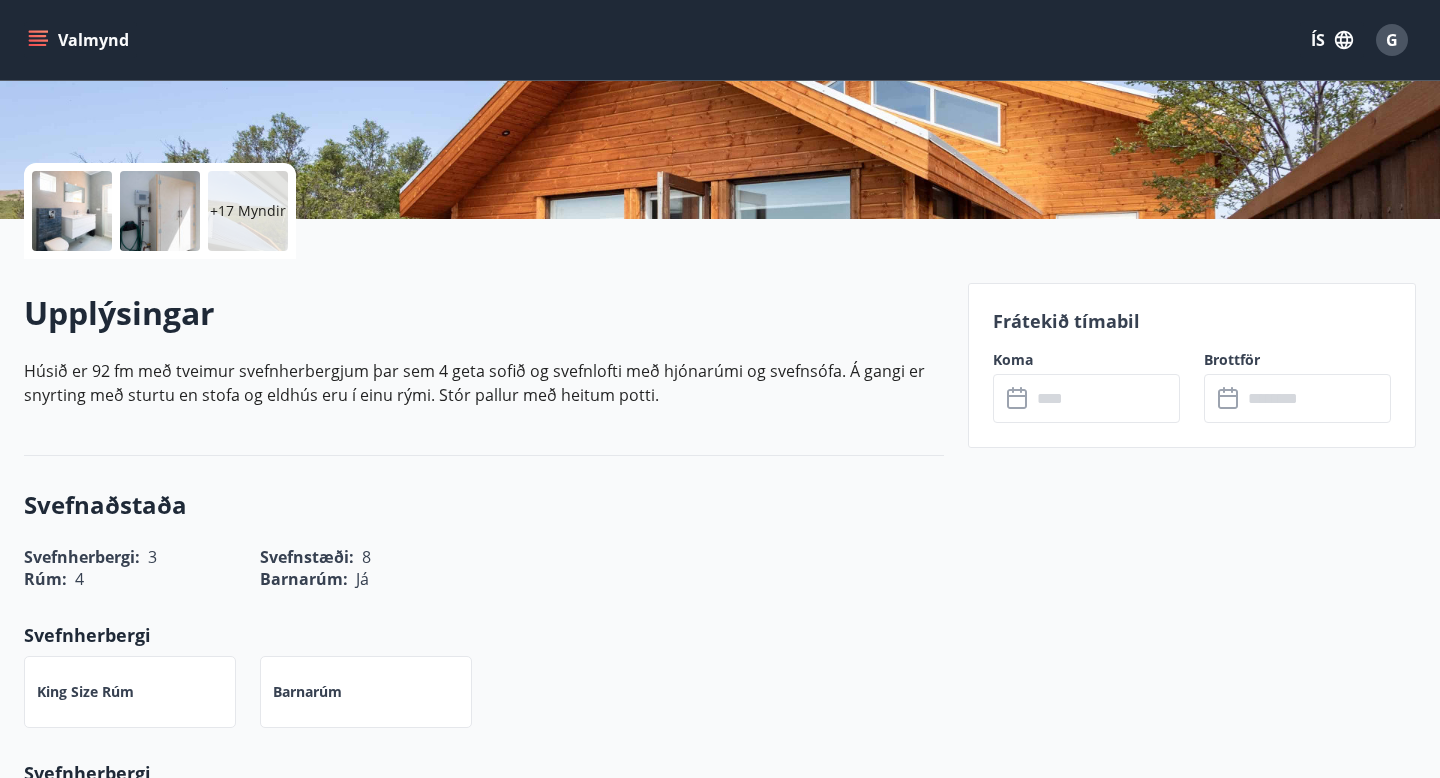 scroll, scrollTop: 0, scrollLeft: 0, axis: both 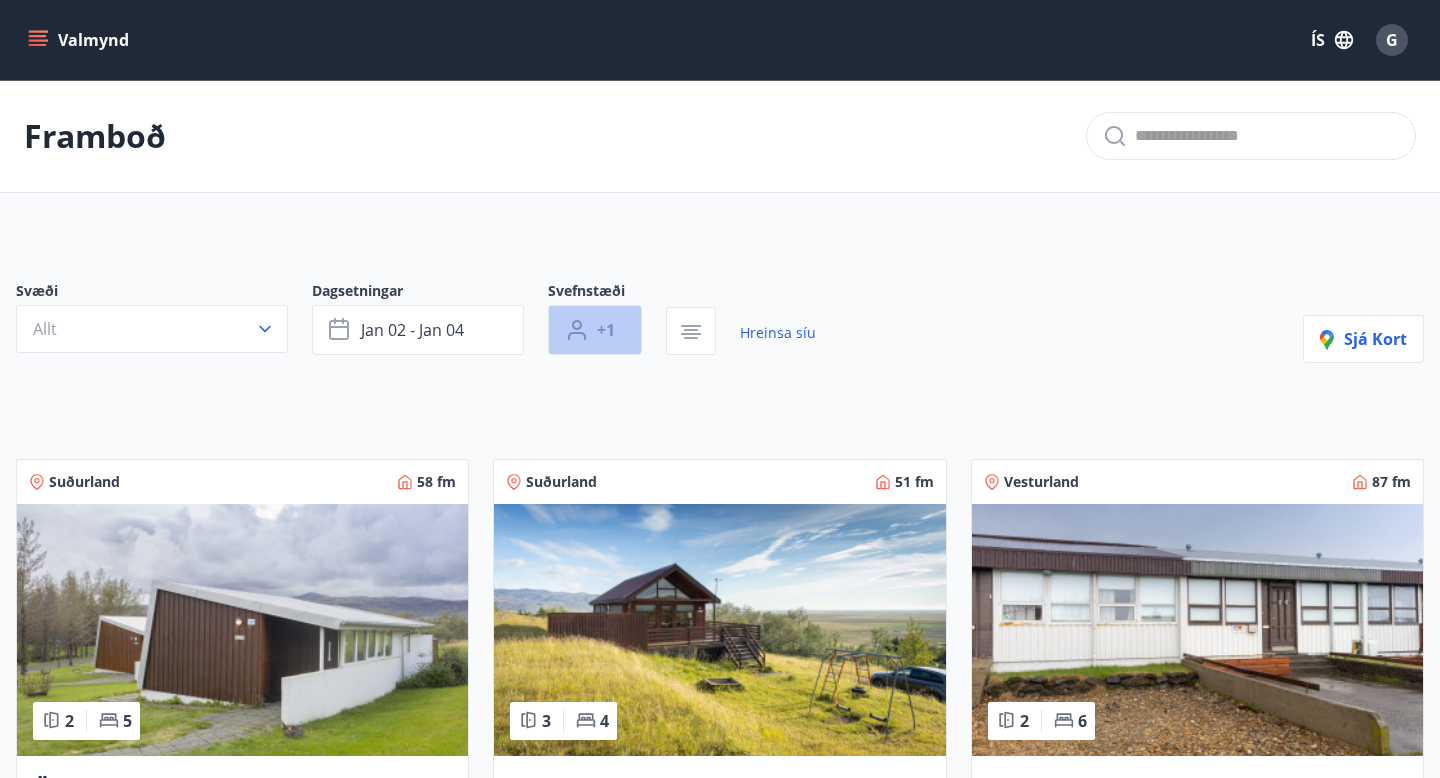 click on "+1" at bounding box center (595, 330) 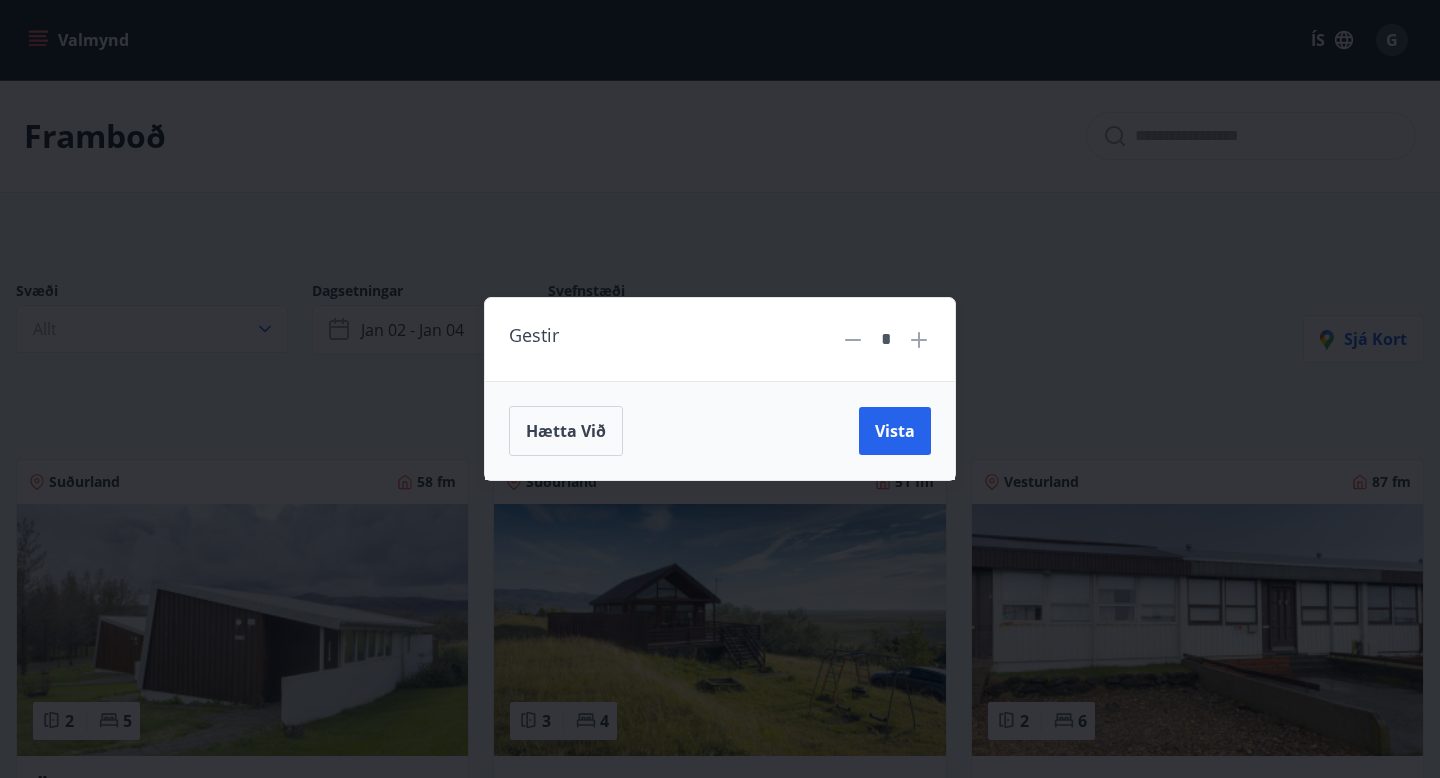 click 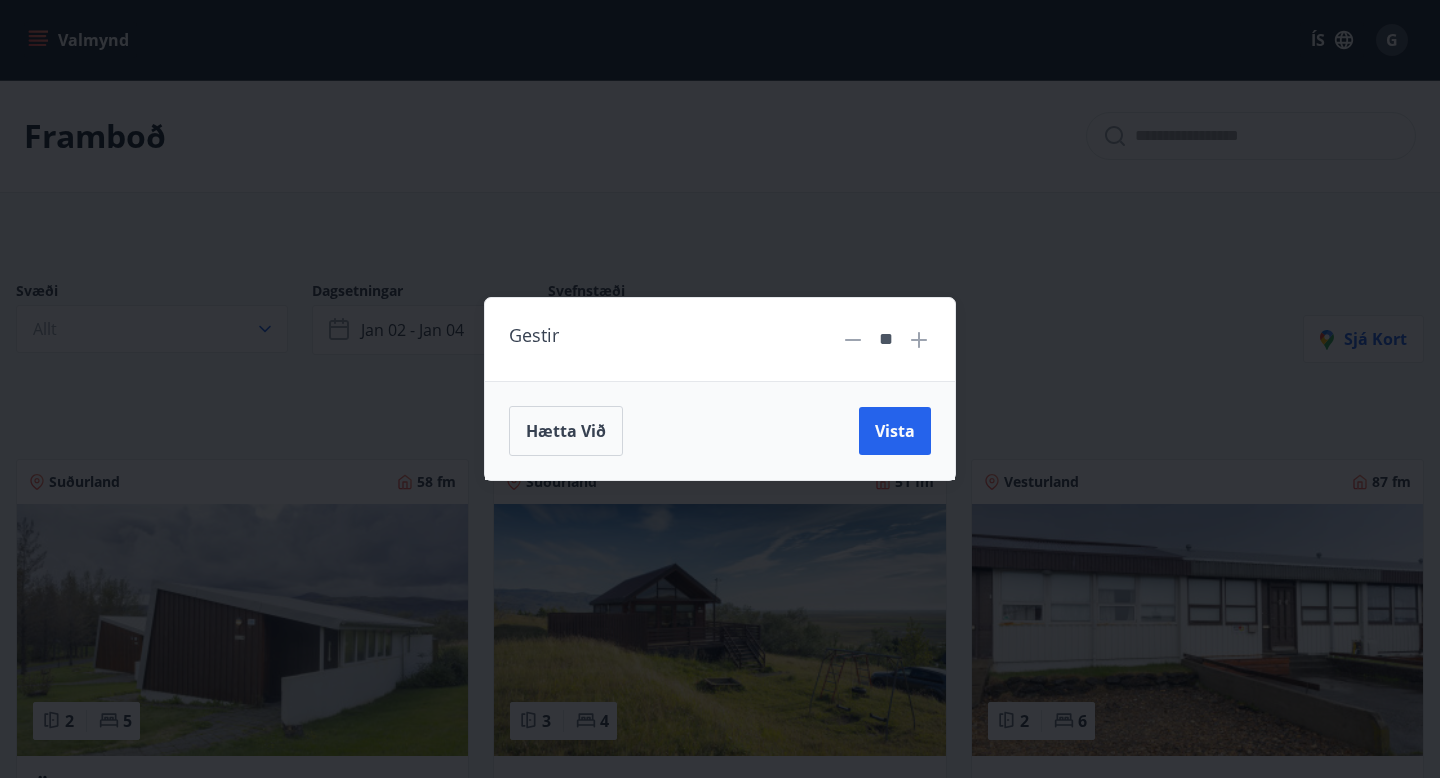 click 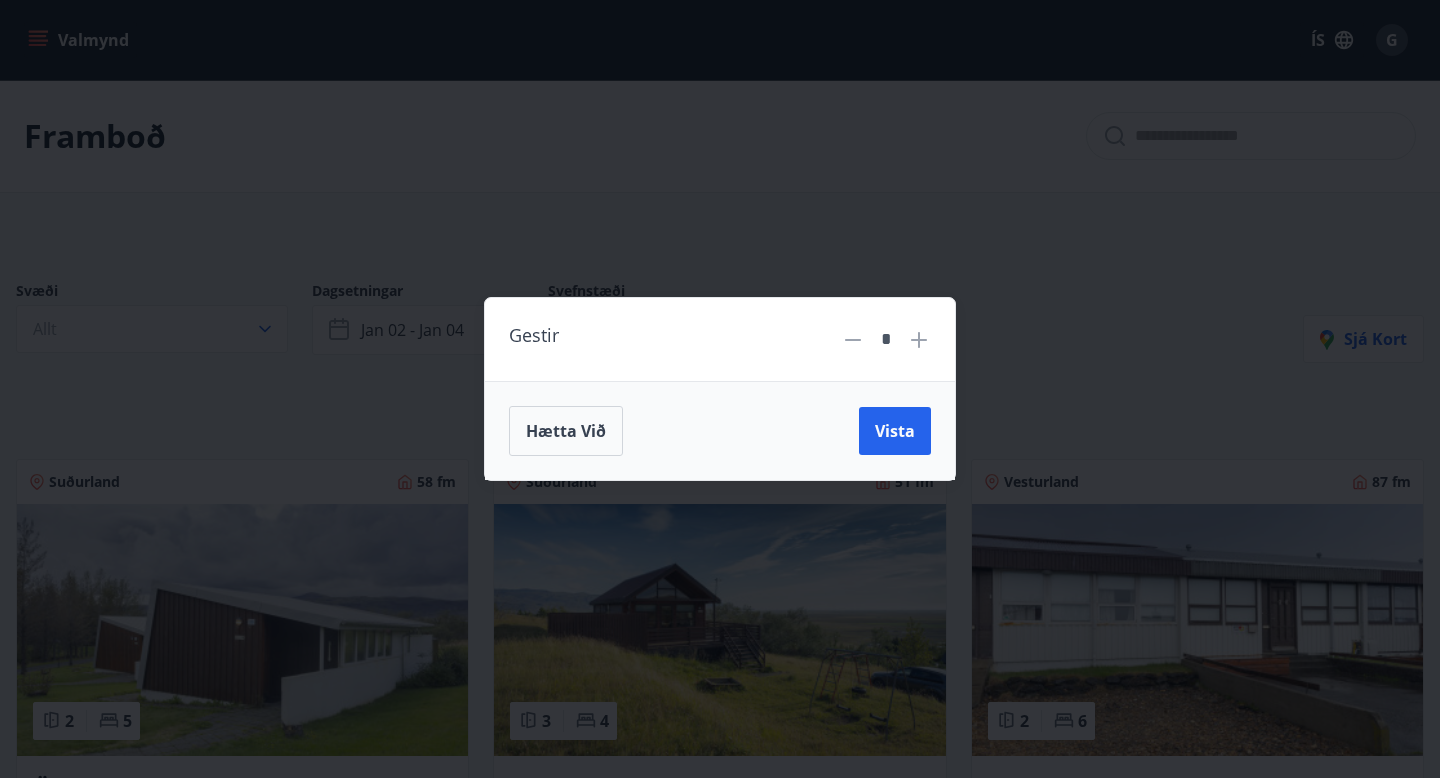 click 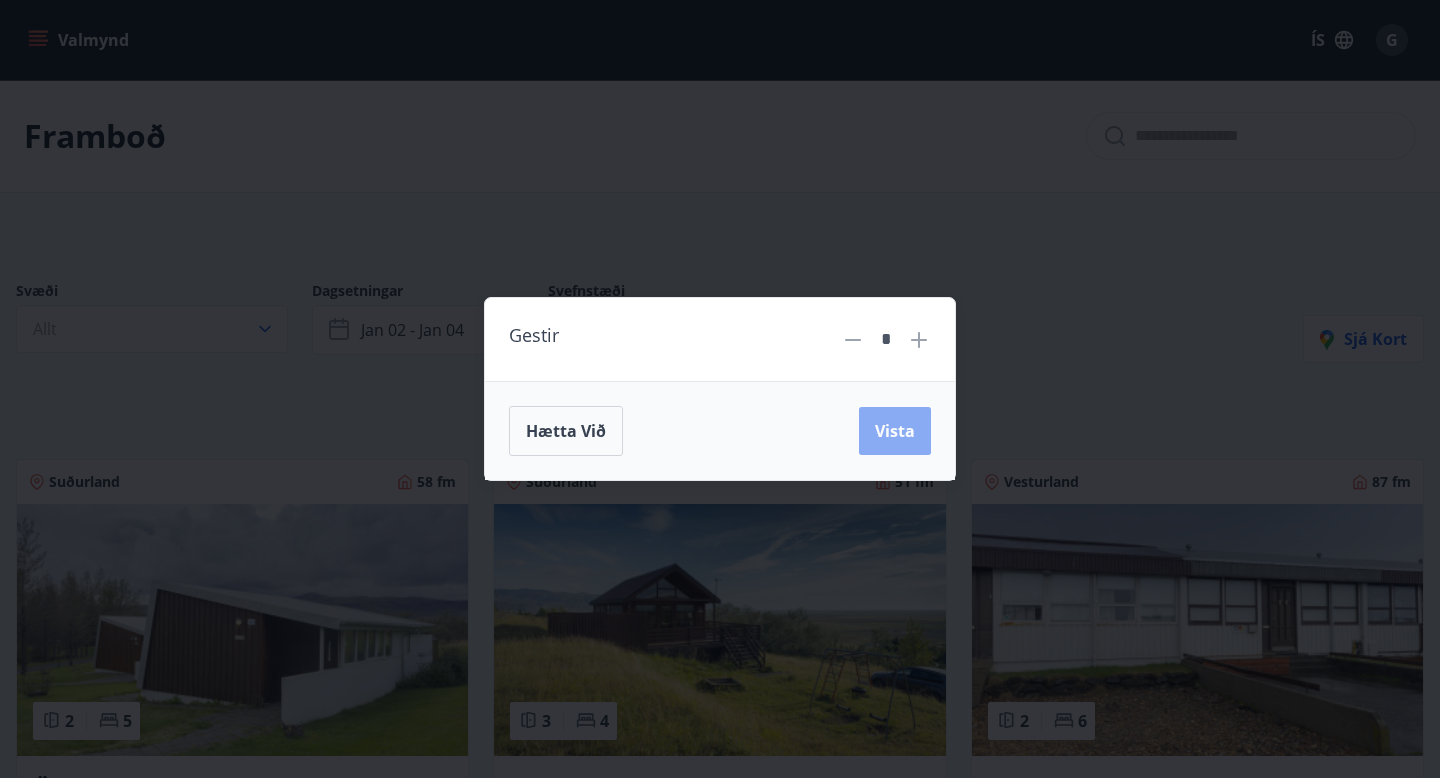 click on "Vista" at bounding box center [895, 431] 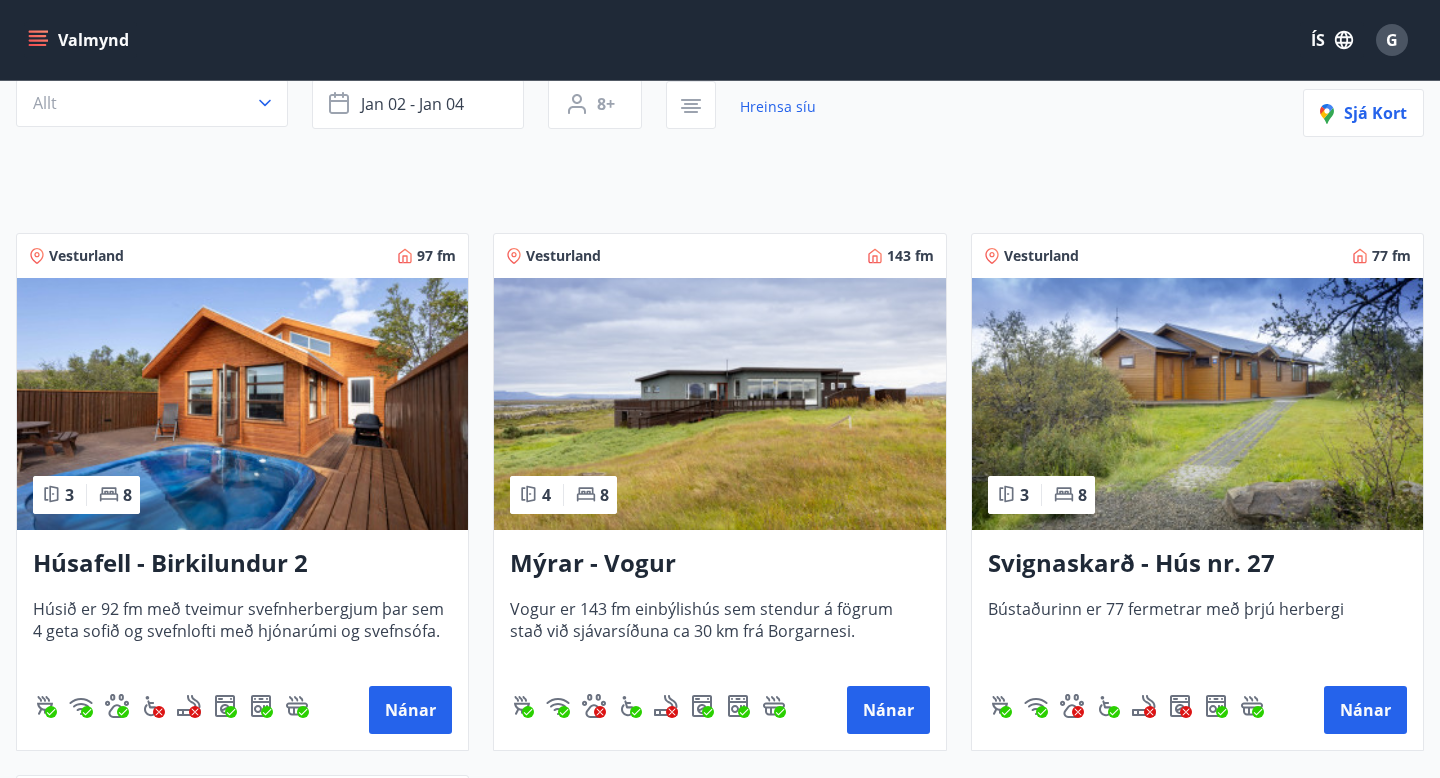 scroll, scrollTop: 230, scrollLeft: 0, axis: vertical 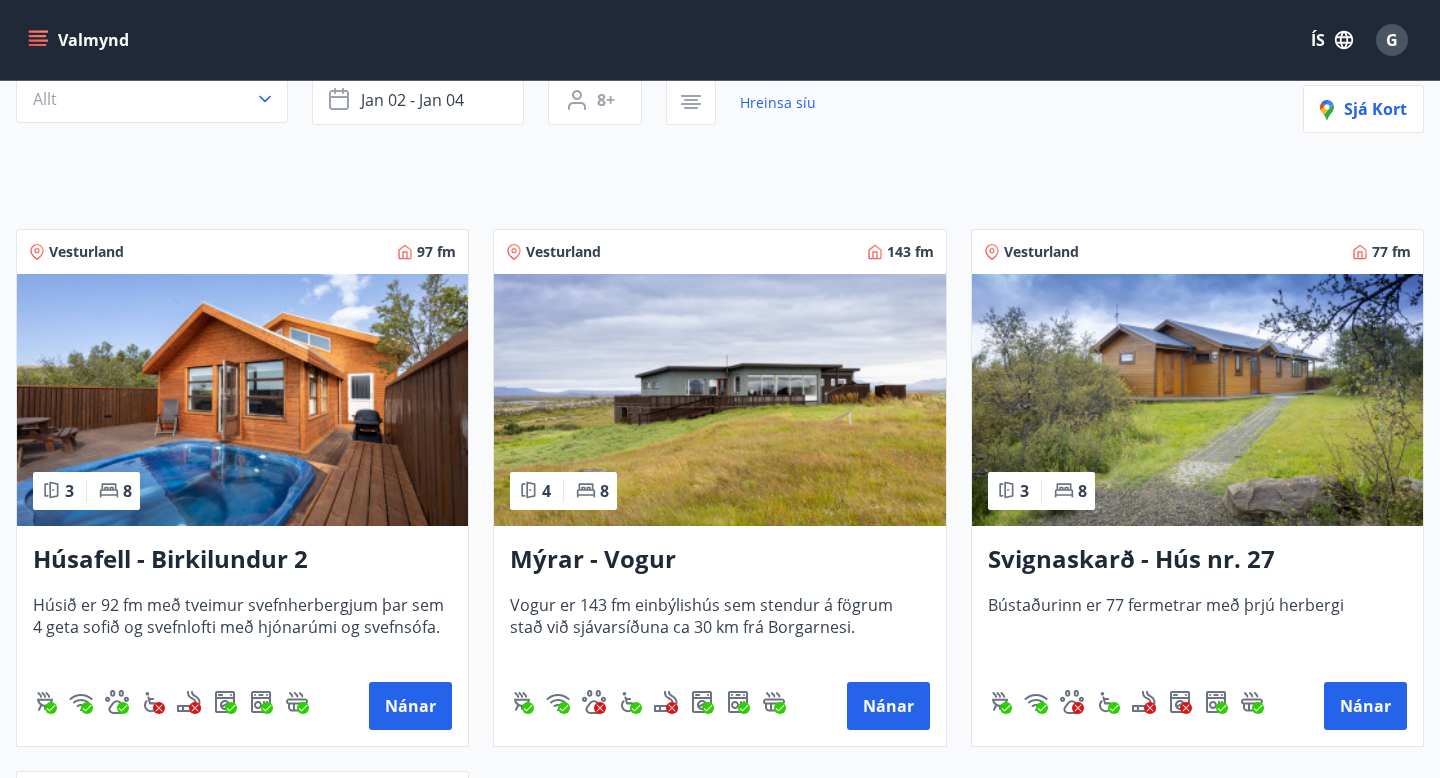 click at bounding box center (719, 400) 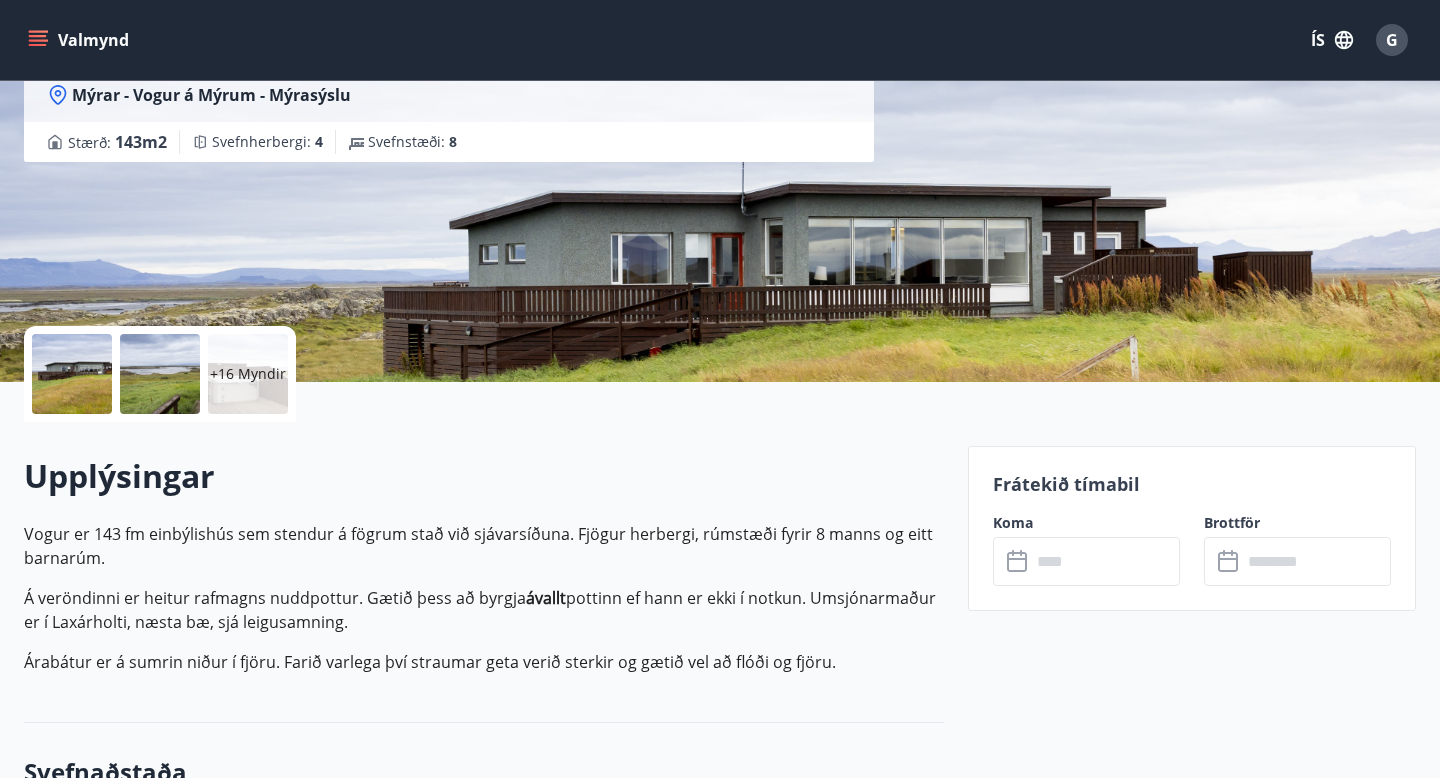 scroll, scrollTop: 217, scrollLeft: 0, axis: vertical 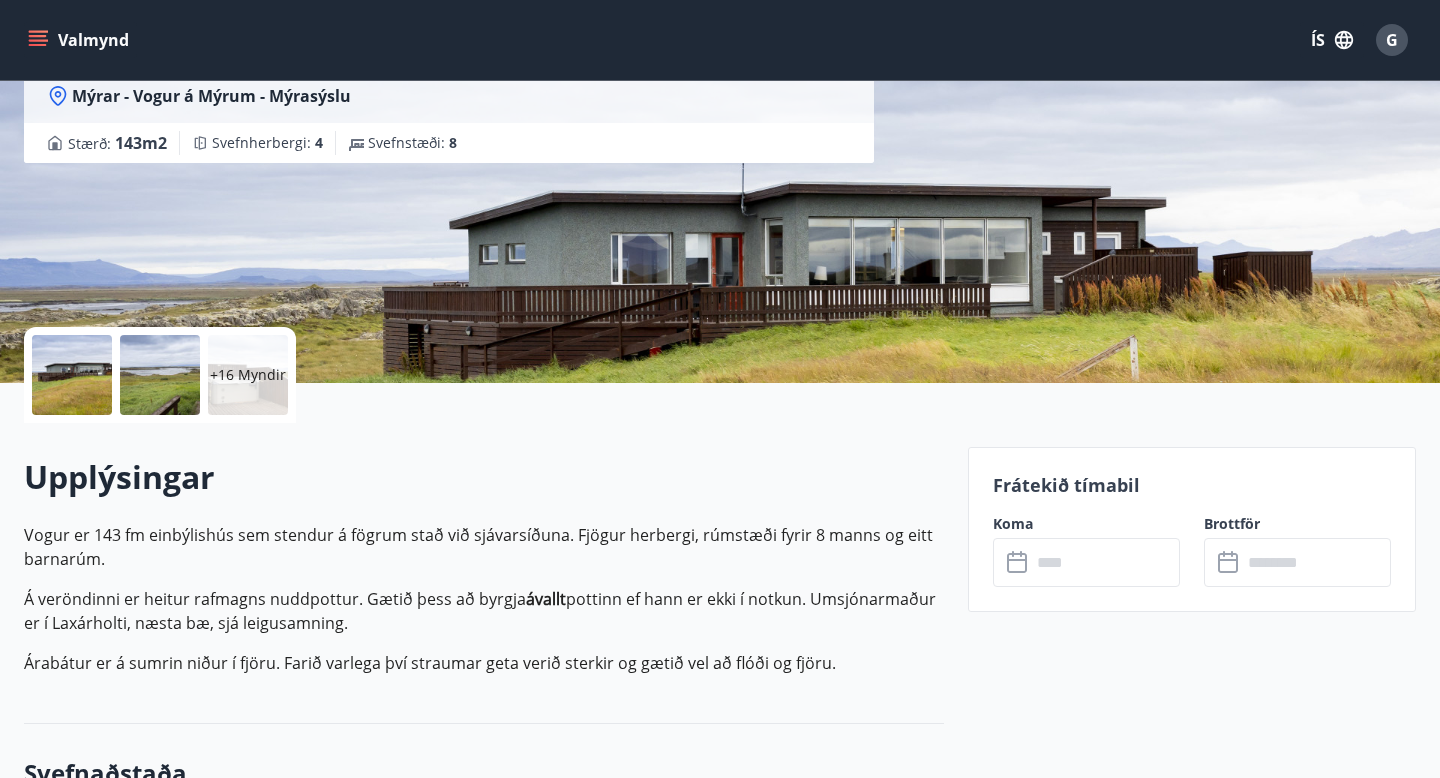 click at bounding box center [72, 375] 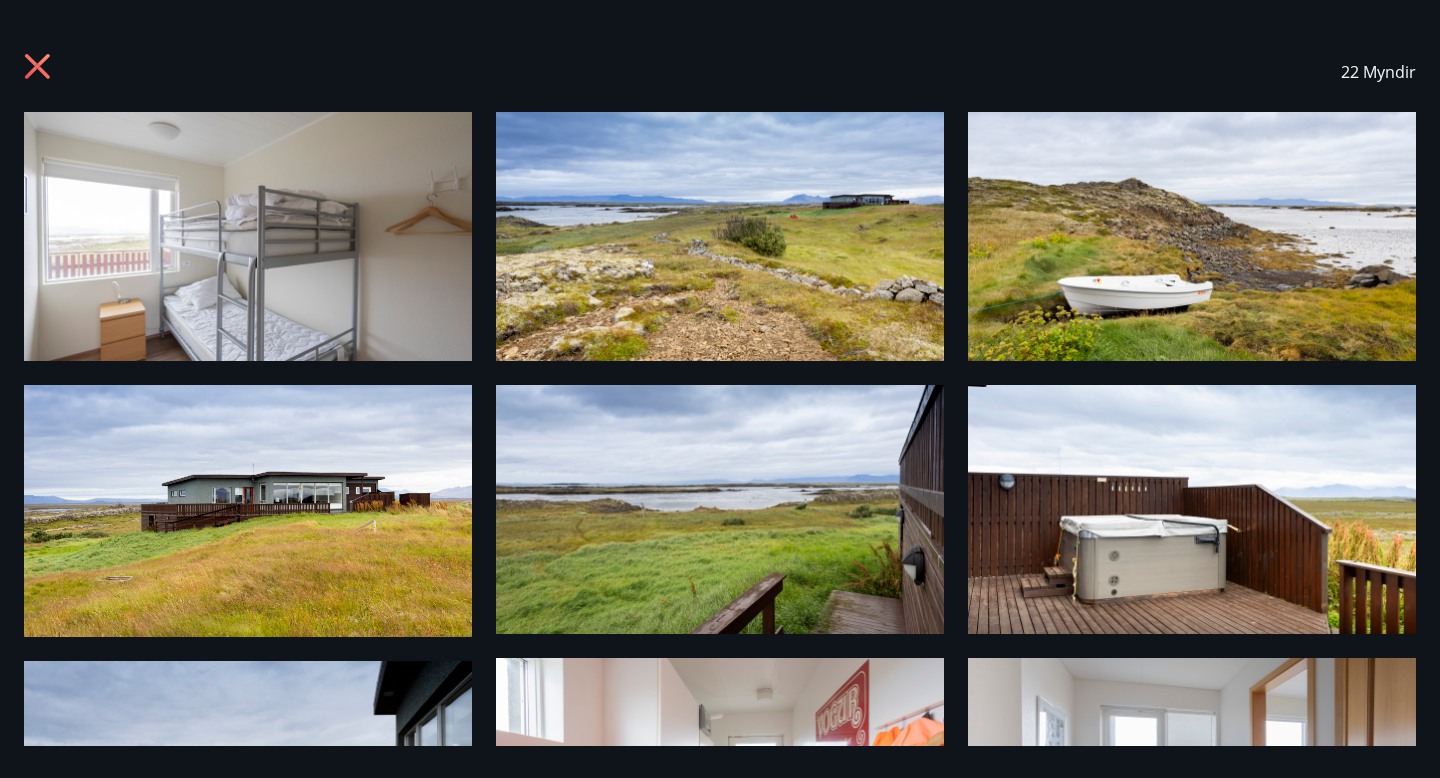 click at bounding box center [248, 236] 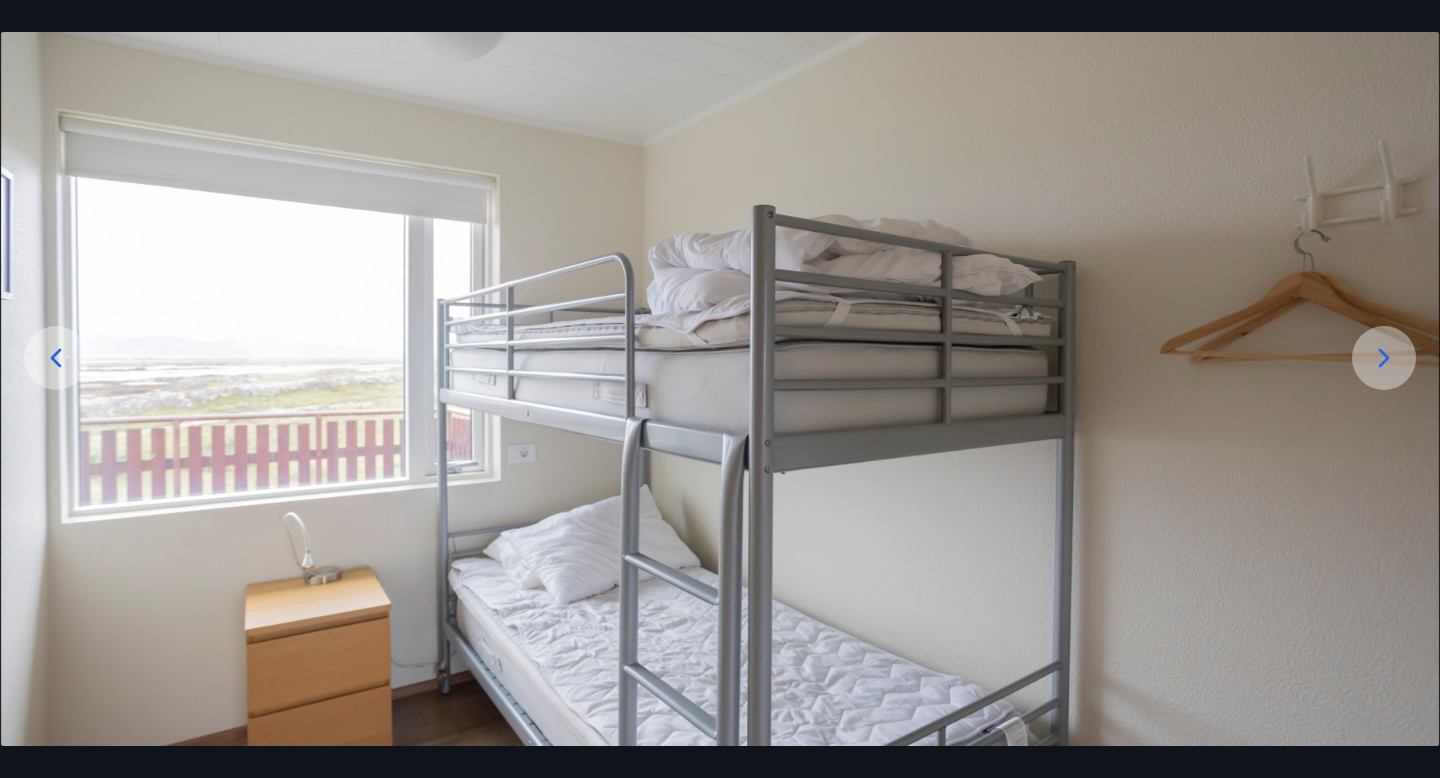 scroll, scrollTop: 165, scrollLeft: 0, axis: vertical 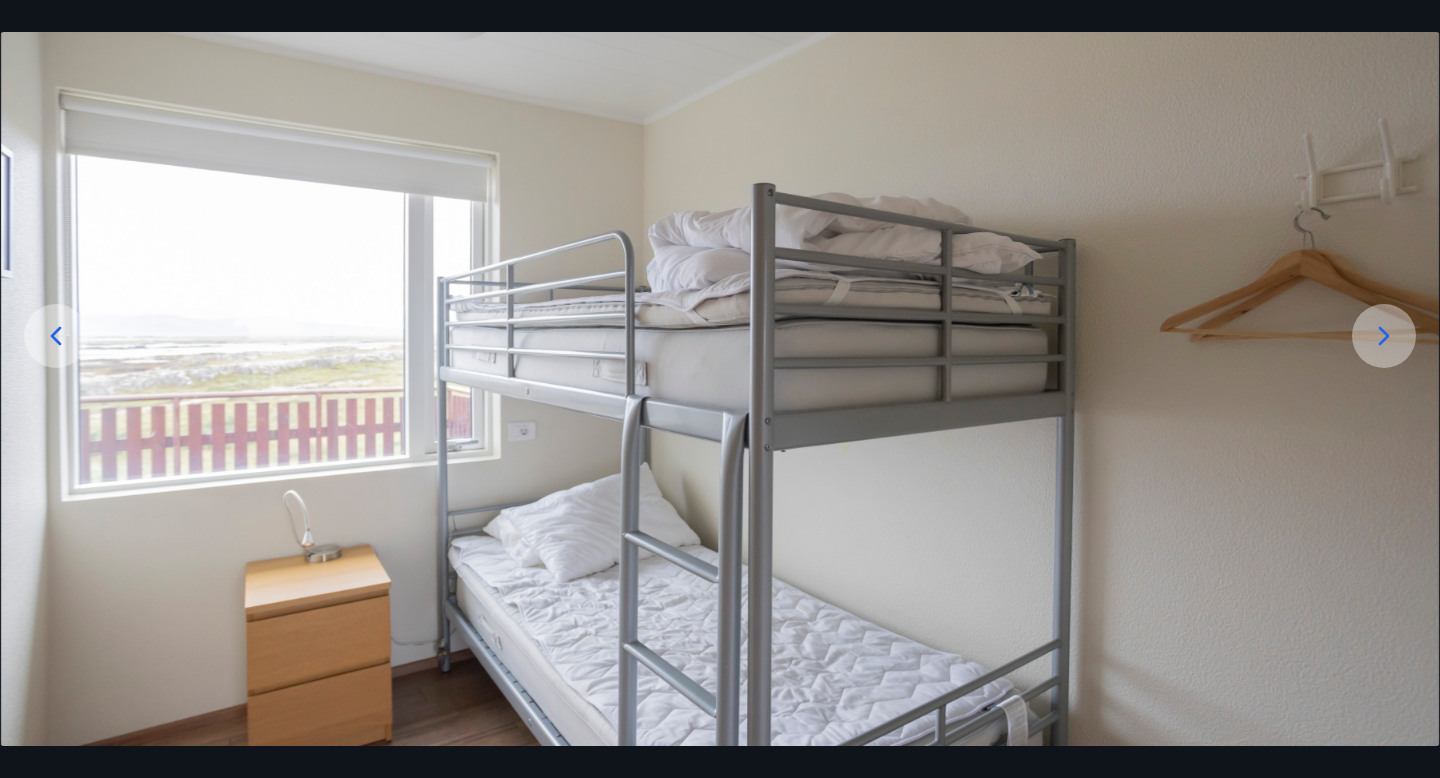 click 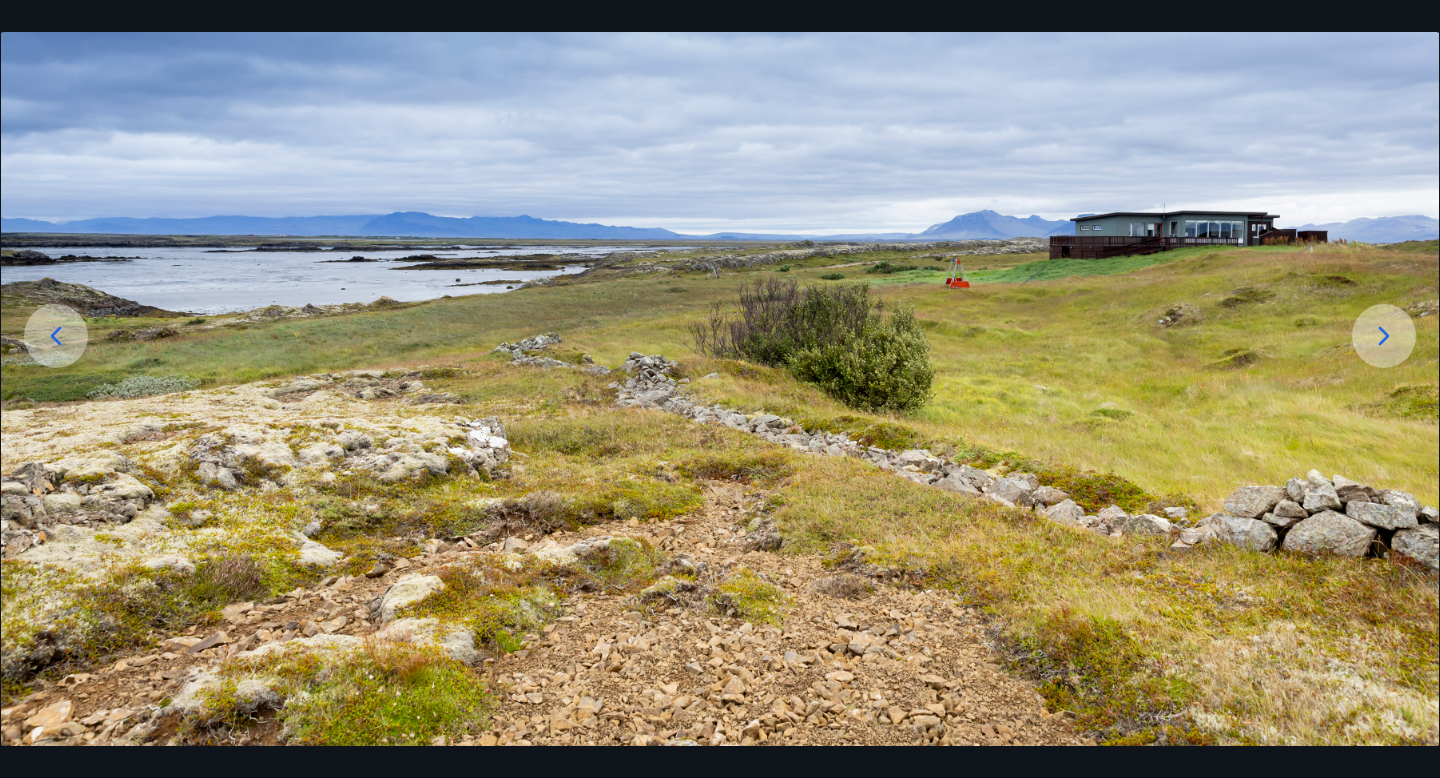 click 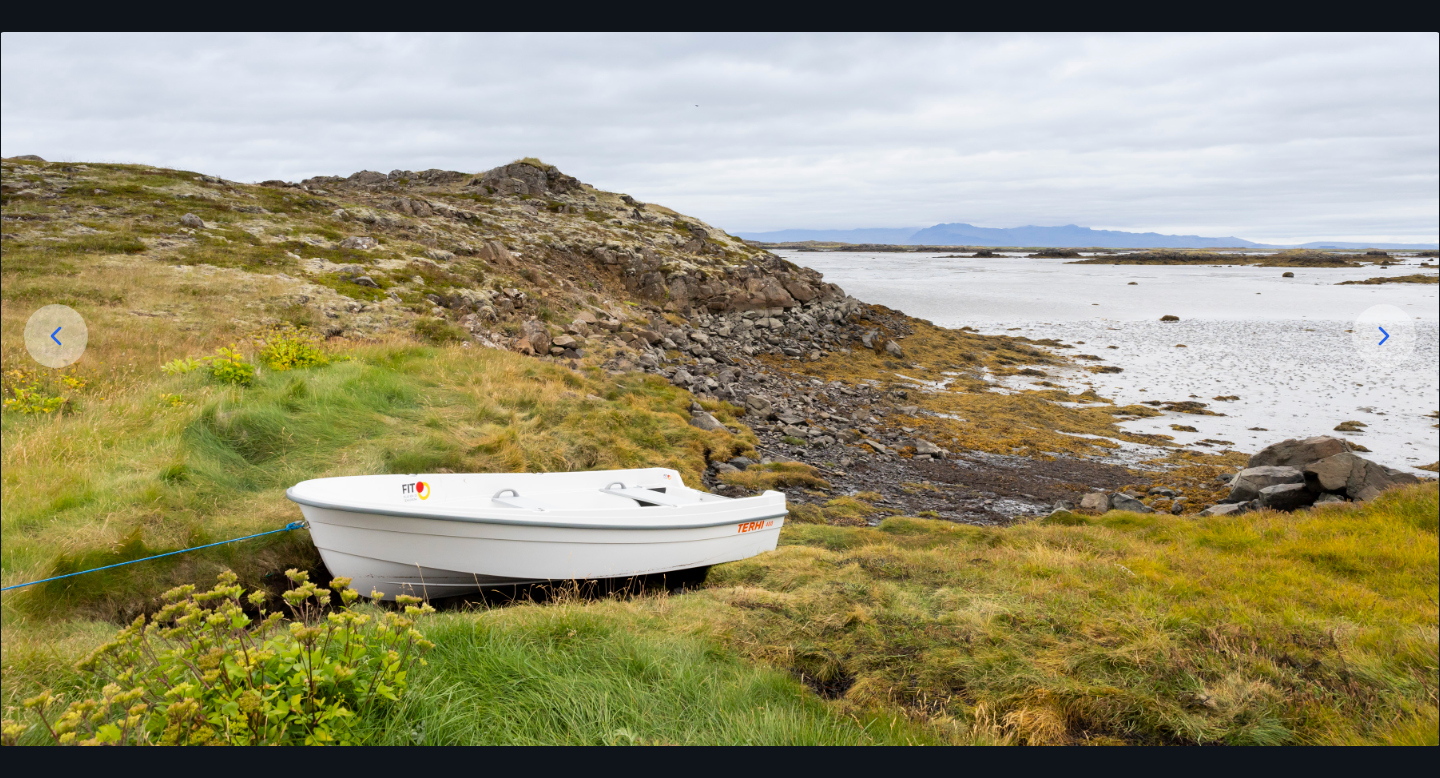 click 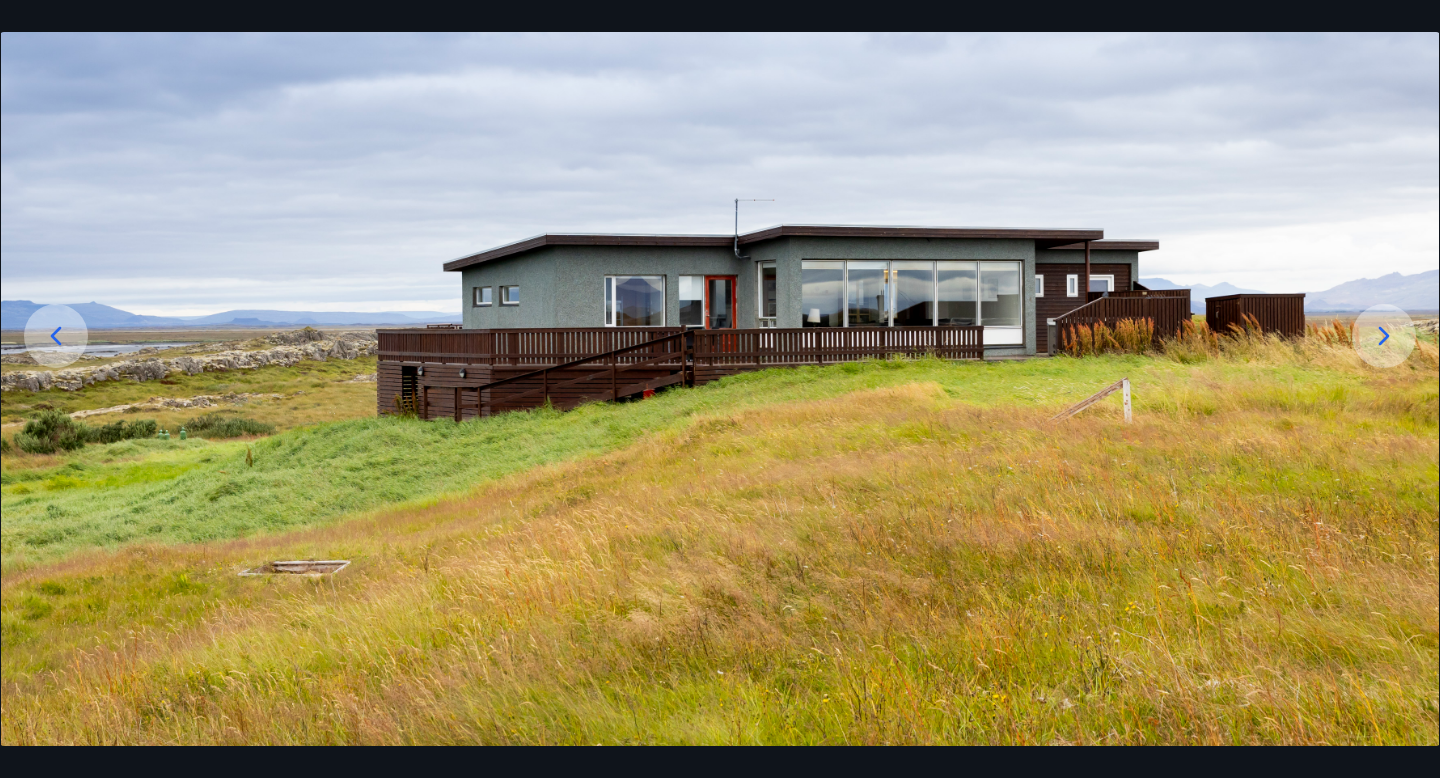 click 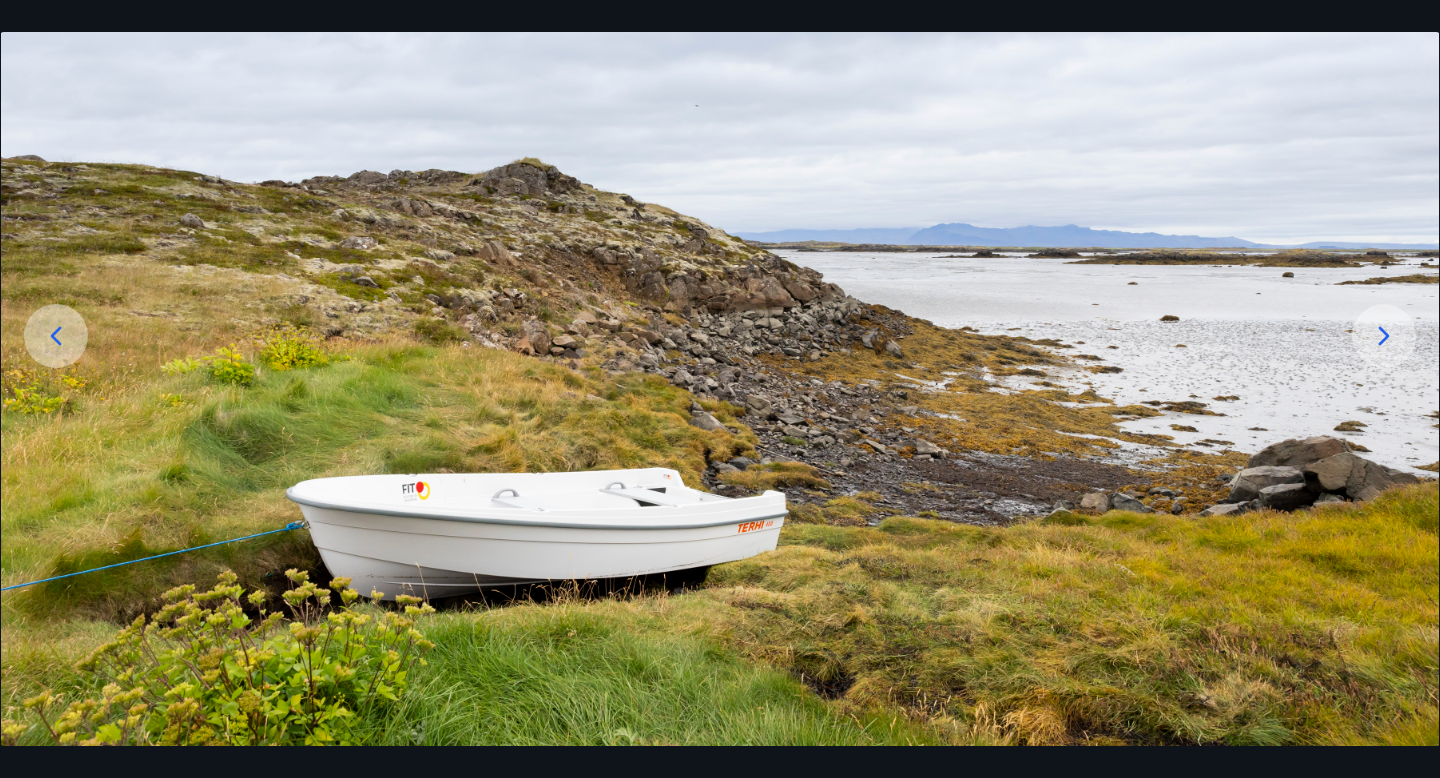 click 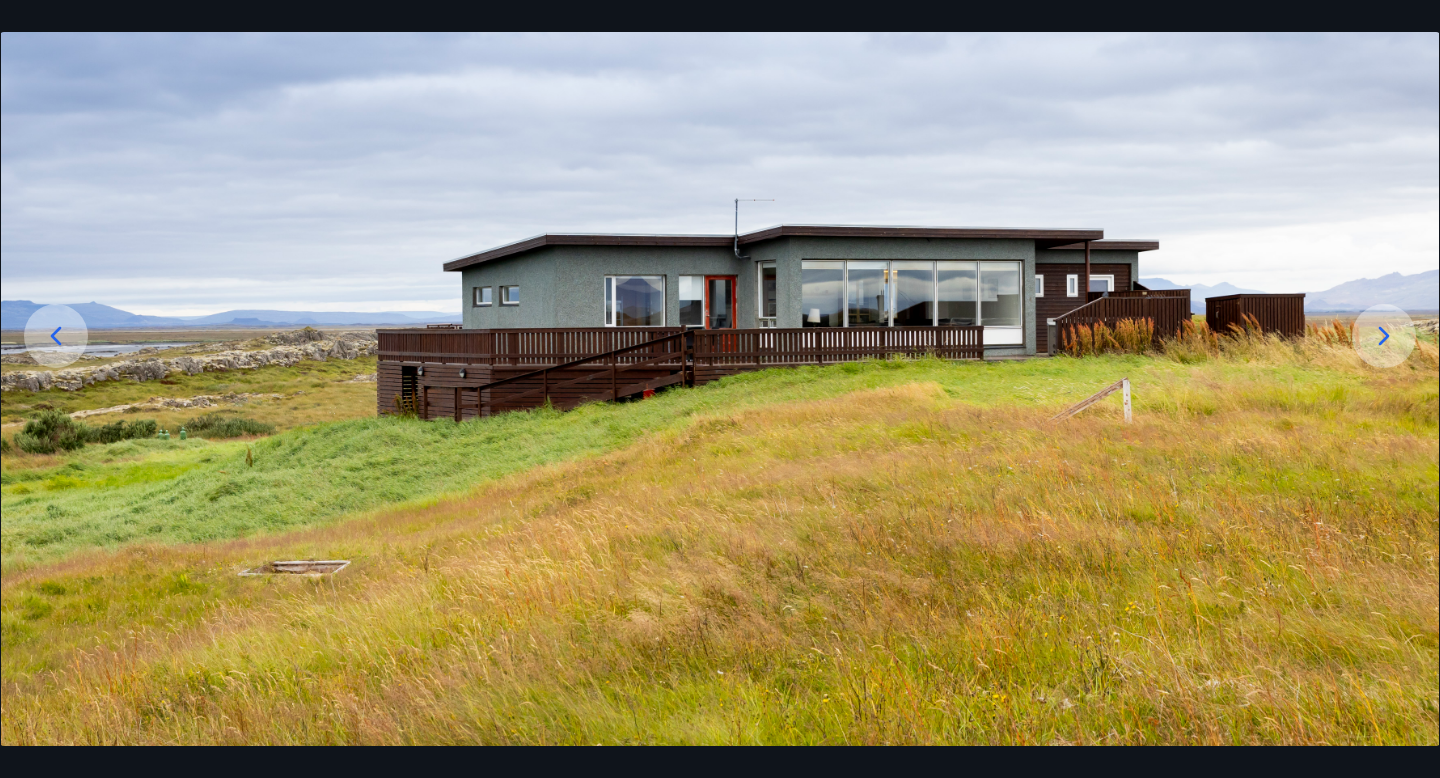 click 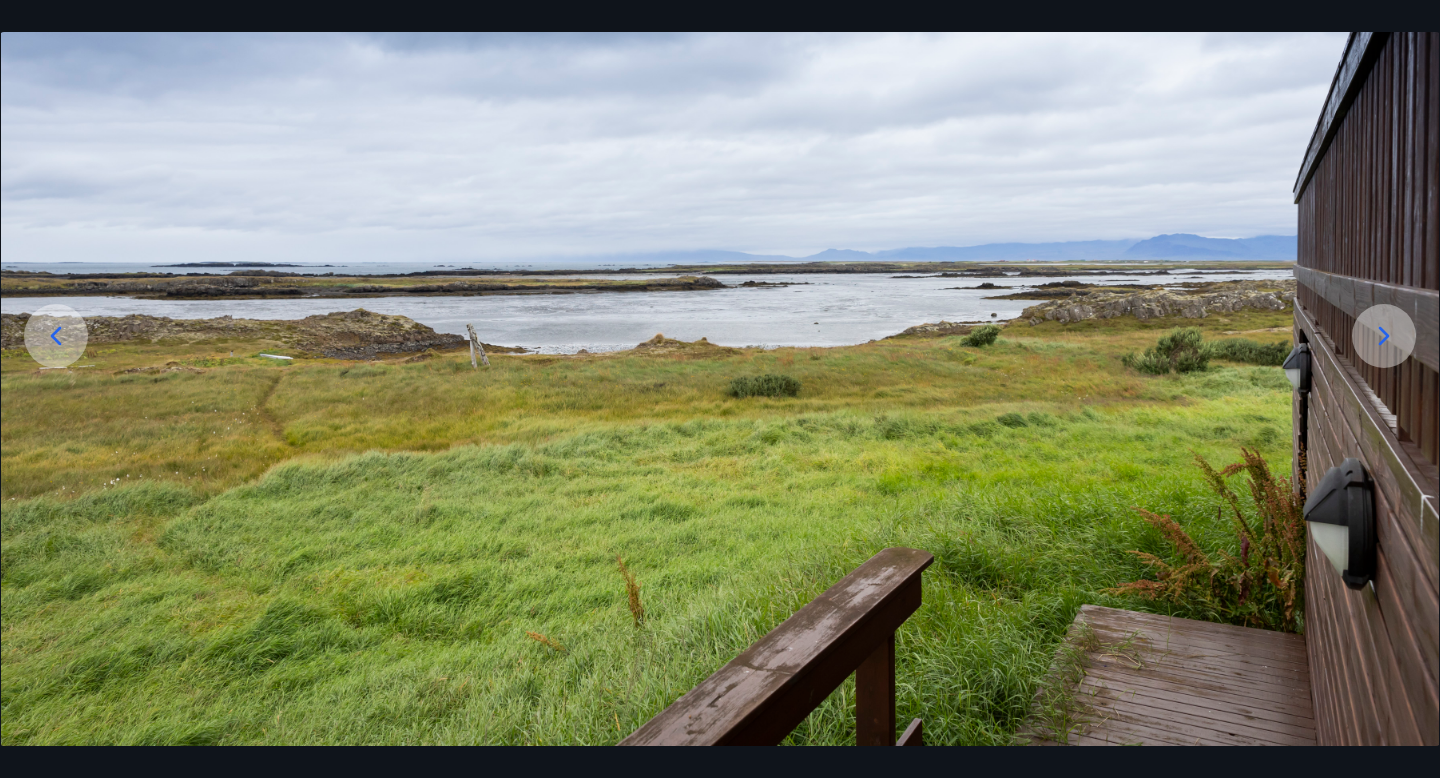 click 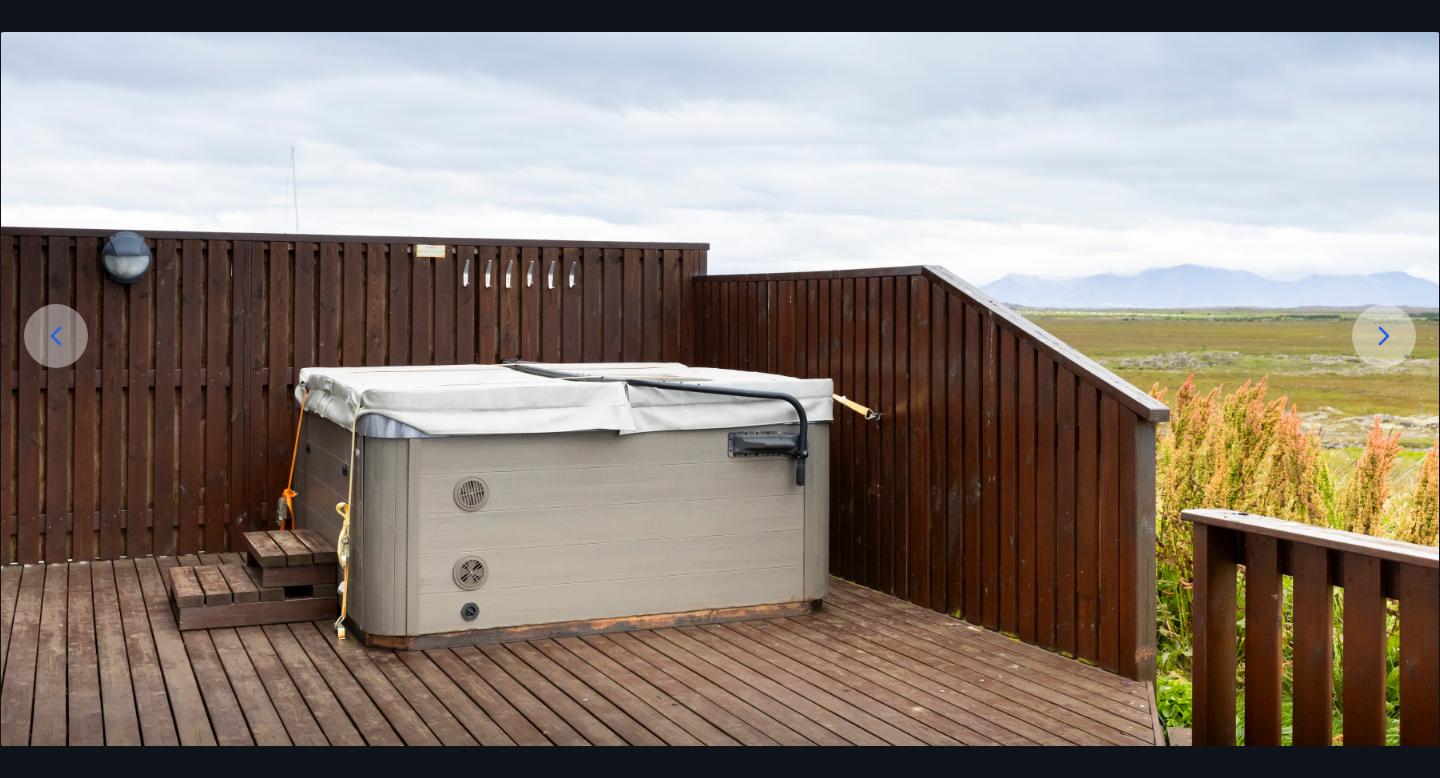 click 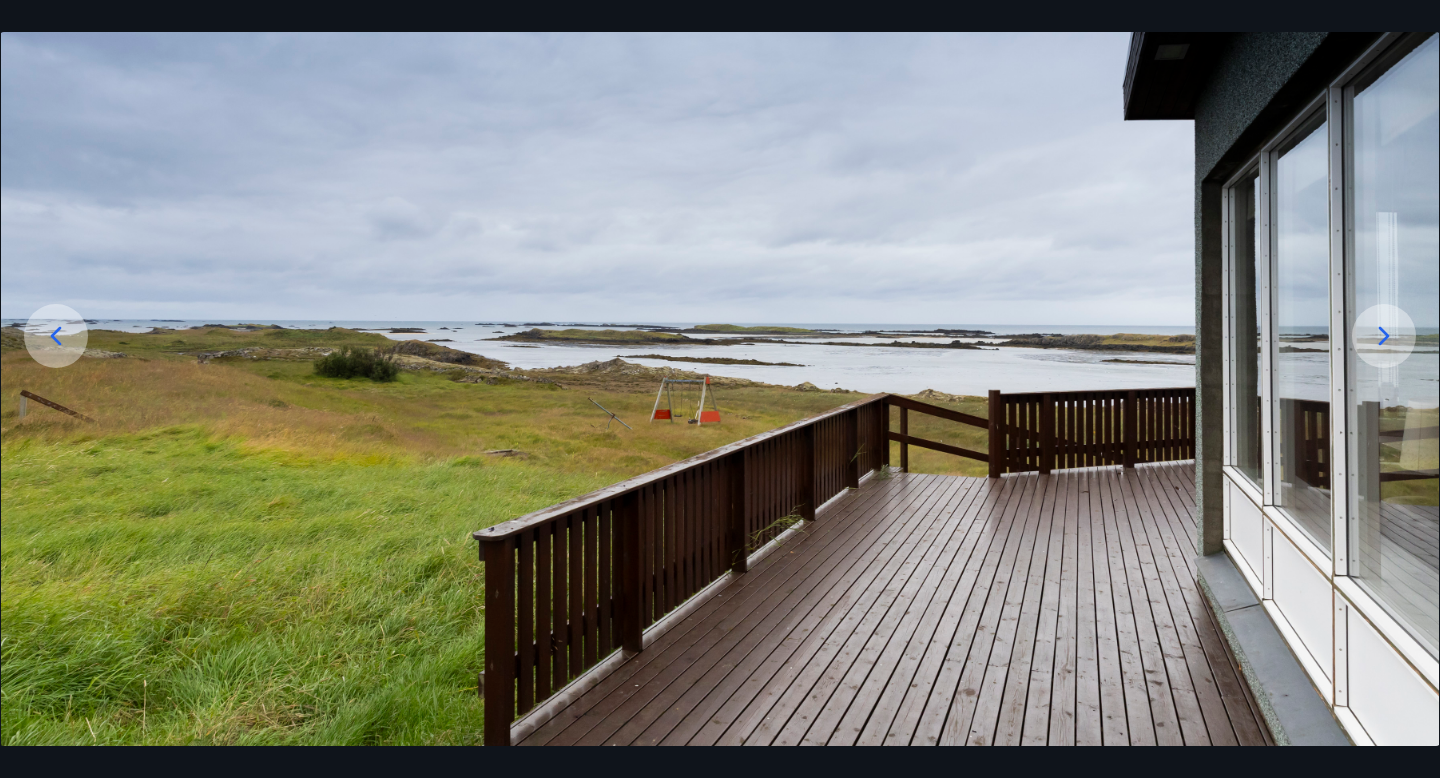 click 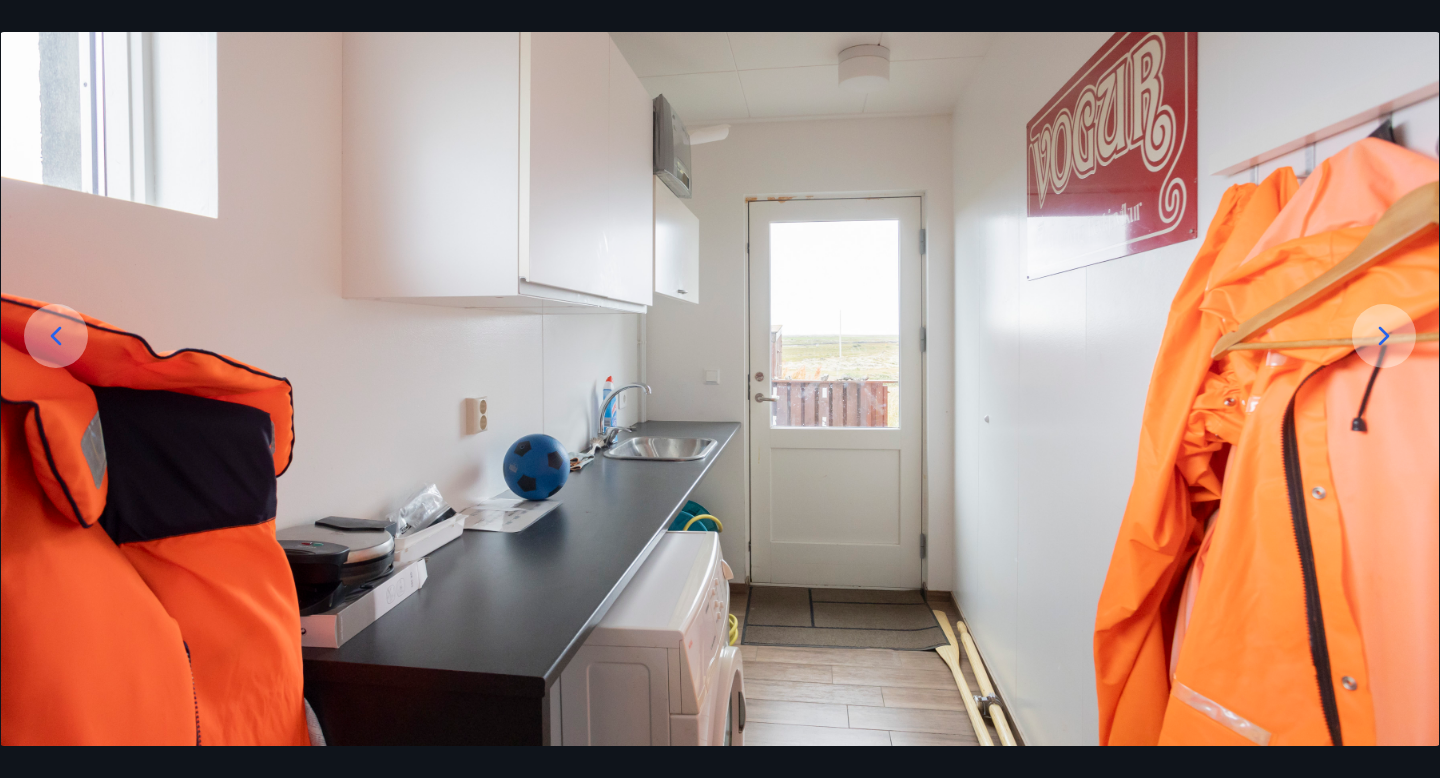 click 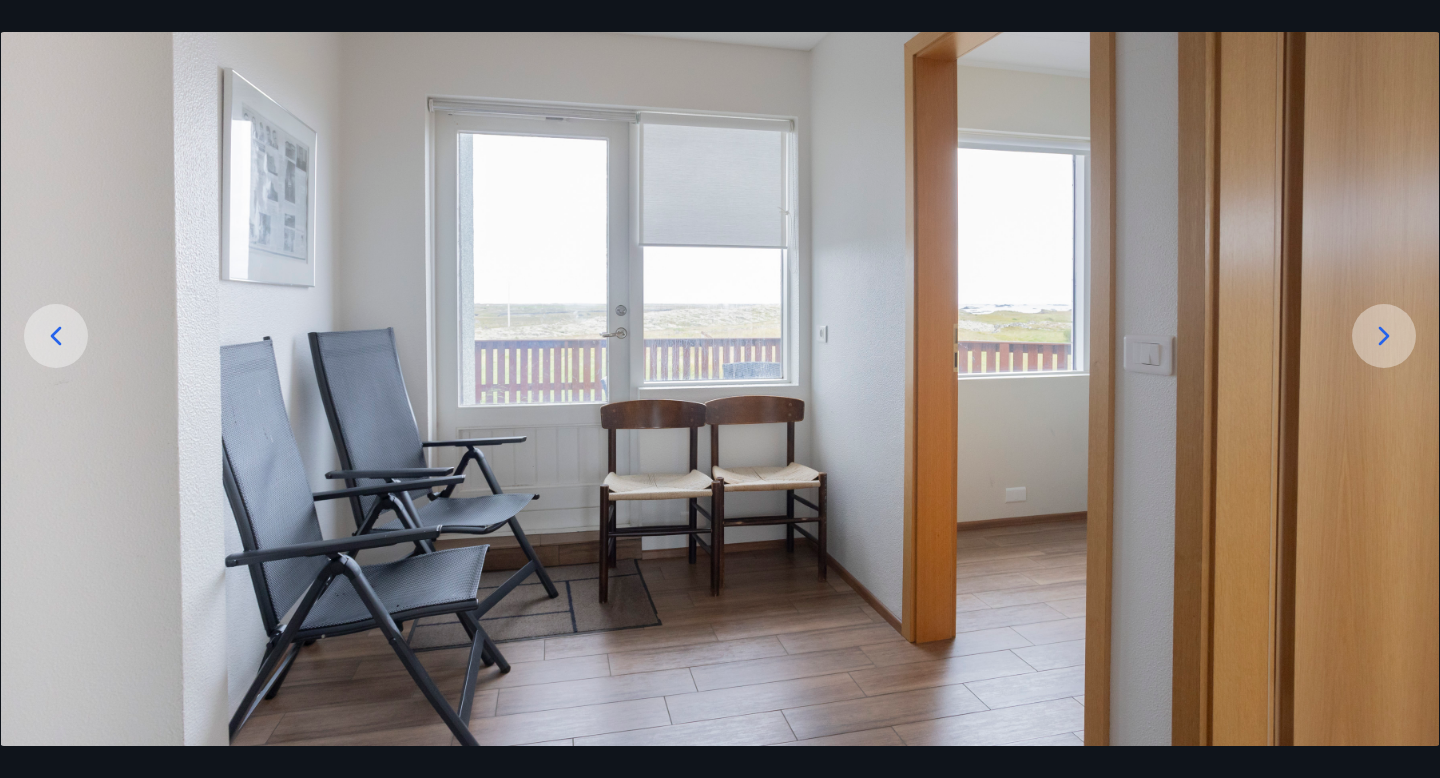click 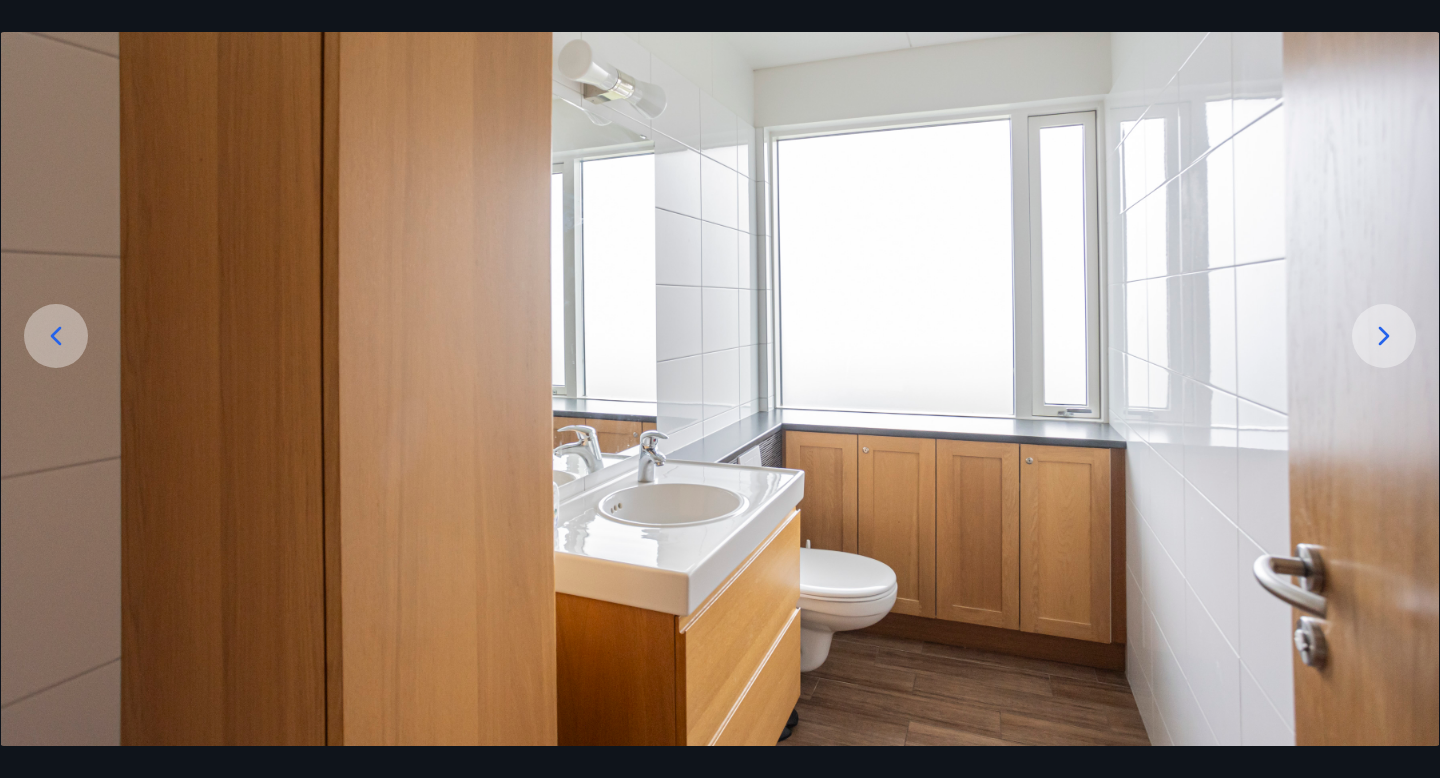 click 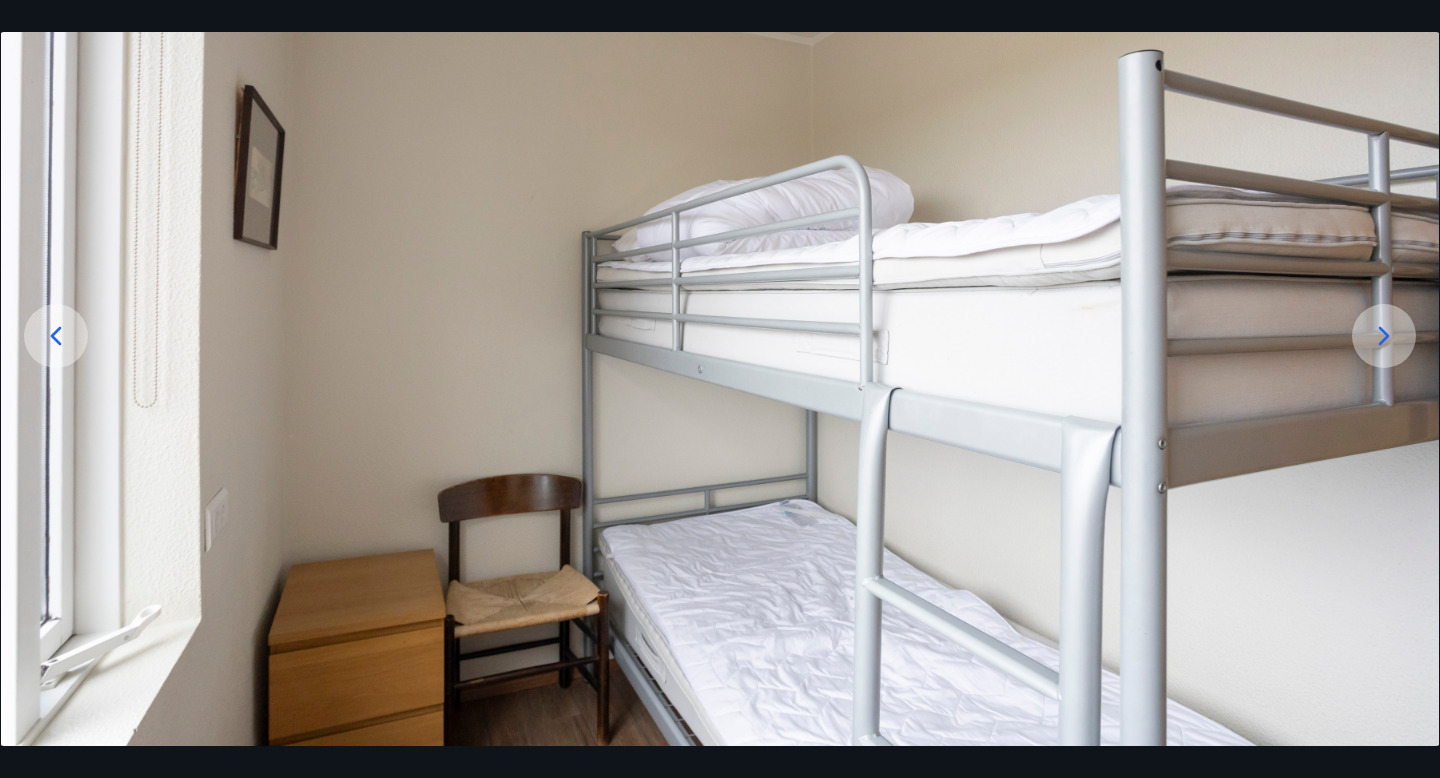 click 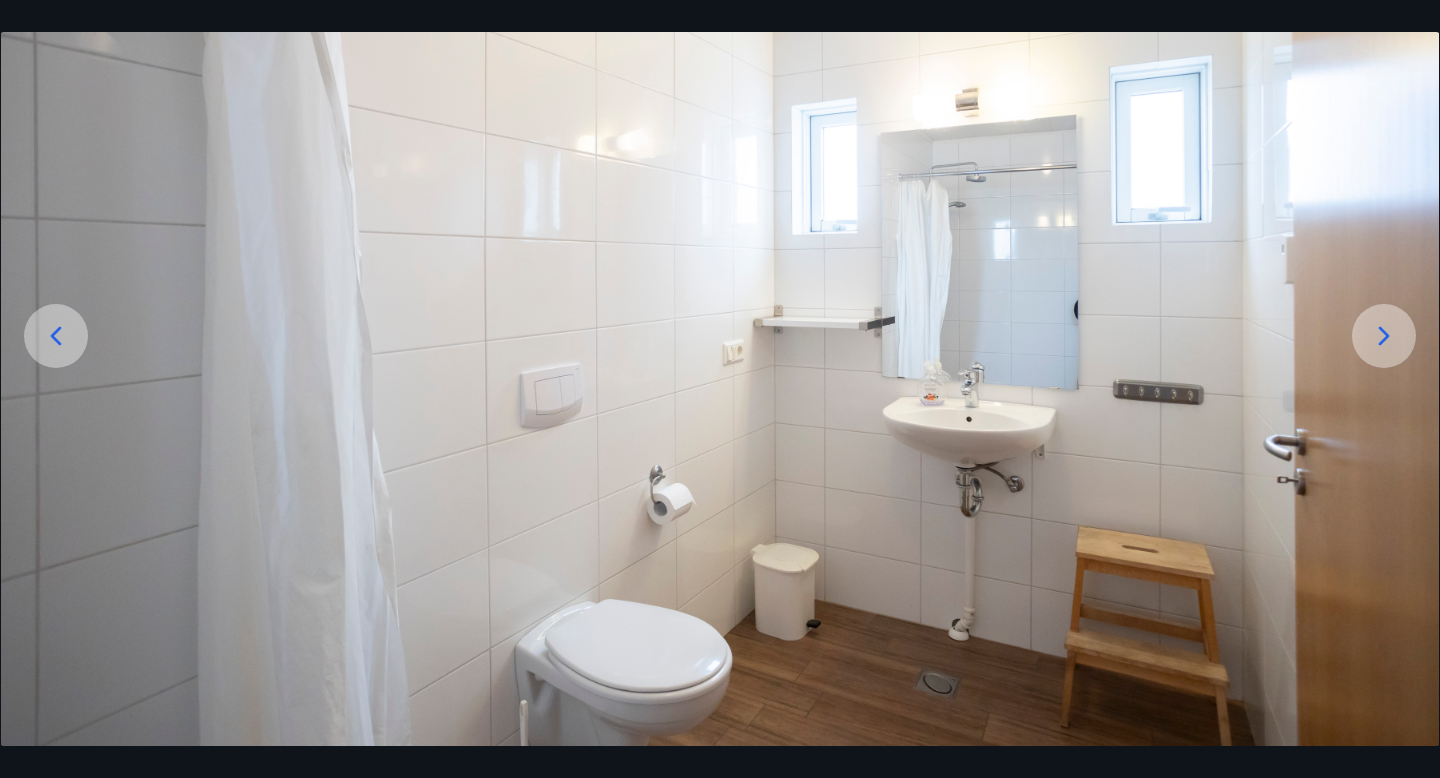 click 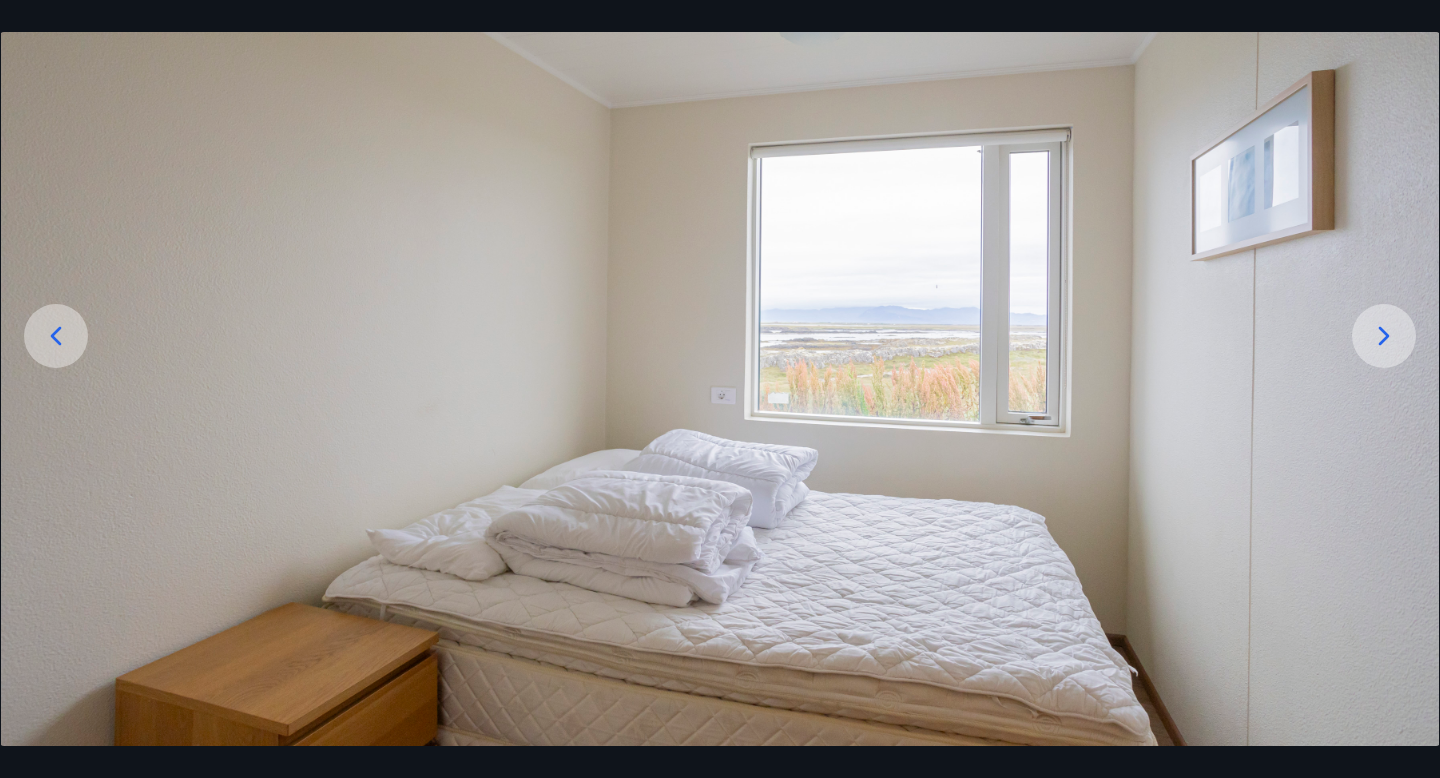 click 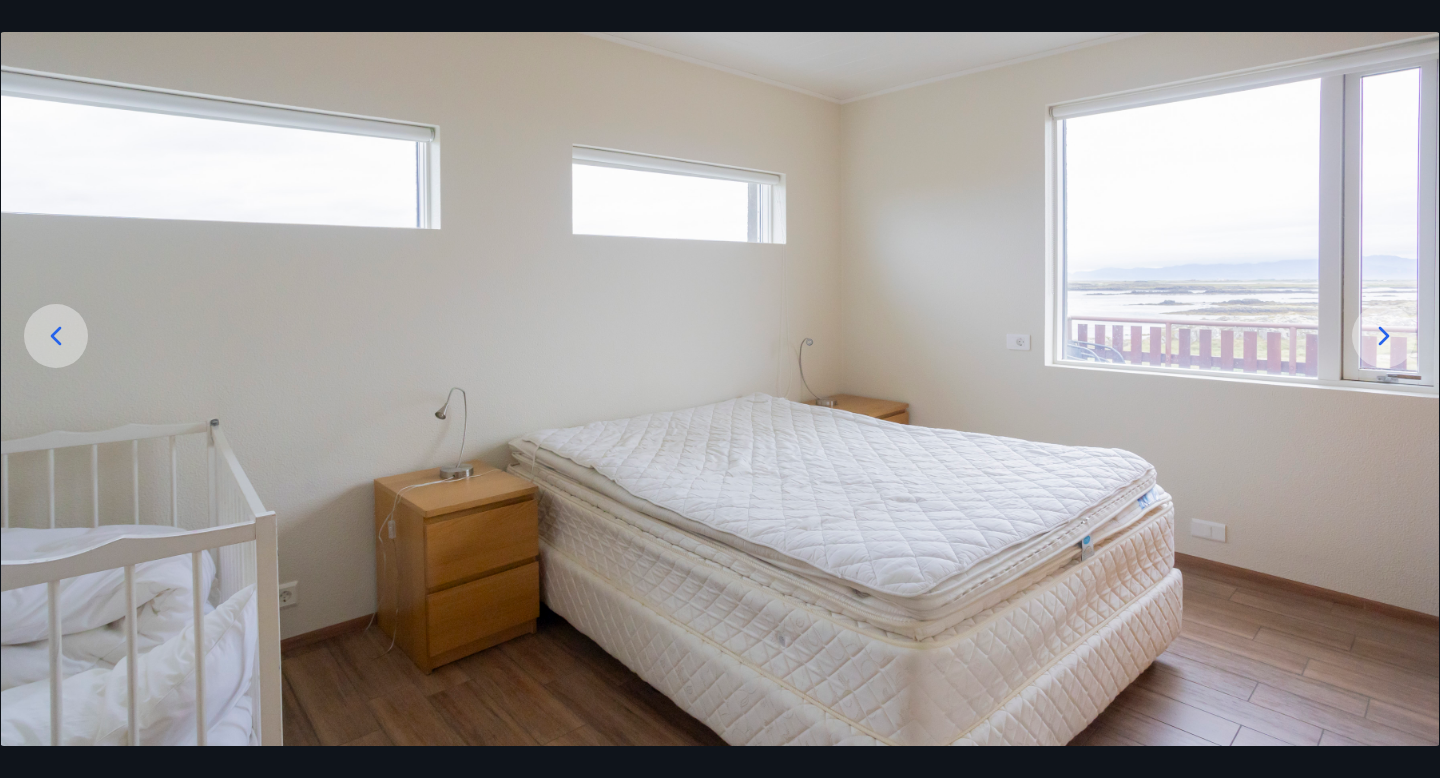 click 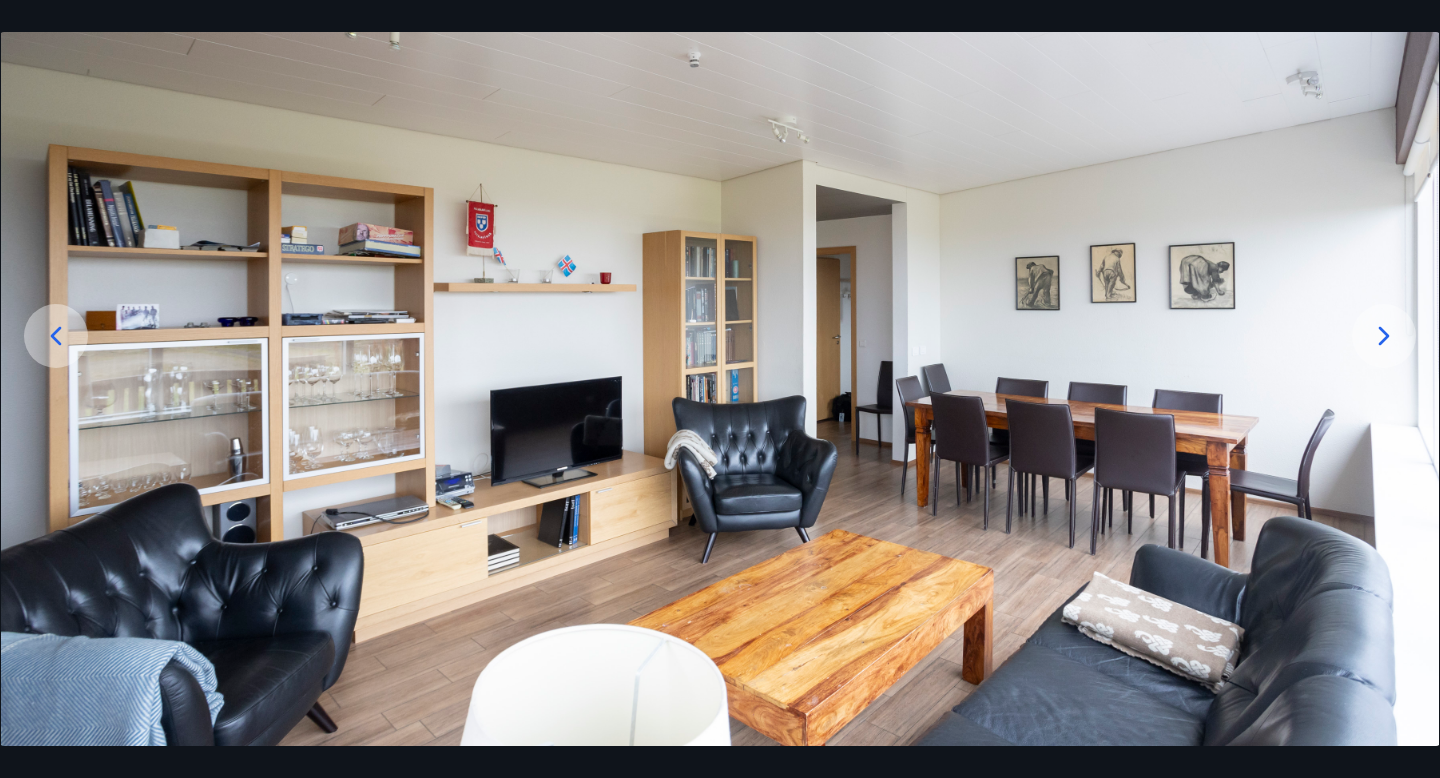 click 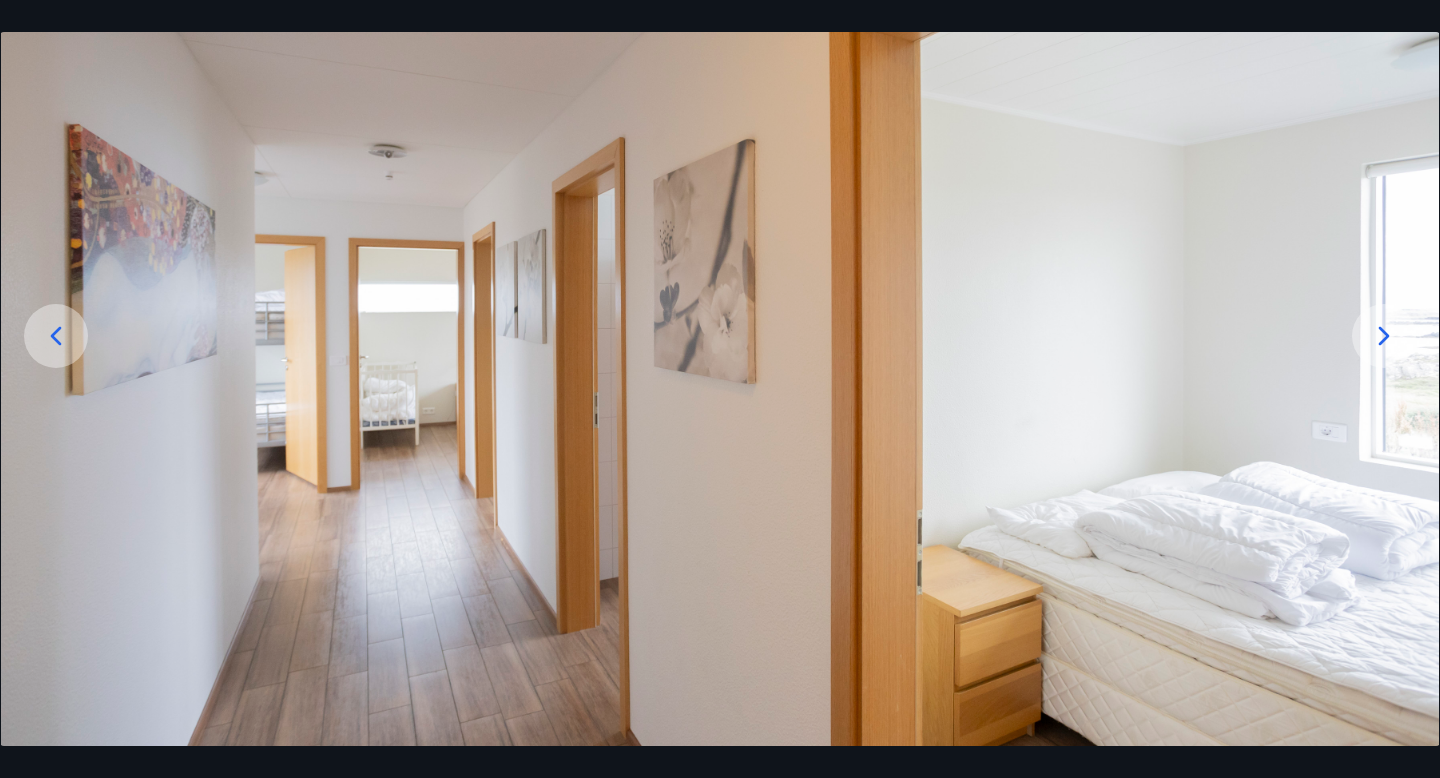 click 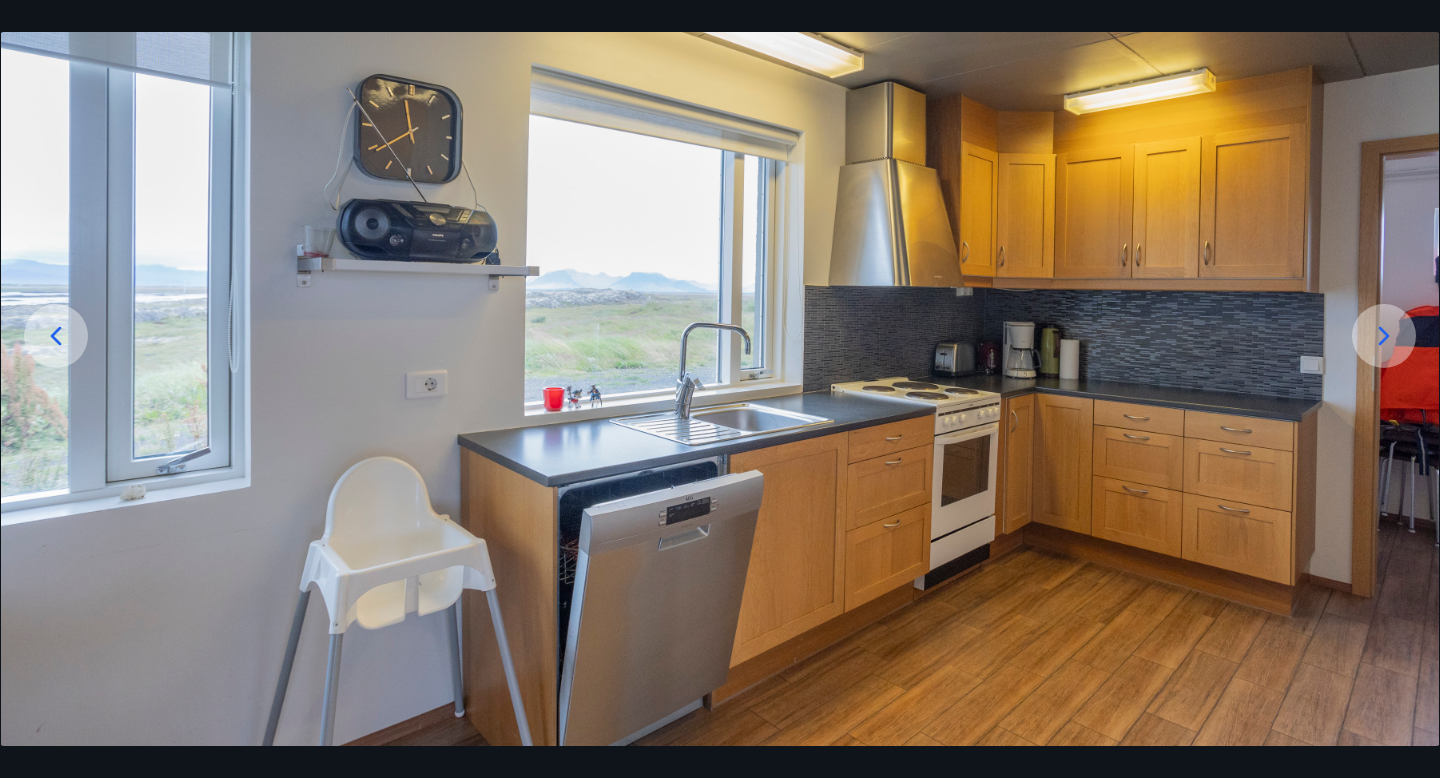 click 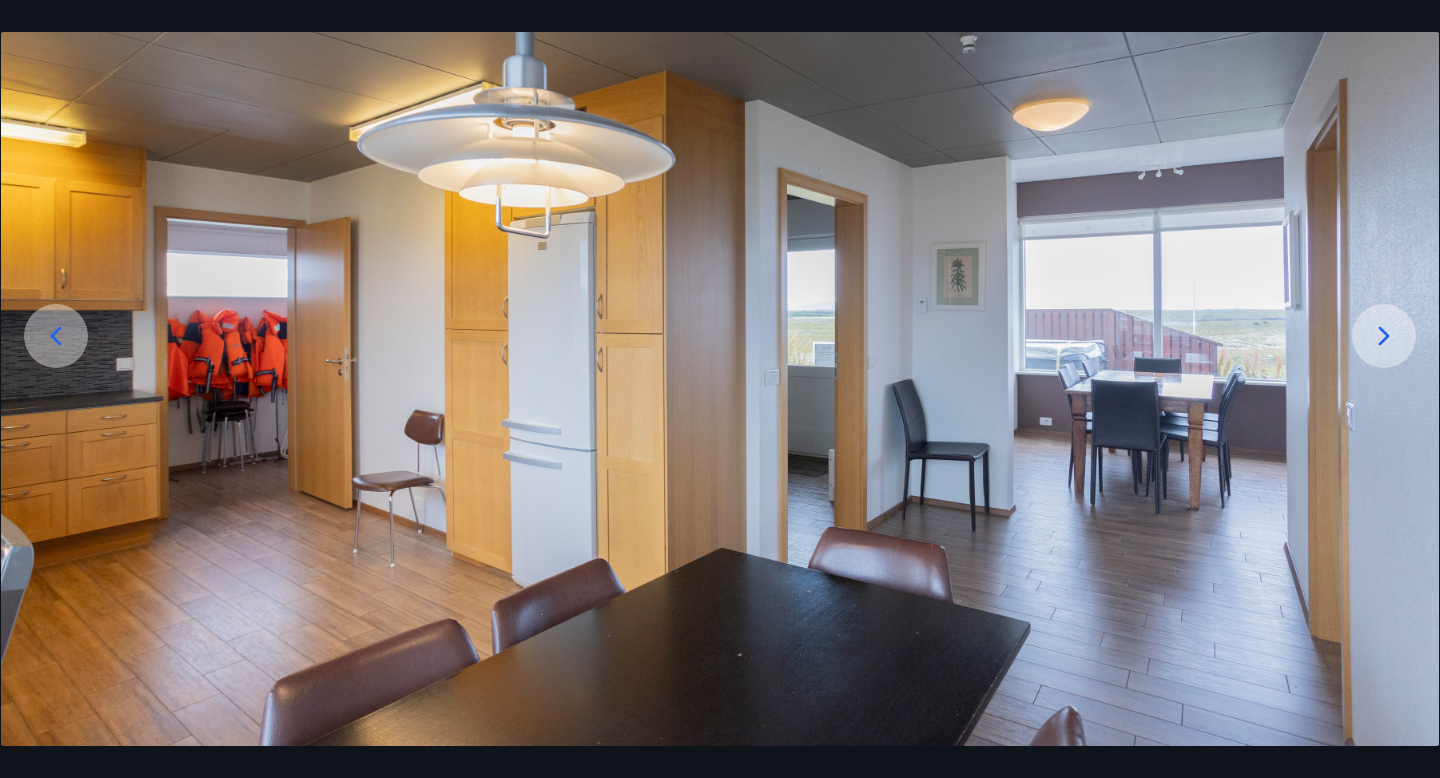 click 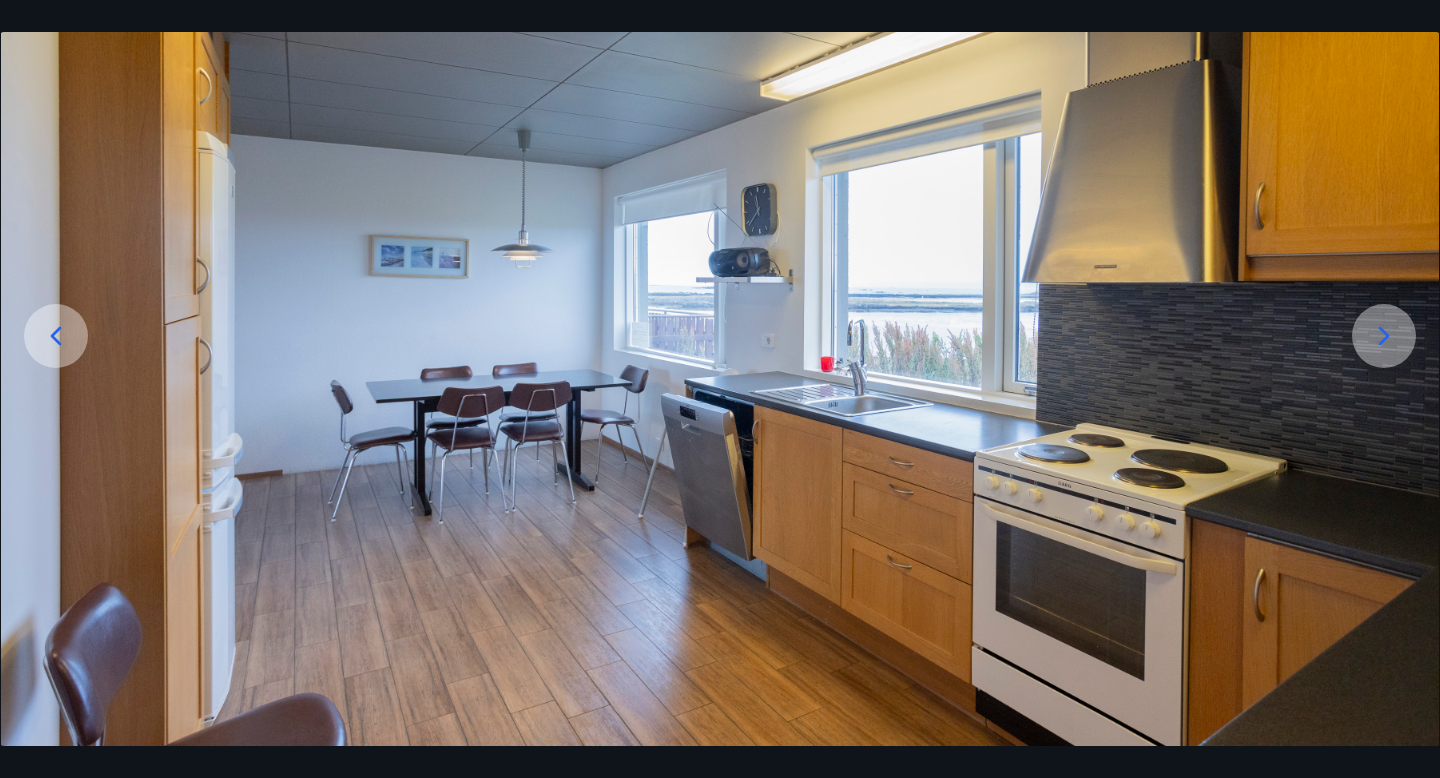 click 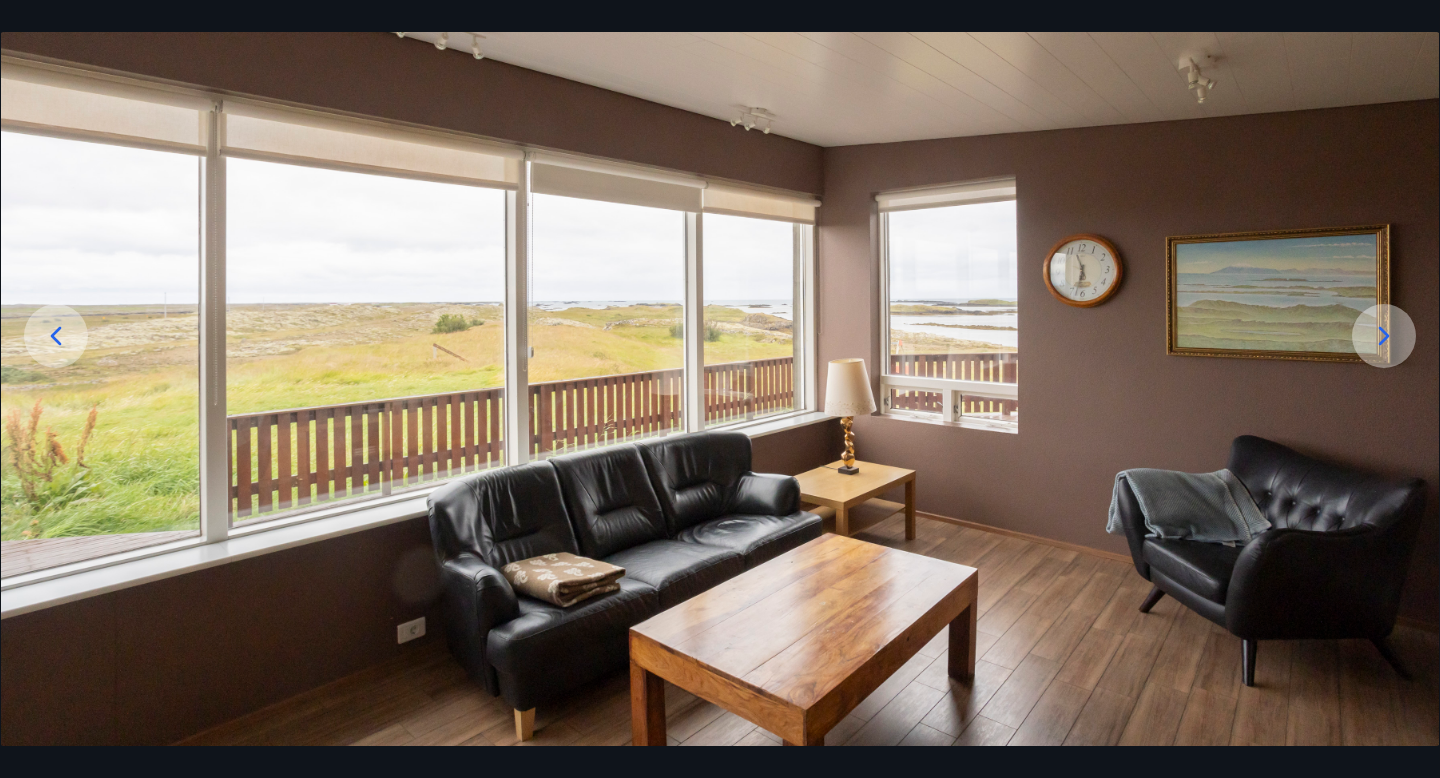 click 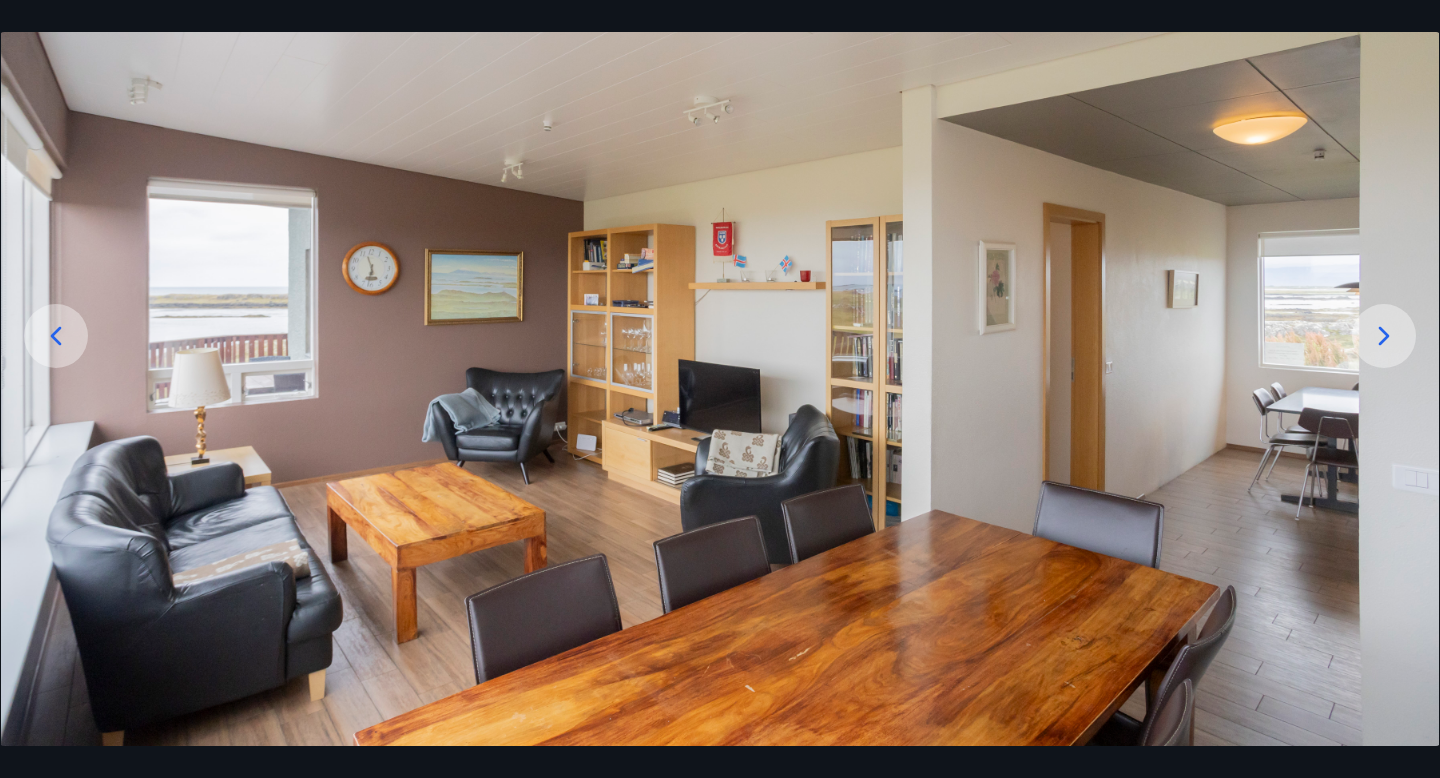 click 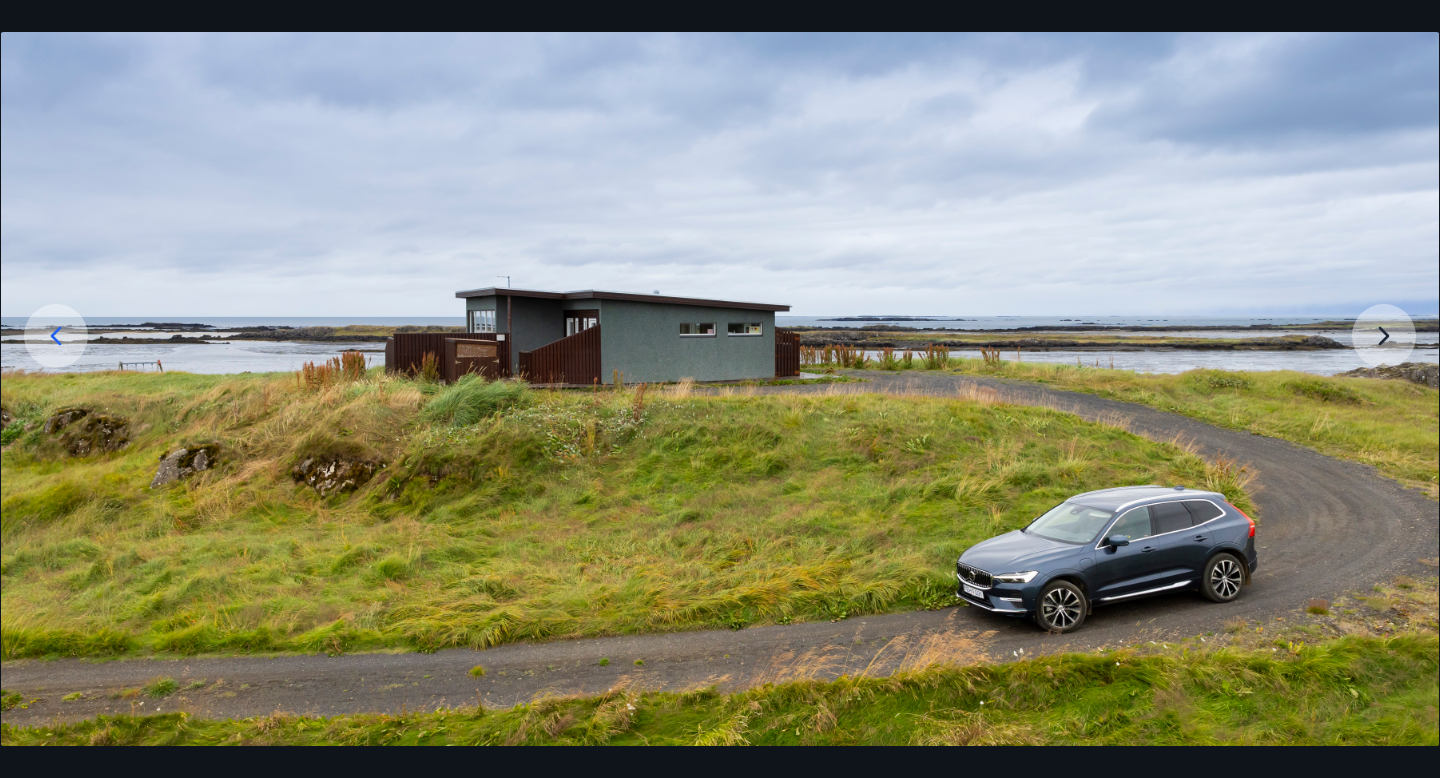 click at bounding box center [720, 346] 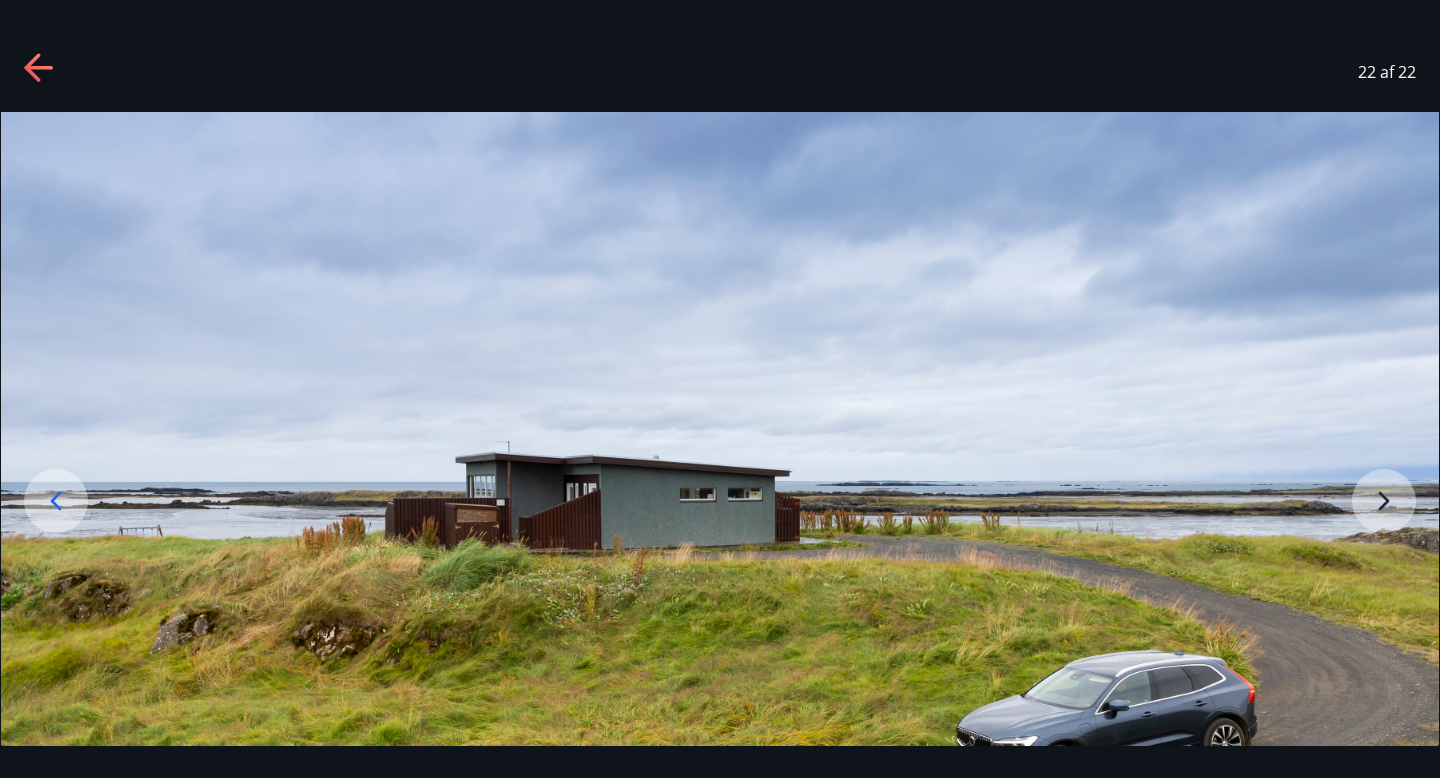 click 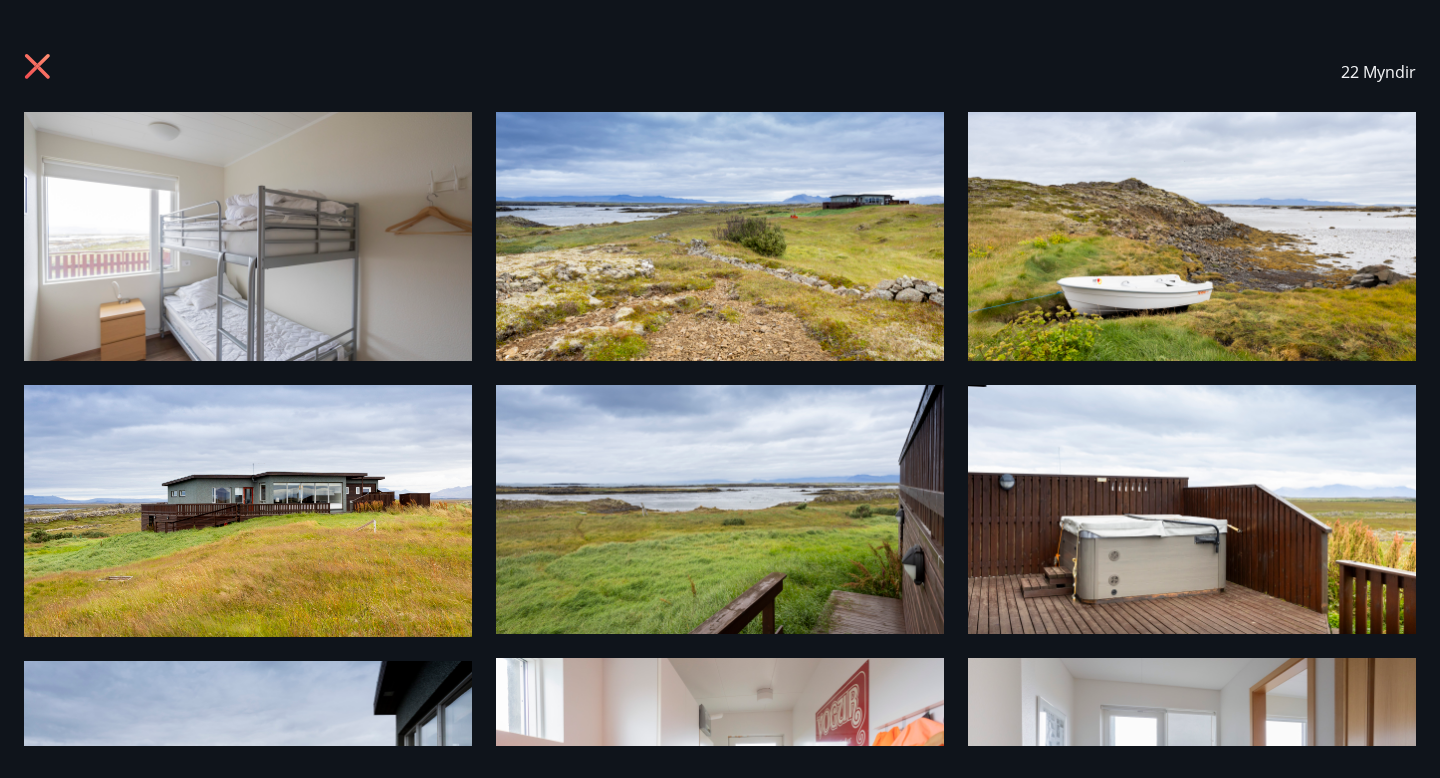click 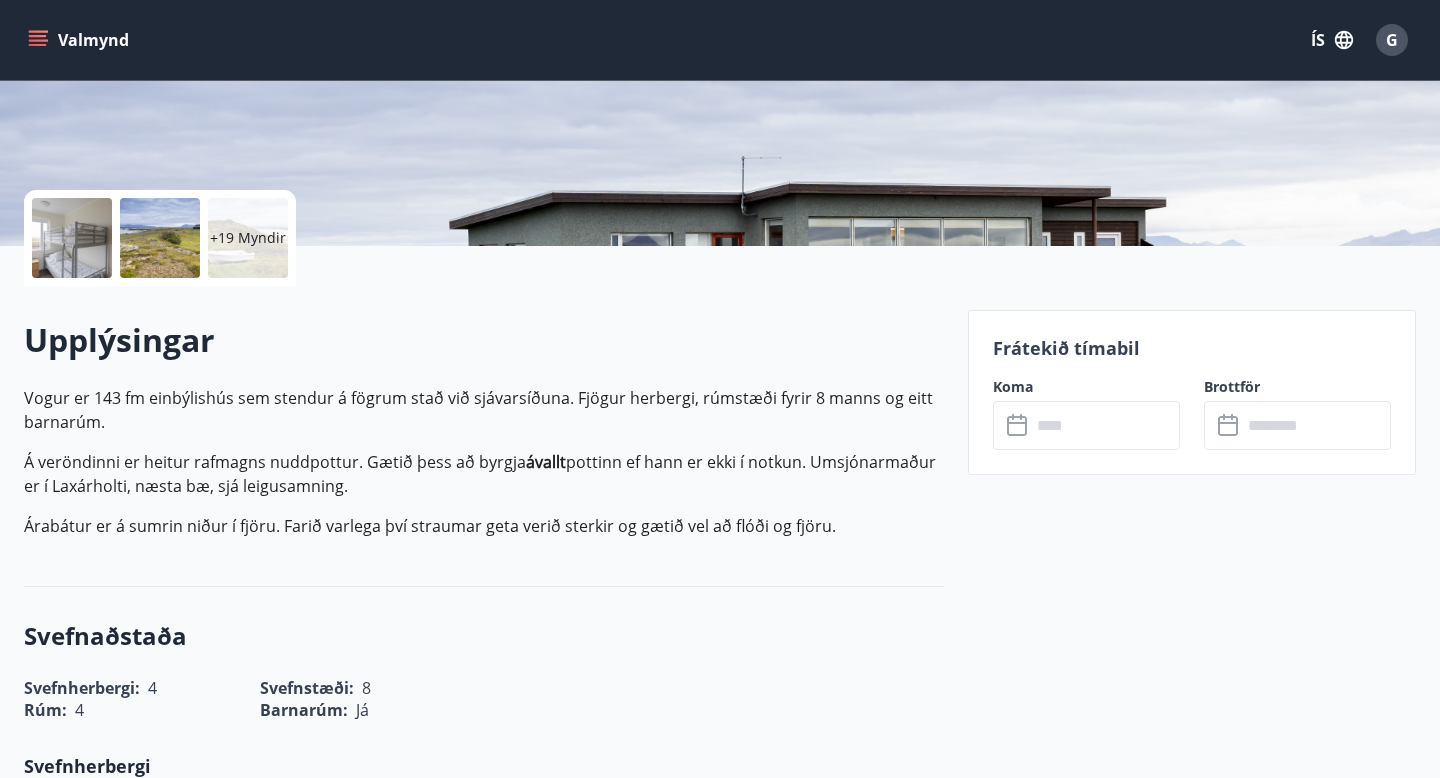 scroll, scrollTop: 355, scrollLeft: 0, axis: vertical 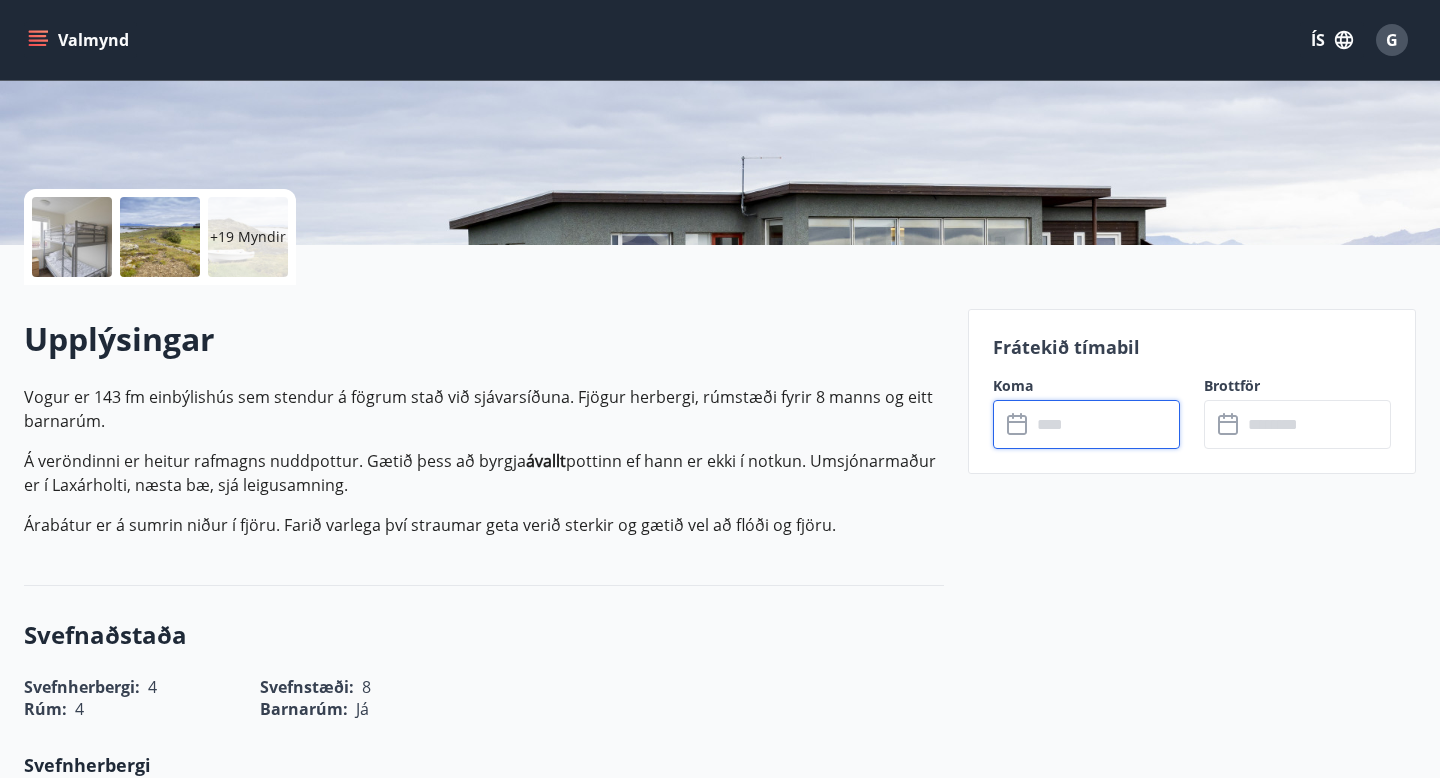 click at bounding box center (1105, 424) 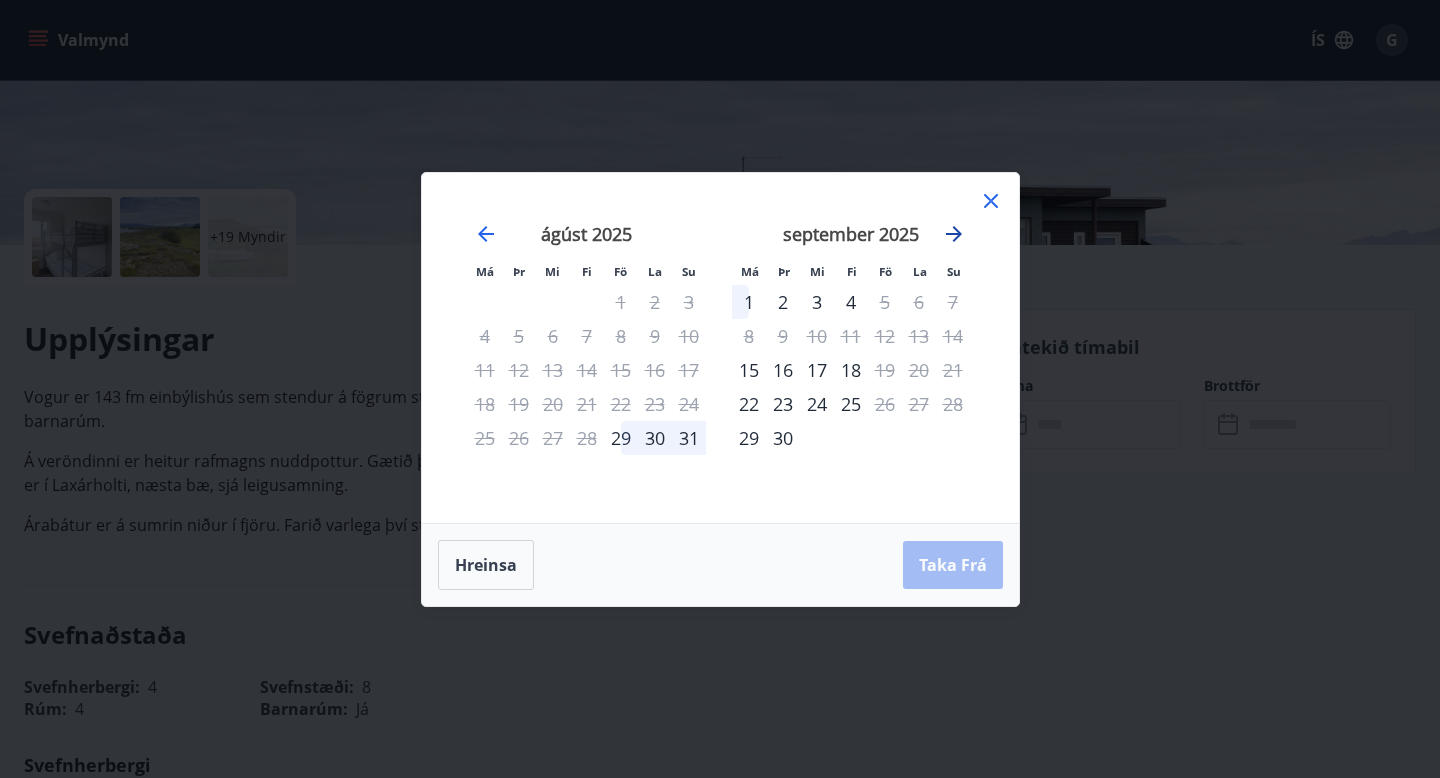 click 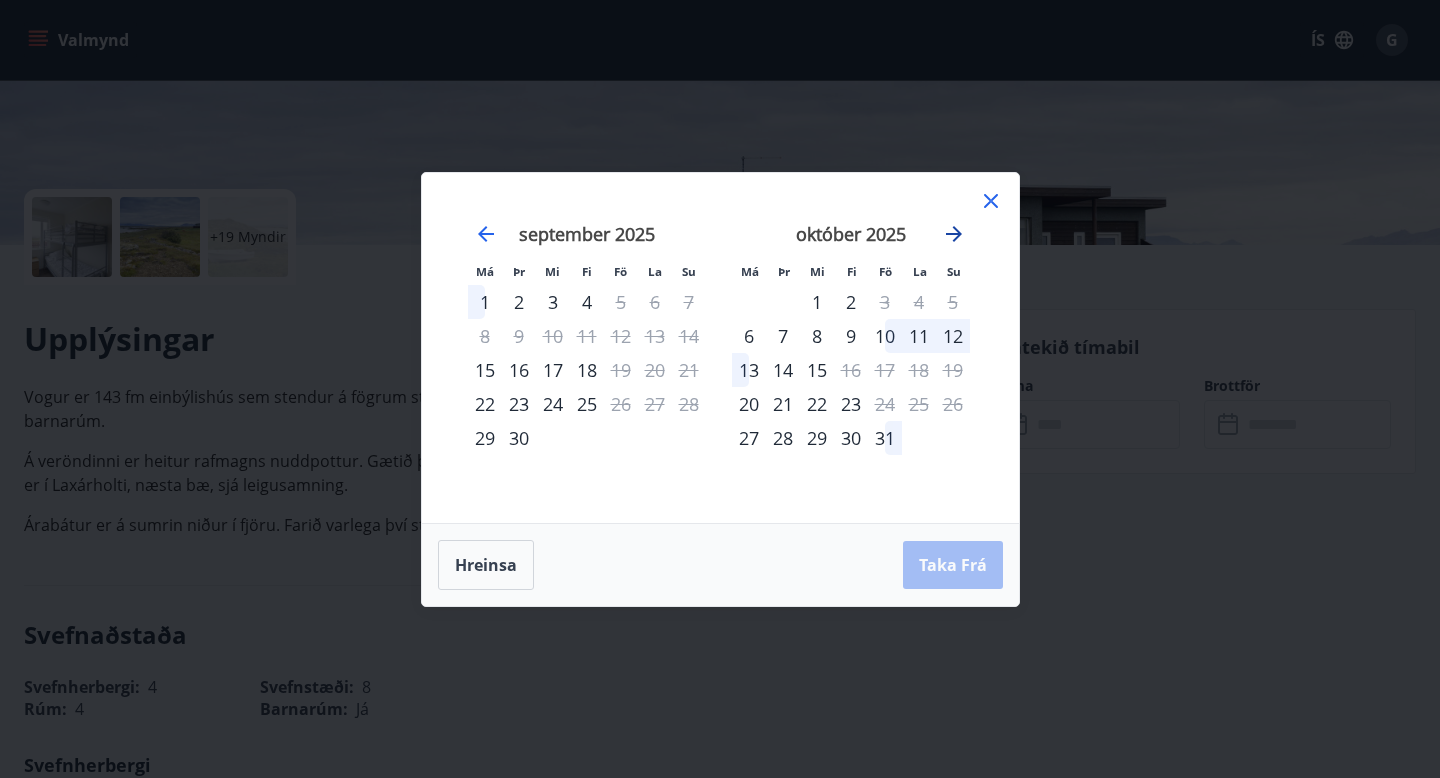 click 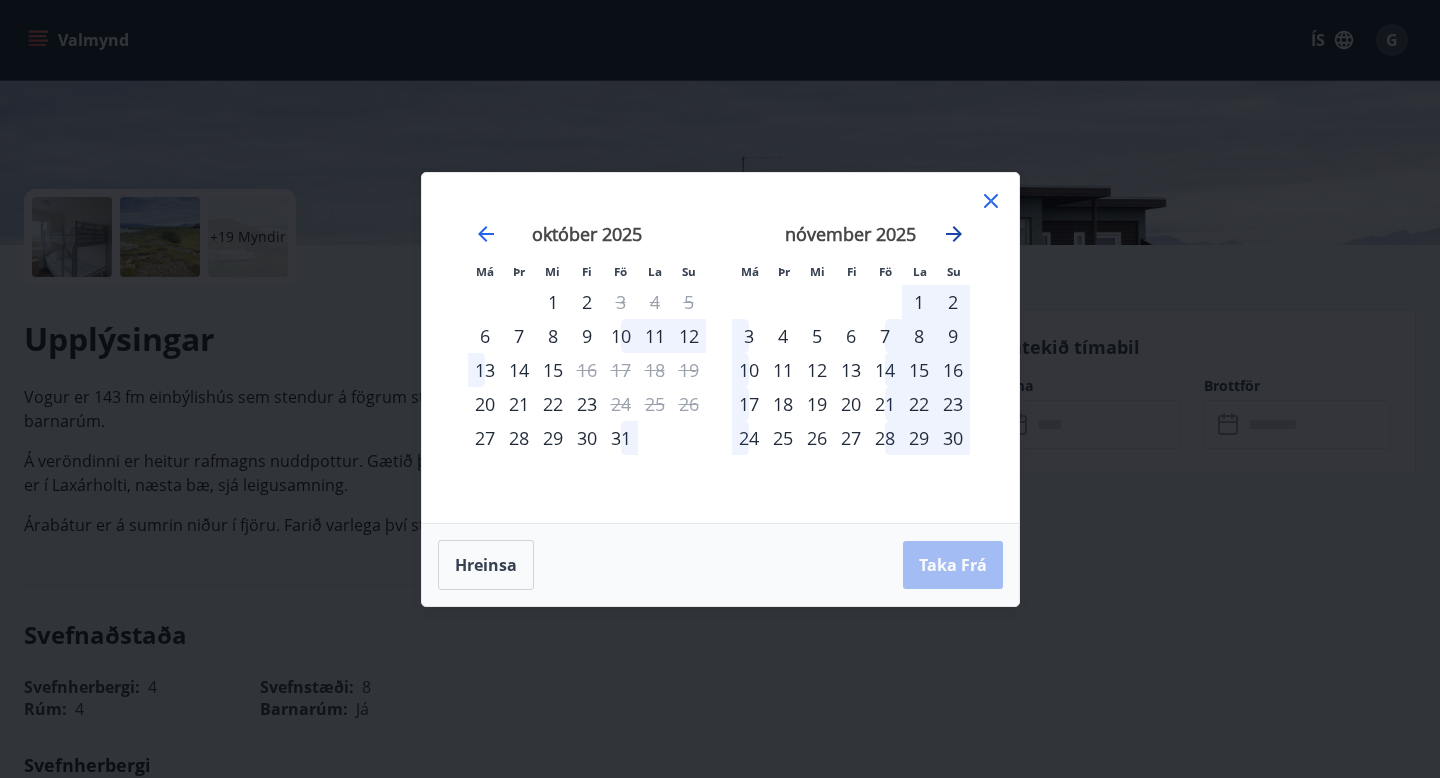 click 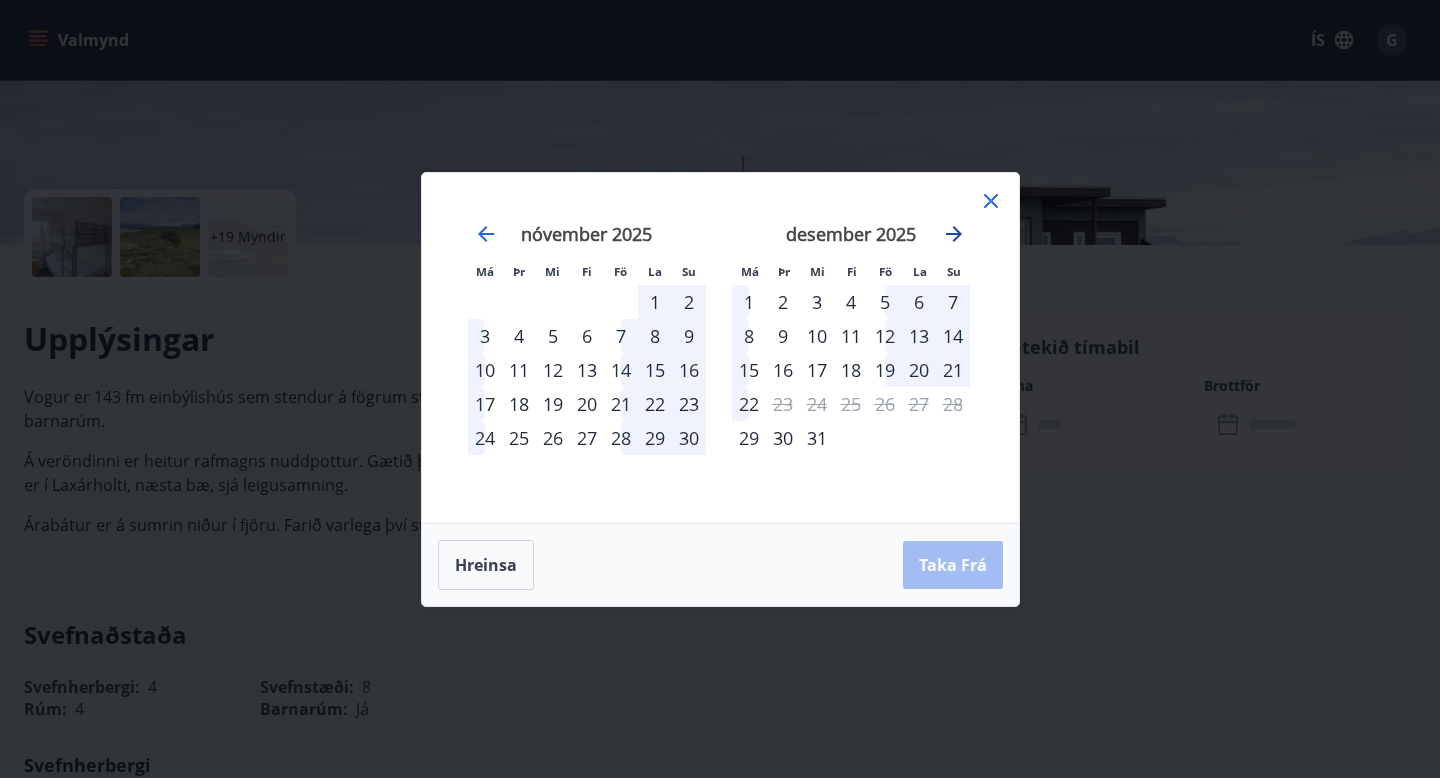 click 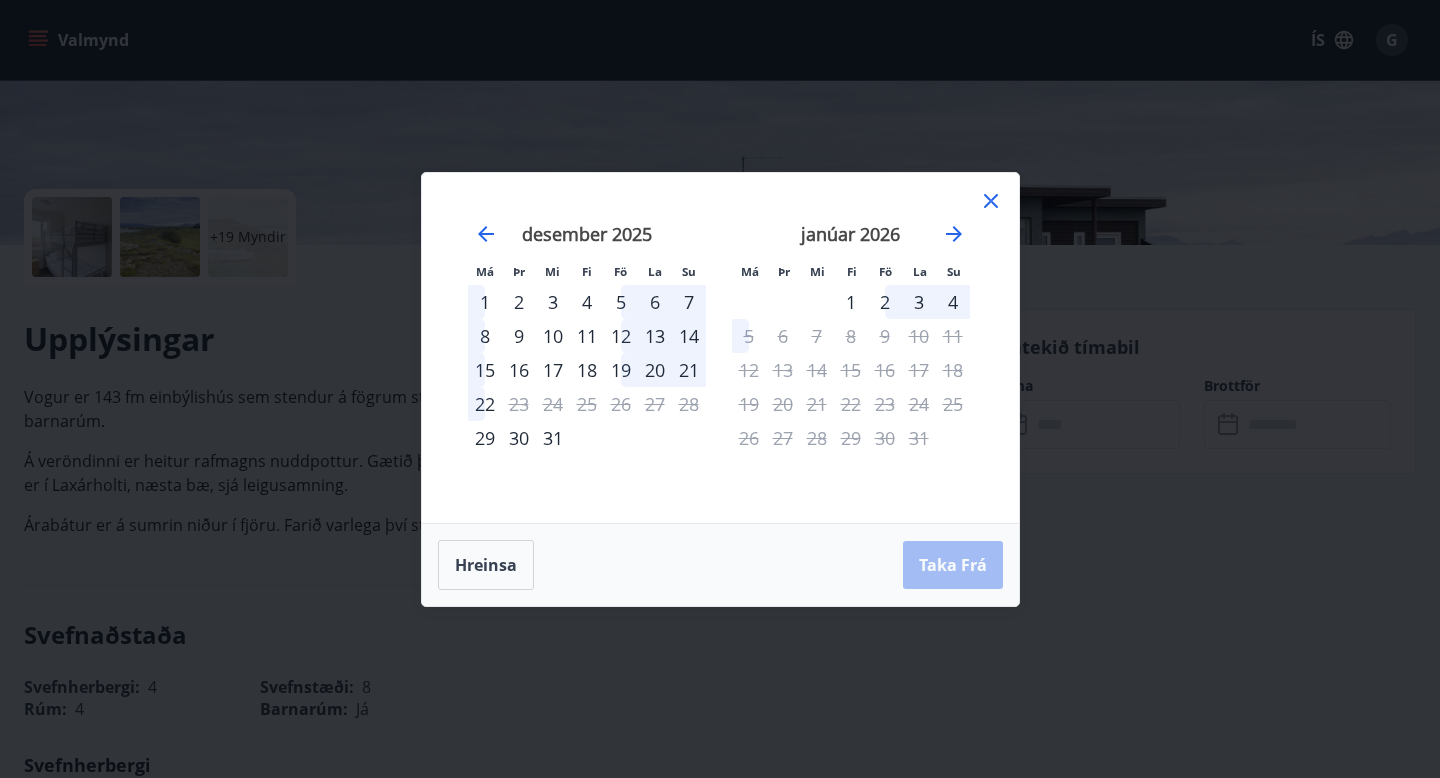 click on "2" at bounding box center [885, 302] 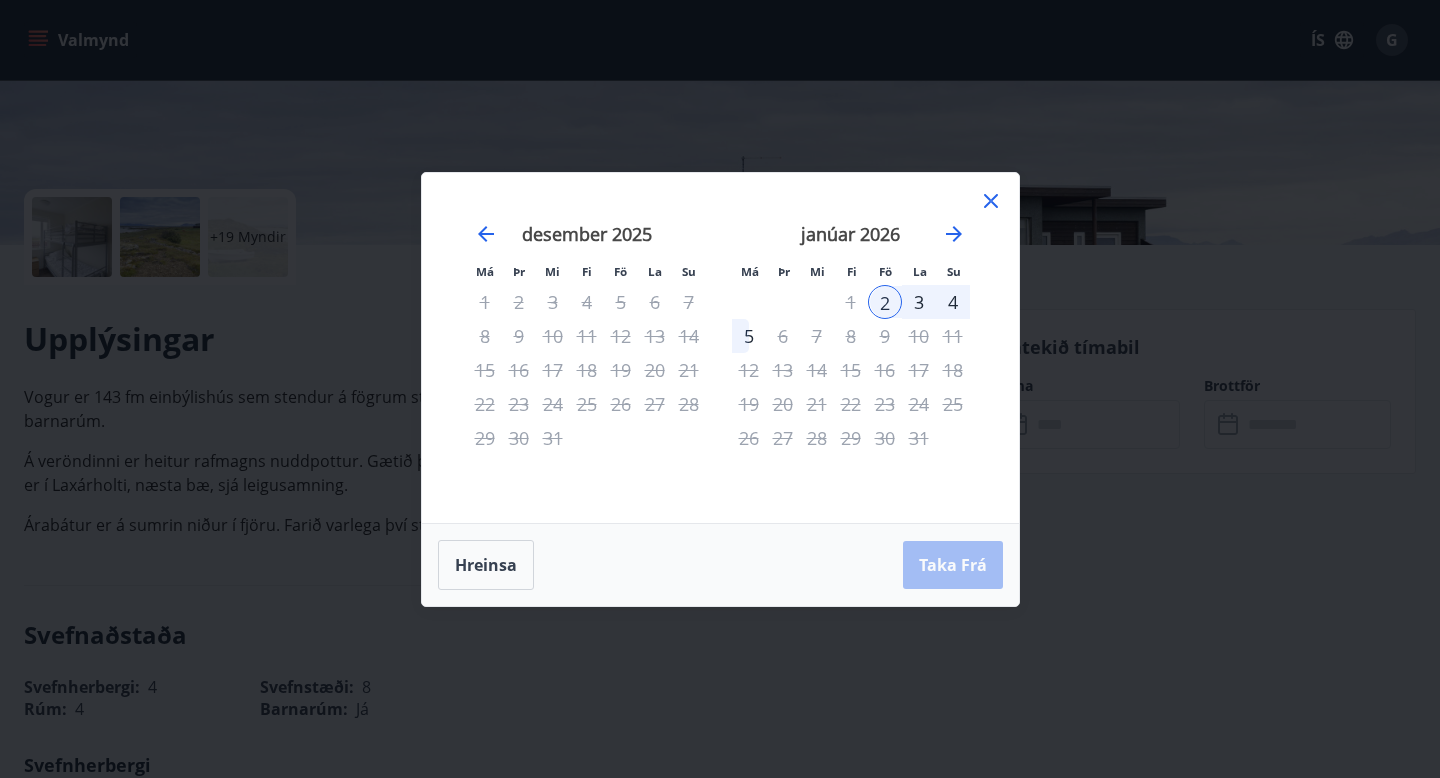 click on "4" at bounding box center (953, 302) 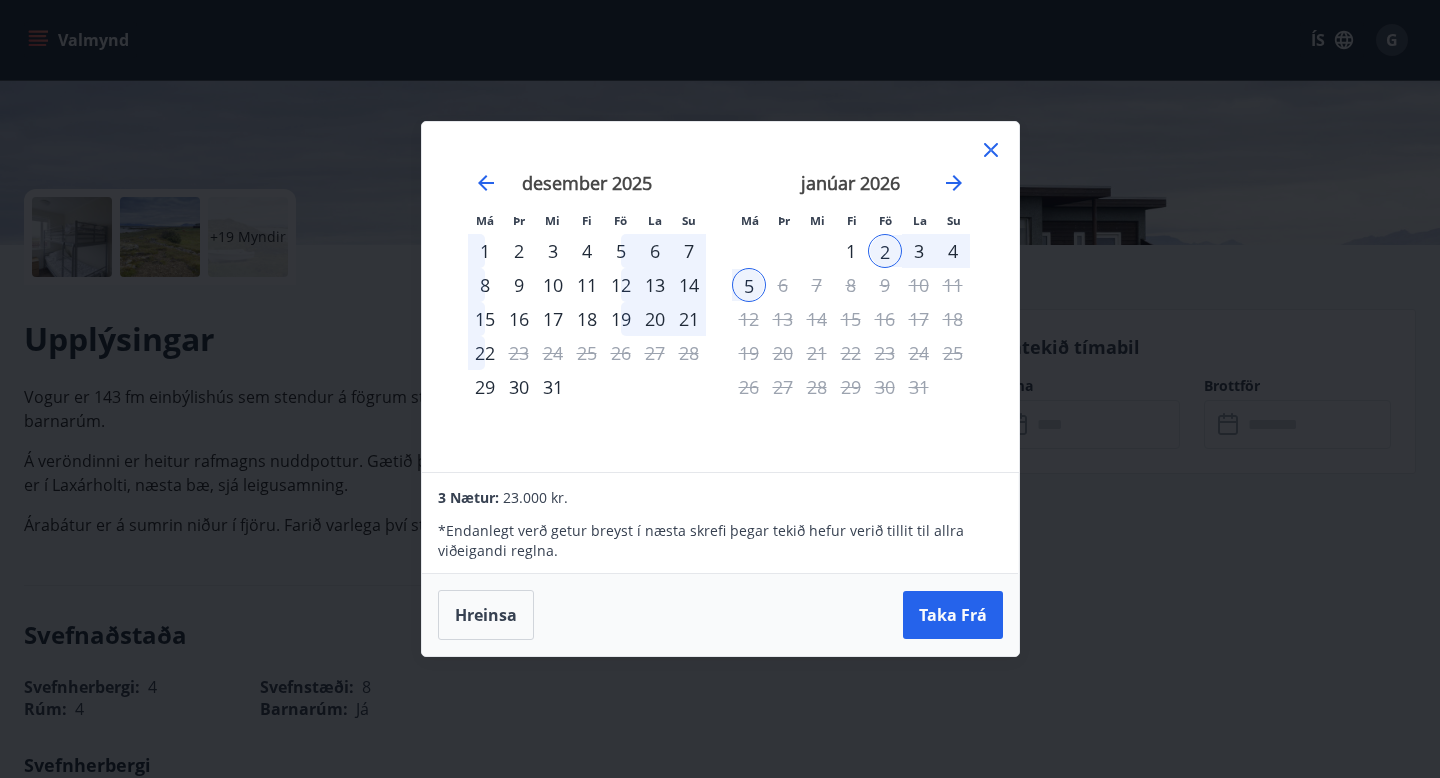 click 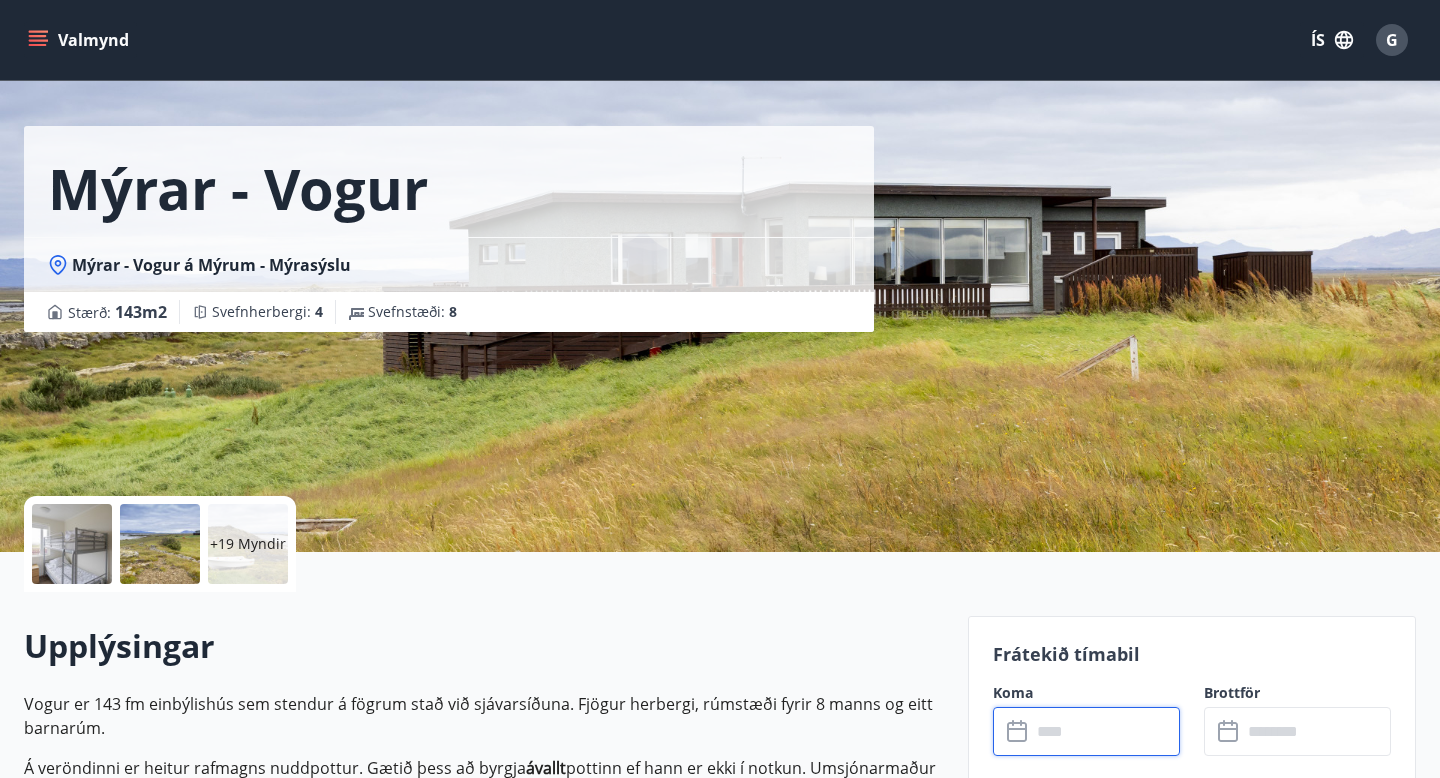 scroll, scrollTop: 0, scrollLeft: 0, axis: both 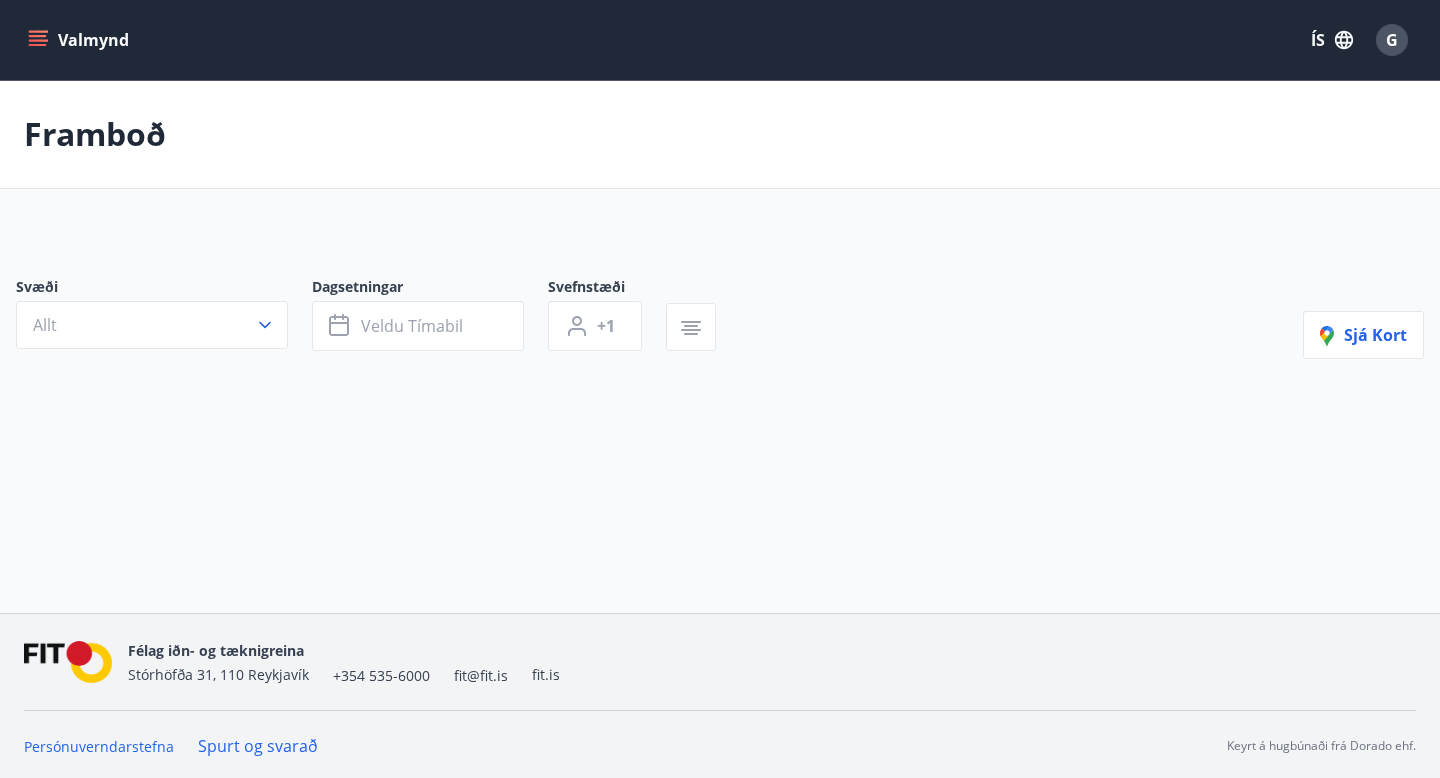 type on "*" 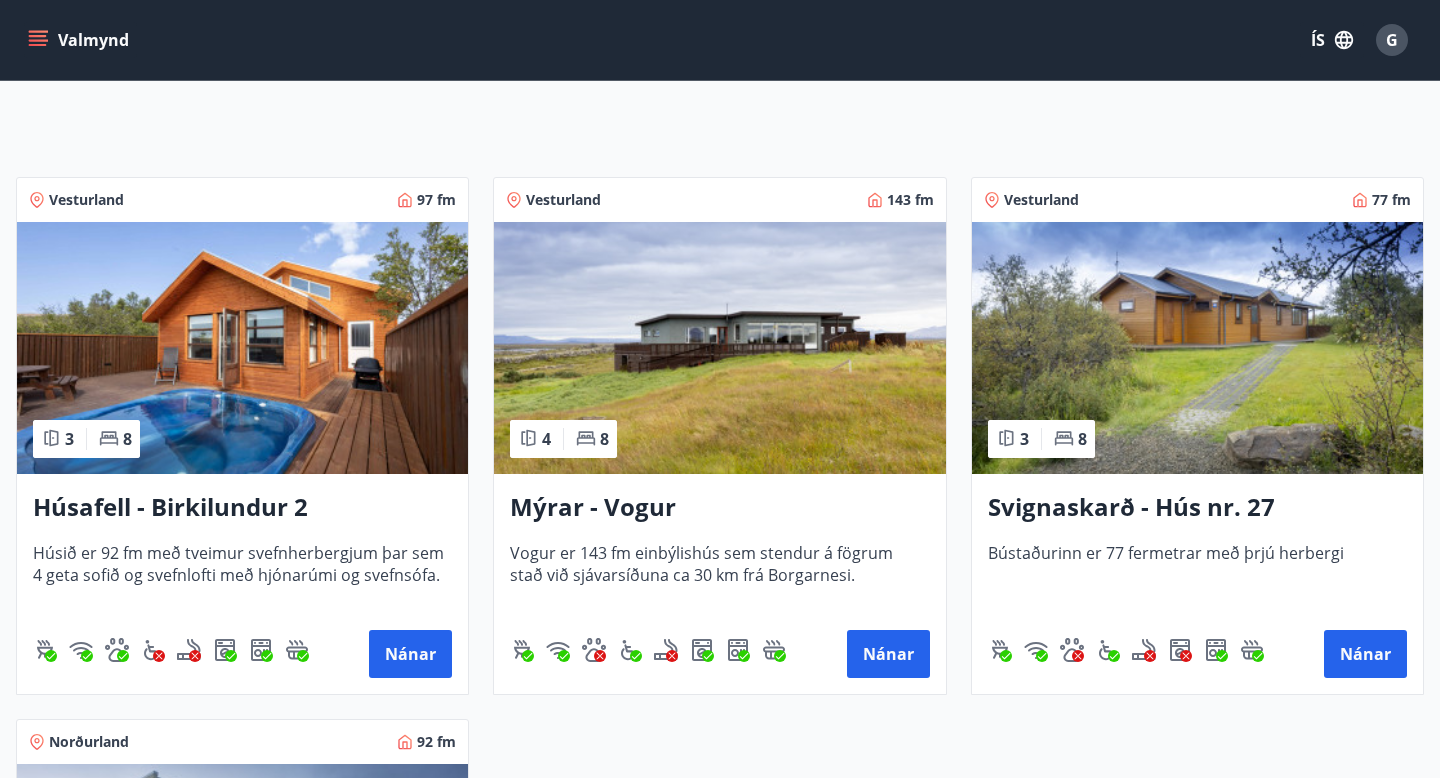 scroll, scrollTop: 283, scrollLeft: 0, axis: vertical 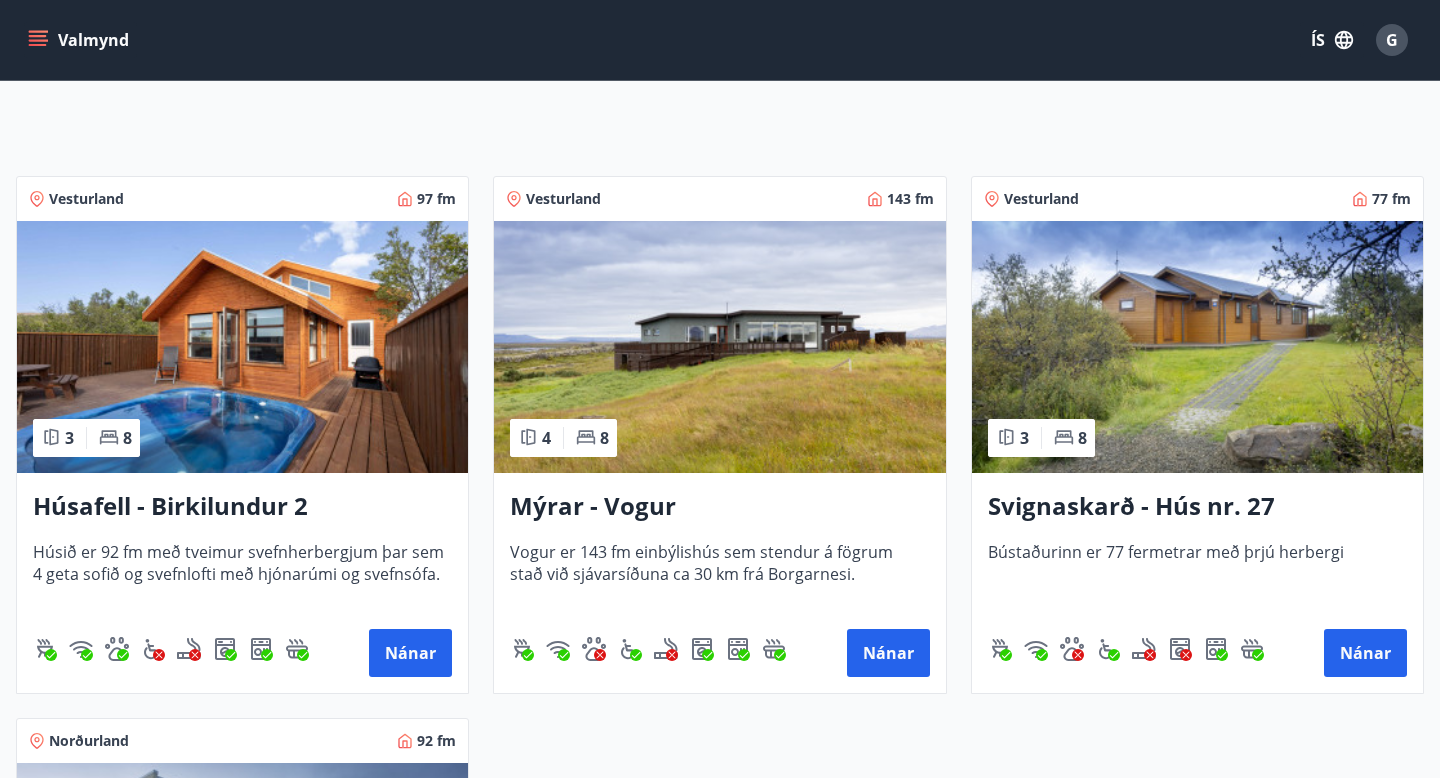 click on "Vogur er 143 fm einbýlishús sem stendur á fögrum stað við sjávarsíðuna ca 30 km frá Borgarnesi." at bounding box center [719, 574] 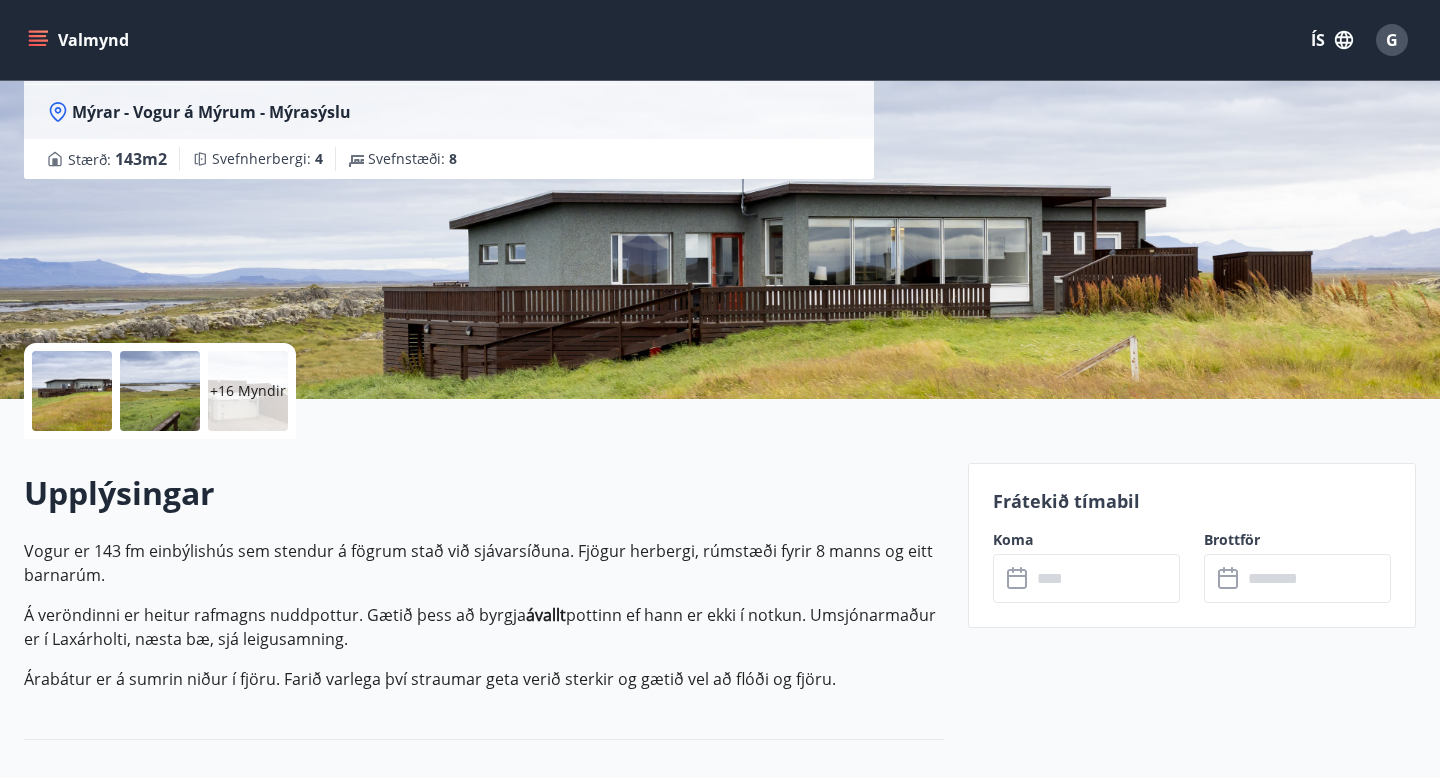 scroll, scrollTop: 205, scrollLeft: 0, axis: vertical 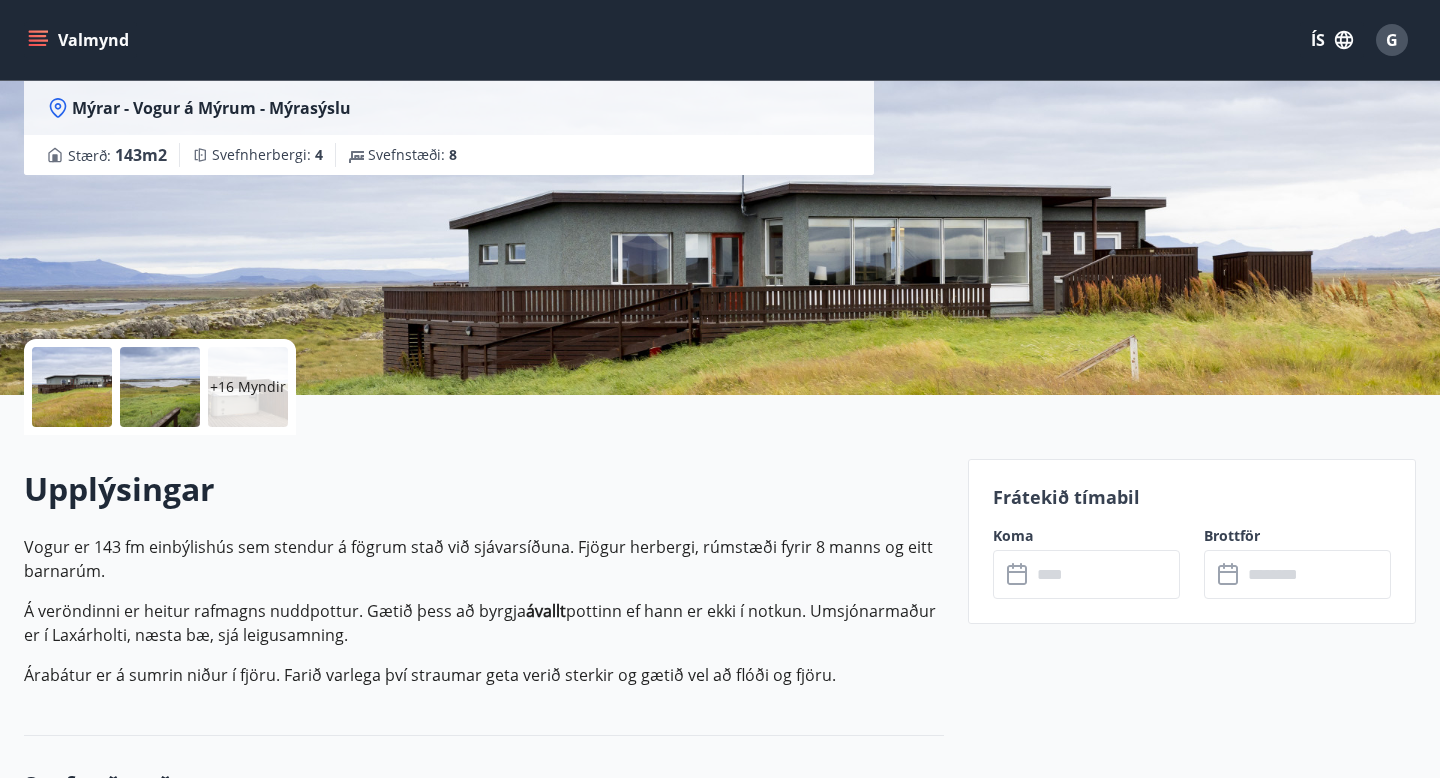 click at bounding box center [1105, 574] 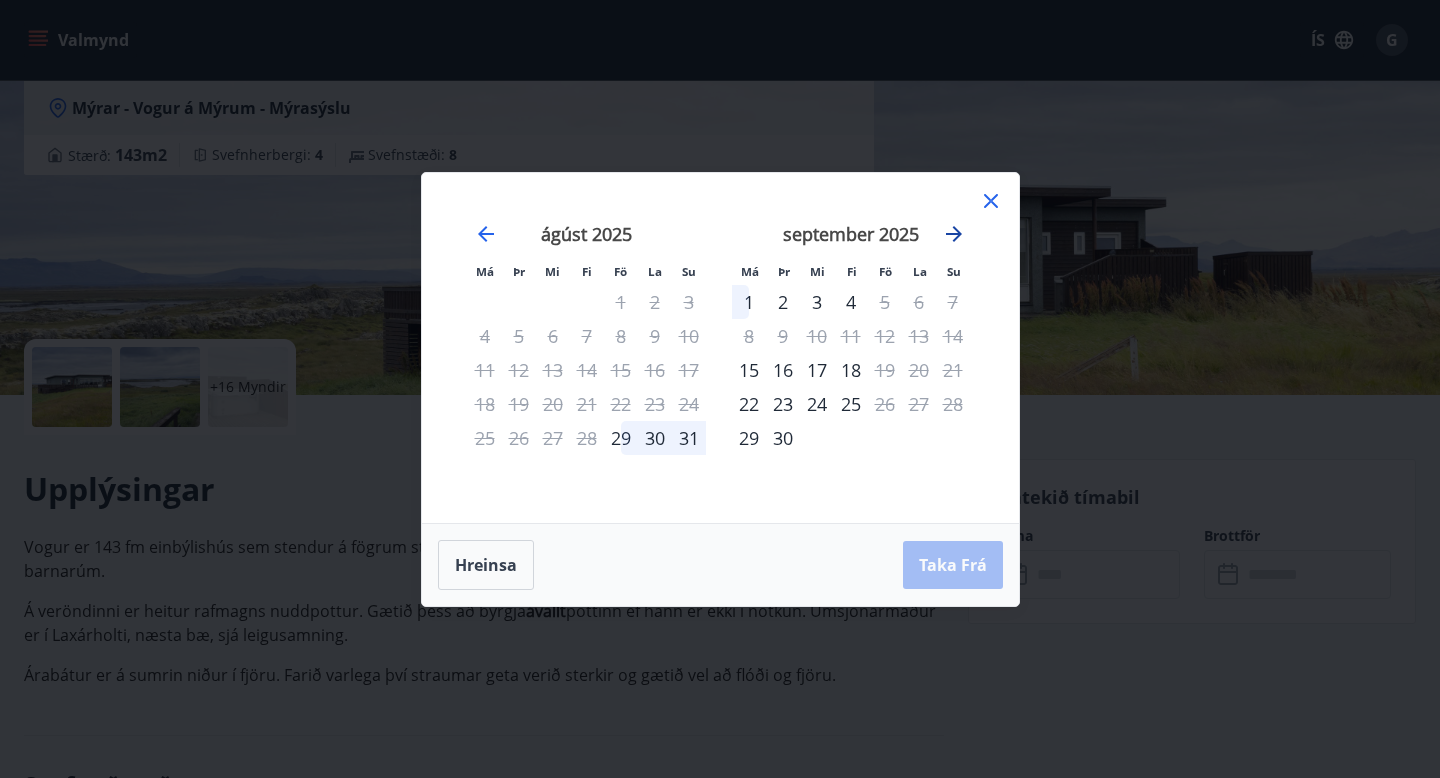 click 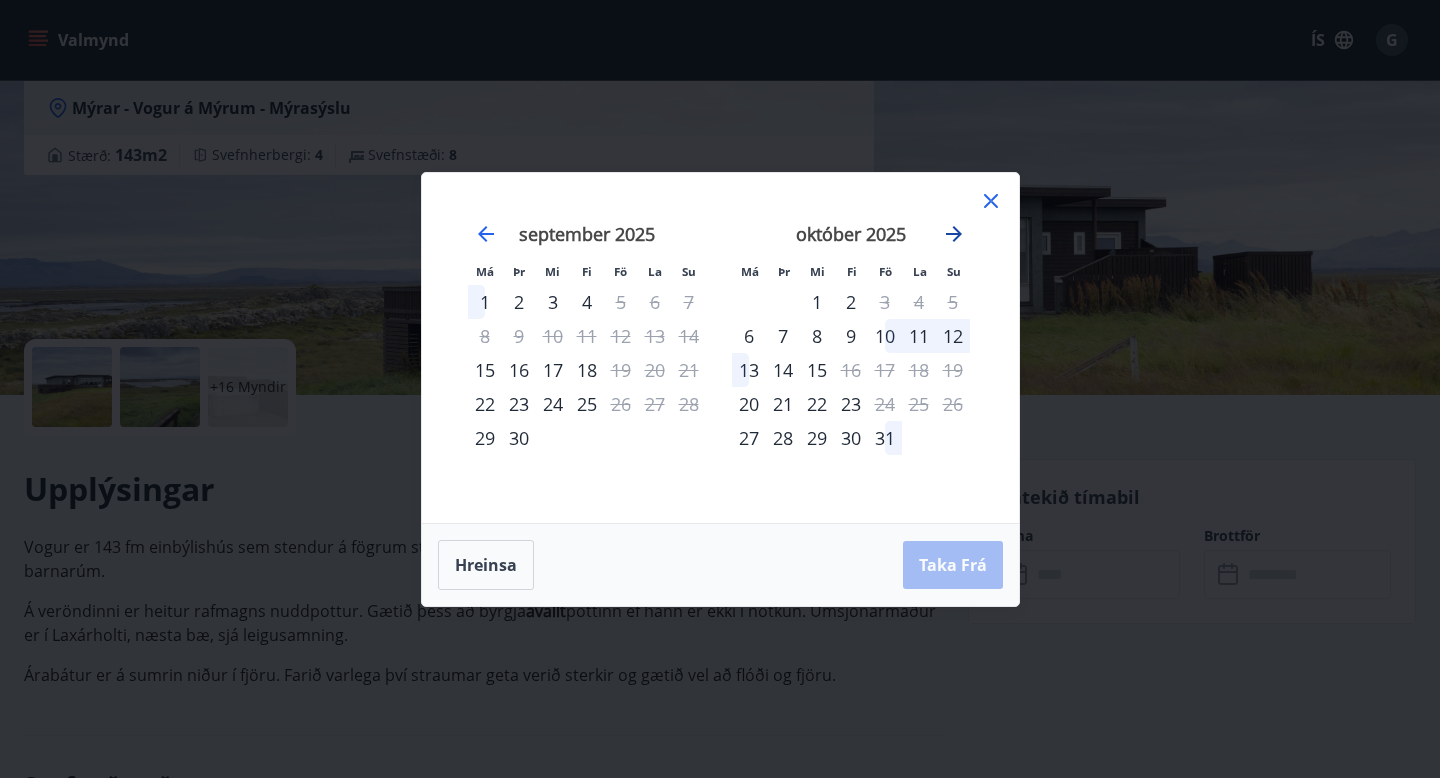 click 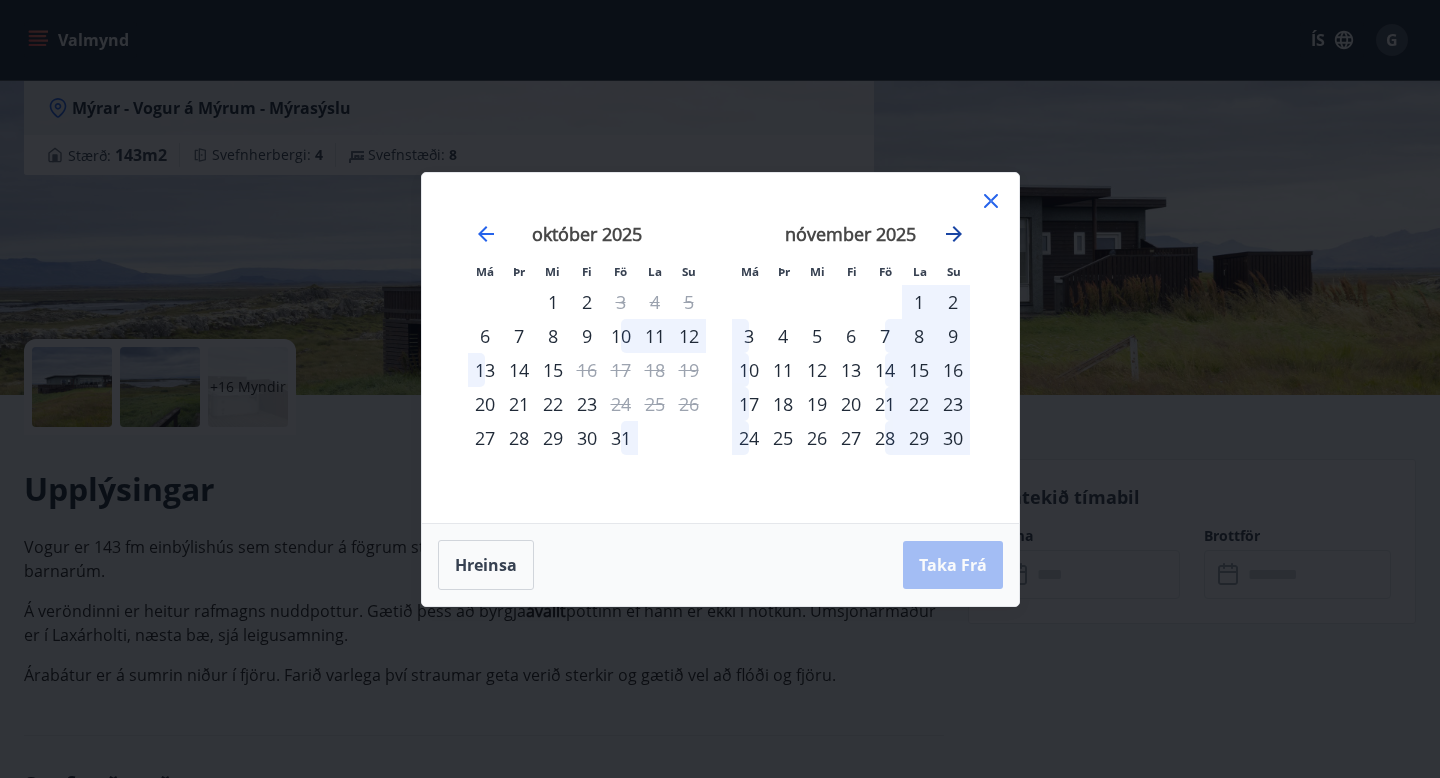 click 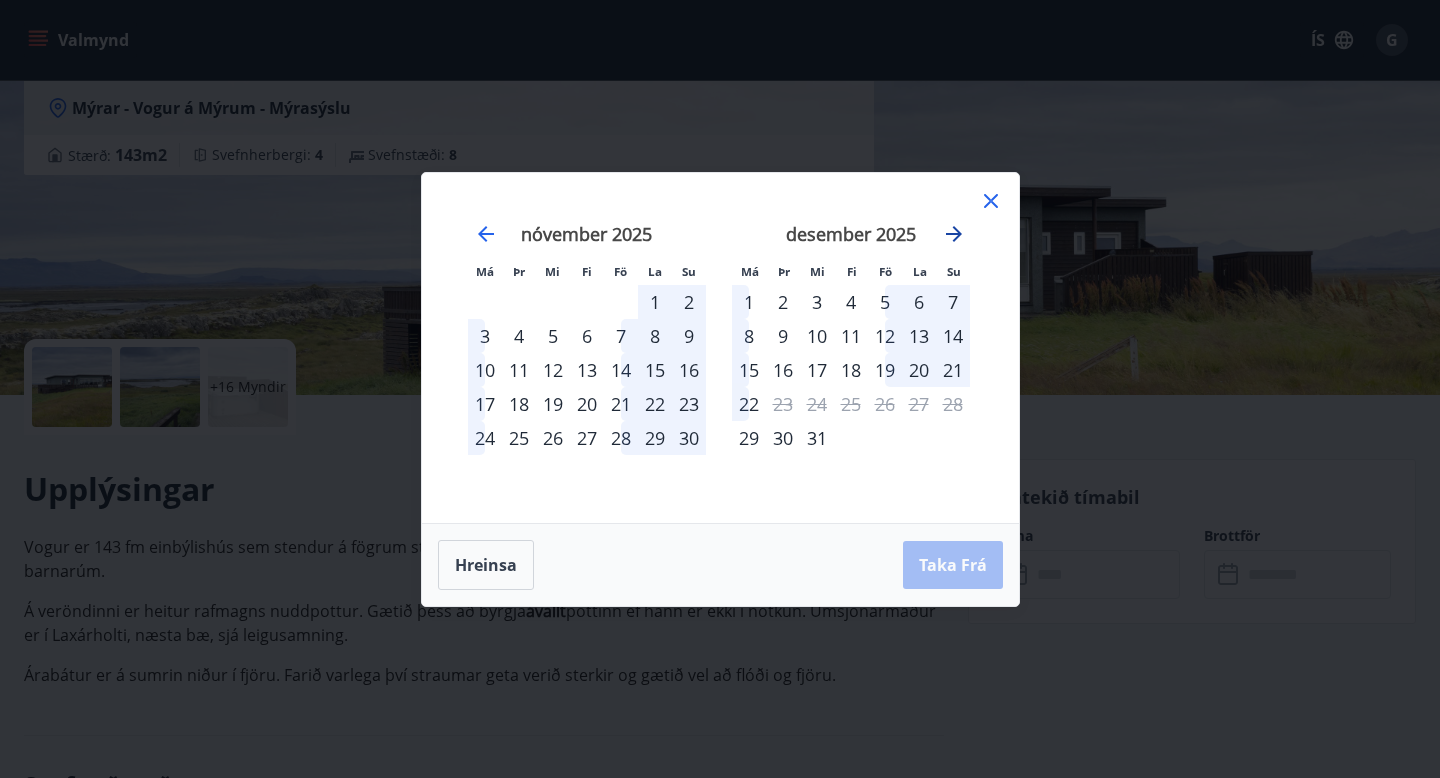 click 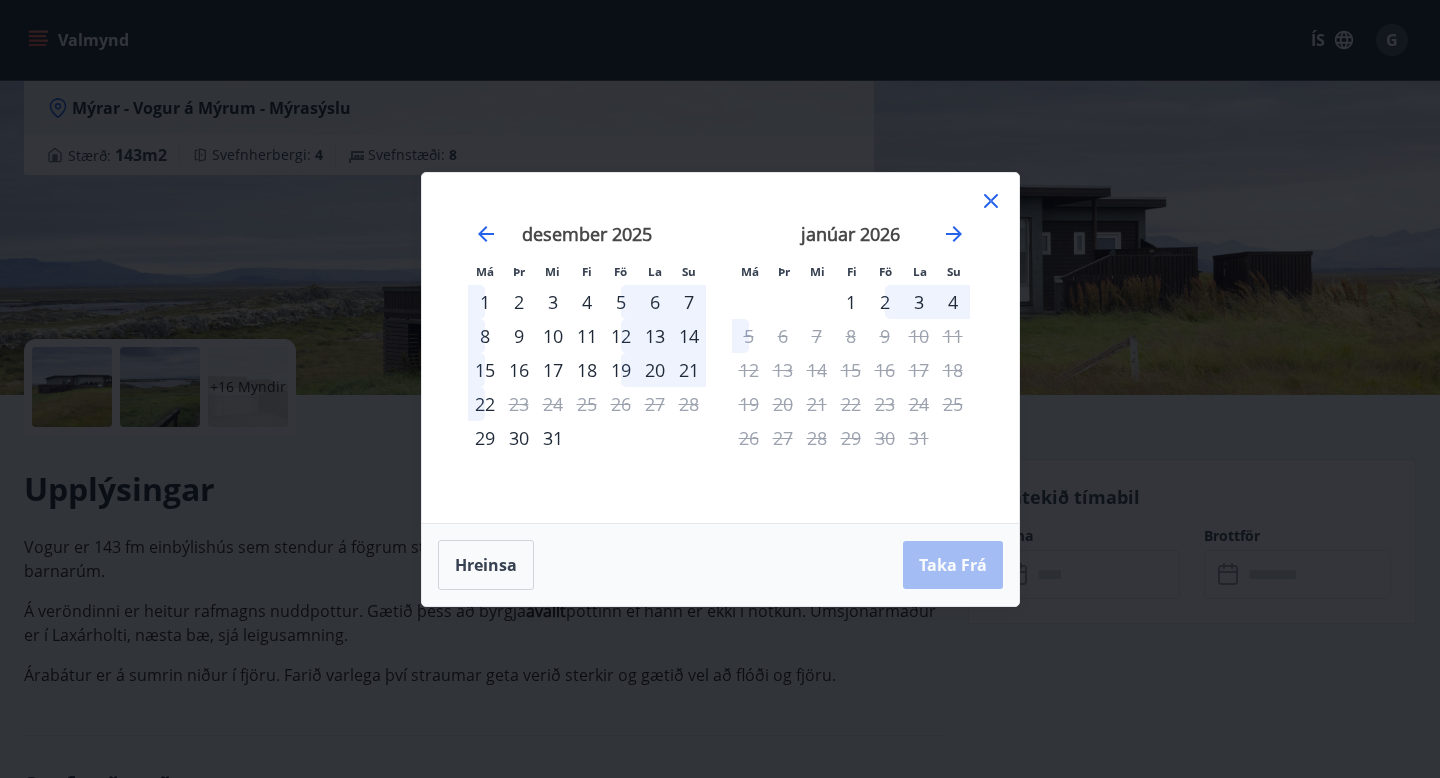click on "2" at bounding box center [885, 302] 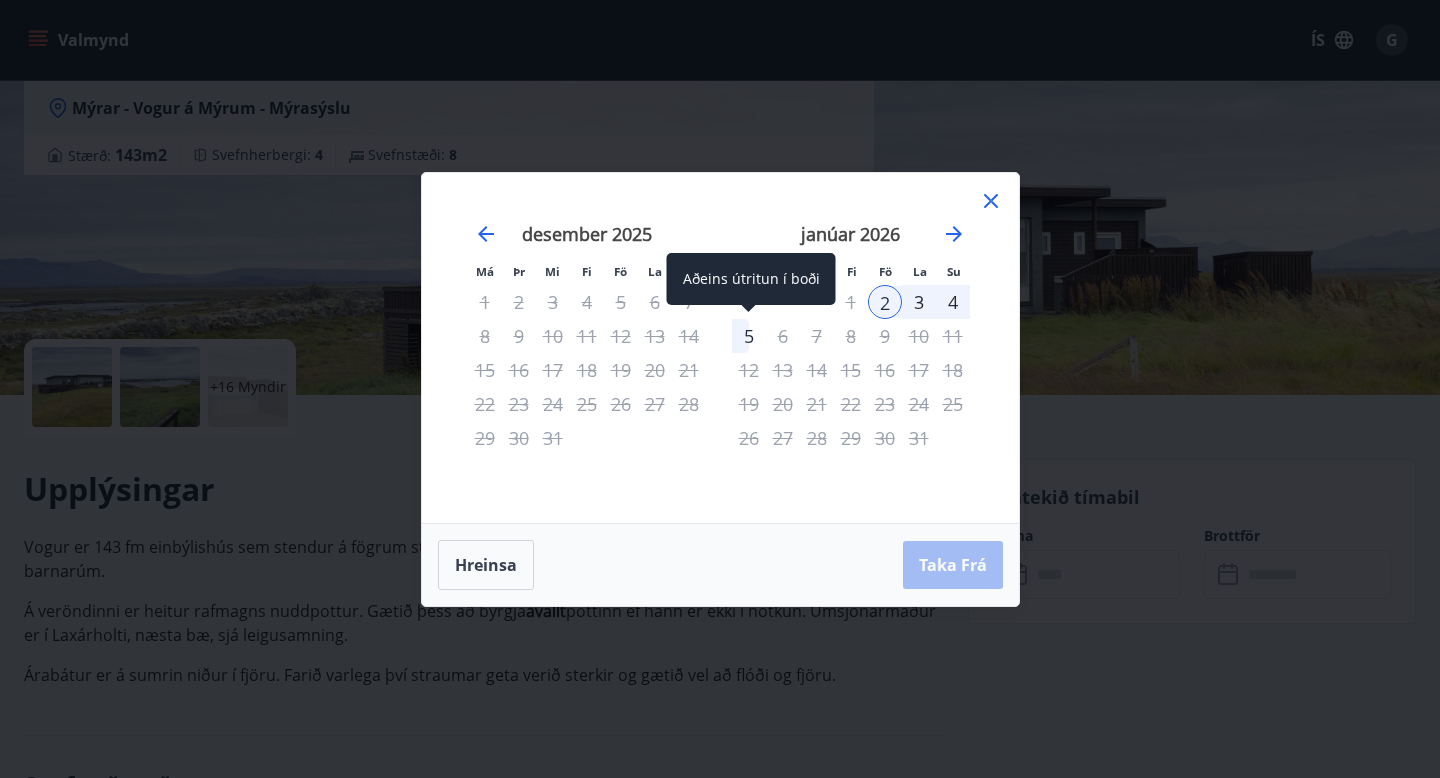 click on "5" at bounding box center (749, 336) 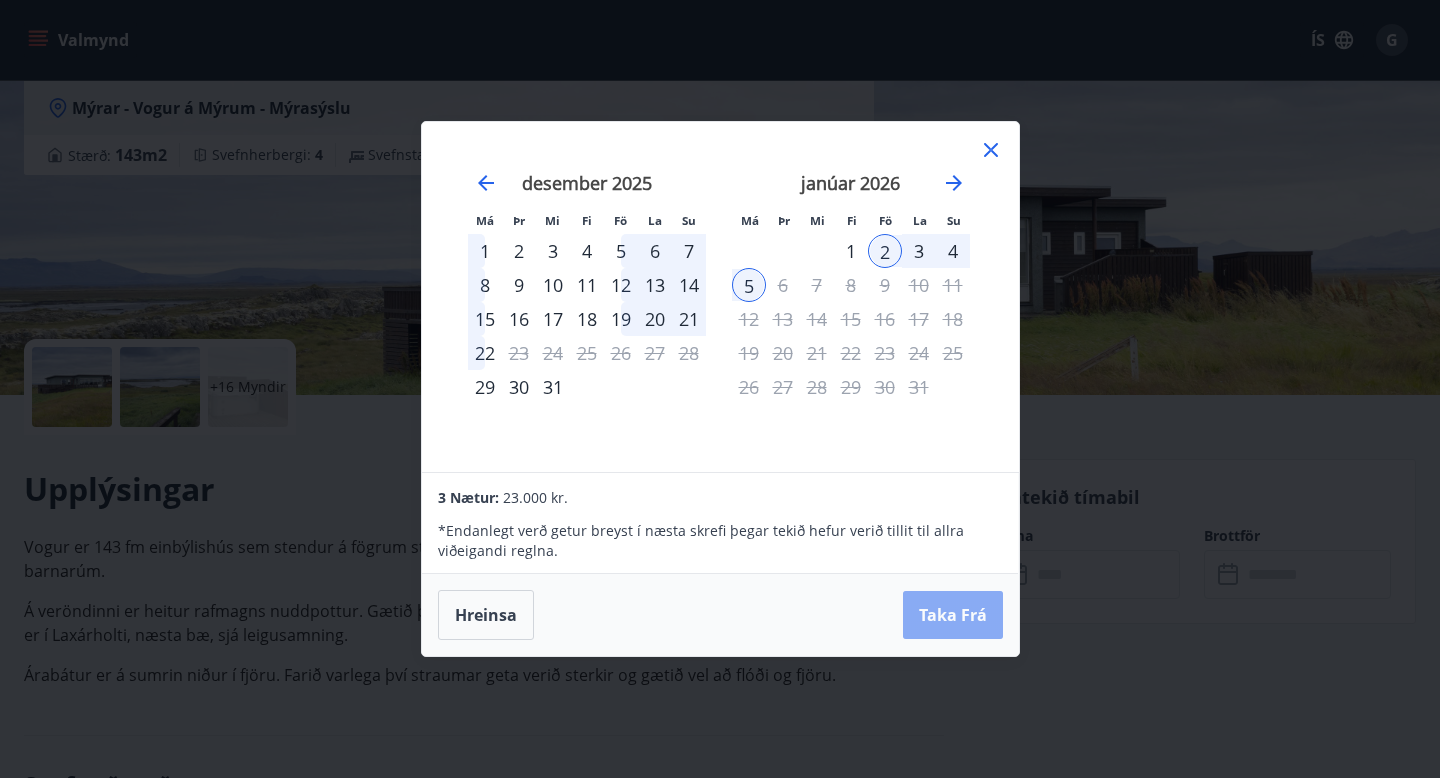click on "Taka Frá" at bounding box center (953, 615) 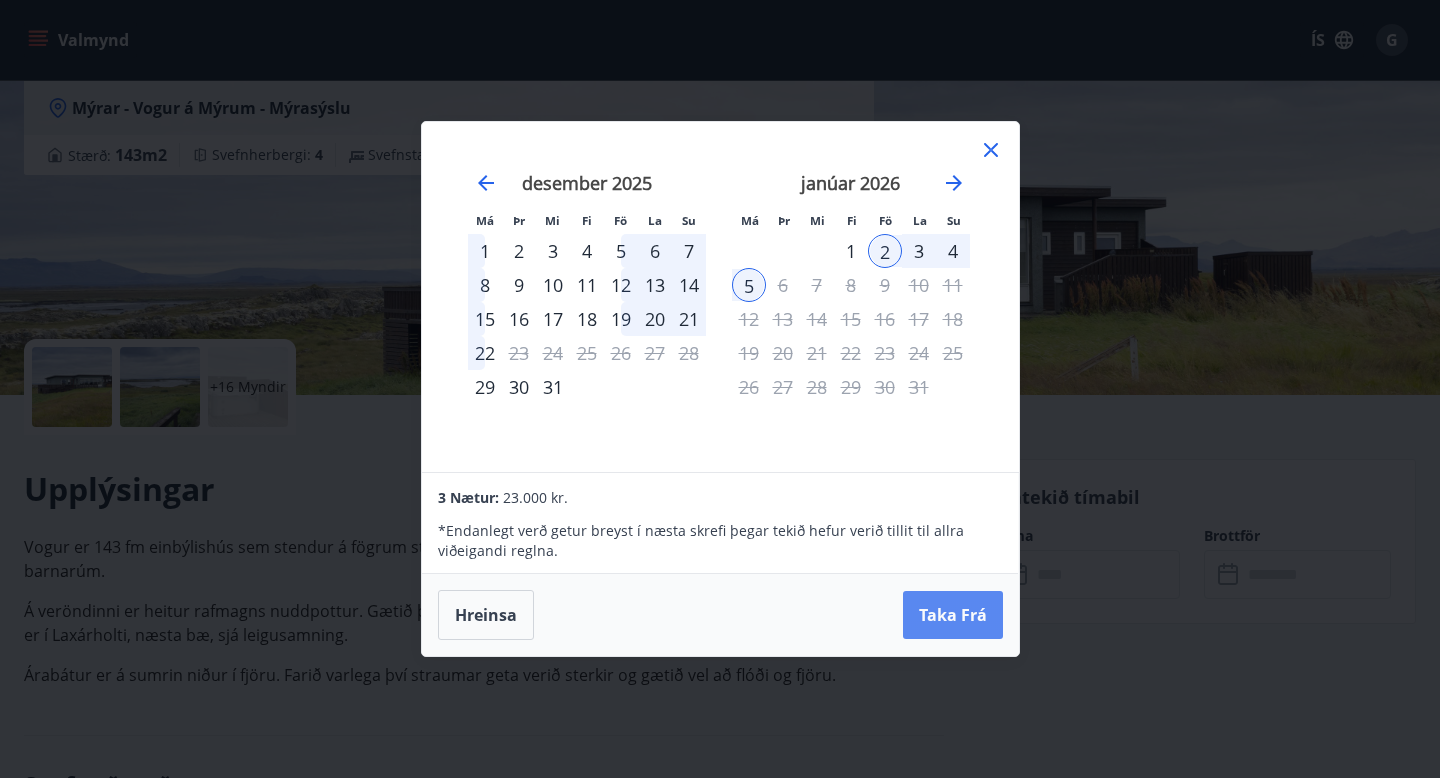 click on "Taka Frá" at bounding box center (953, 615) 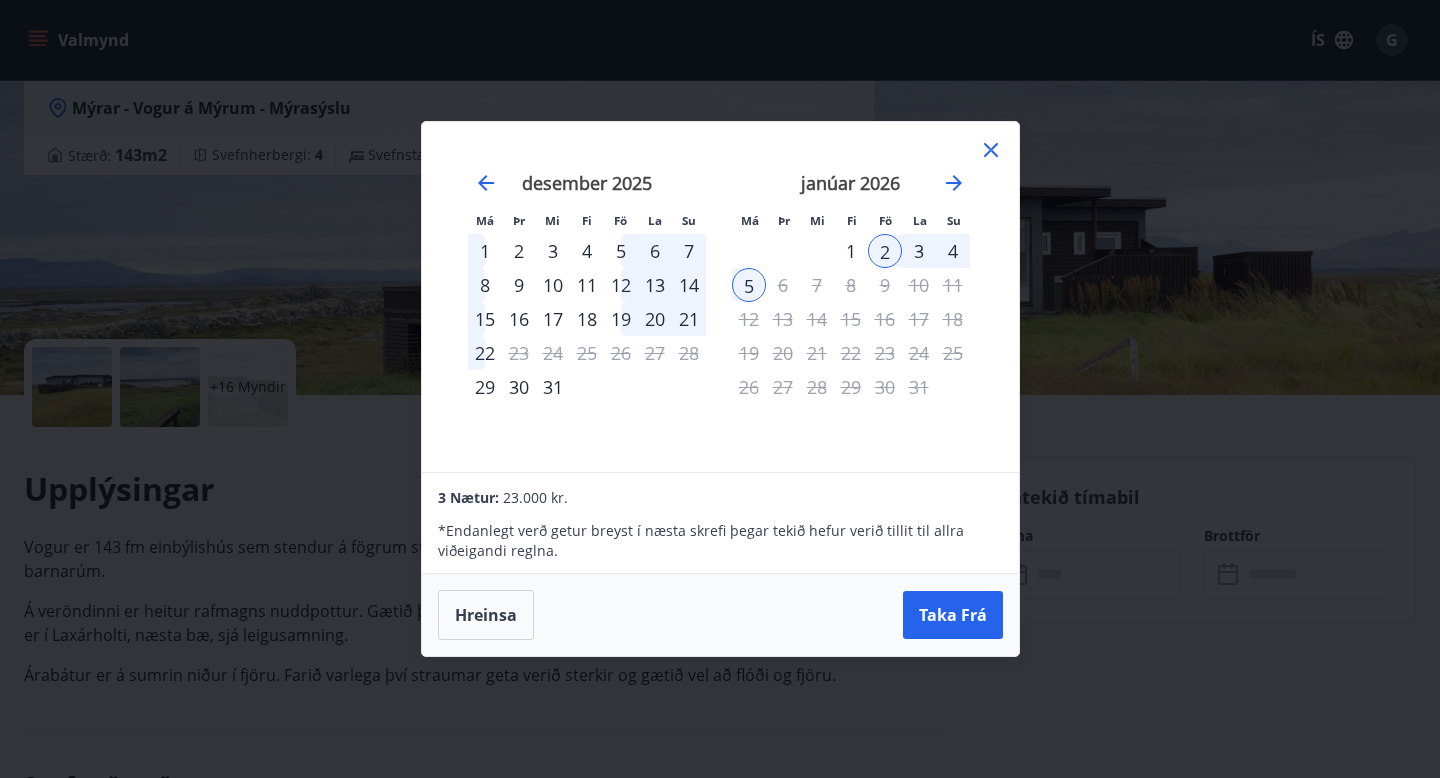 click 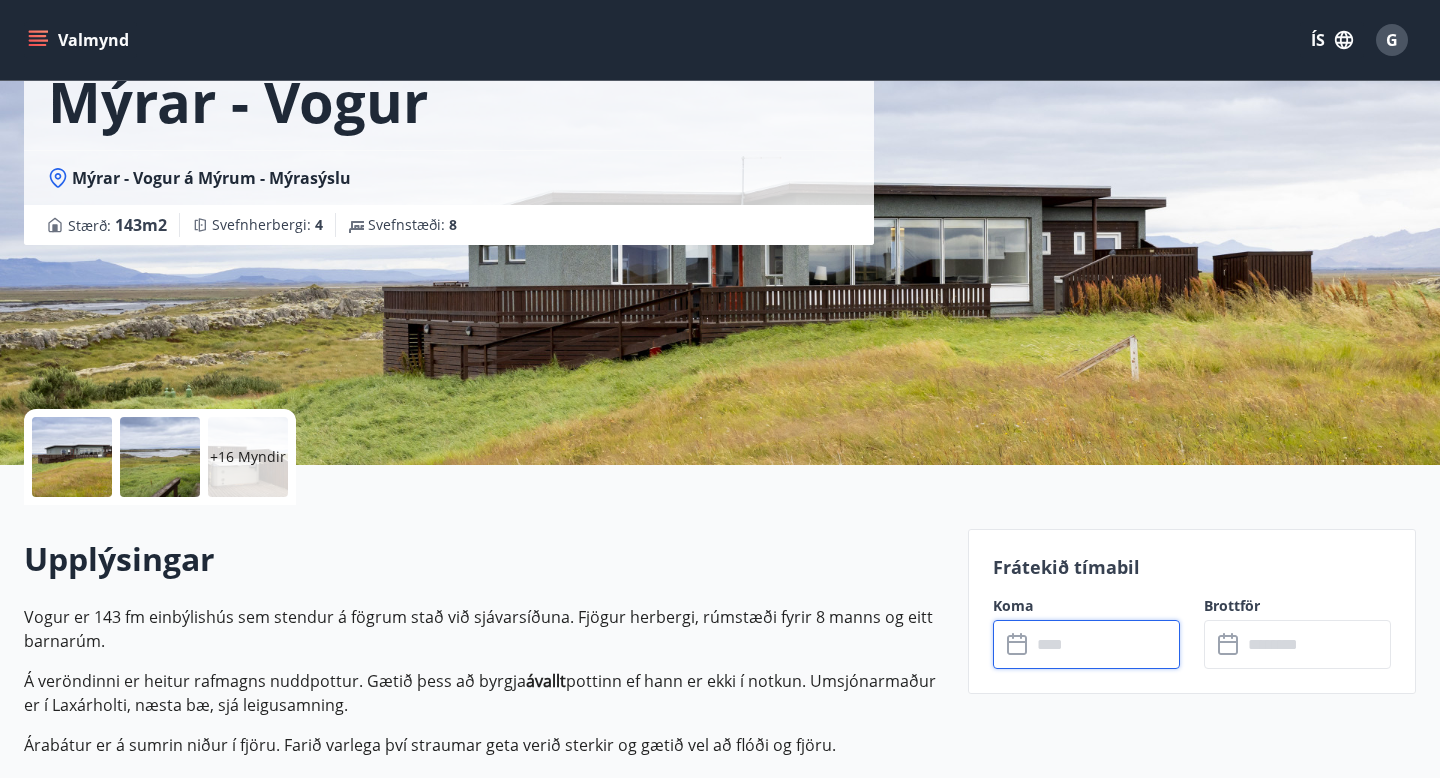 scroll, scrollTop: 0, scrollLeft: 0, axis: both 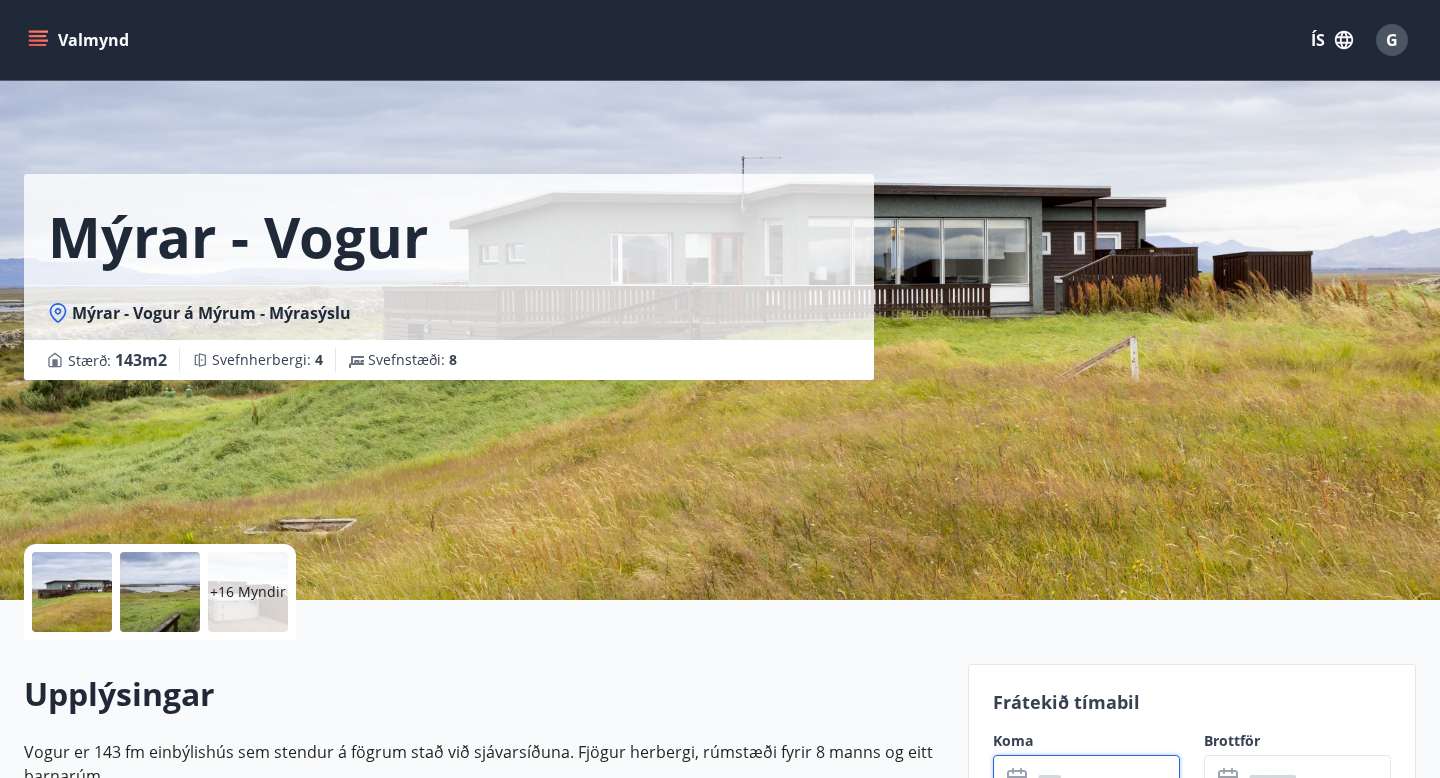click on "G" at bounding box center [1392, 40] 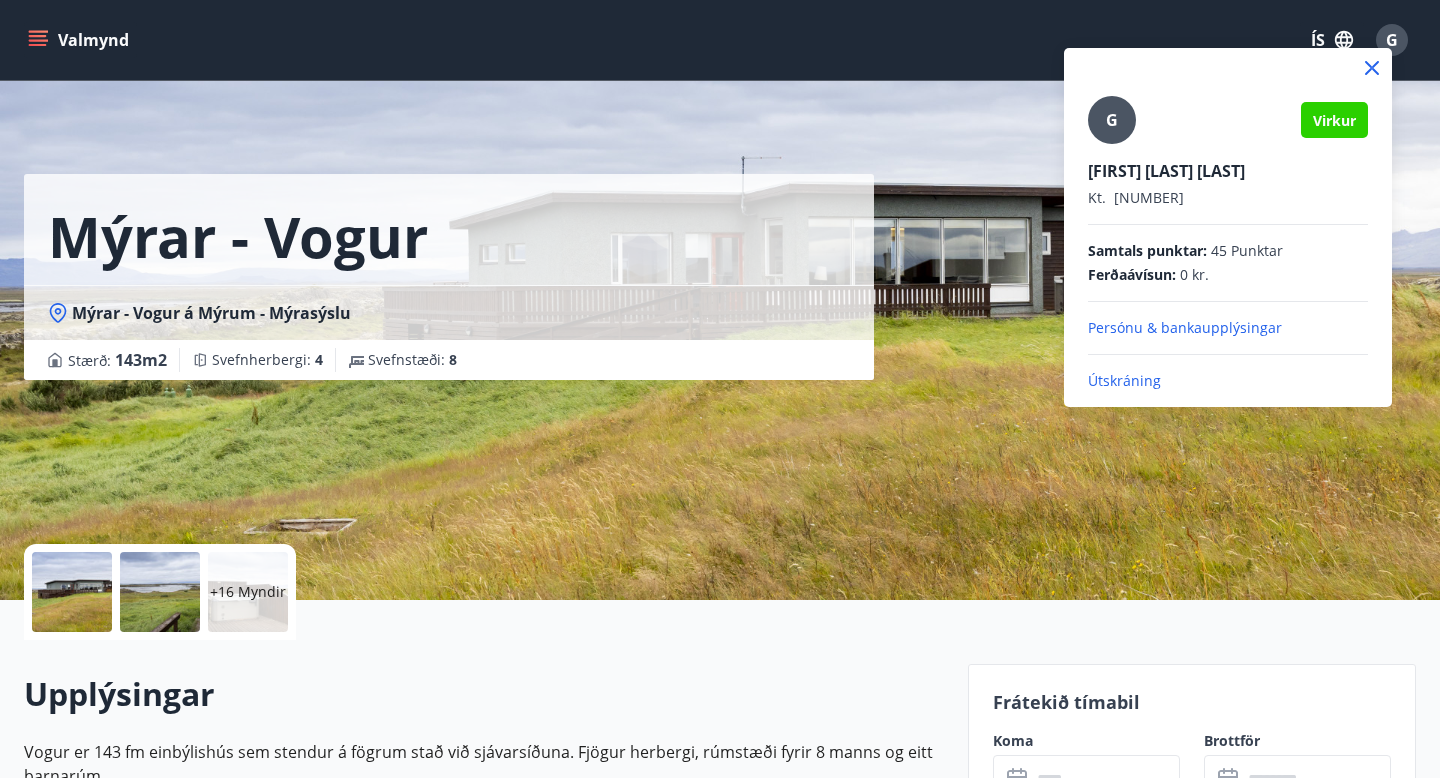 click on "Útskráning" at bounding box center (1228, 381) 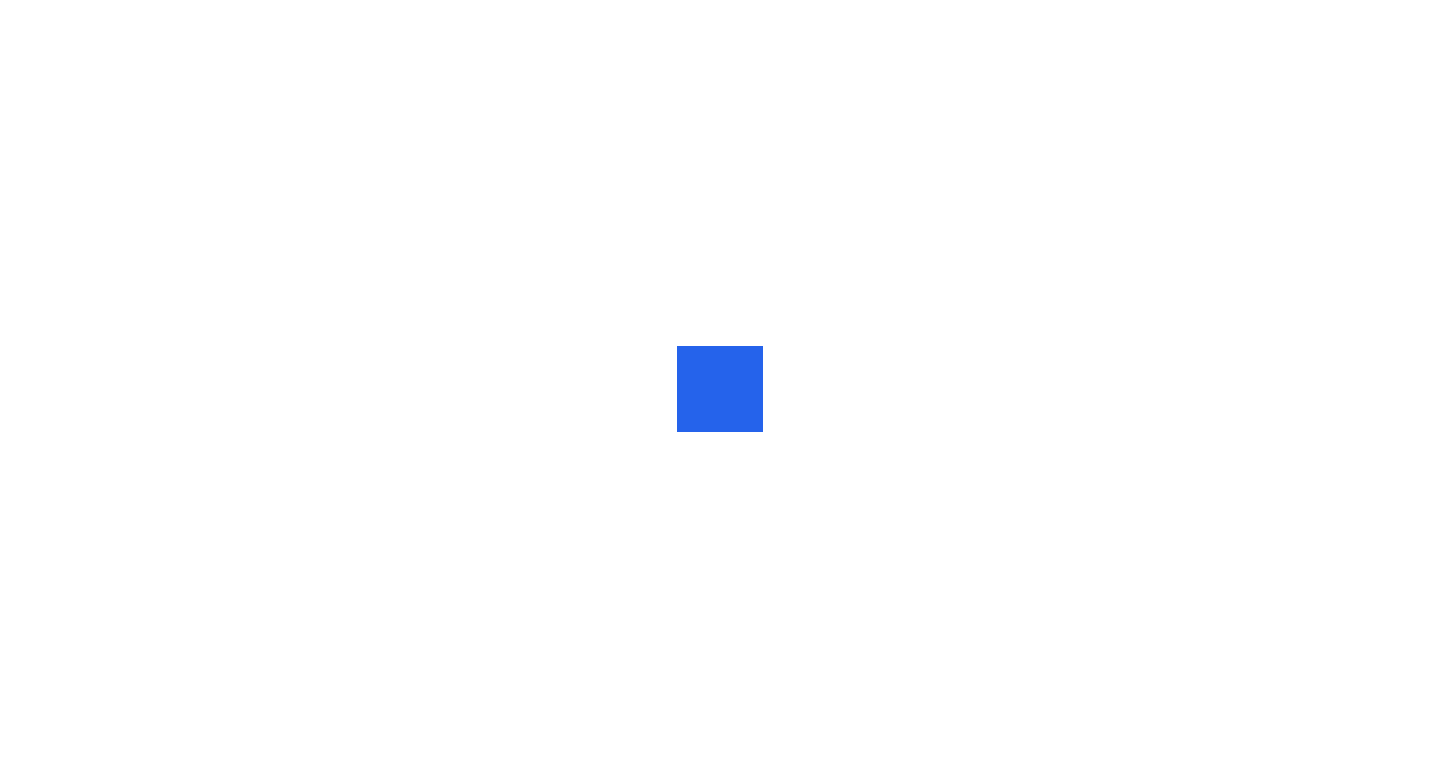 scroll, scrollTop: 0, scrollLeft: 0, axis: both 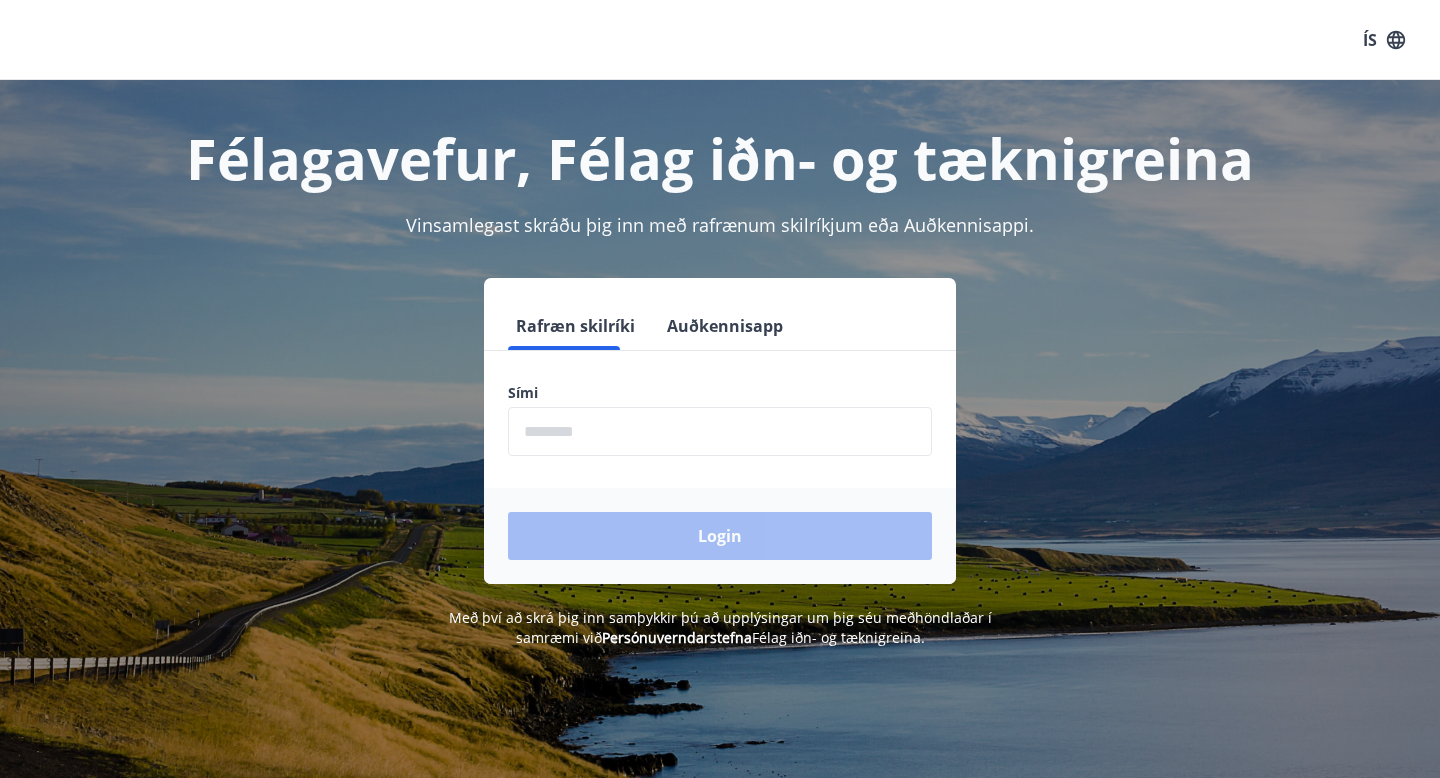 click at bounding box center (720, 431) 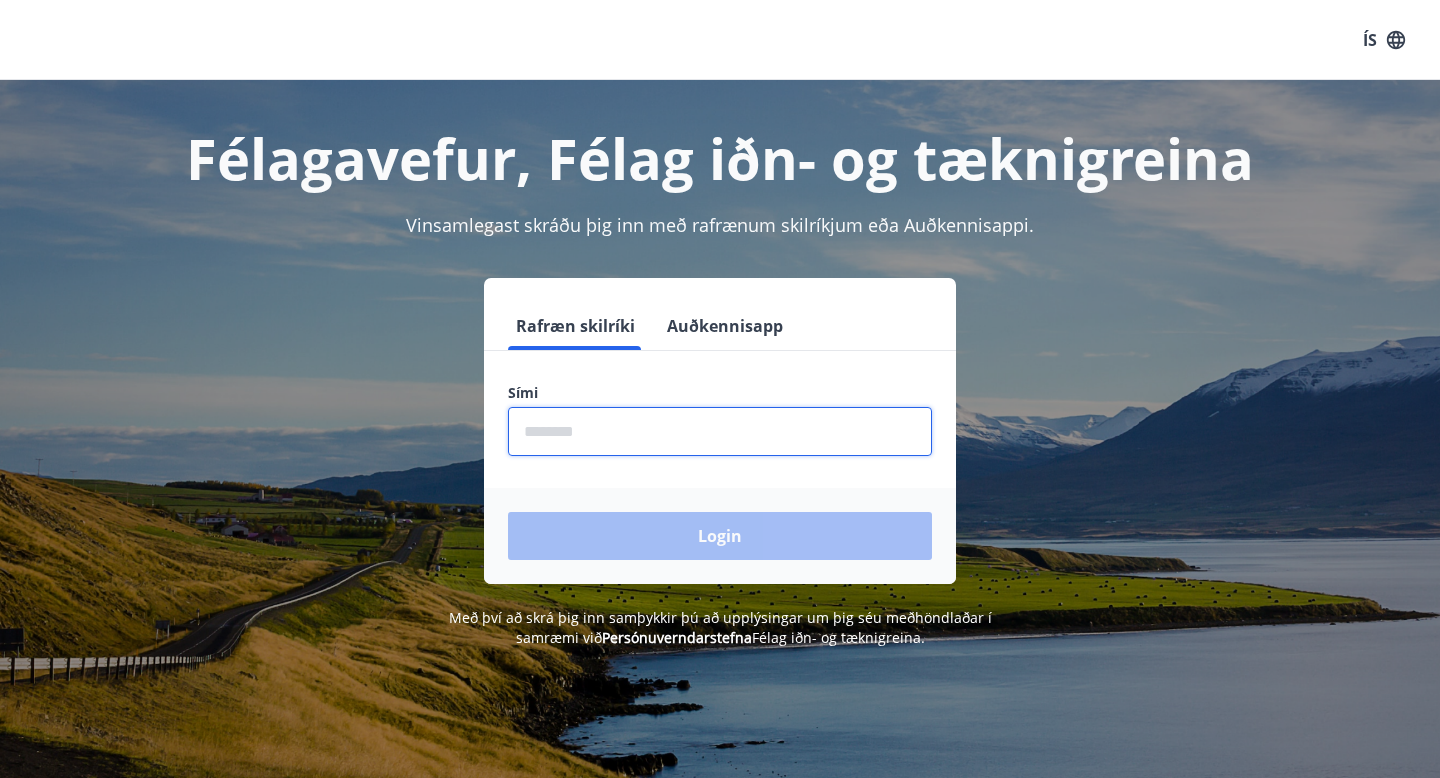type on "********" 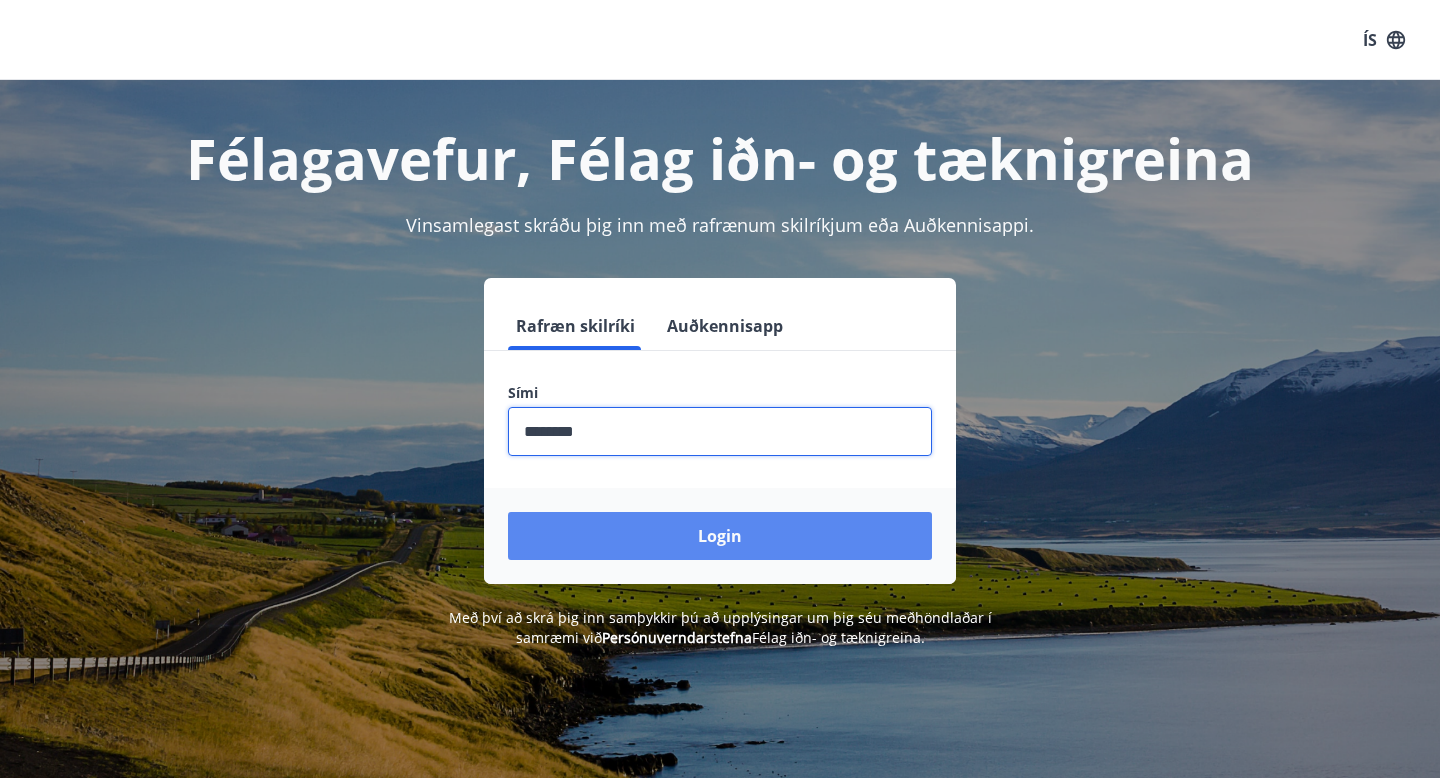 click on "Login" at bounding box center [720, 536] 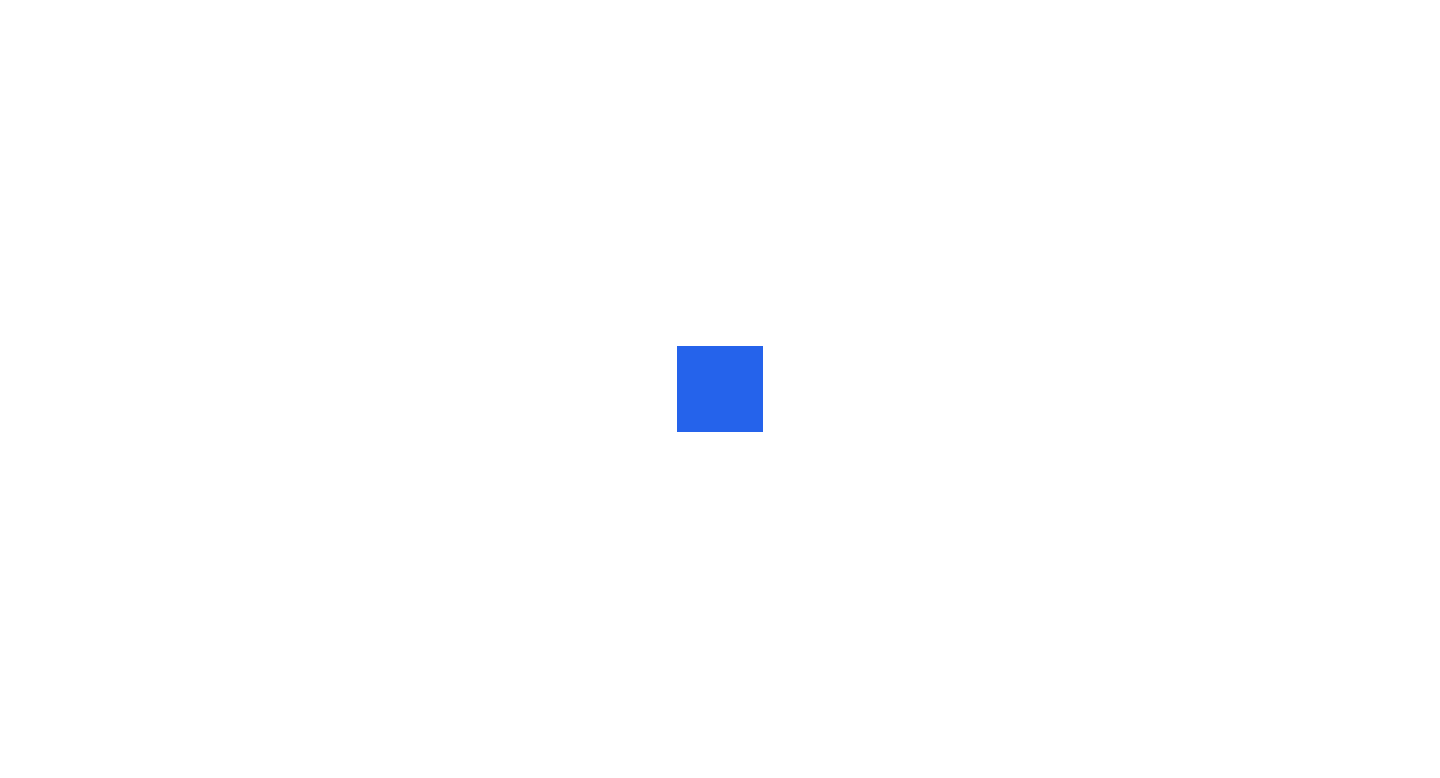 scroll, scrollTop: 0, scrollLeft: 0, axis: both 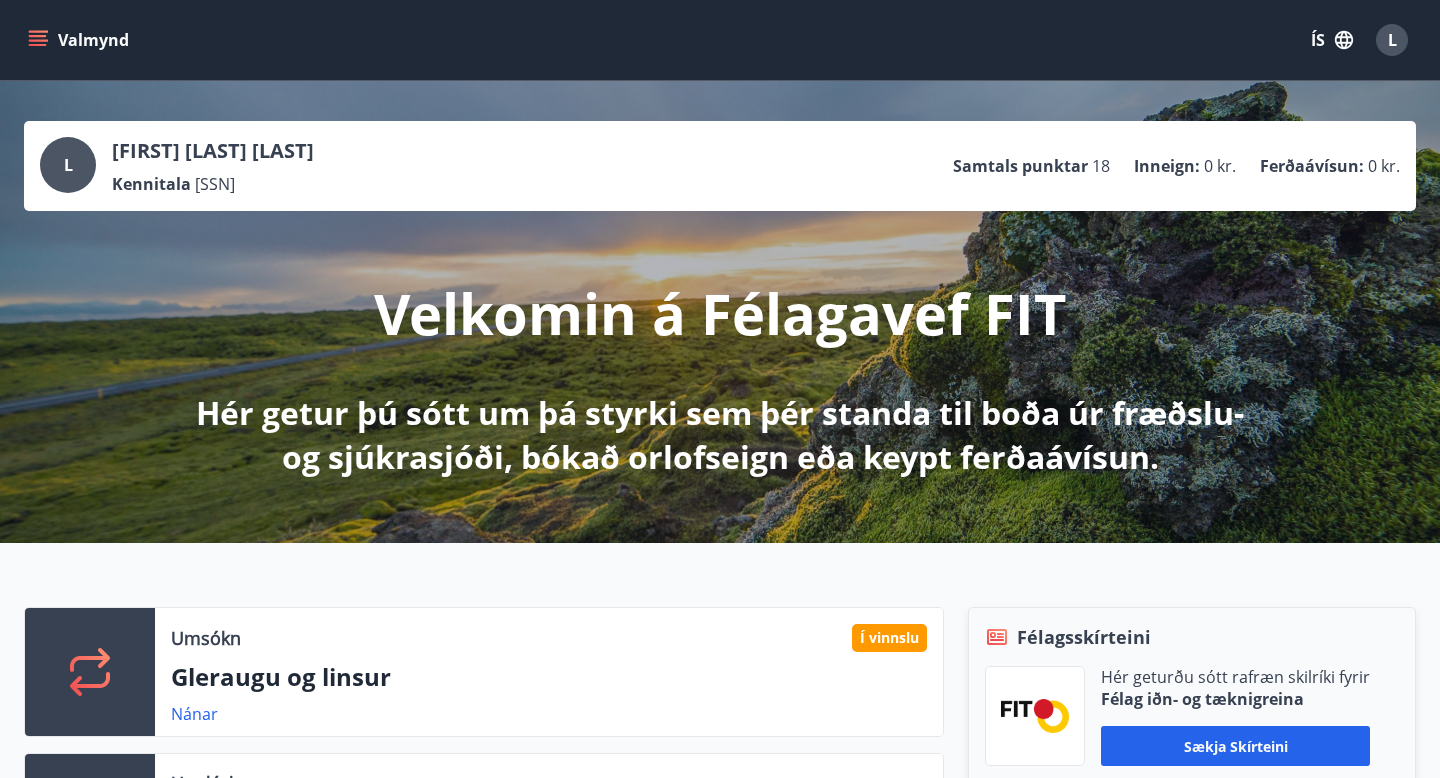 click 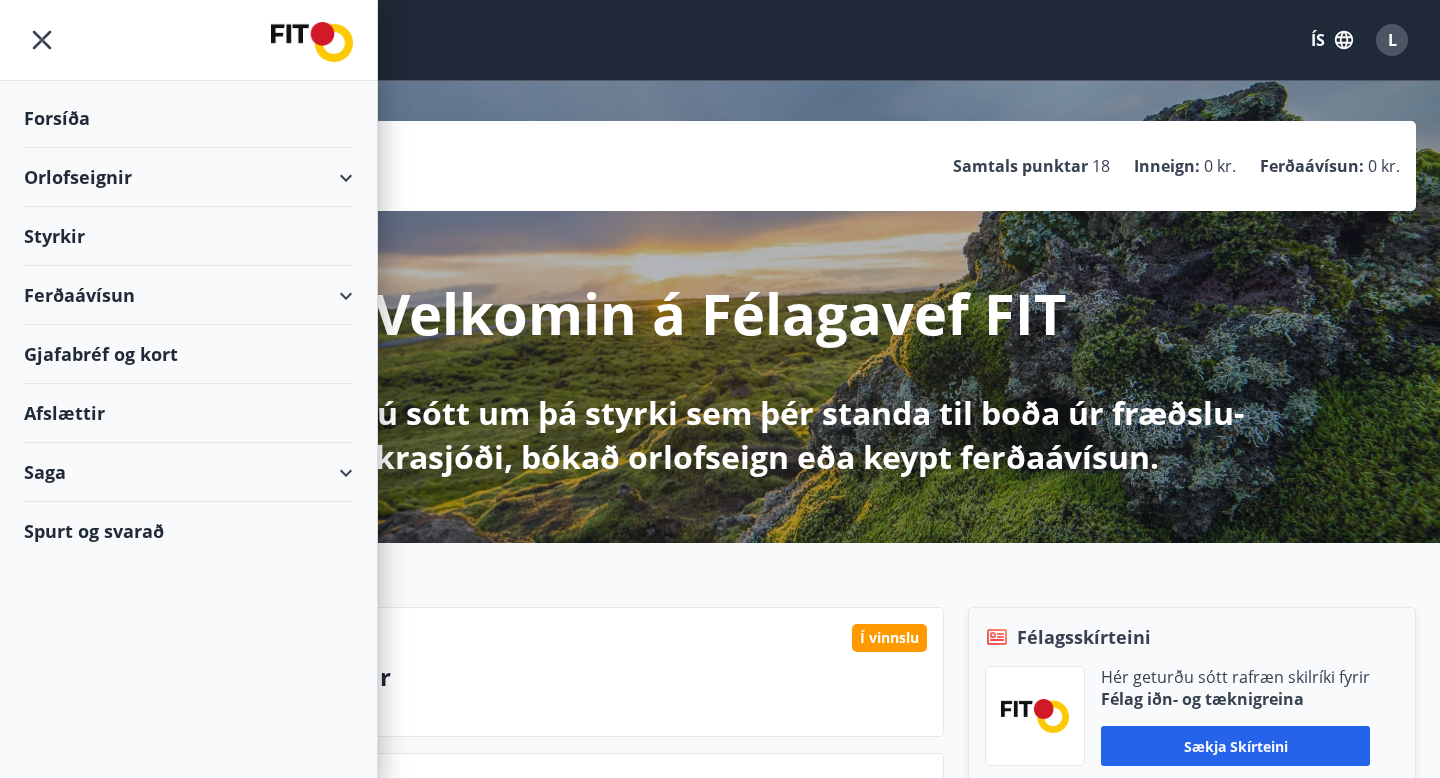 click on "Orlofseignir" at bounding box center (188, 177) 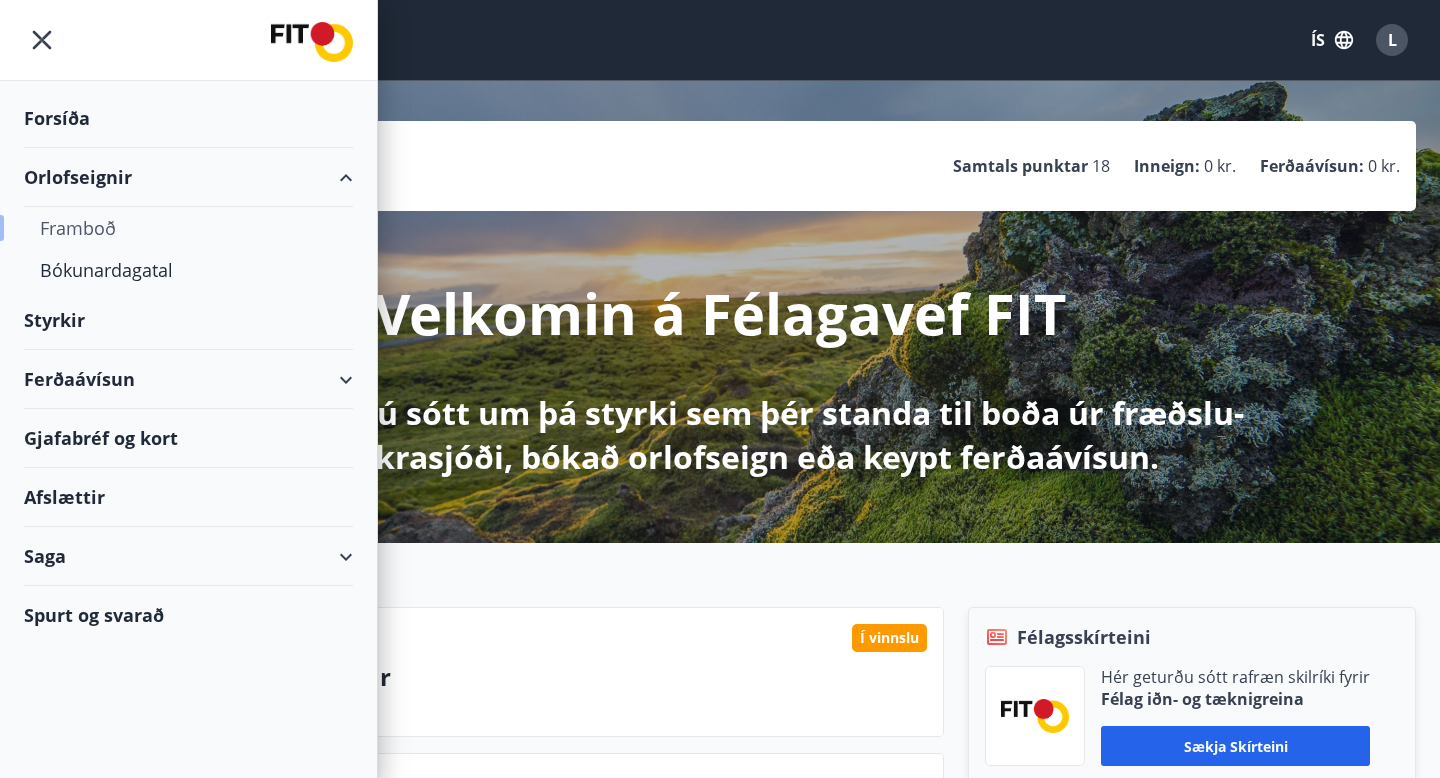 click on "Framboð" at bounding box center (188, 228) 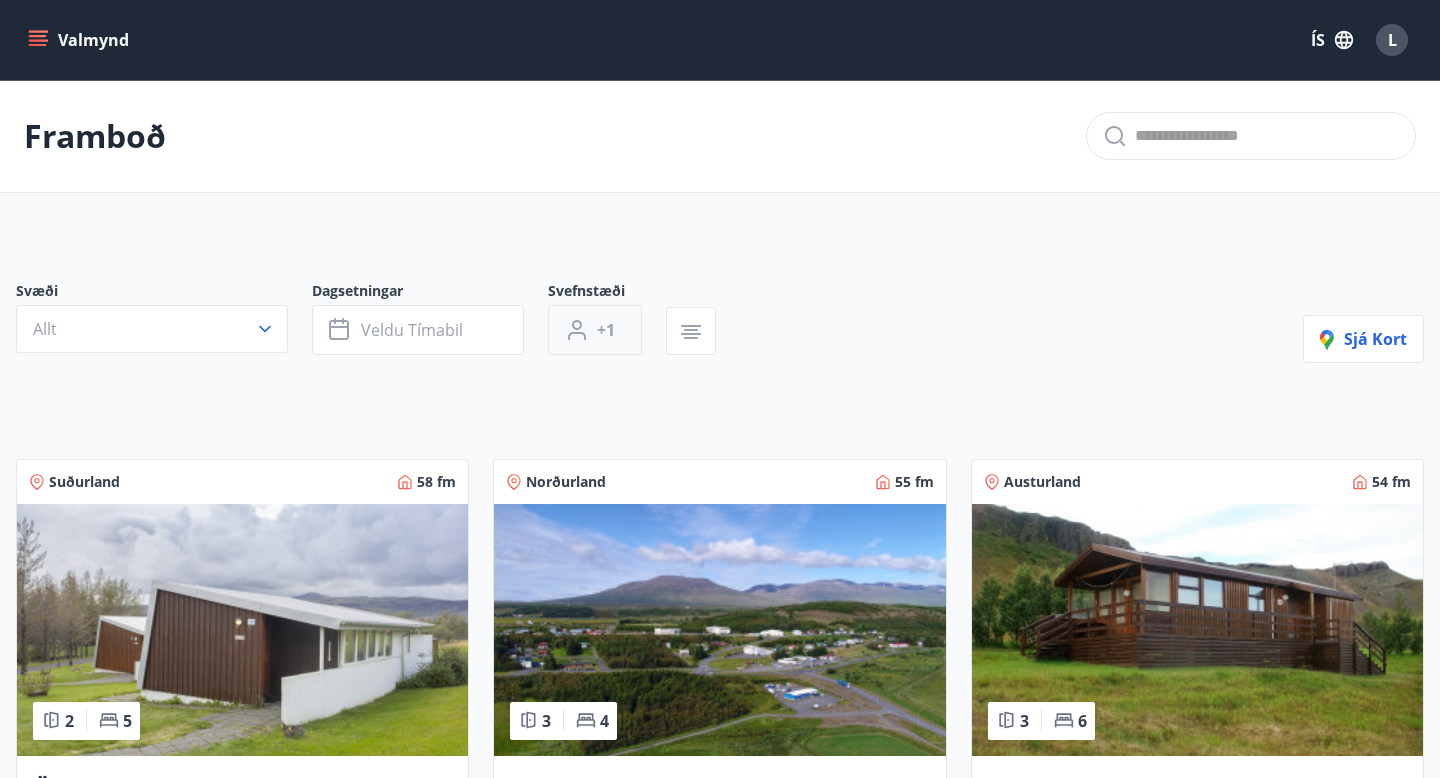 click on "+1" at bounding box center [595, 330] 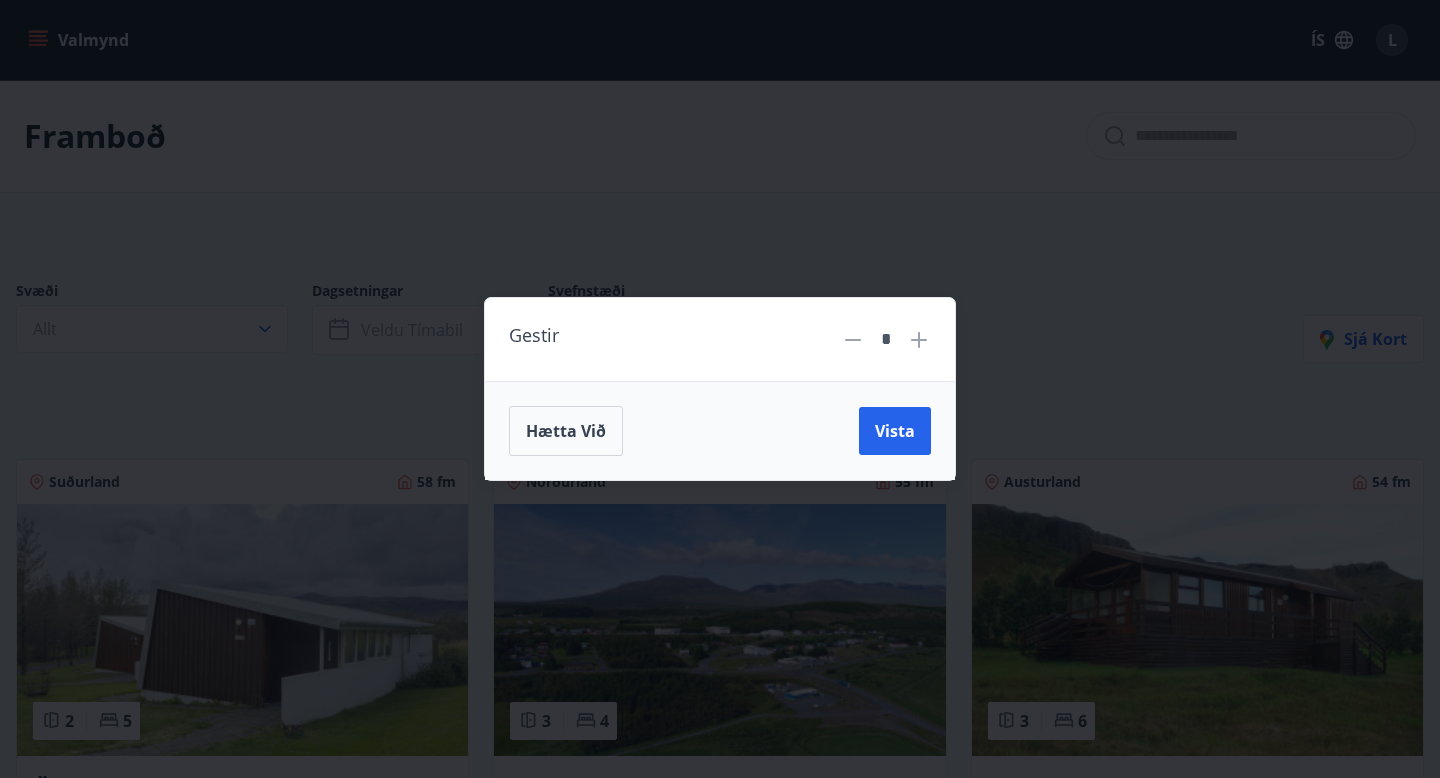click 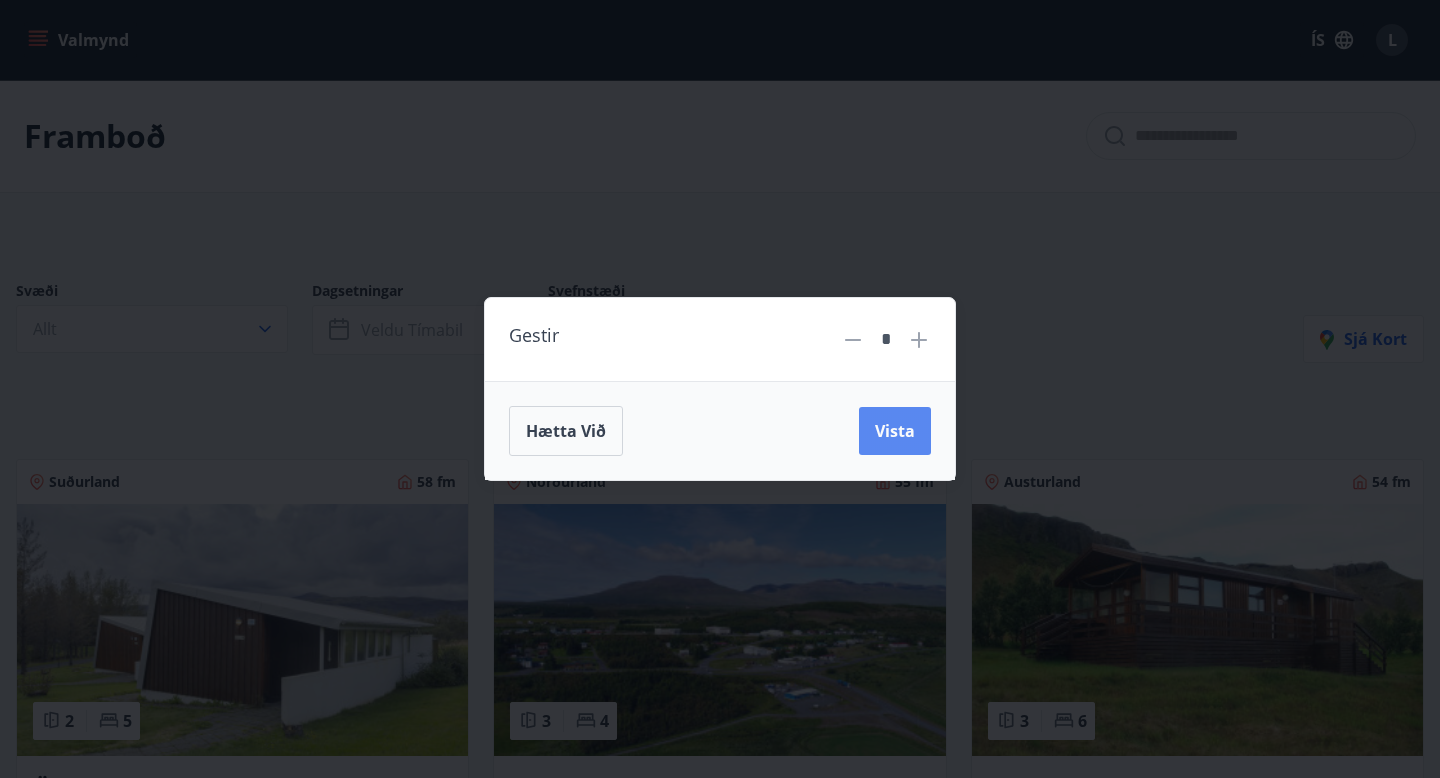 click on "Vista" at bounding box center (895, 431) 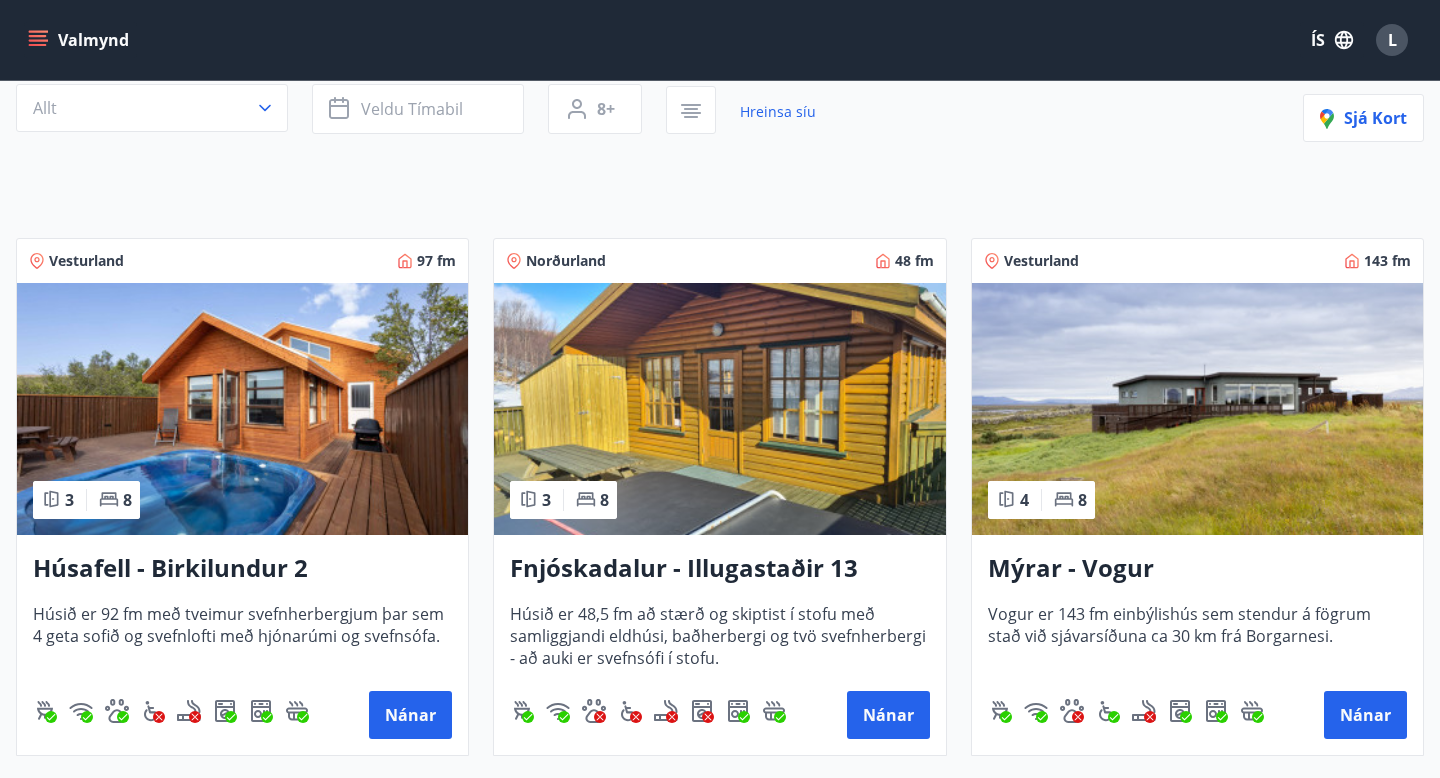 scroll, scrollTop: 223, scrollLeft: 0, axis: vertical 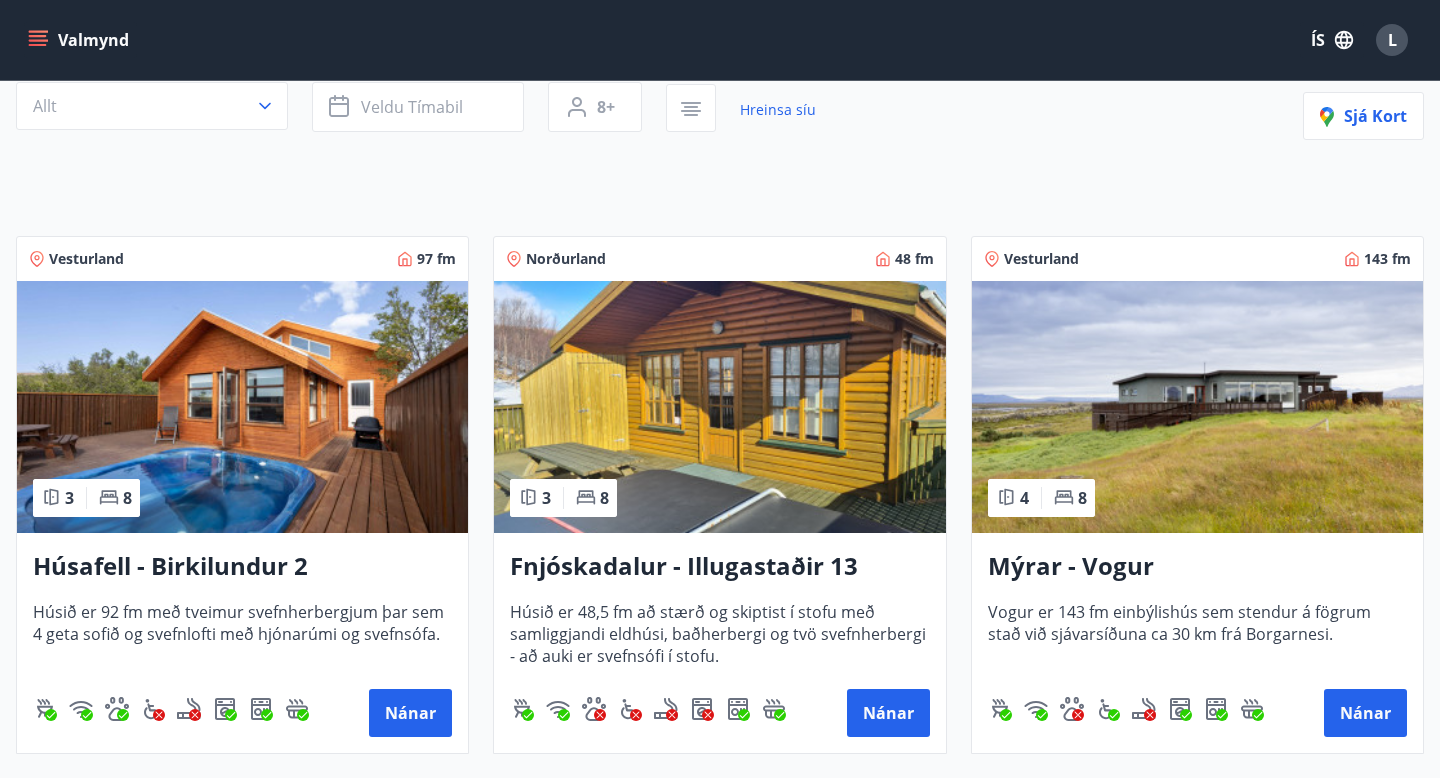 click at bounding box center [1197, 407] 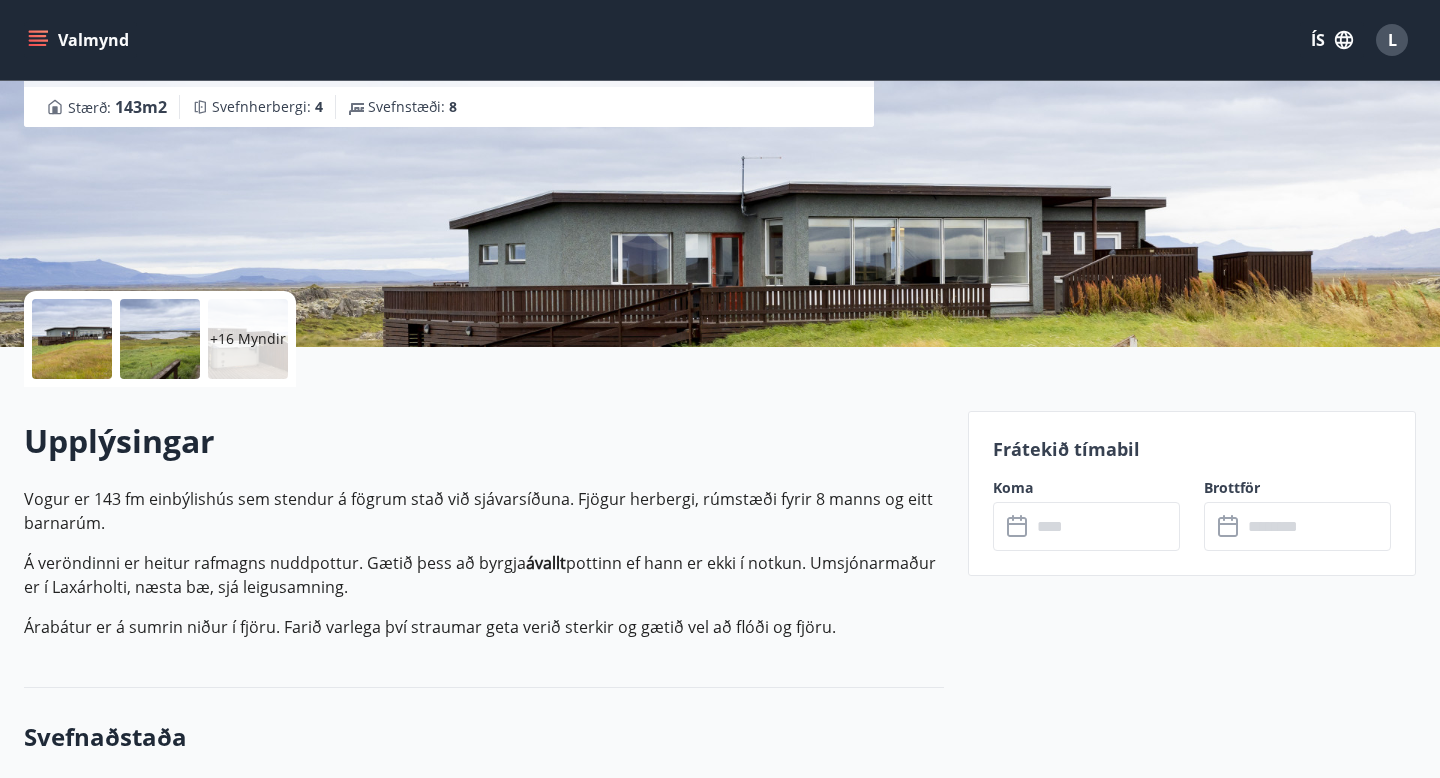 scroll, scrollTop: 272, scrollLeft: 0, axis: vertical 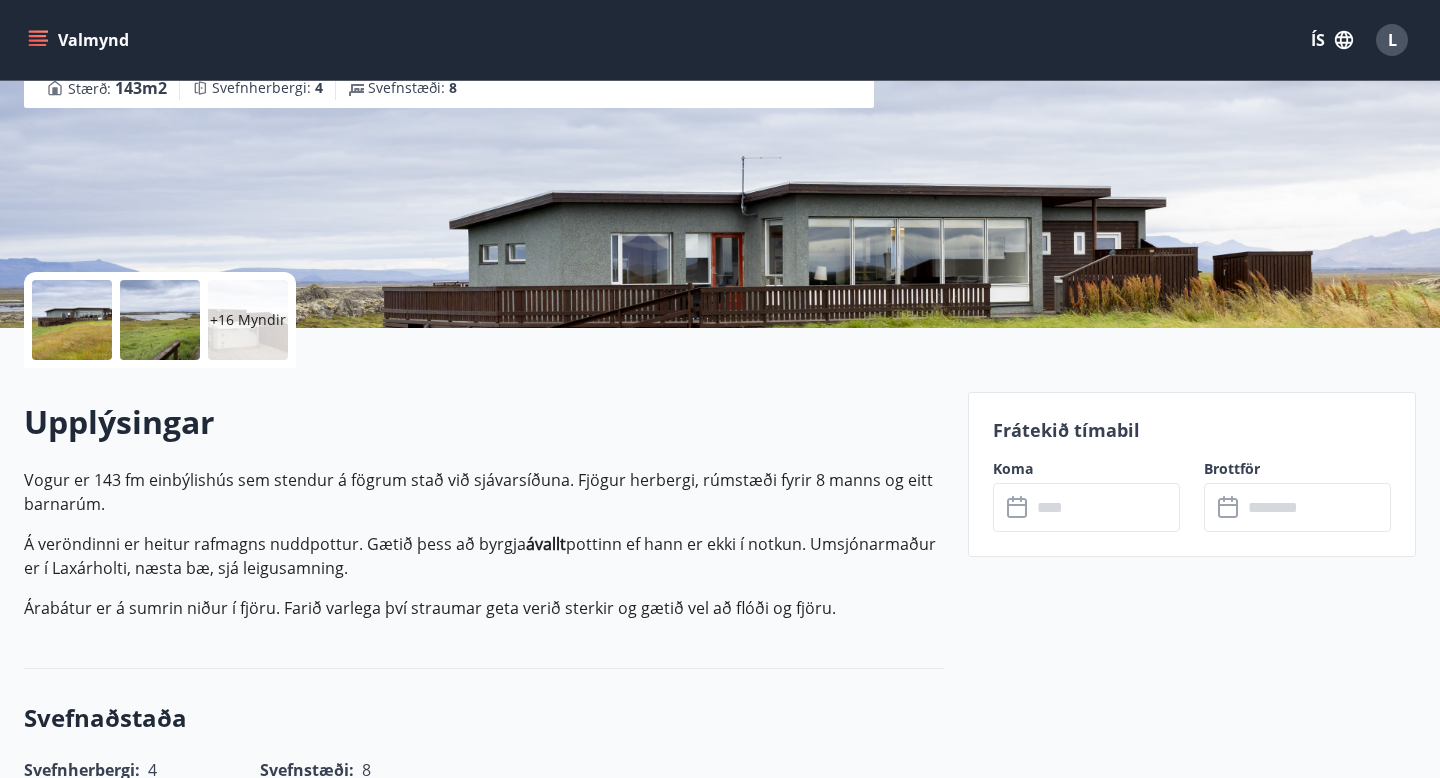click at bounding box center (1105, 507) 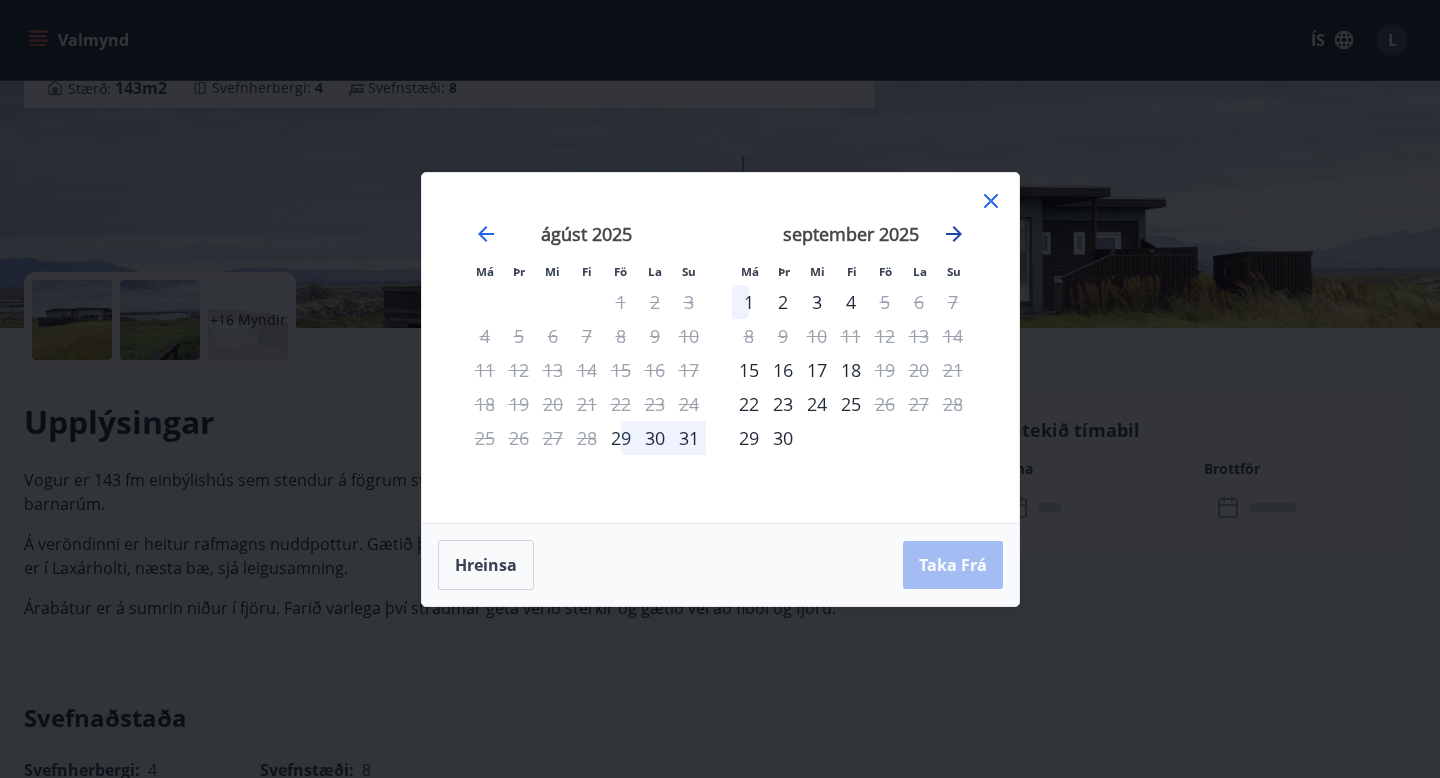 click 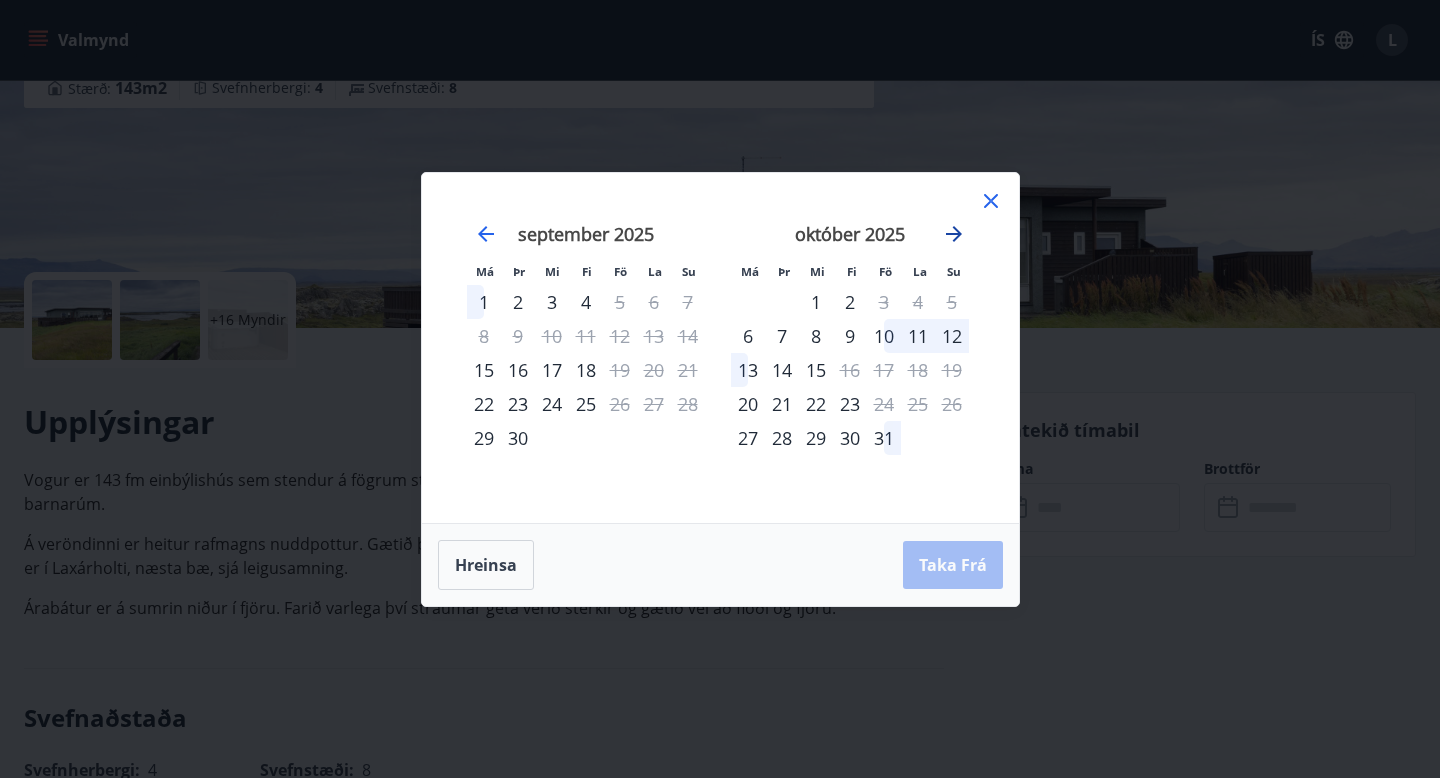 click 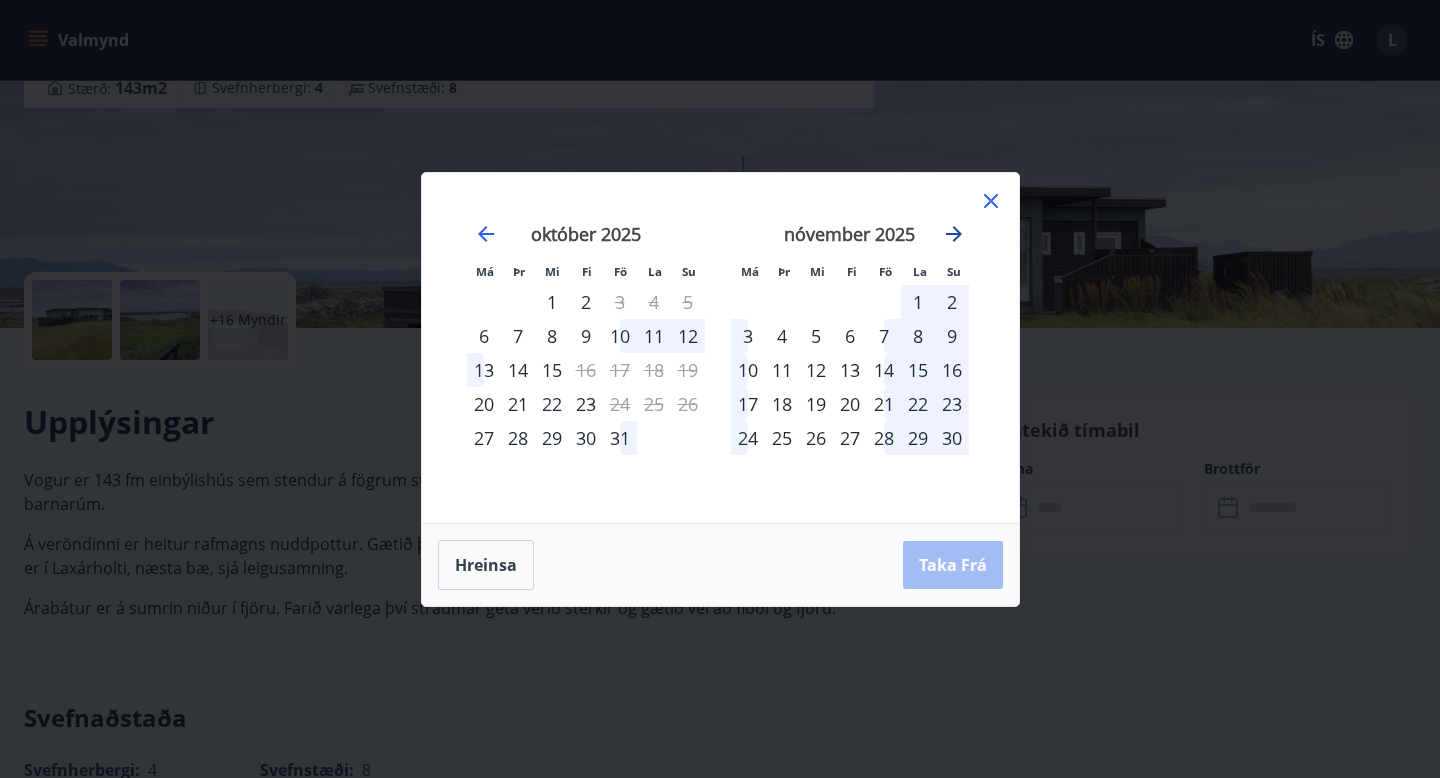 click 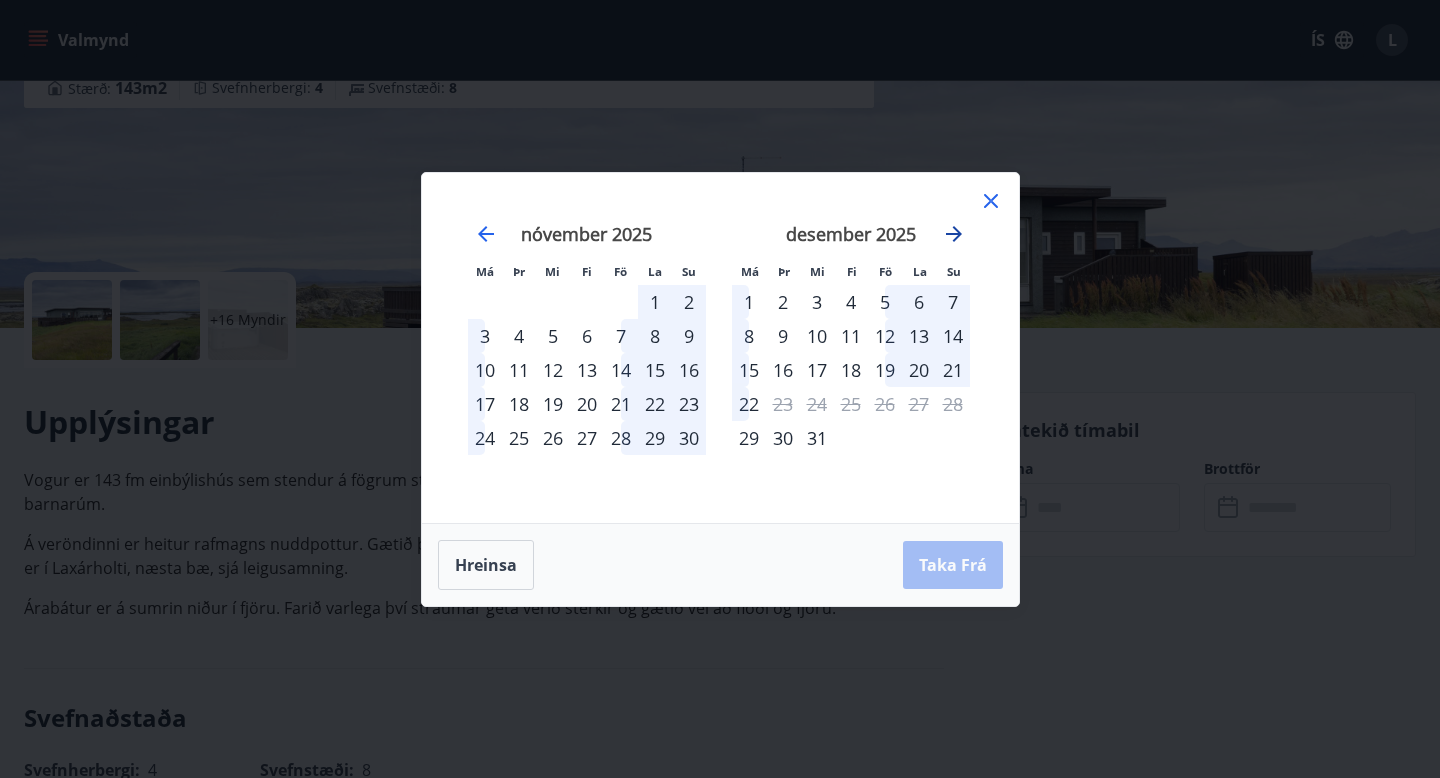 click 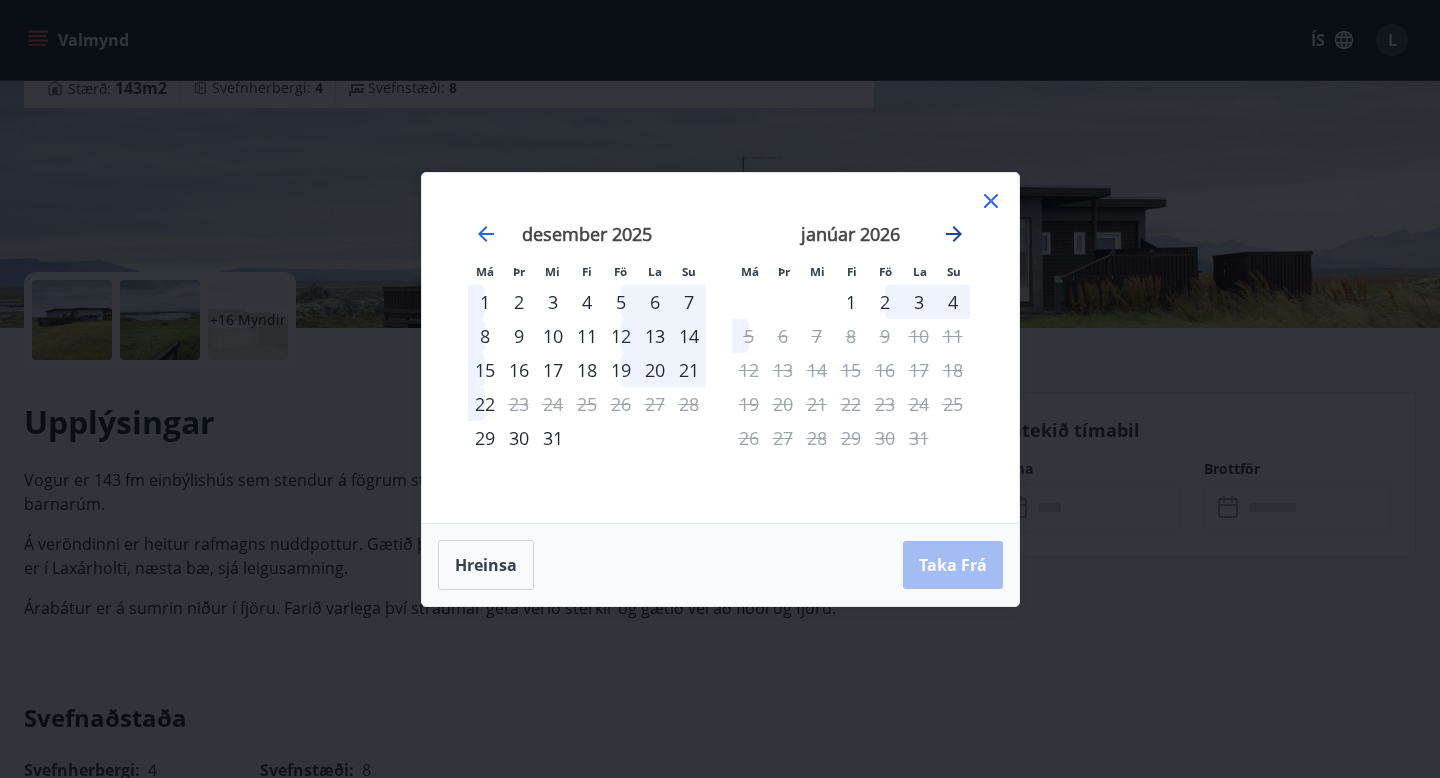 click 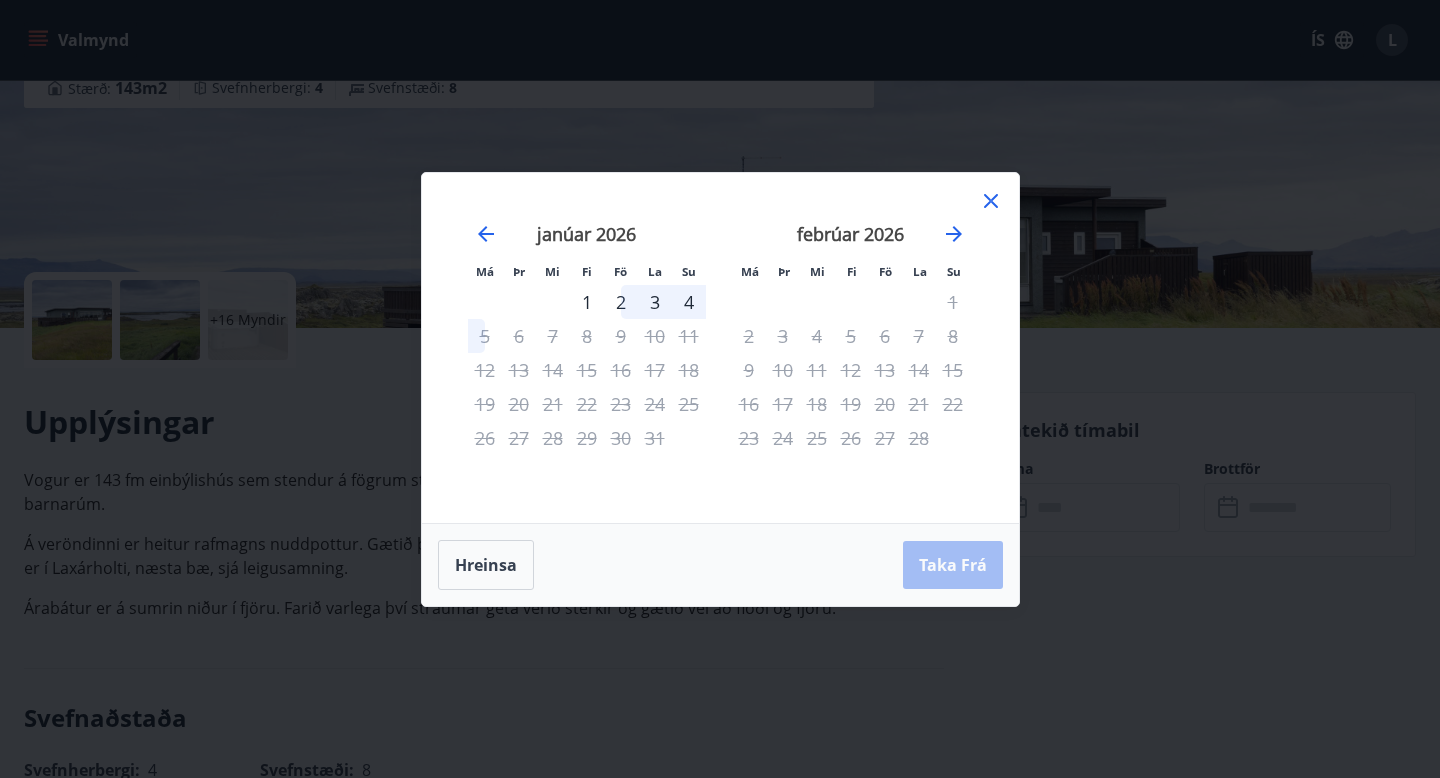 click on "2" at bounding box center [621, 302] 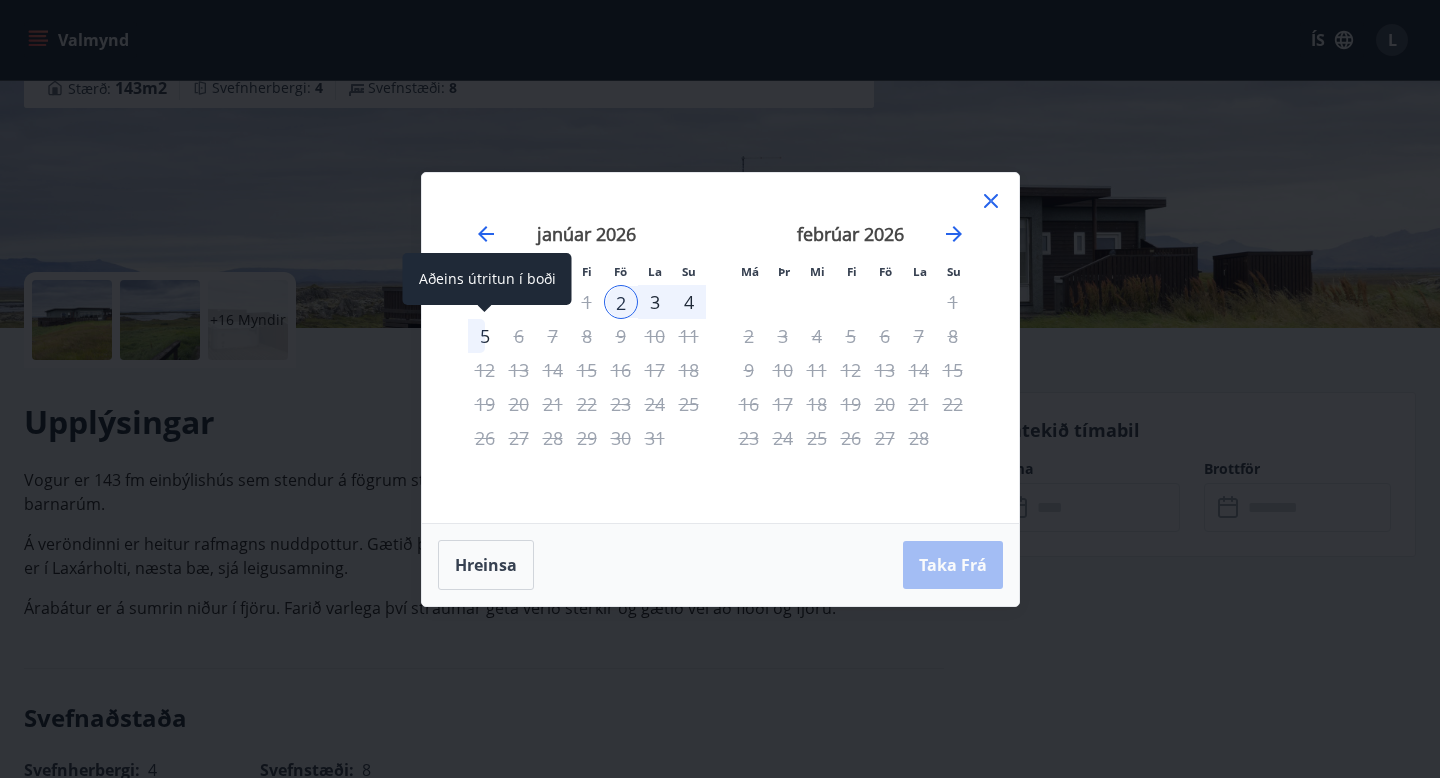 click on "5" at bounding box center [485, 336] 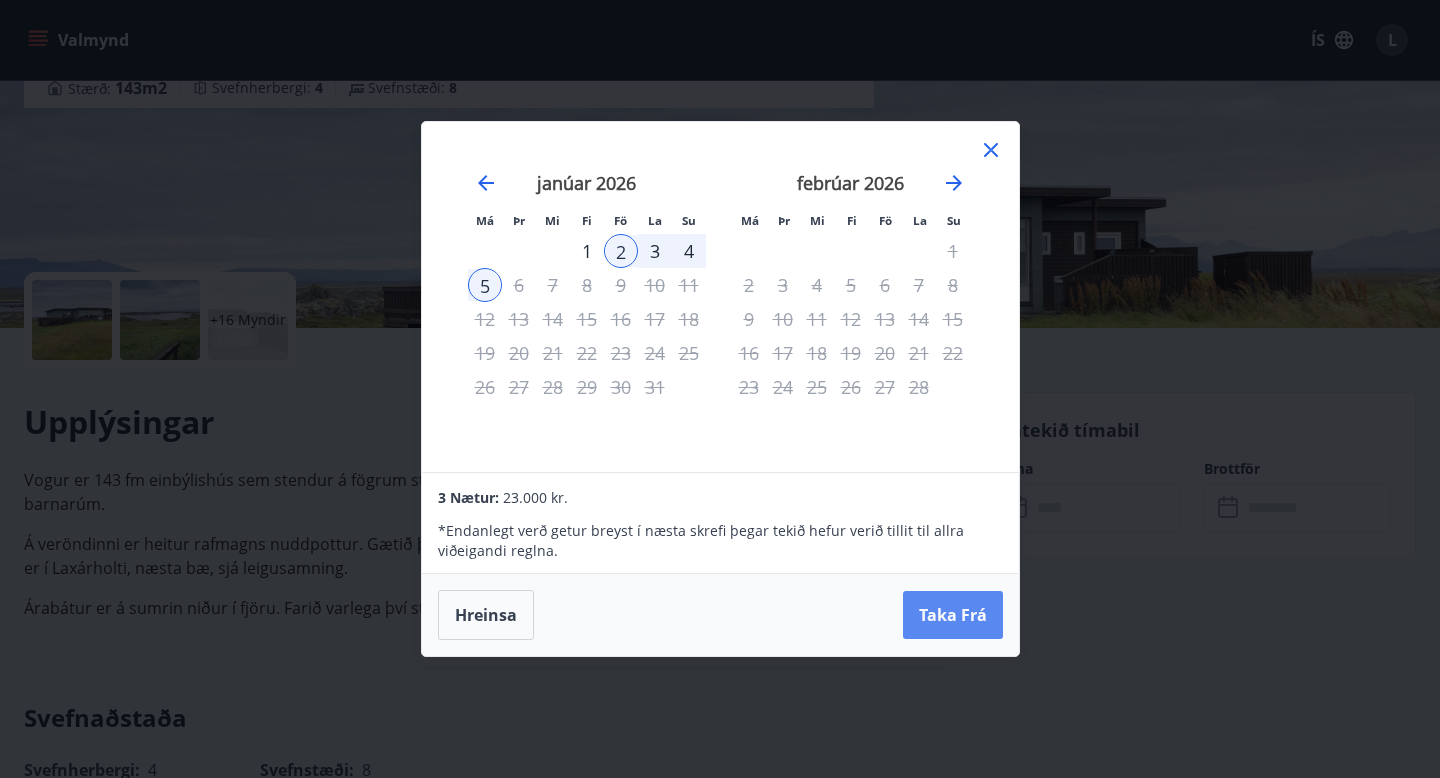 click on "Taka Frá" at bounding box center [953, 615] 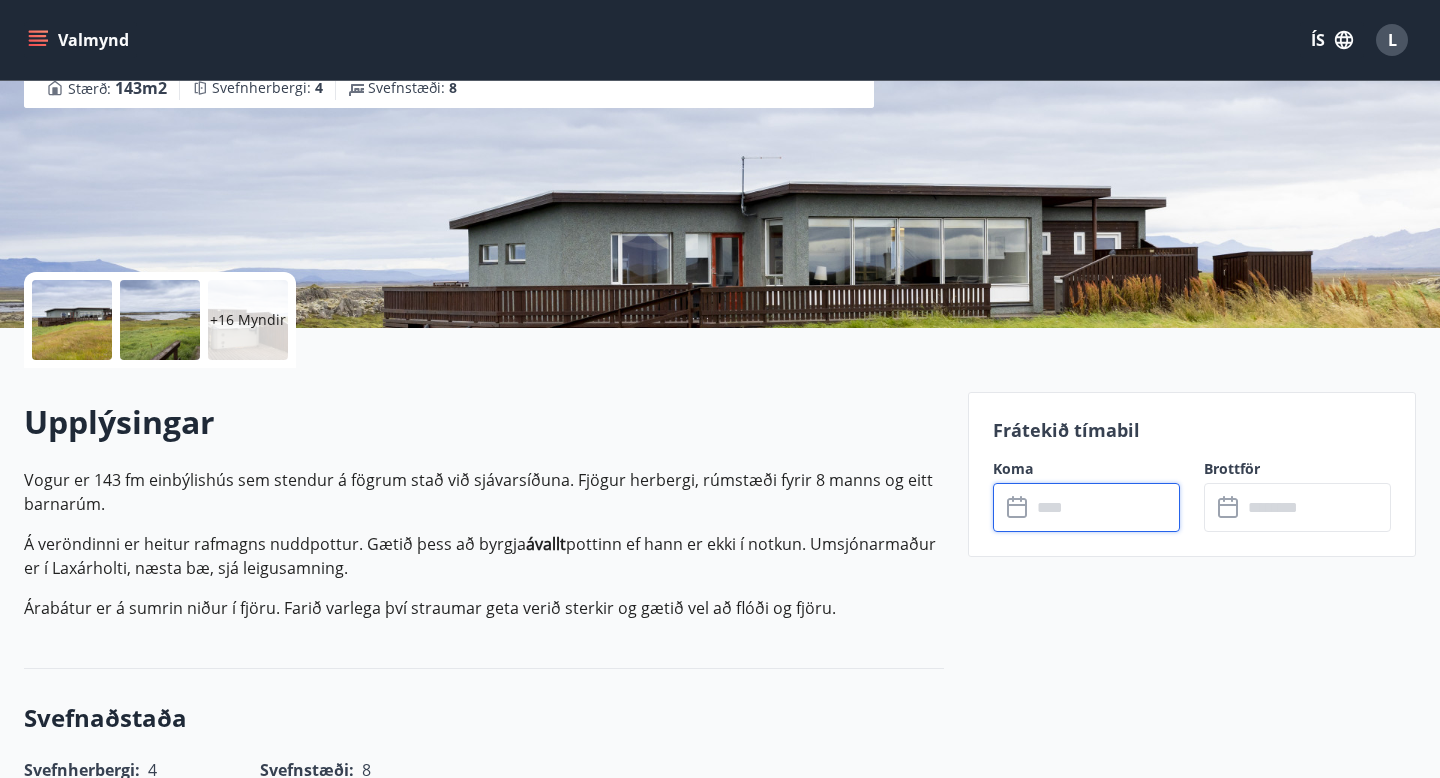 type on "******" 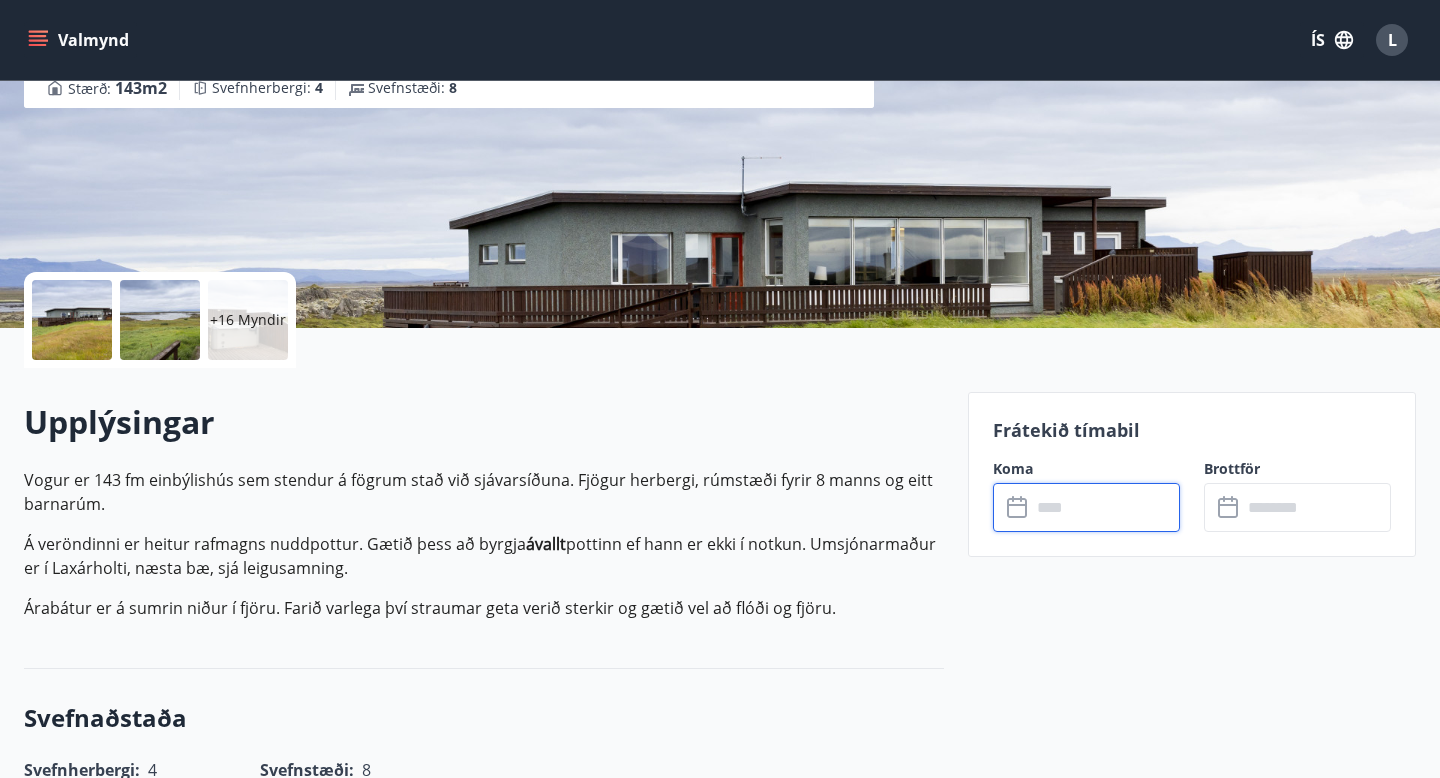type on "******" 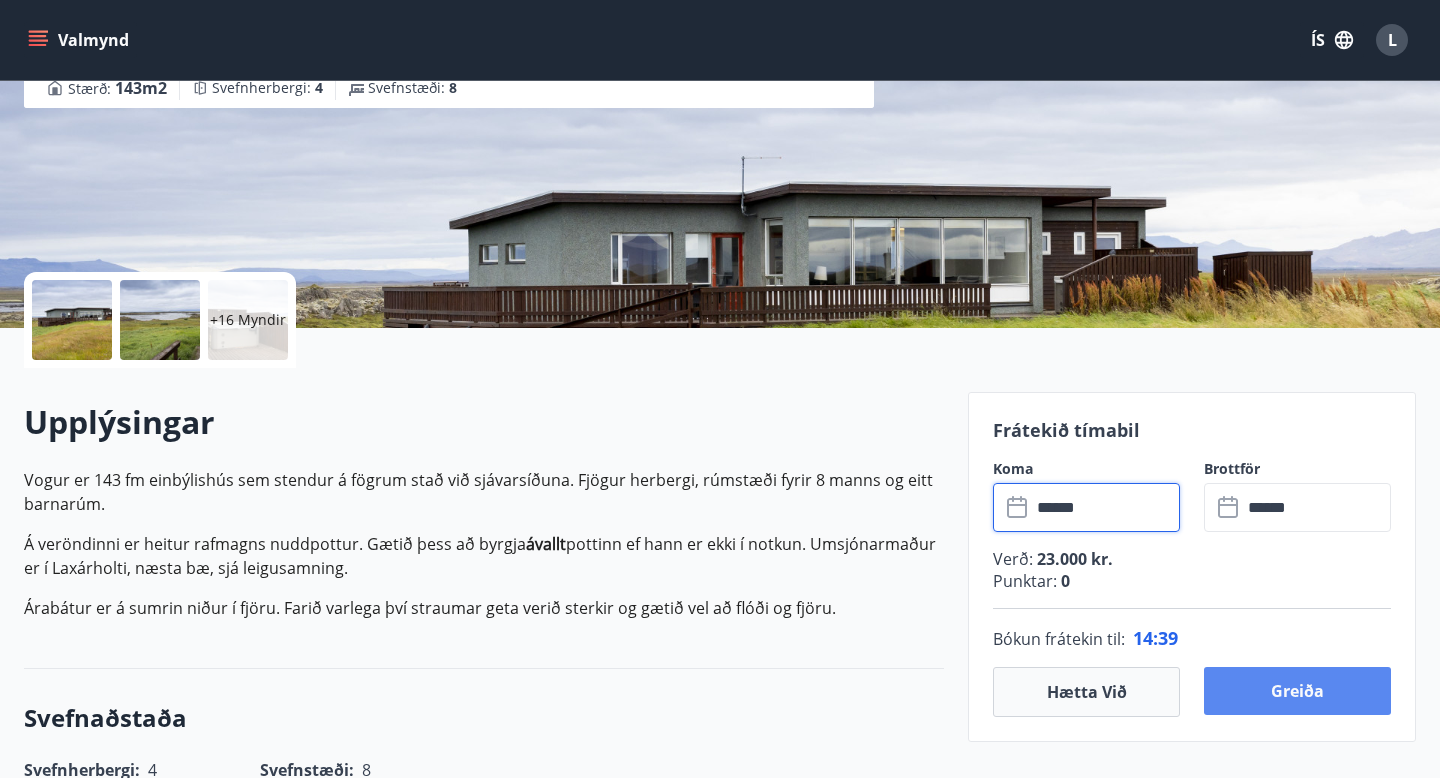 click on "Greiða" at bounding box center (1297, 691) 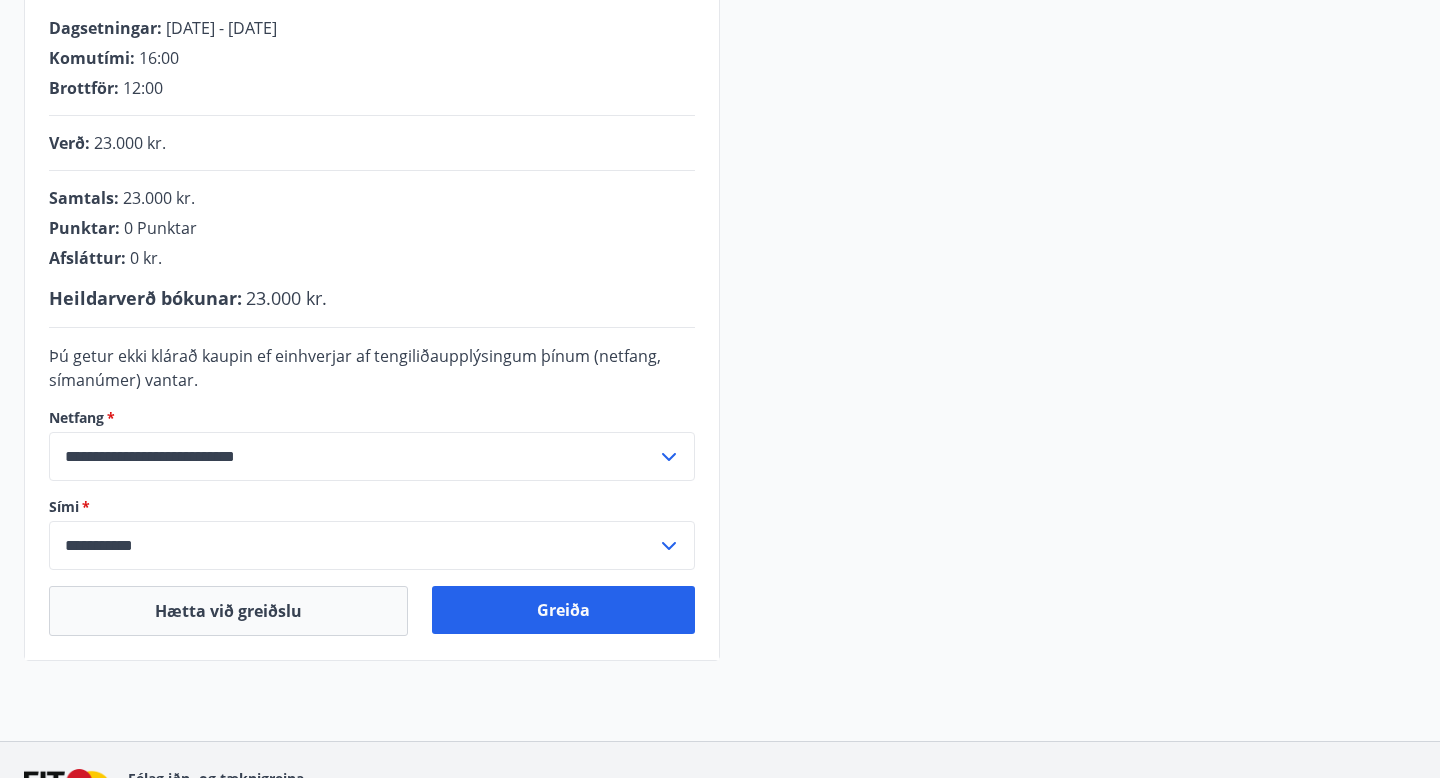 scroll, scrollTop: 419, scrollLeft: 0, axis: vertical 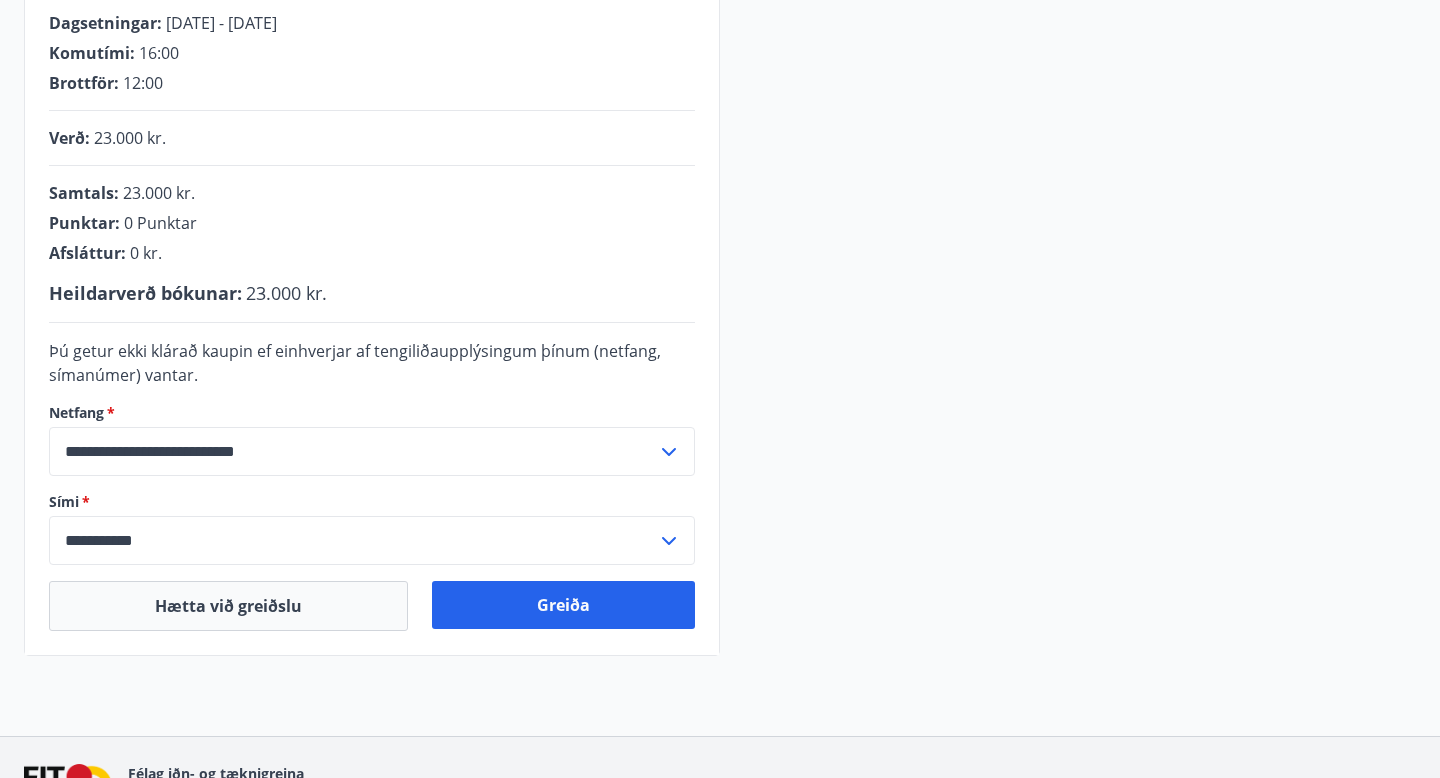 click 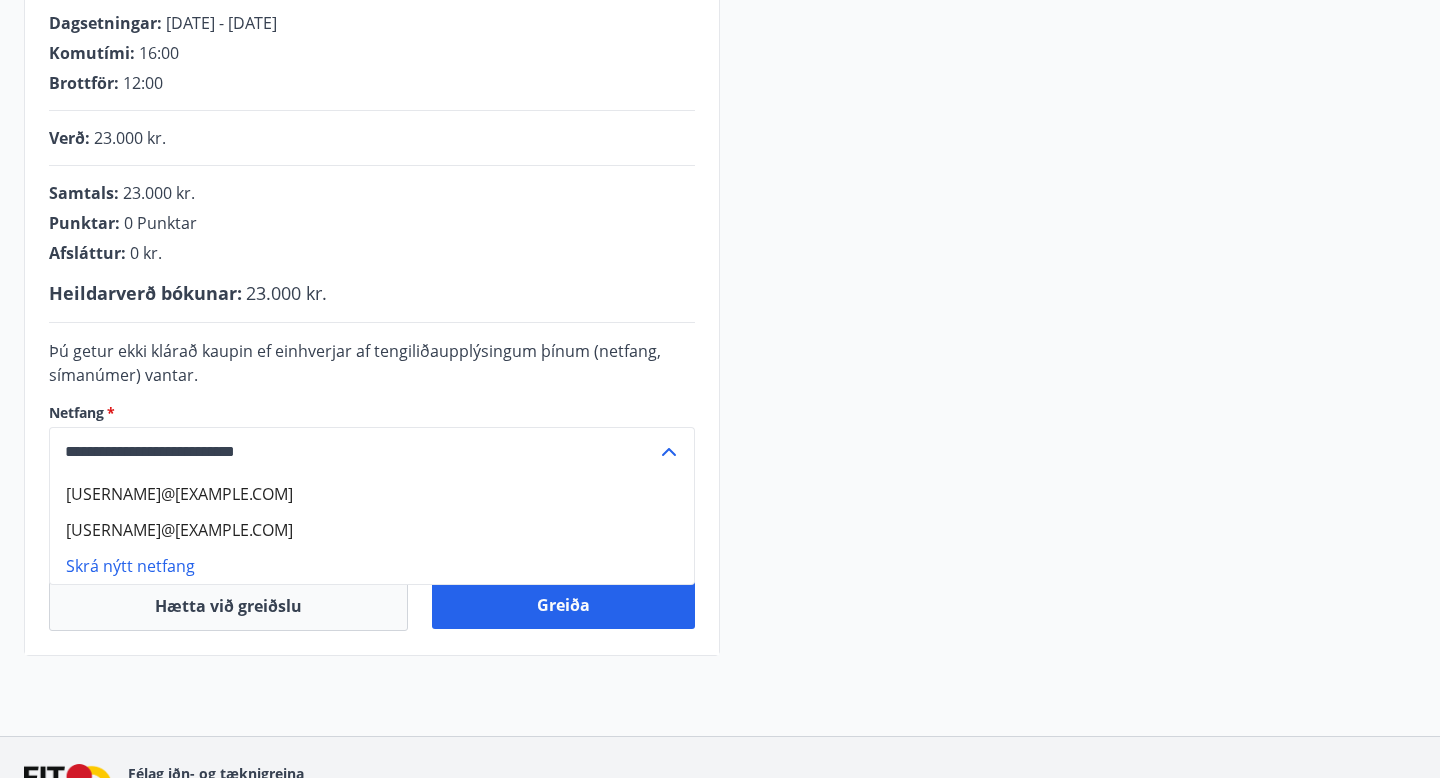 click on "luisrodrigo2279@gmail.com" at bounding box center (372, 494) 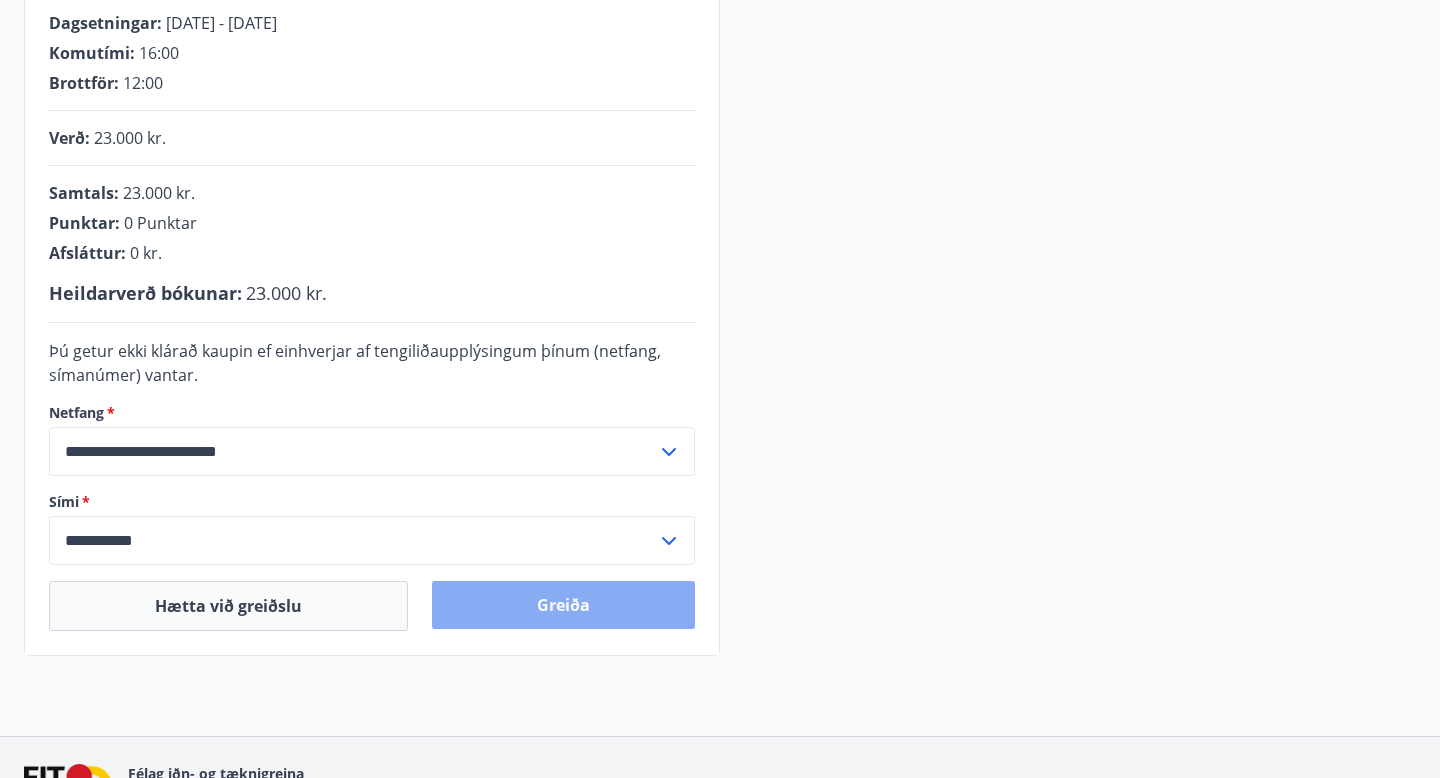 click on "Greiða" at bounding box center [563, 605] 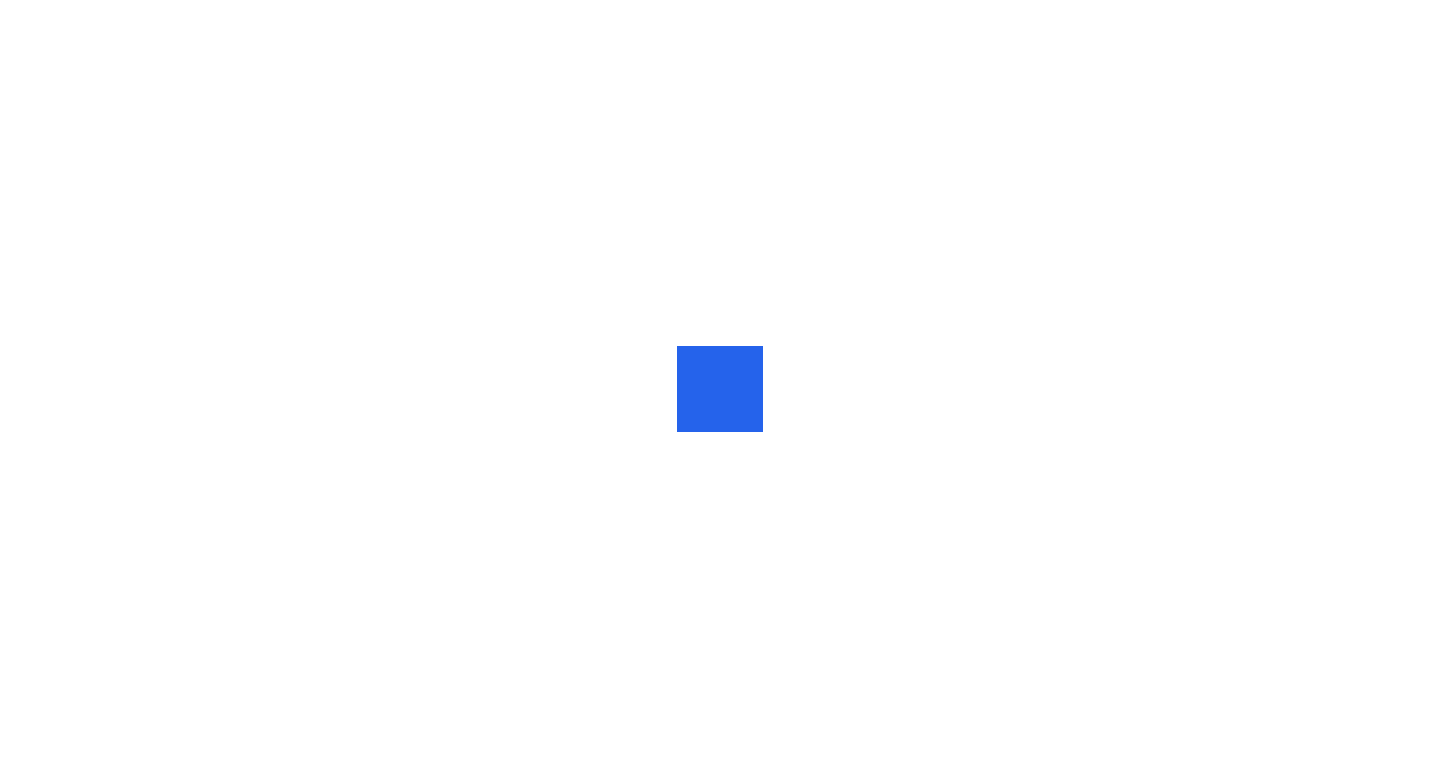 scroll, scrollTop: 0, scrollLeft: 0, axis: both 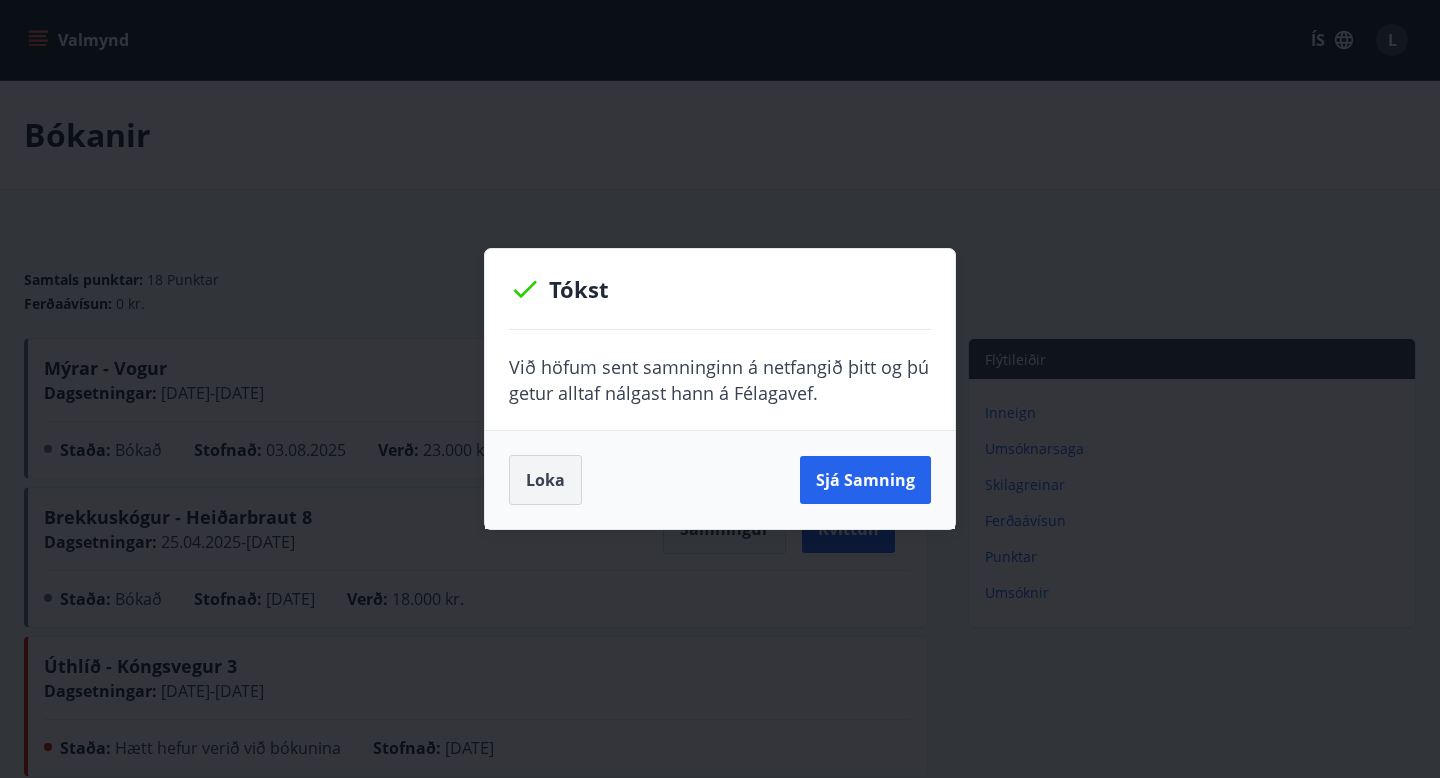click on "Loka" at bounding box center (545, 480) 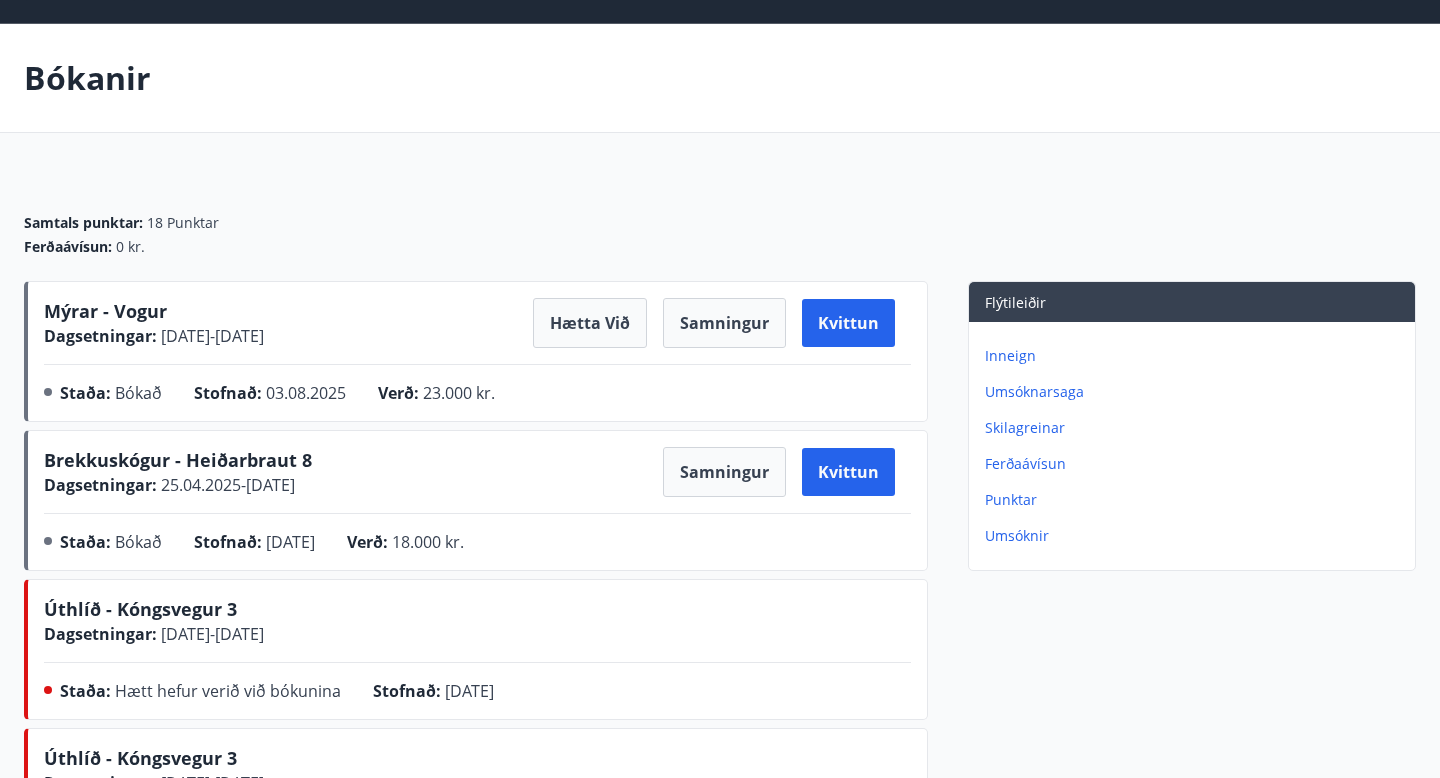 scroll, scrollTop: 0, scrollLeft: 0, axis: both 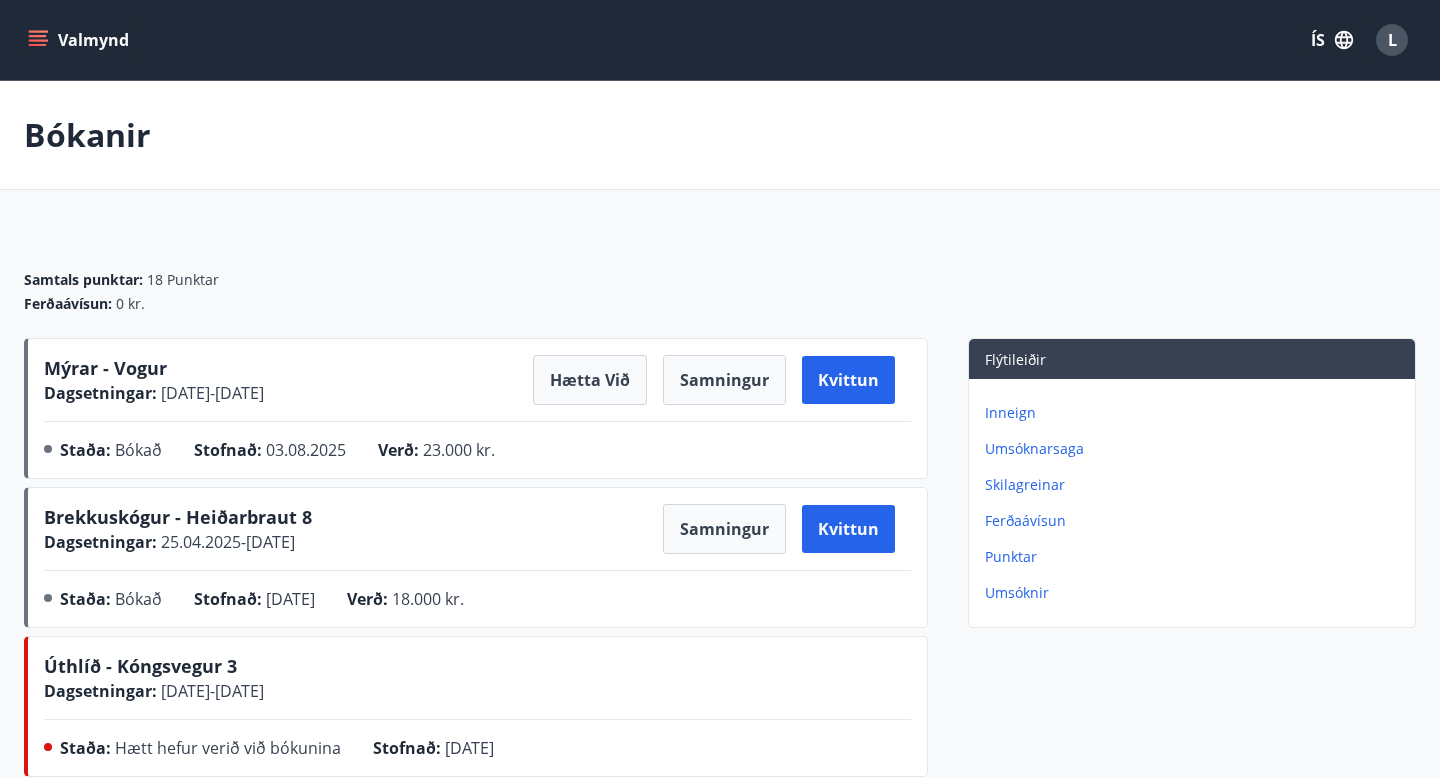 click on "L" at bounding box center [1392, 40] 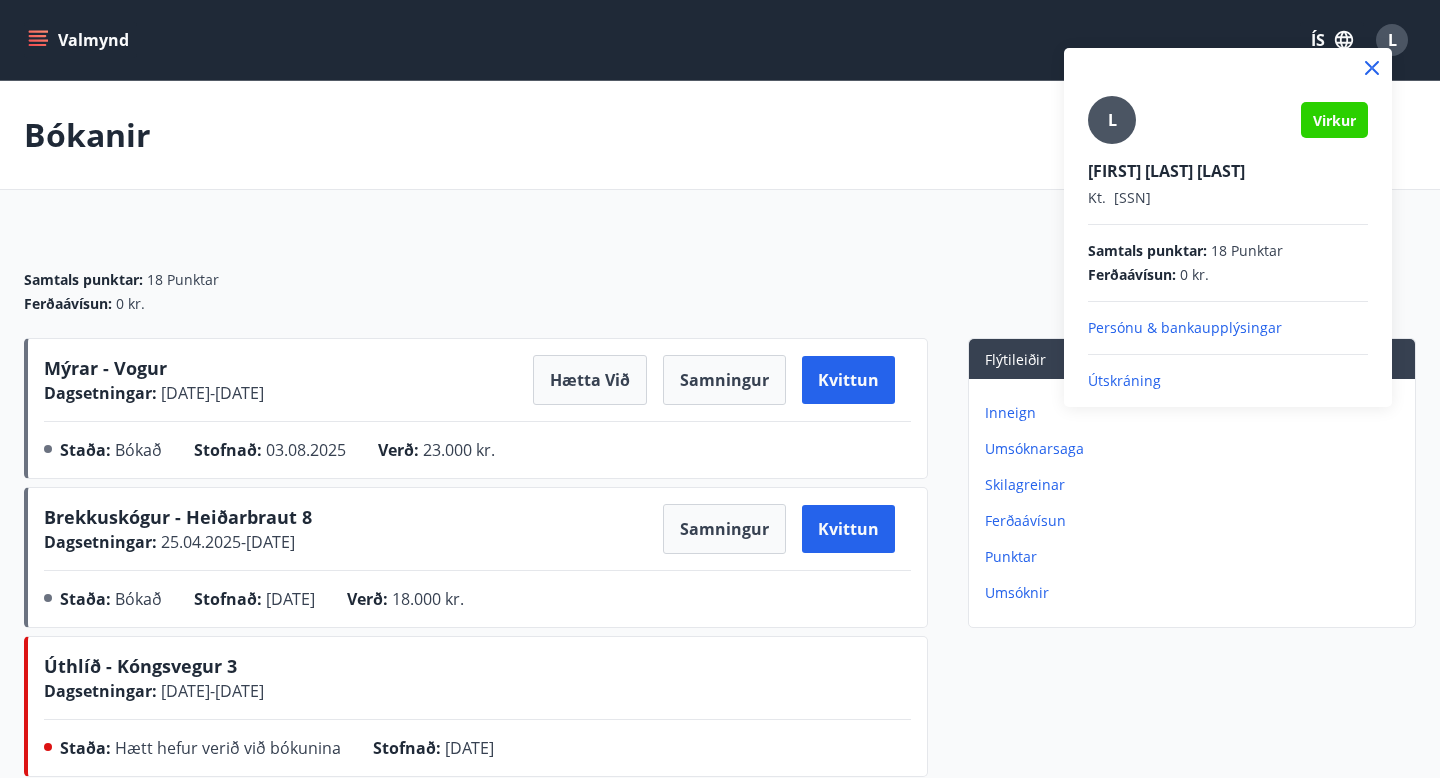 click on "Útskráning" at bounding box center (1228, 381) 